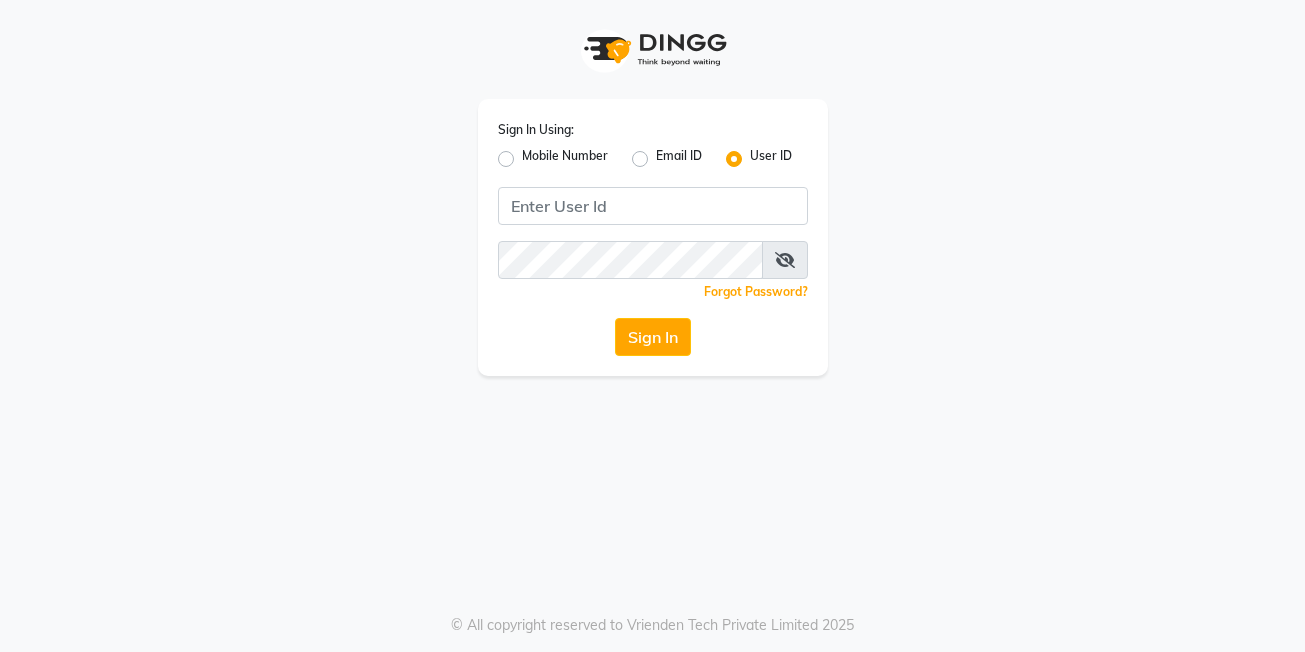 scroll, scrollTop: 0, scrollLeft: 0, axis: both 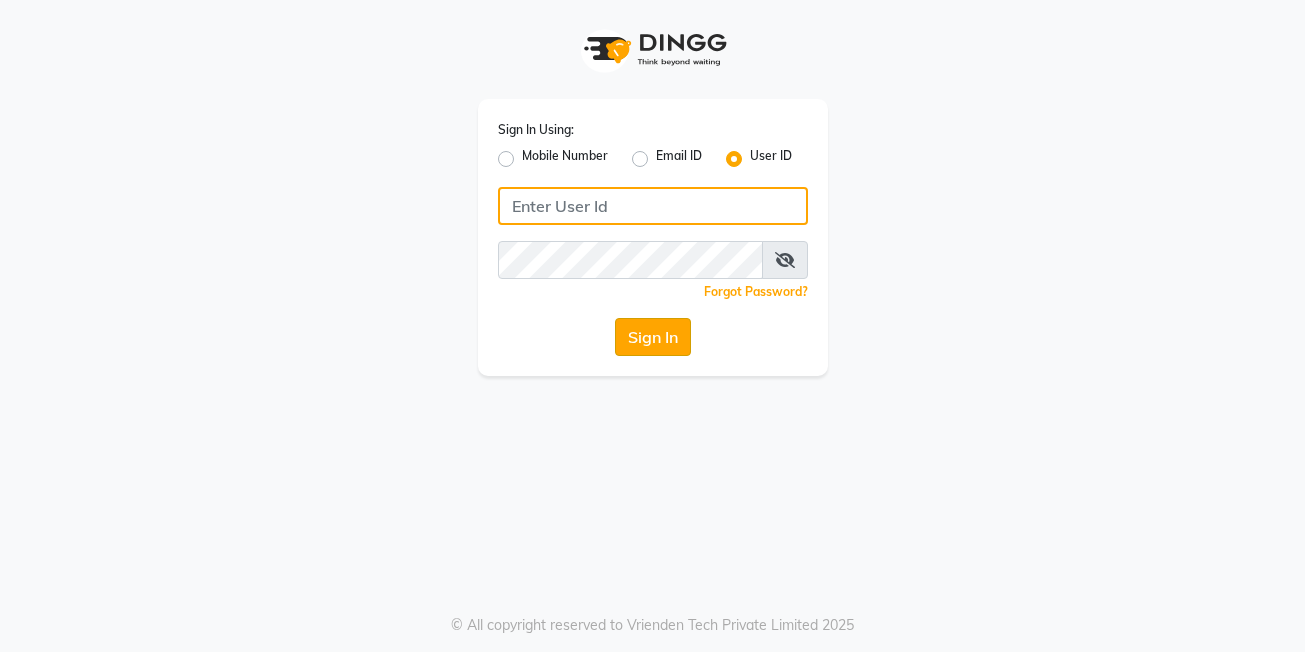 type on "posh123" 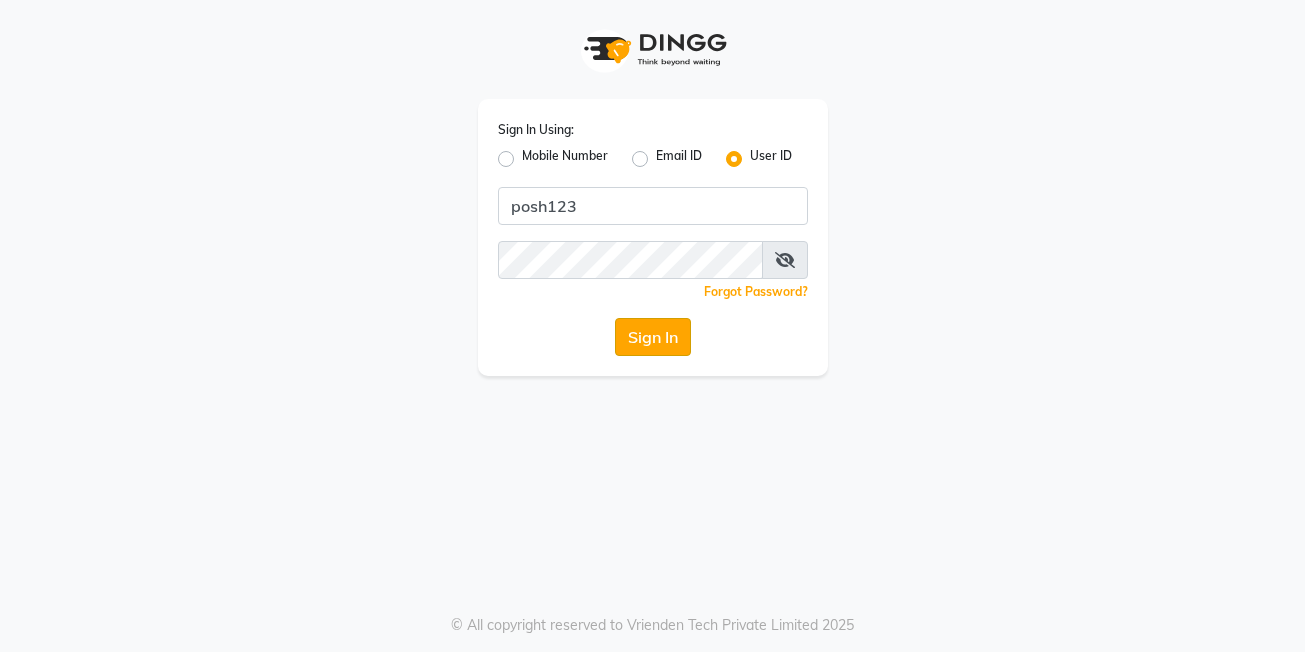 click on "Sign In" 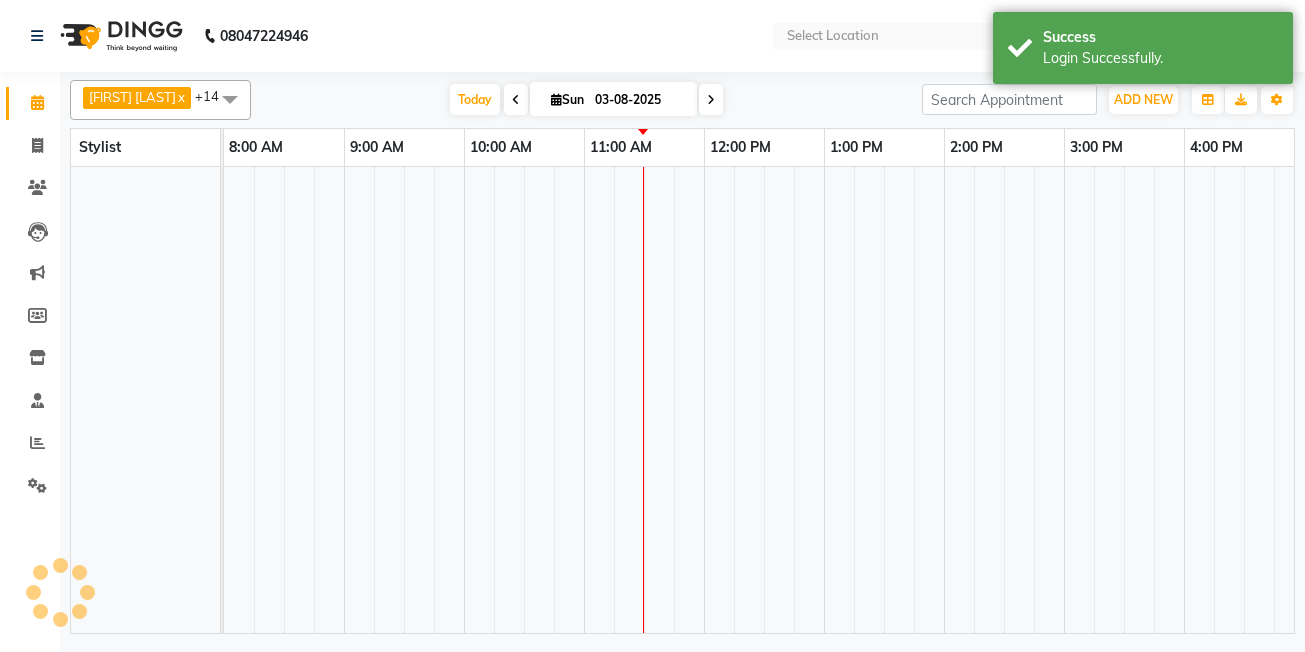 select on "en" 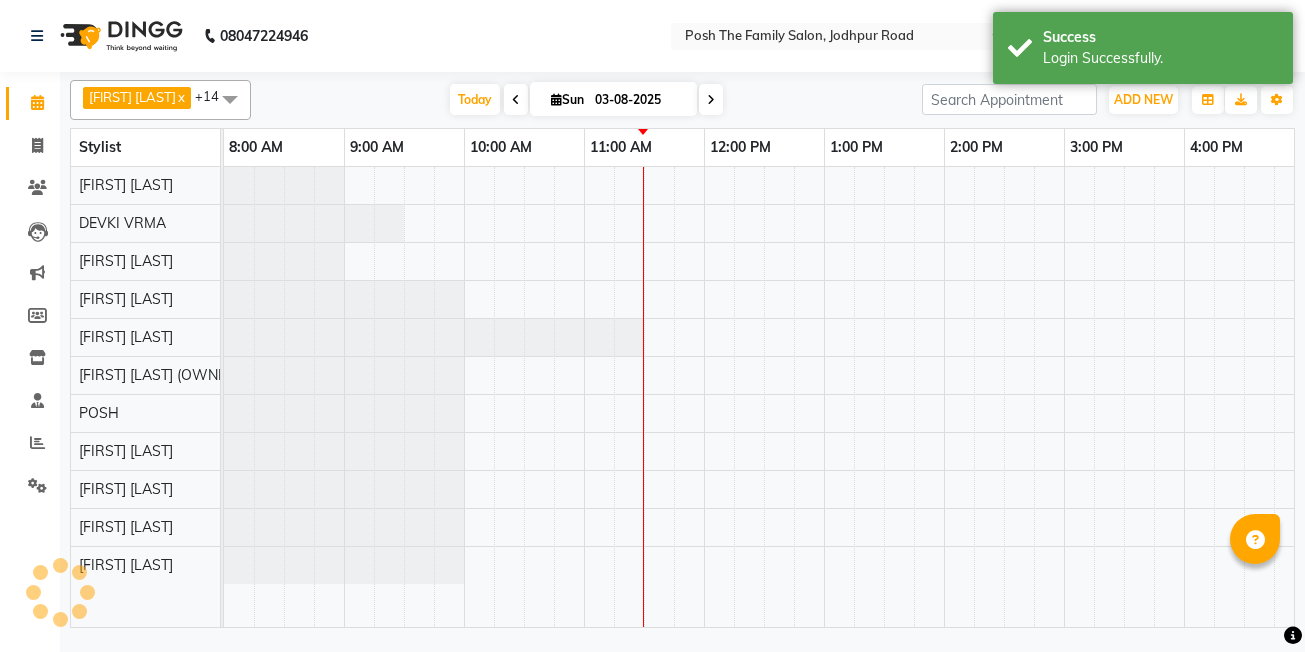 scroll, scrollTop: 0, scrollLeft: 0, axis: both 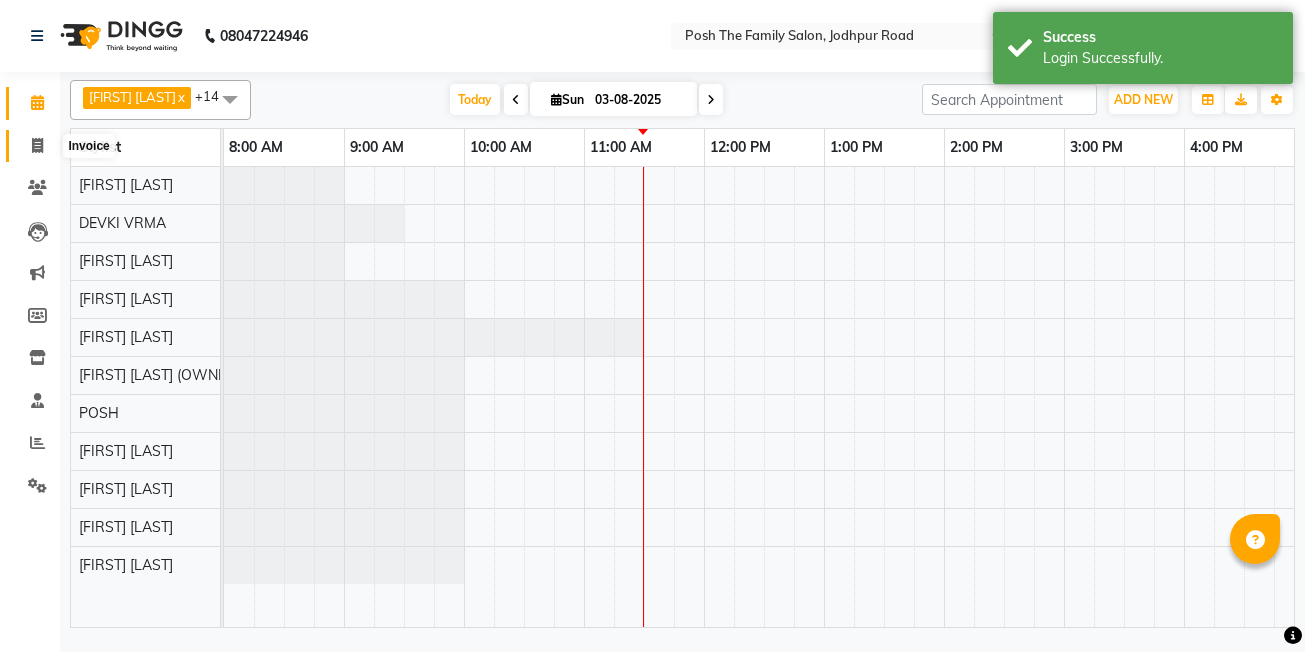 click 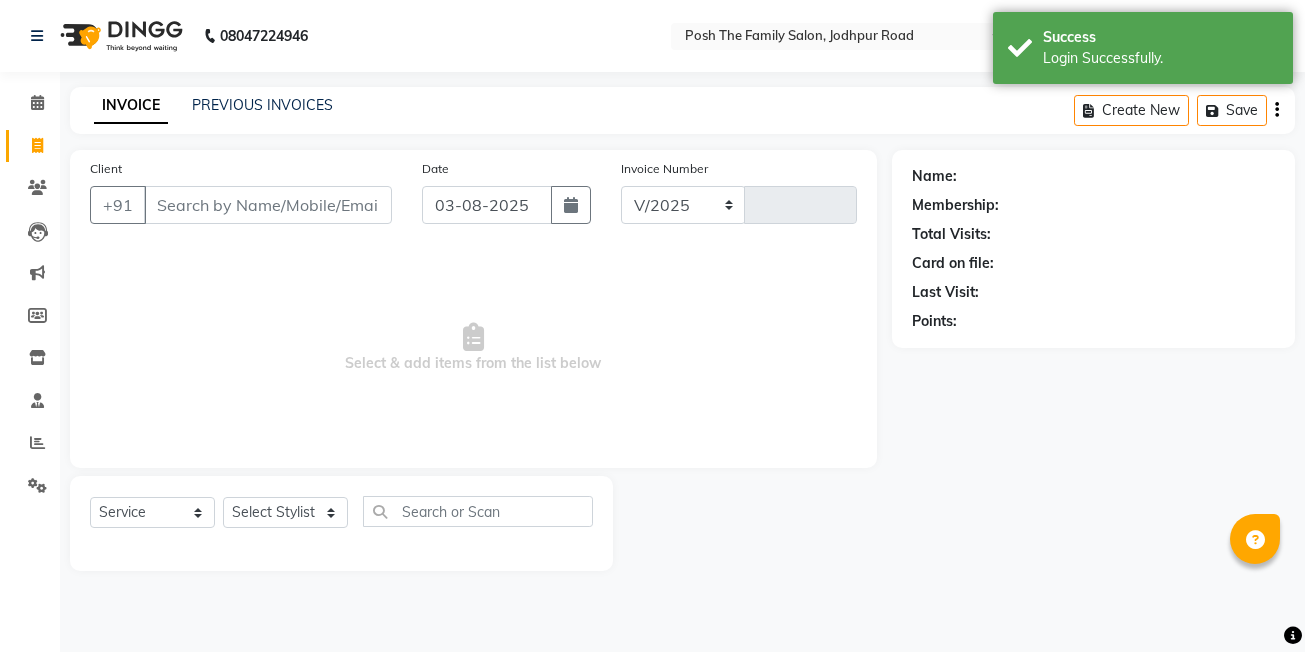 select on "6199" 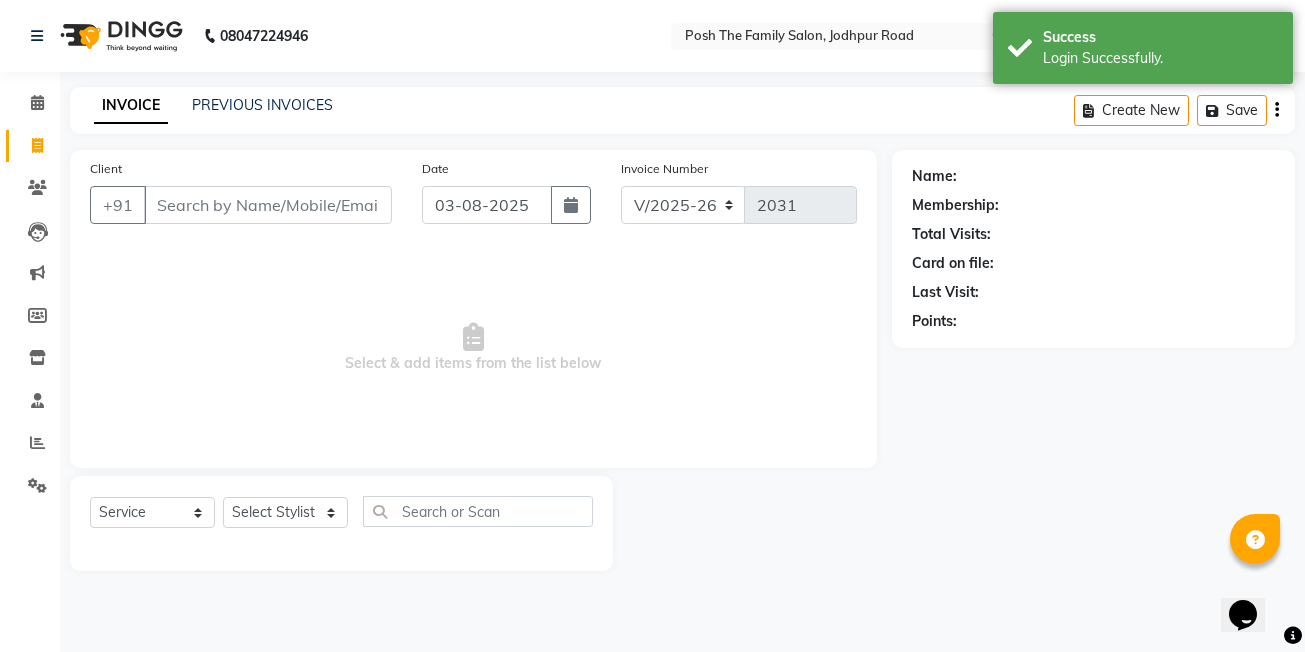 scroll, scrollTop: 0, scrollLeft: 0, axis: both 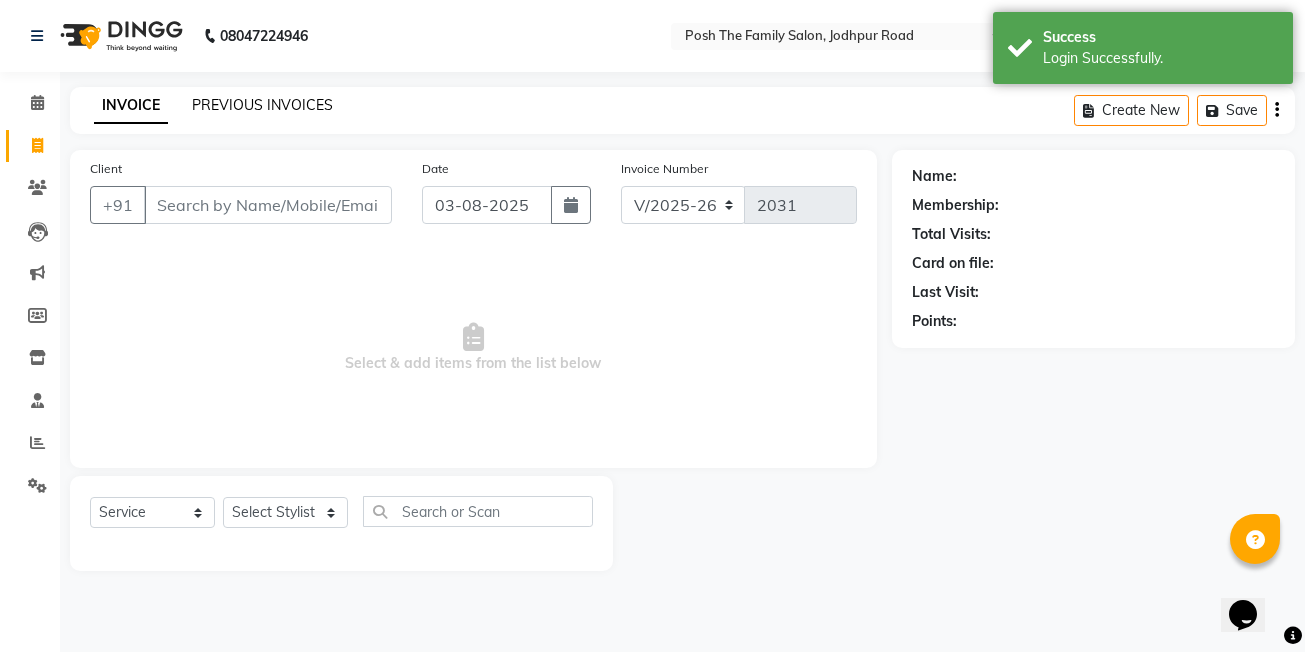 click on "PREVIOUS INVOICES" 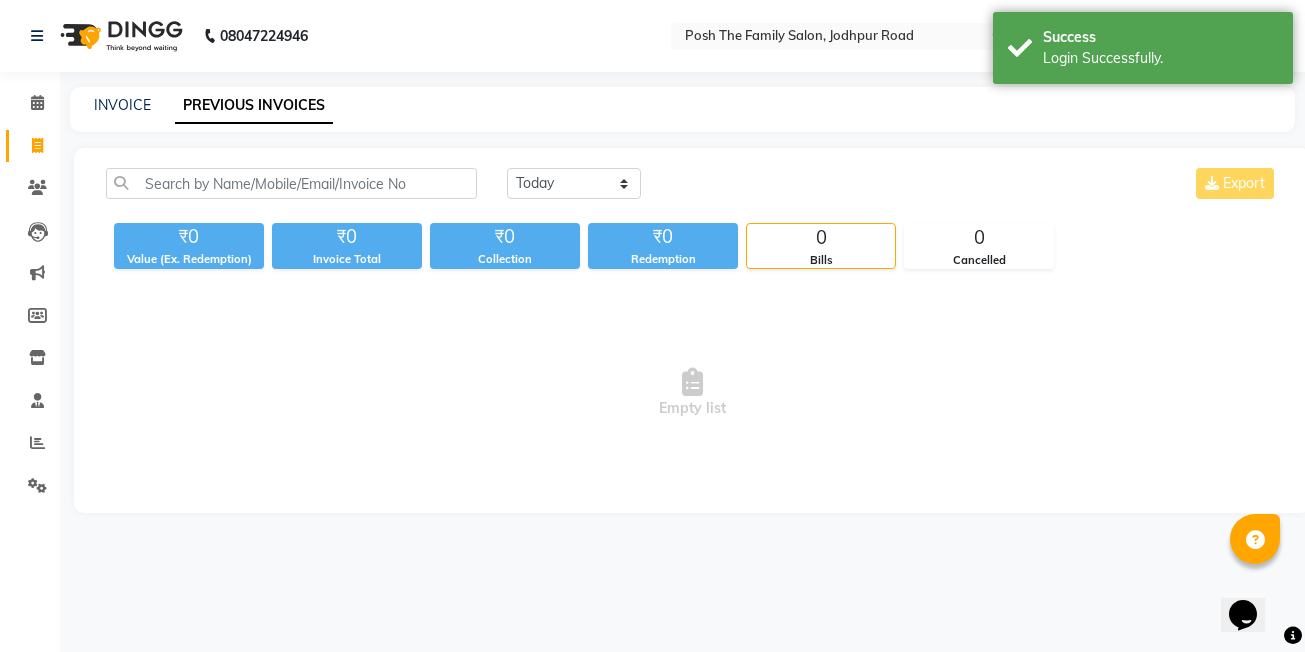 click on "INVOICE PREVIOUS INVOICES" 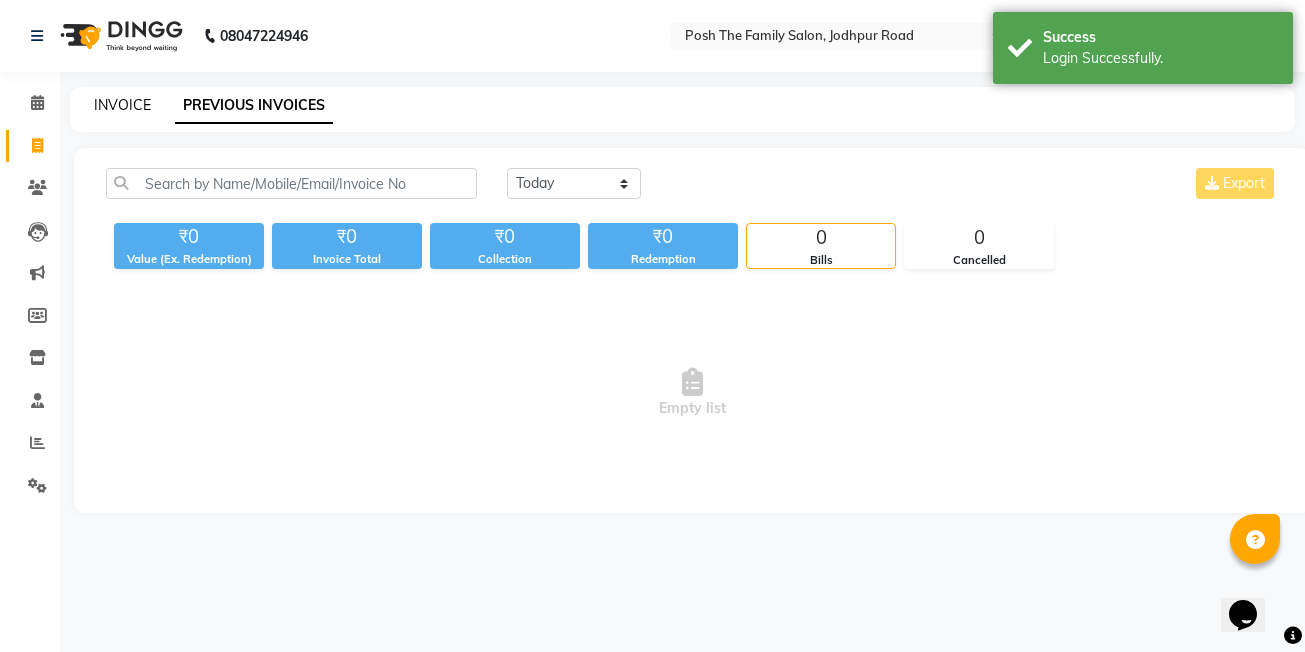 click on "INVOICE" 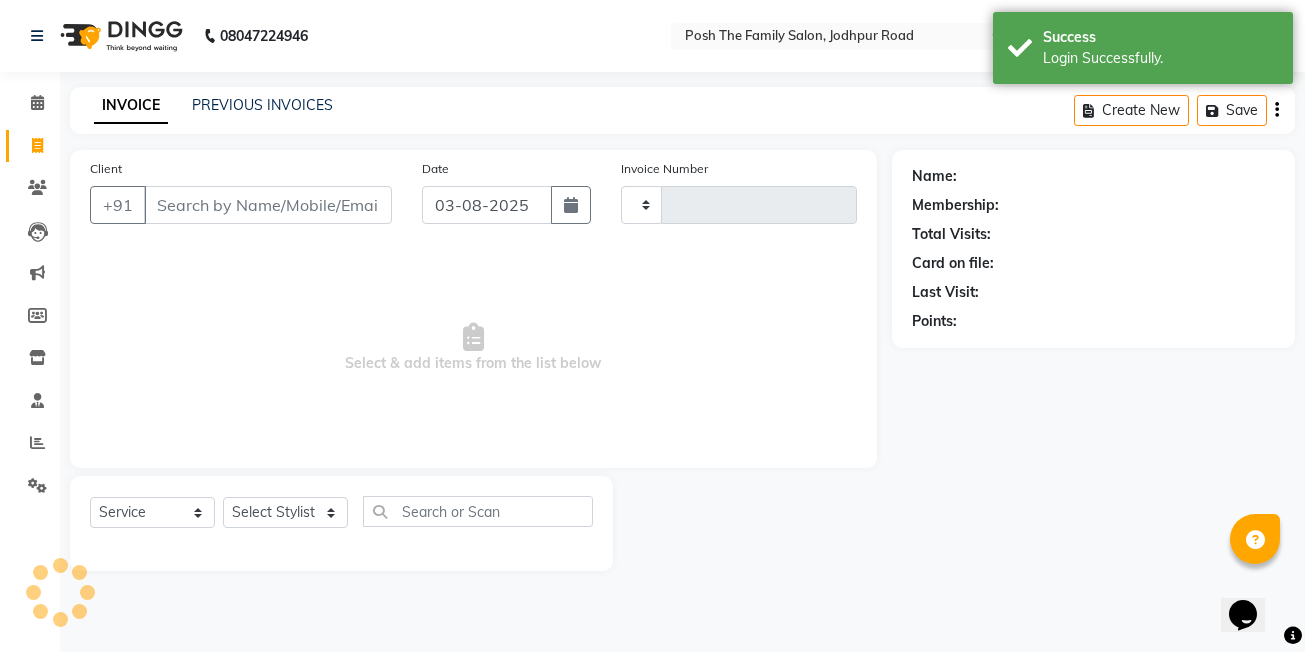 type on "2031" 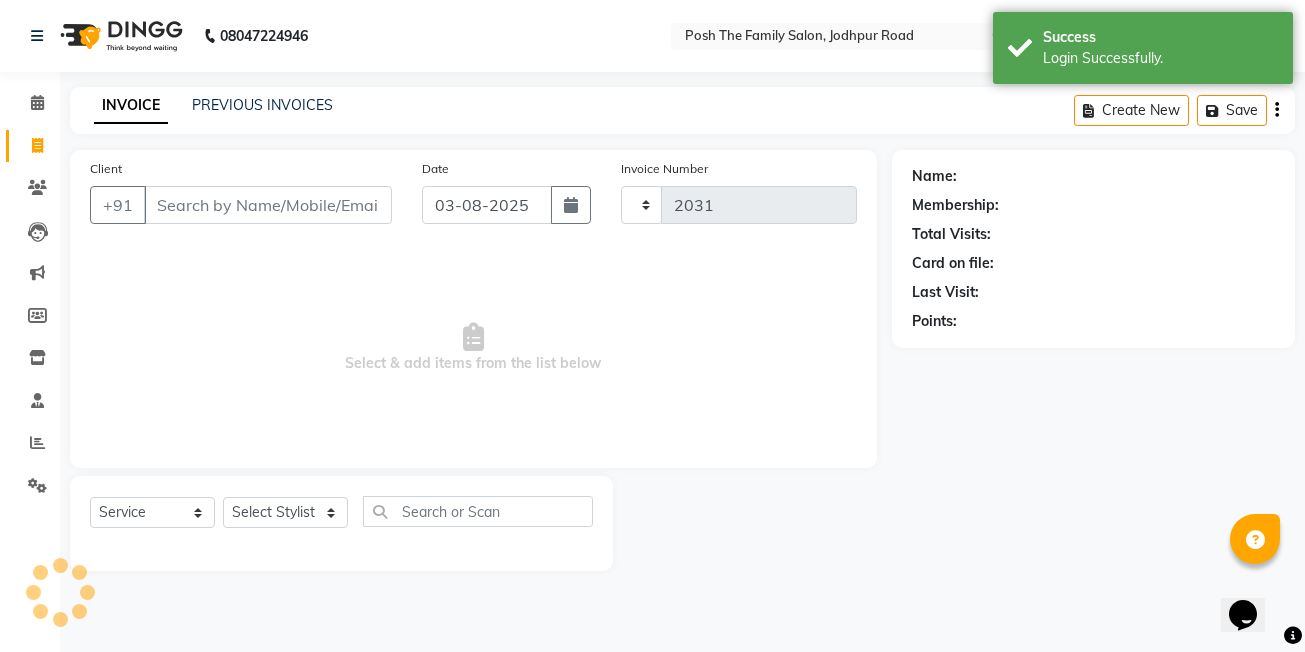 select on "6199" 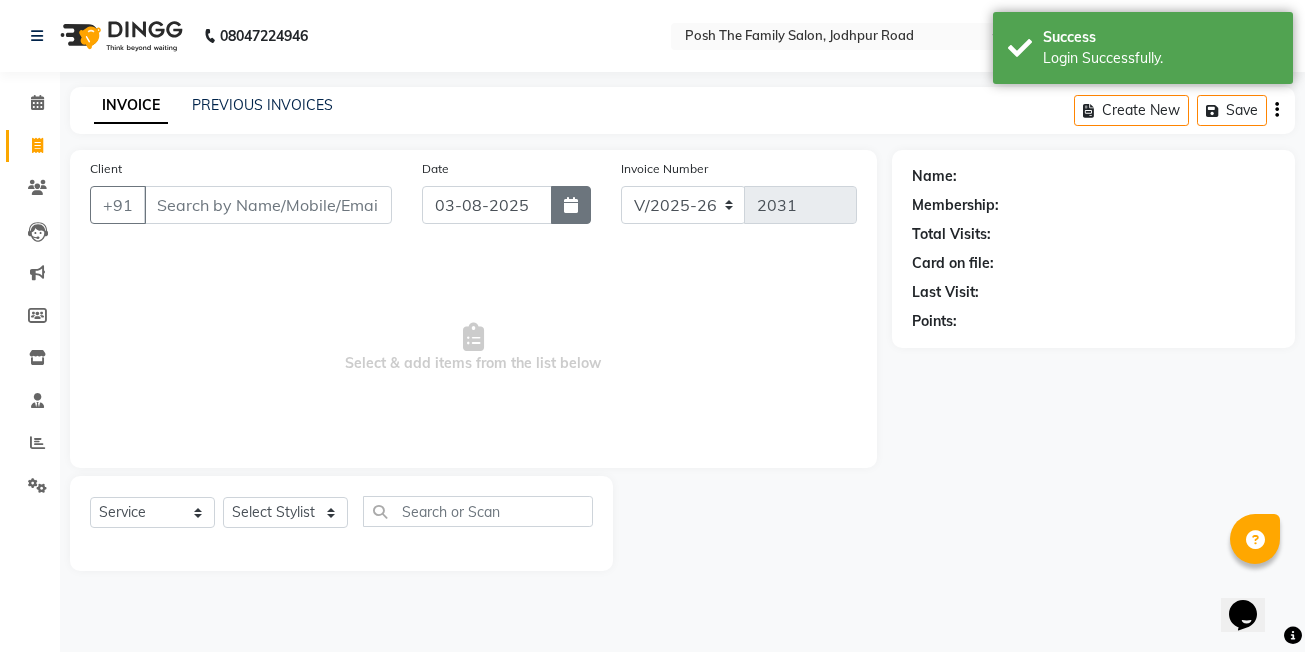 click 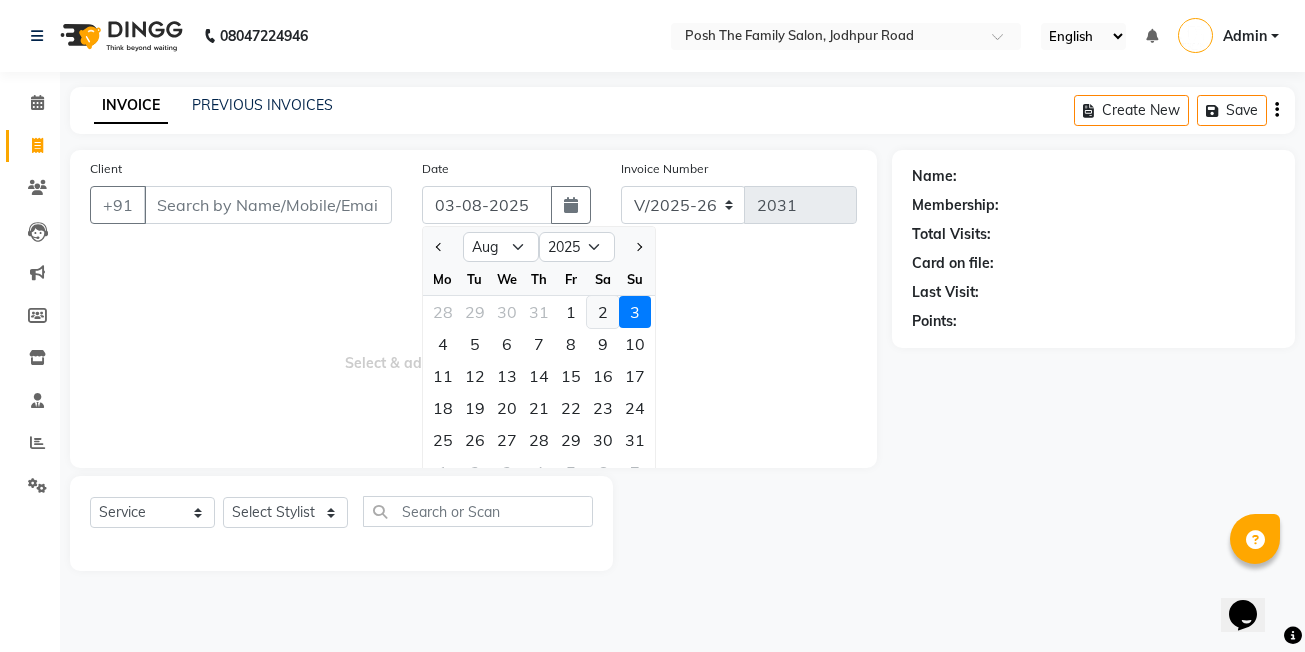 click on "2" 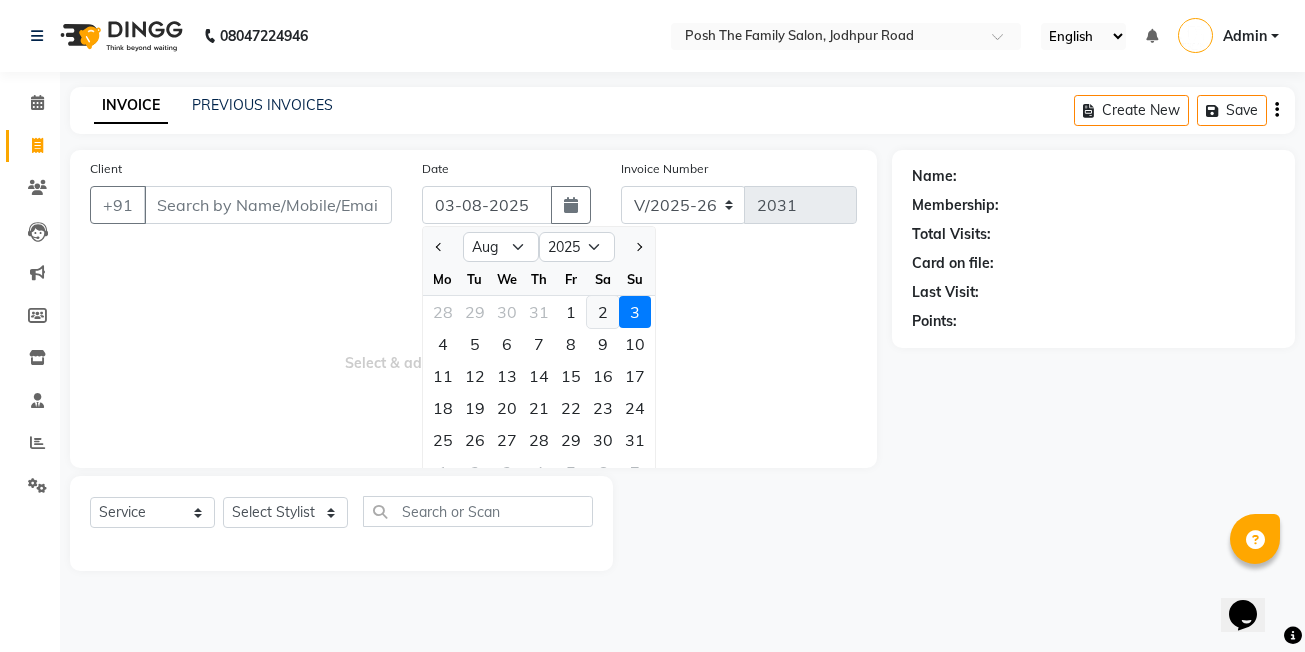 type on "02-08-2025" 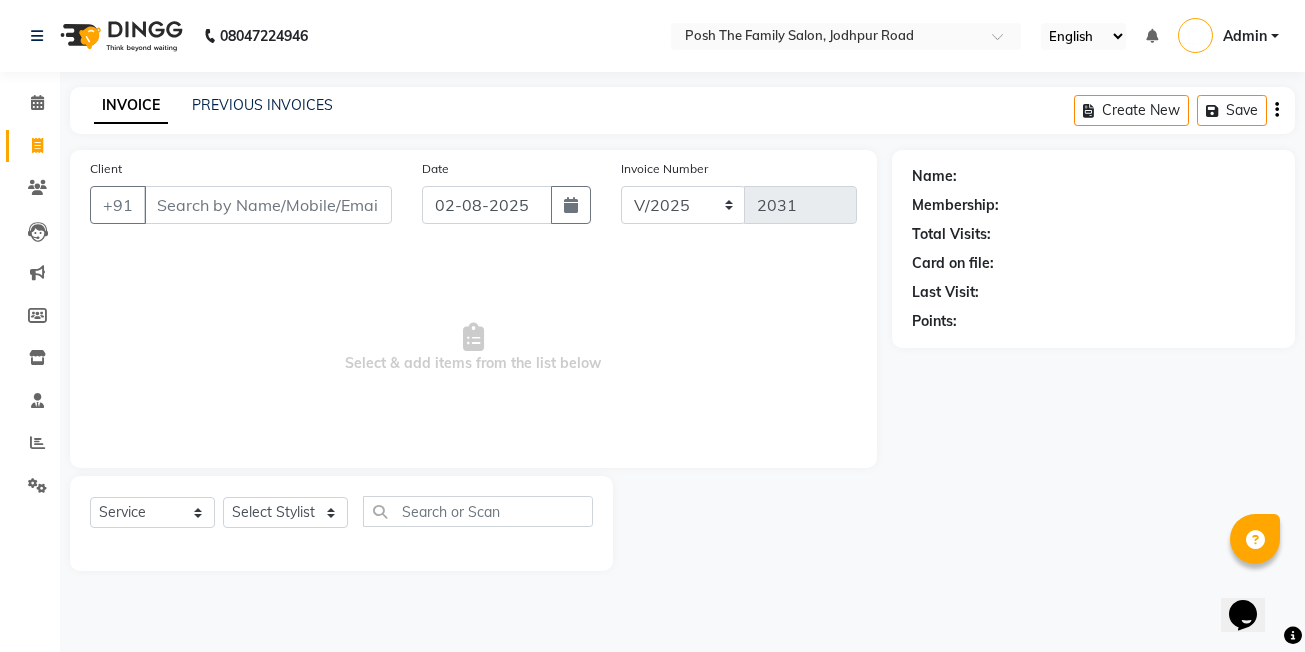 click on "PREVIOUS INVOICES" 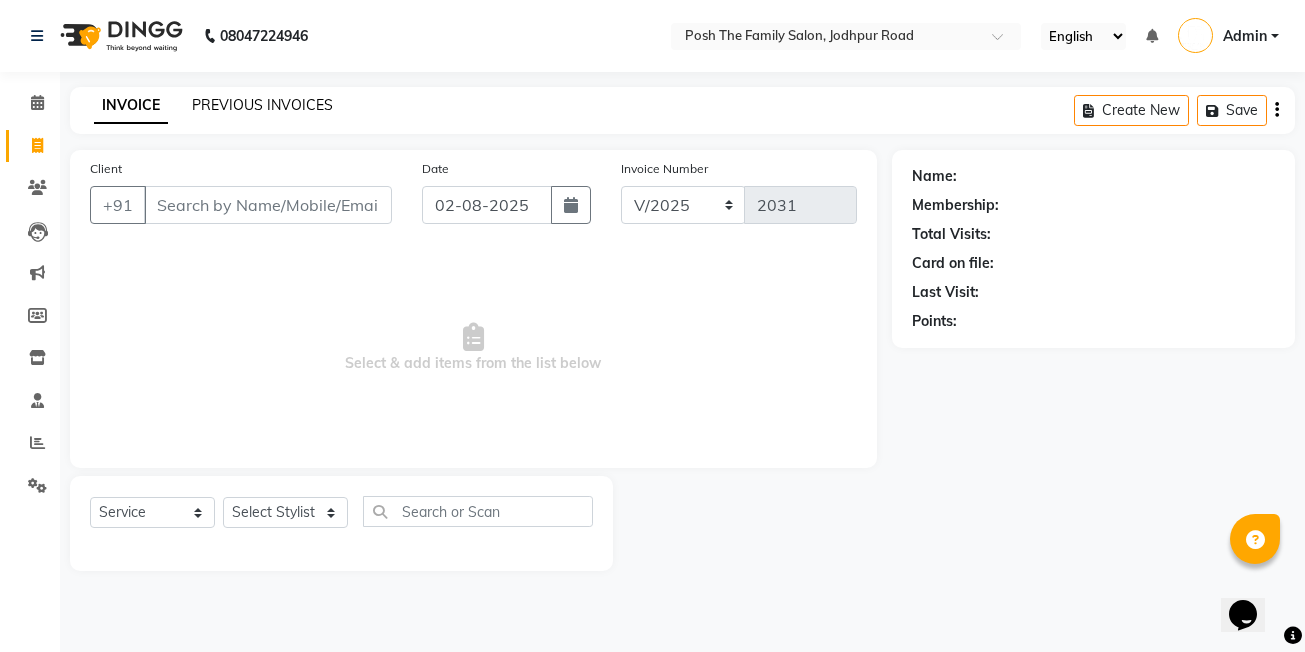 click on "PREVIOUS INVOICES" 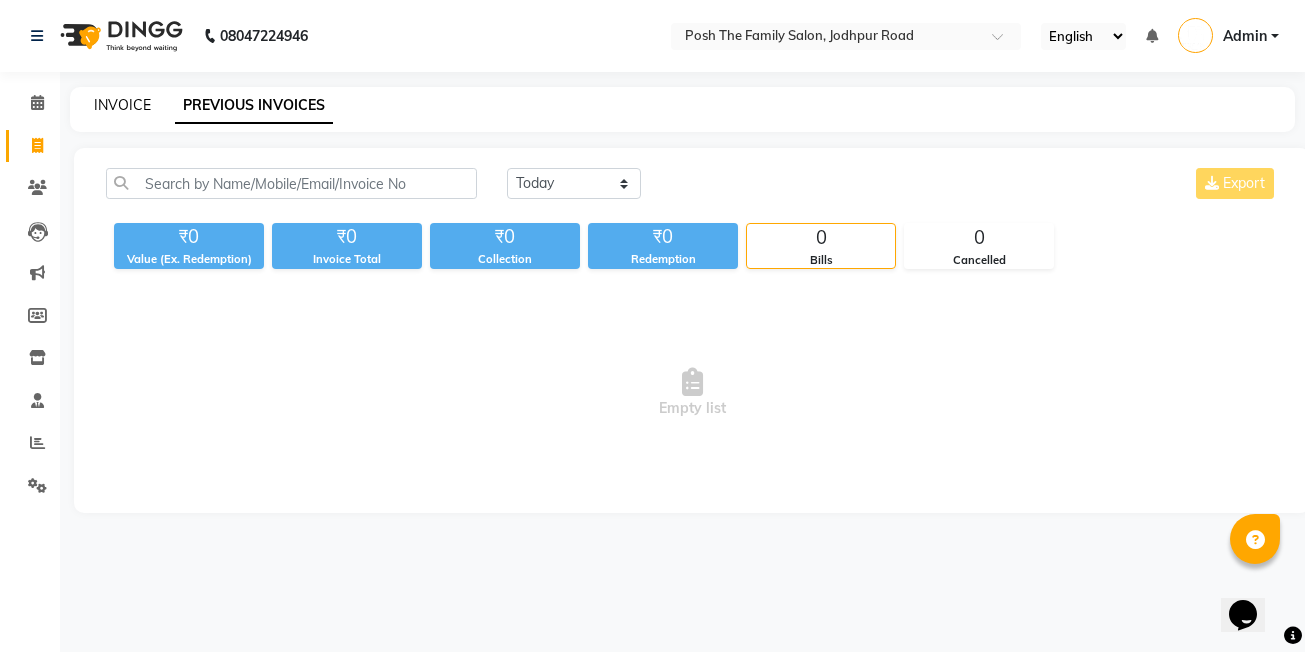 click on "INVOICE" 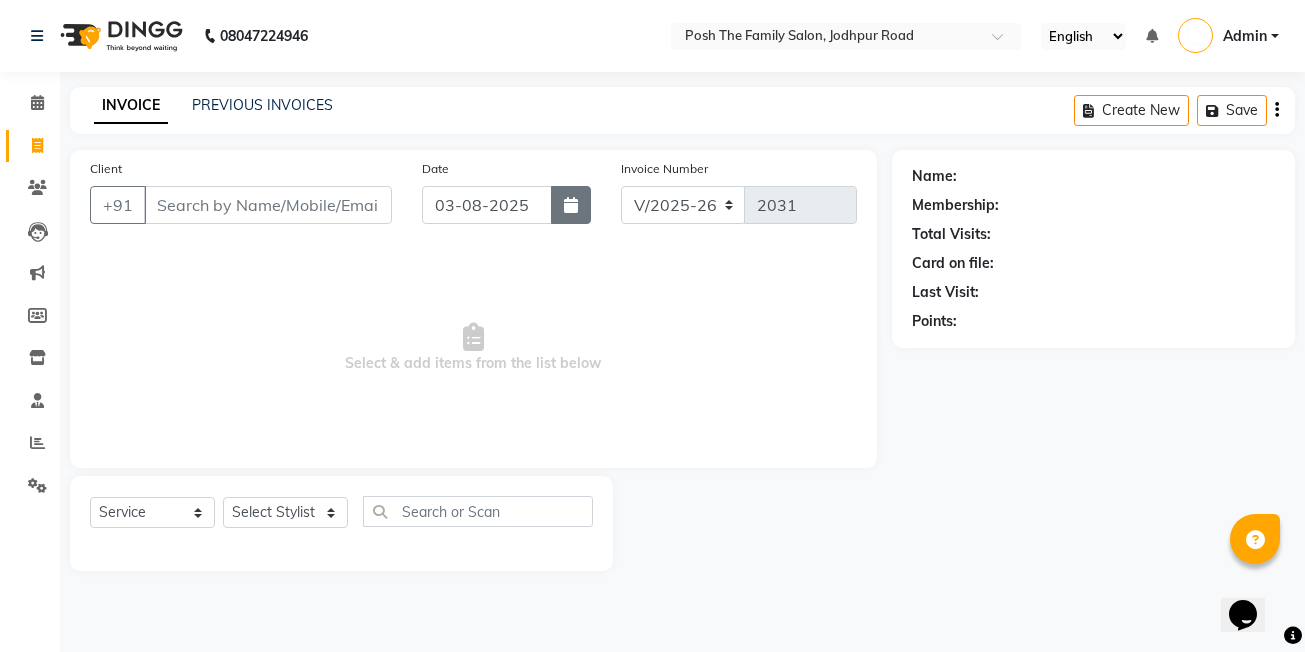 click 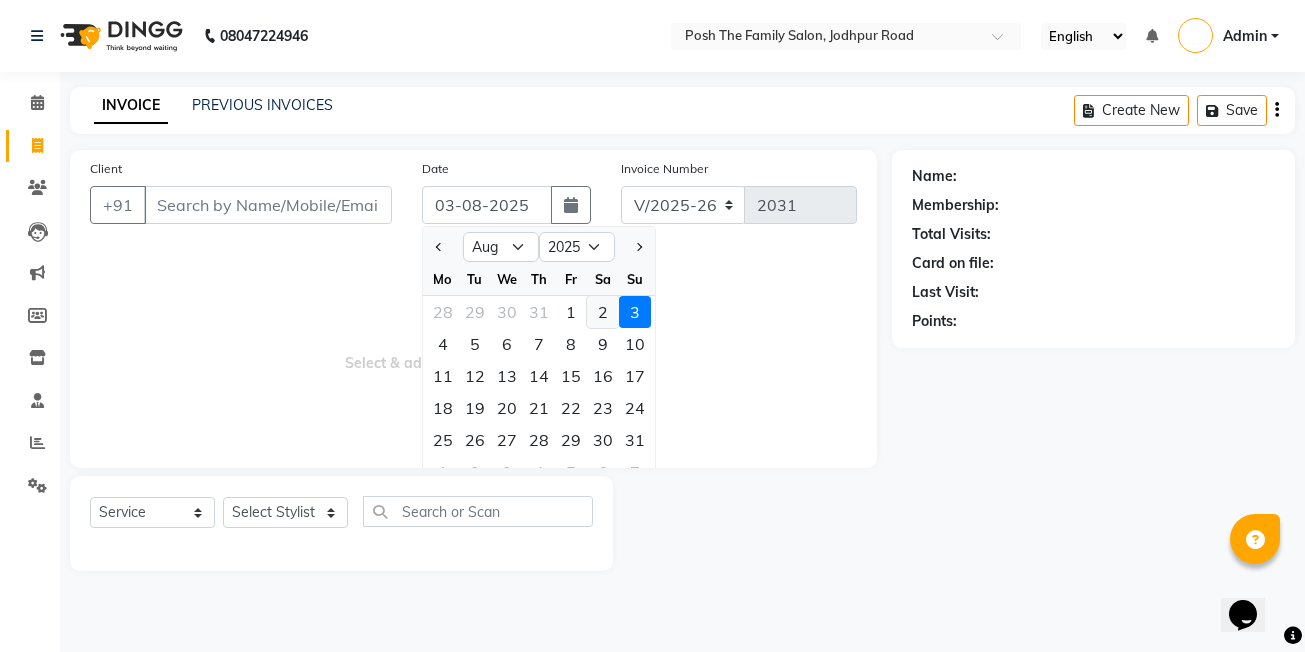 click on "2" 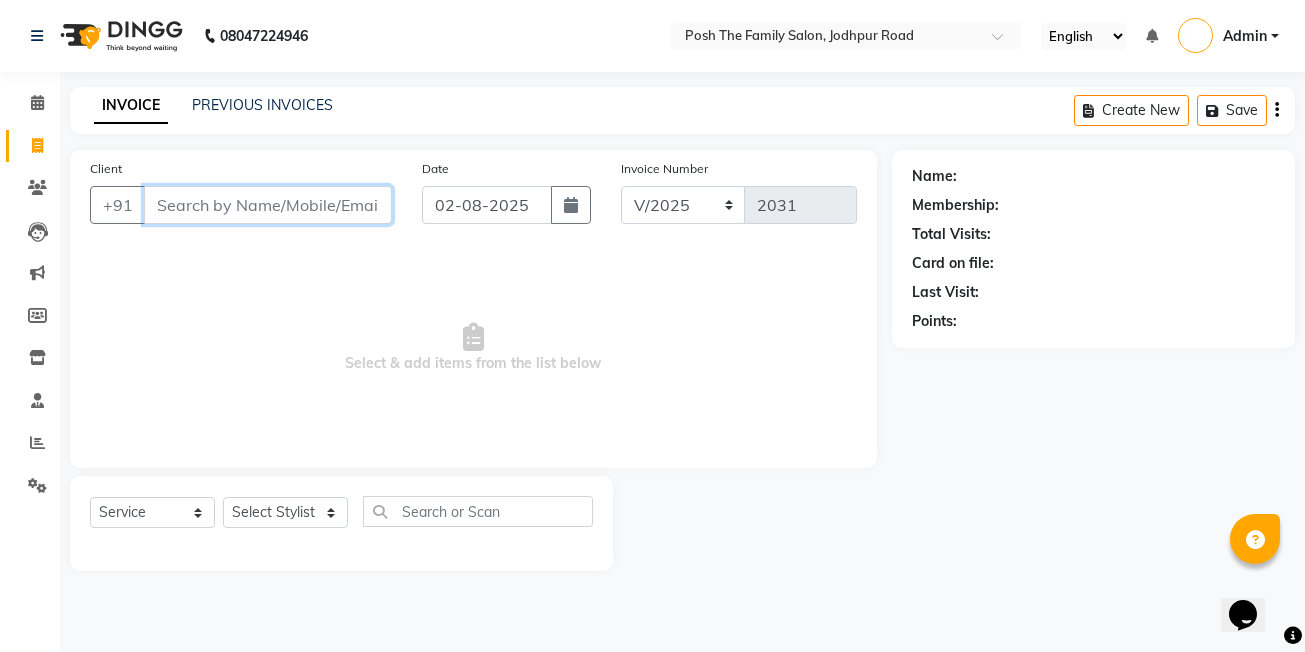 click on "Client" at bounding box center (268, 205) 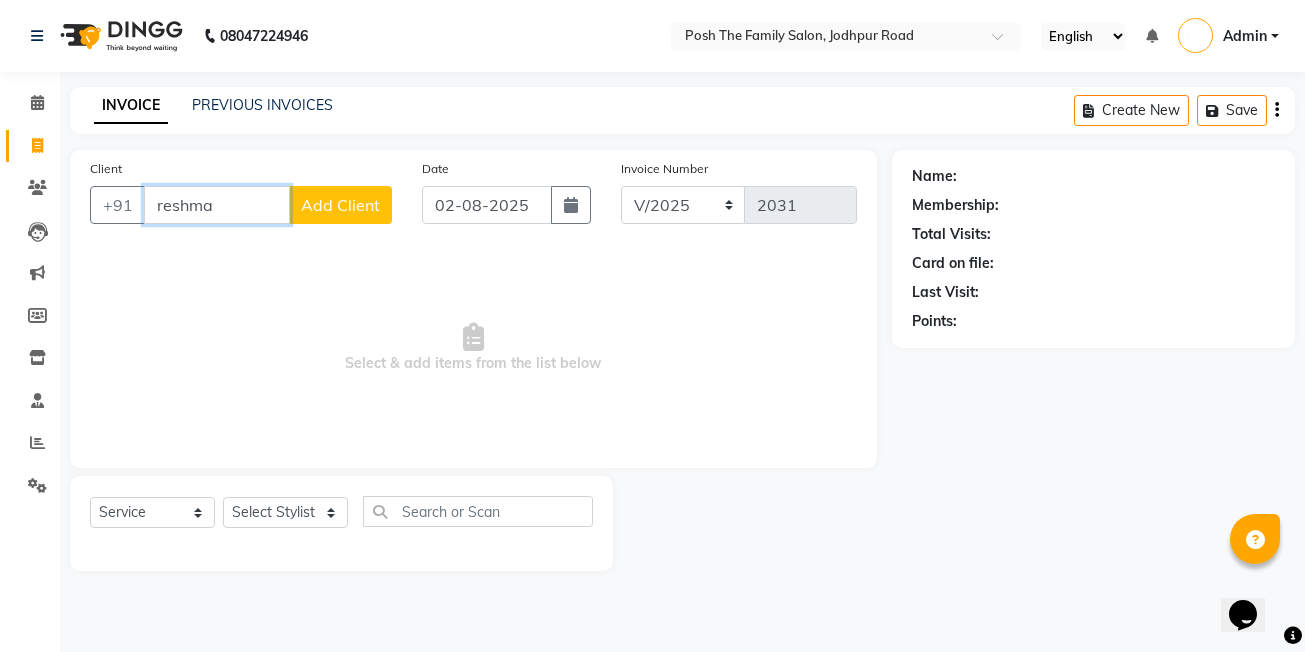 type on "reshma" 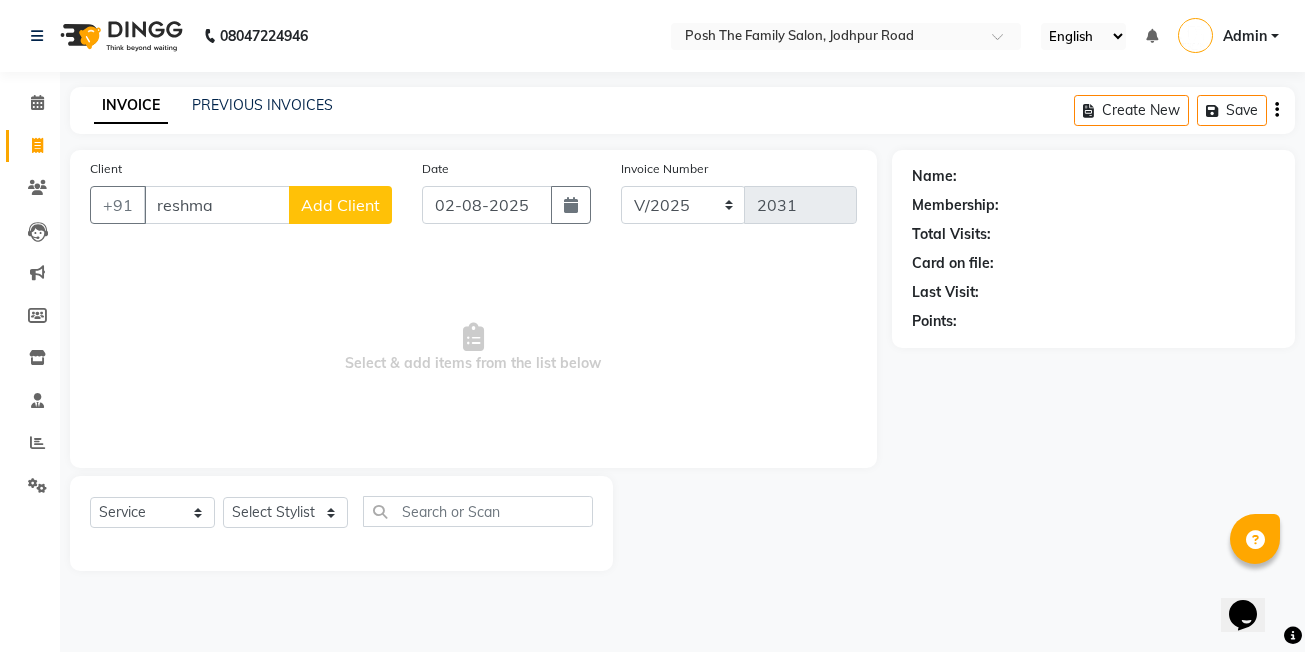 click on "Add Client" 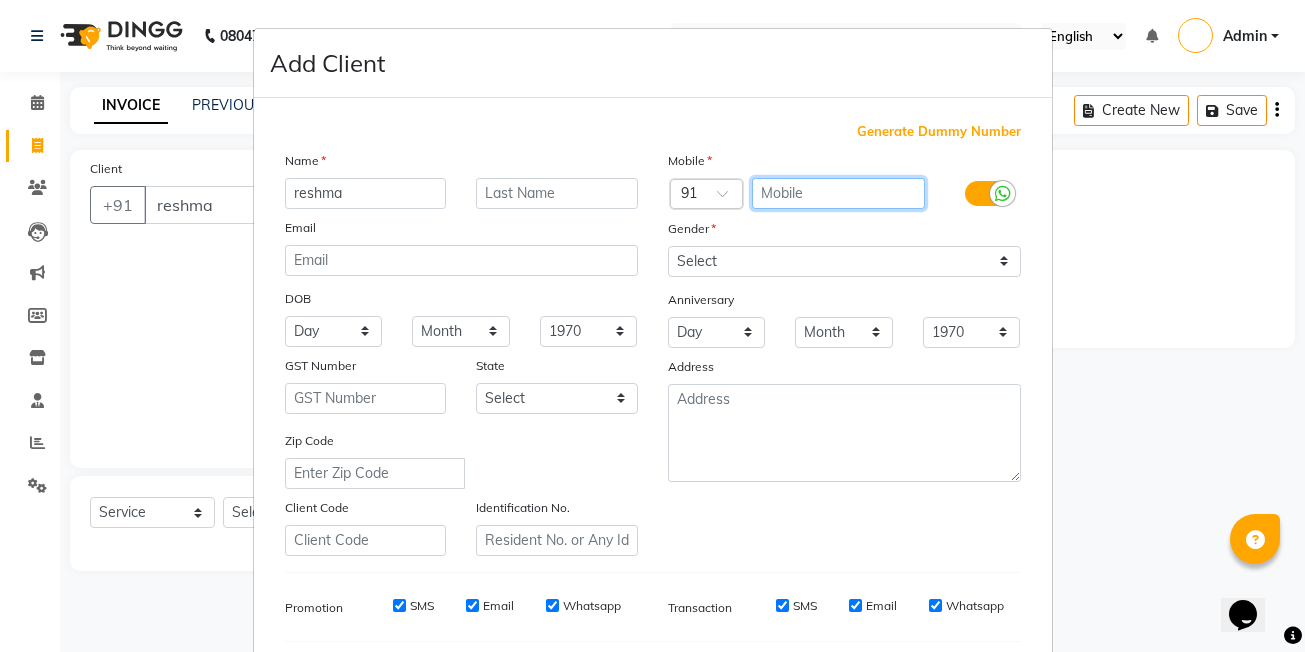 click at bounding box center [838, 193] 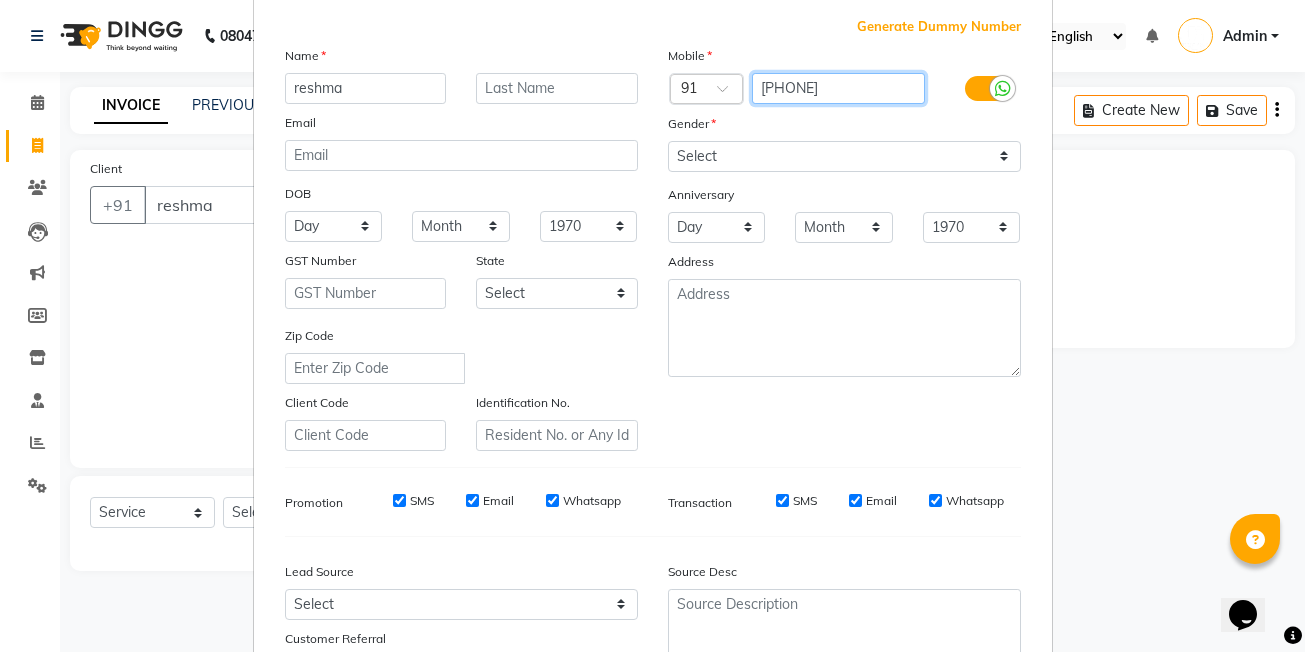 scroll, scrollTop: 71, scrollLeft: 0, axis: vertical 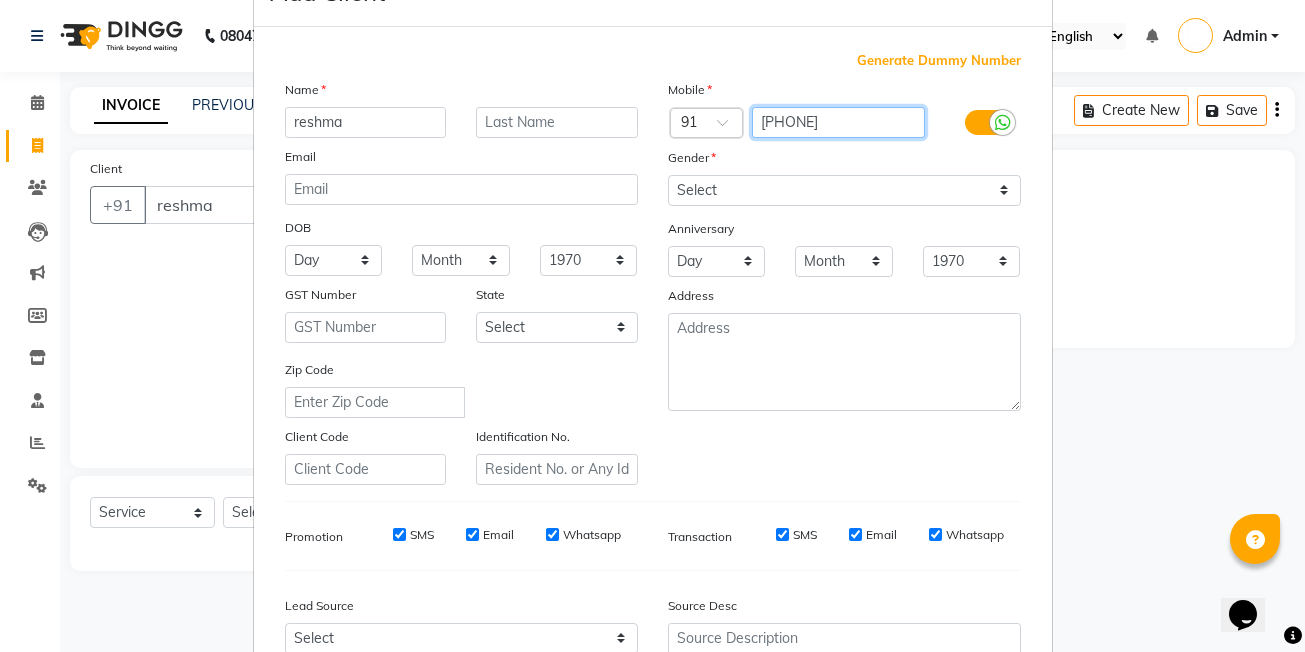 type on "8140568893" 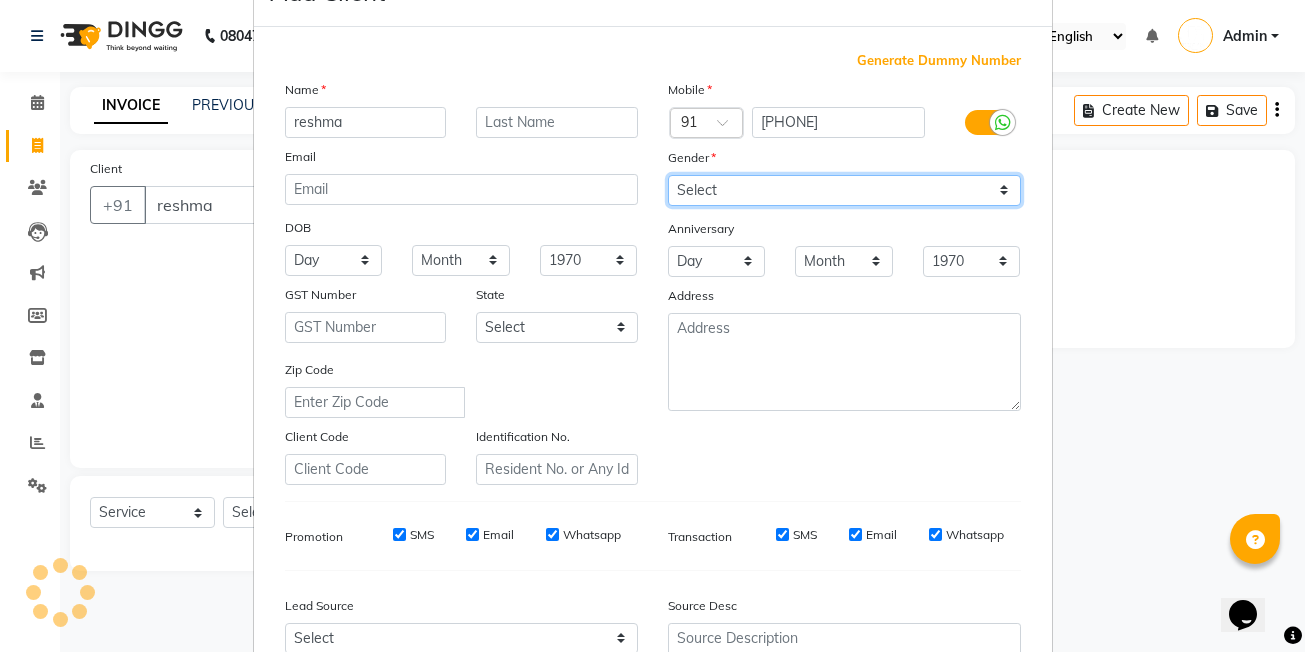 click on "Select Male Female Other Prefer Not To Say" at bounding box center (844, 190) 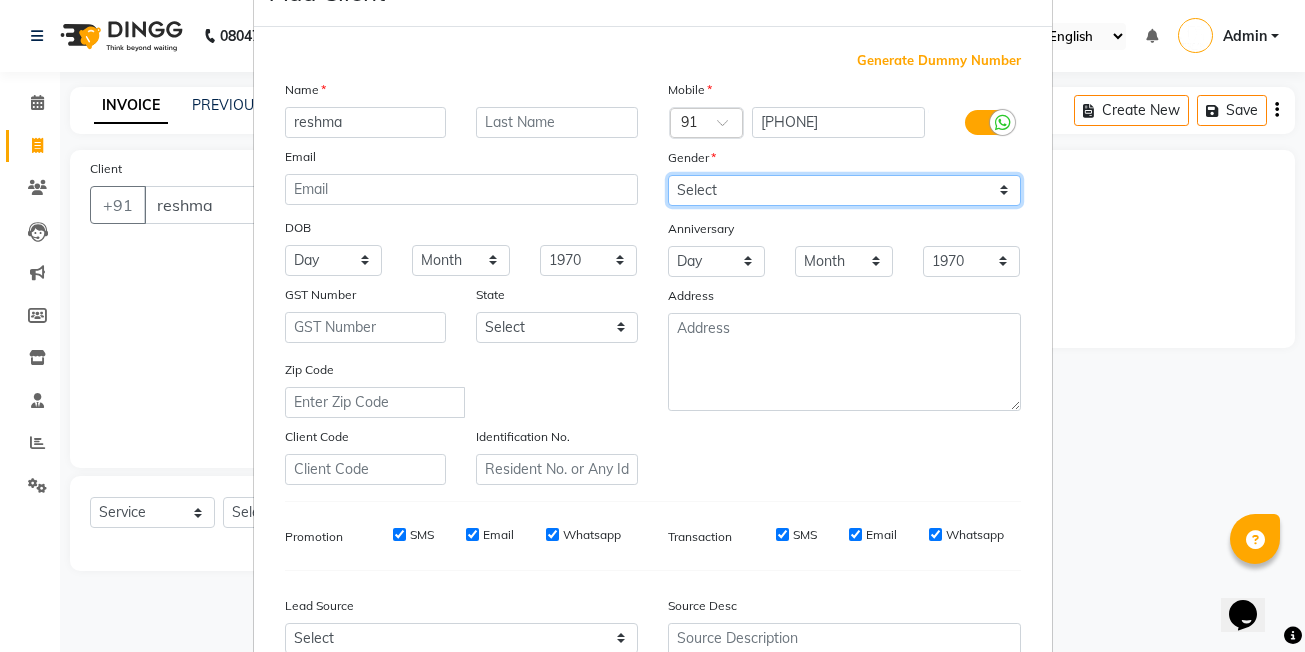 select on "female" 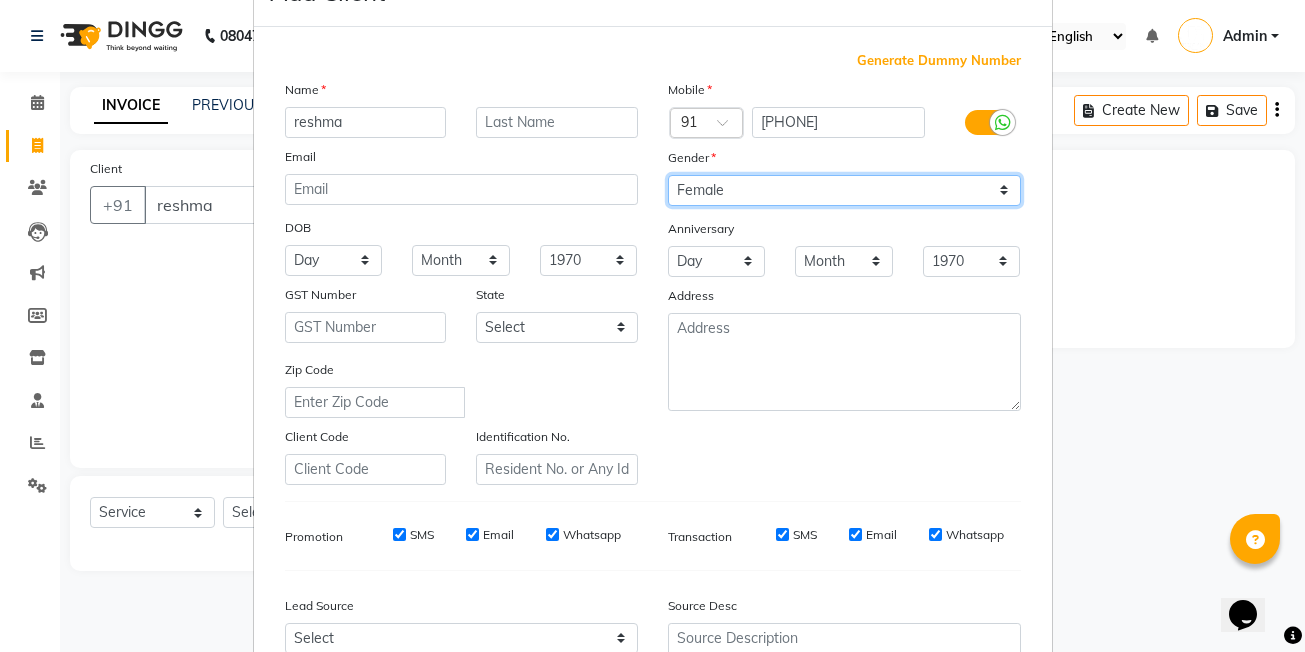 click on "Select Male Female Other Prefer Not To Say" at bounding box center (844, 190) 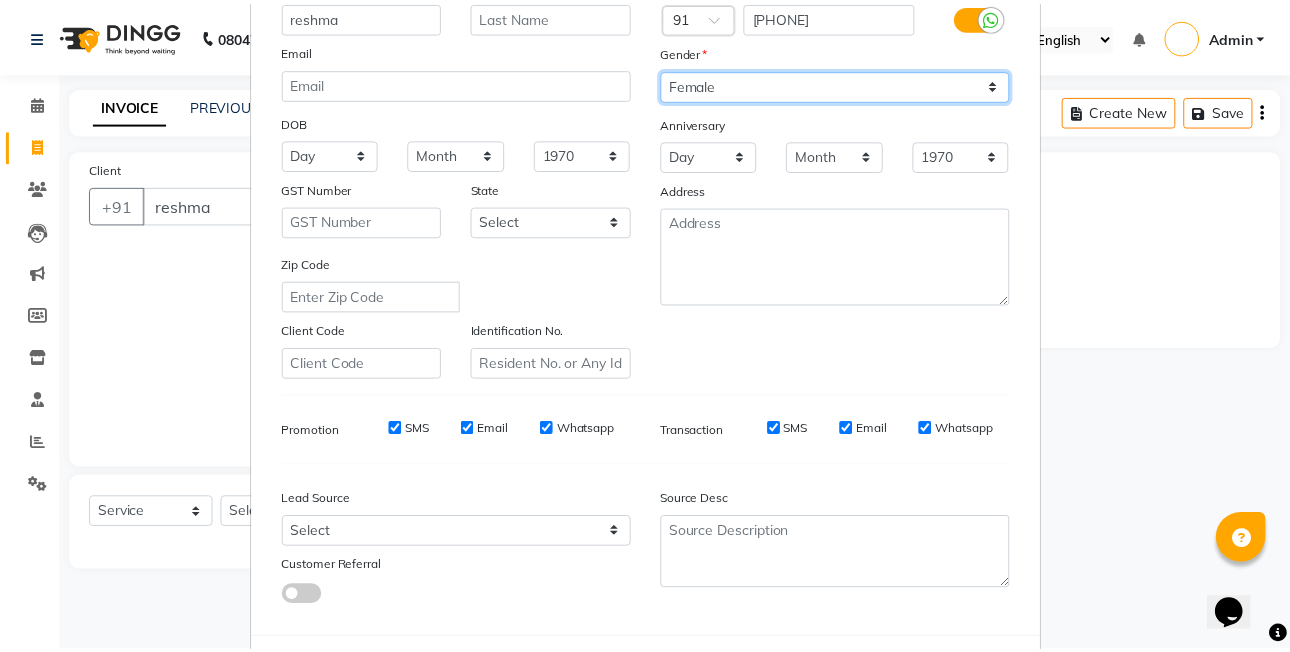 scroll, scrollTop: 271, scrollLeft: 0, axis: vertical 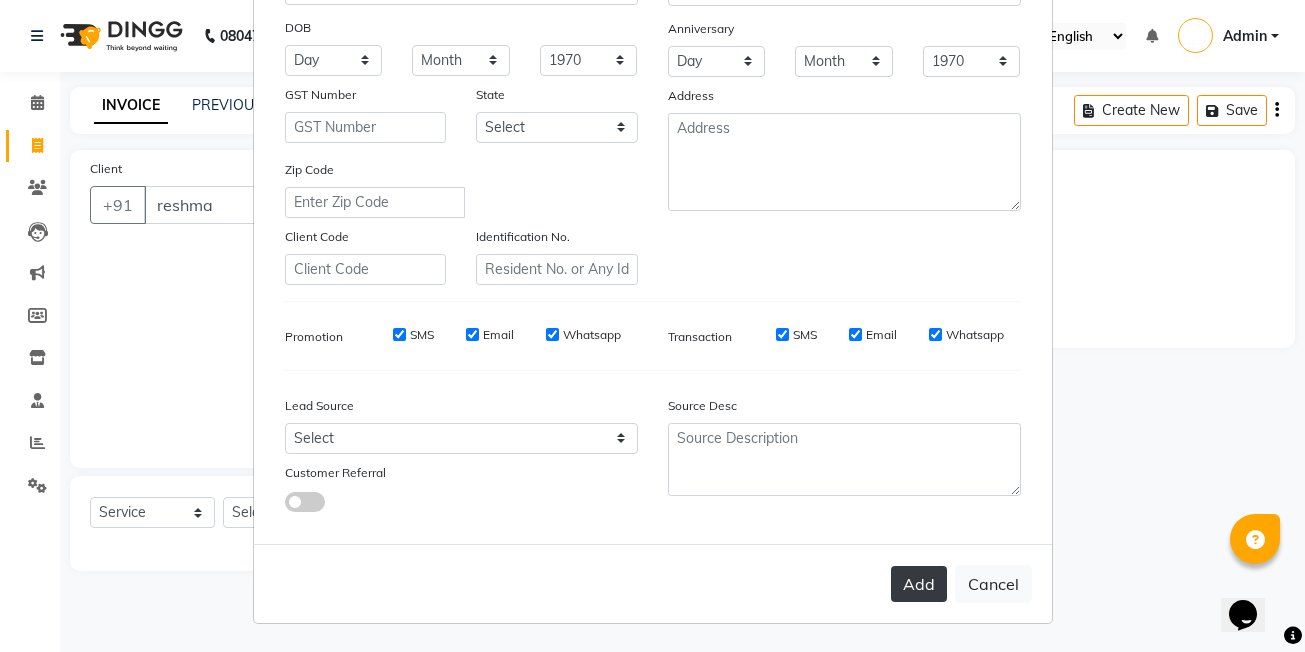 click on "Add" at bounding box center [919, 584] 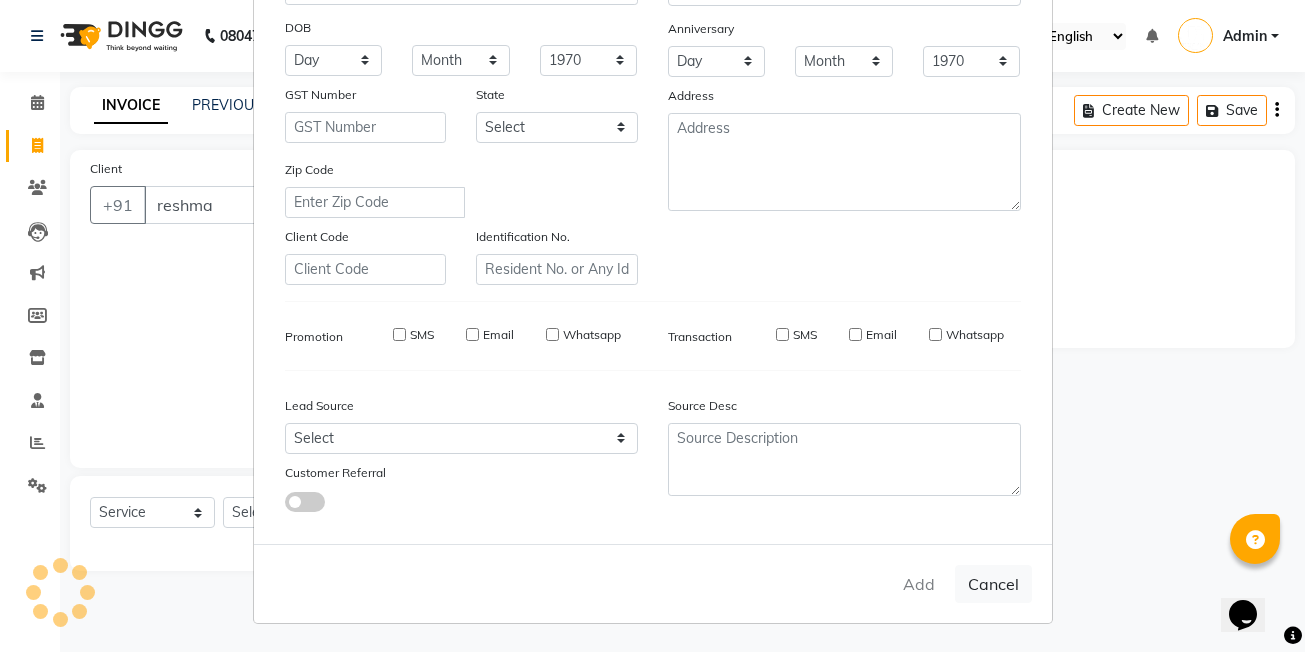 type on "8140568893" 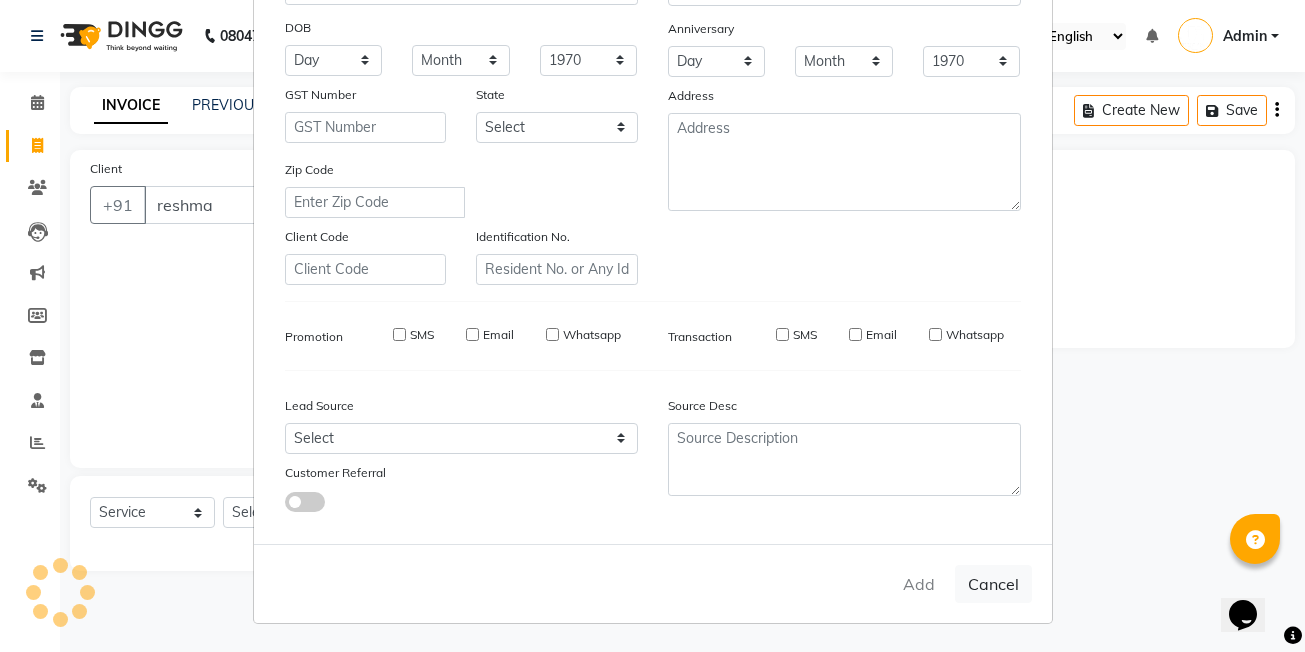 type 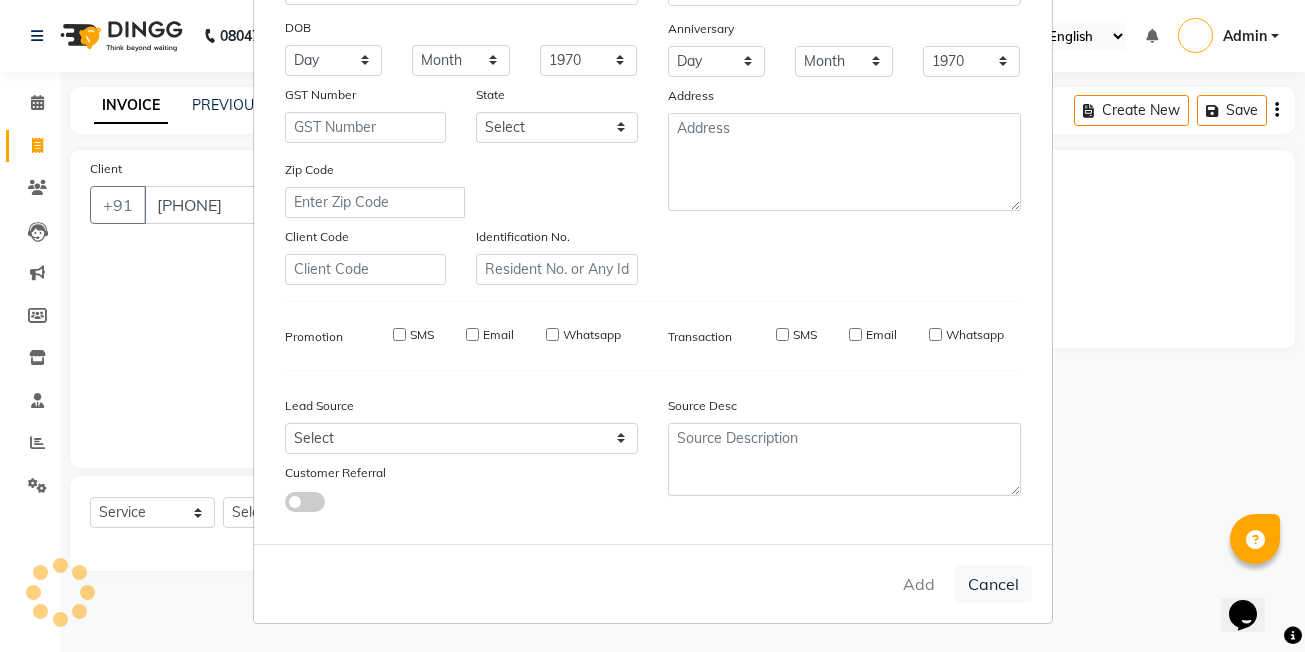 select 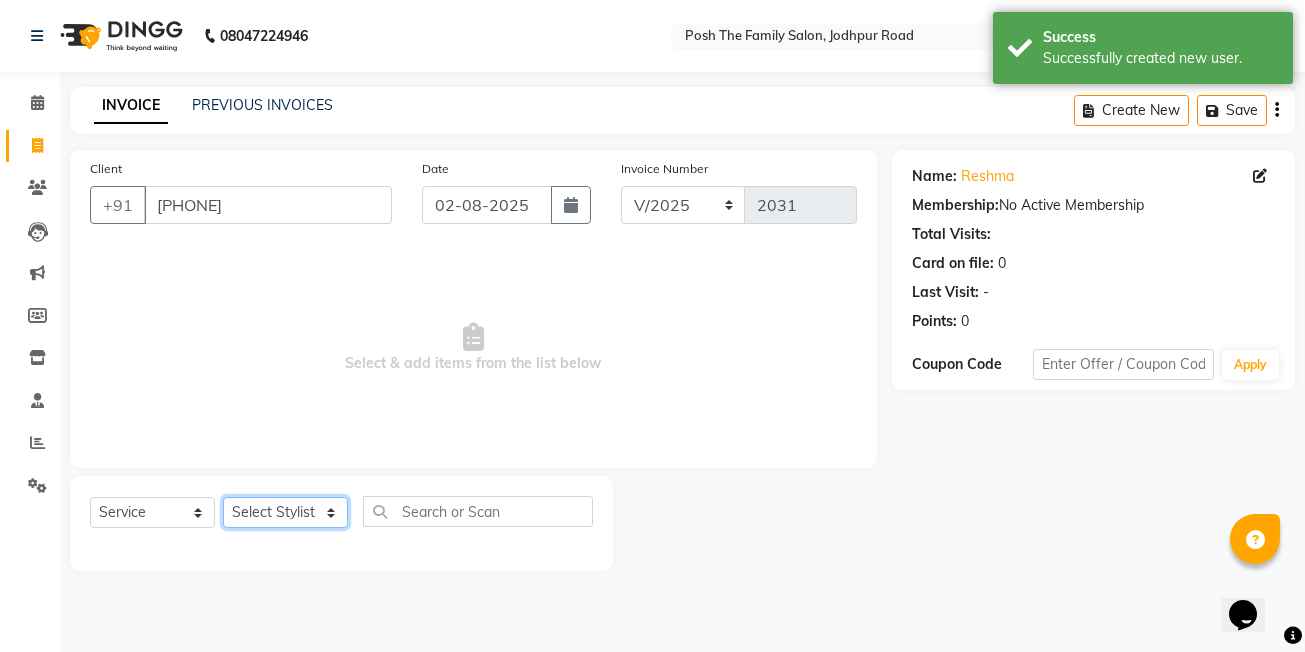 click on "Select Stylist [FIRST] [LAST] [FIRST] [LAST]  [FIRST] [LAST] [FIRST] [LAST]  [FIRST] [LAST] [FIRST] [LAST] [FIRST] [LAST] [FIRST] [LAST] (OWNER) POSH [FIRST] [LAST] [FIRST] [LAST] [FIRST] [LAST] [FIRST] [LAST] [FIRST] [LAST] [FIRST] [LAST] [FIRST] [LAST] [FIRST] [LAST] [FIRST] [LAST] [FIRST] [LAST] [FIRST] [LAST] master  Master Stylist (M)  Master Stylist" 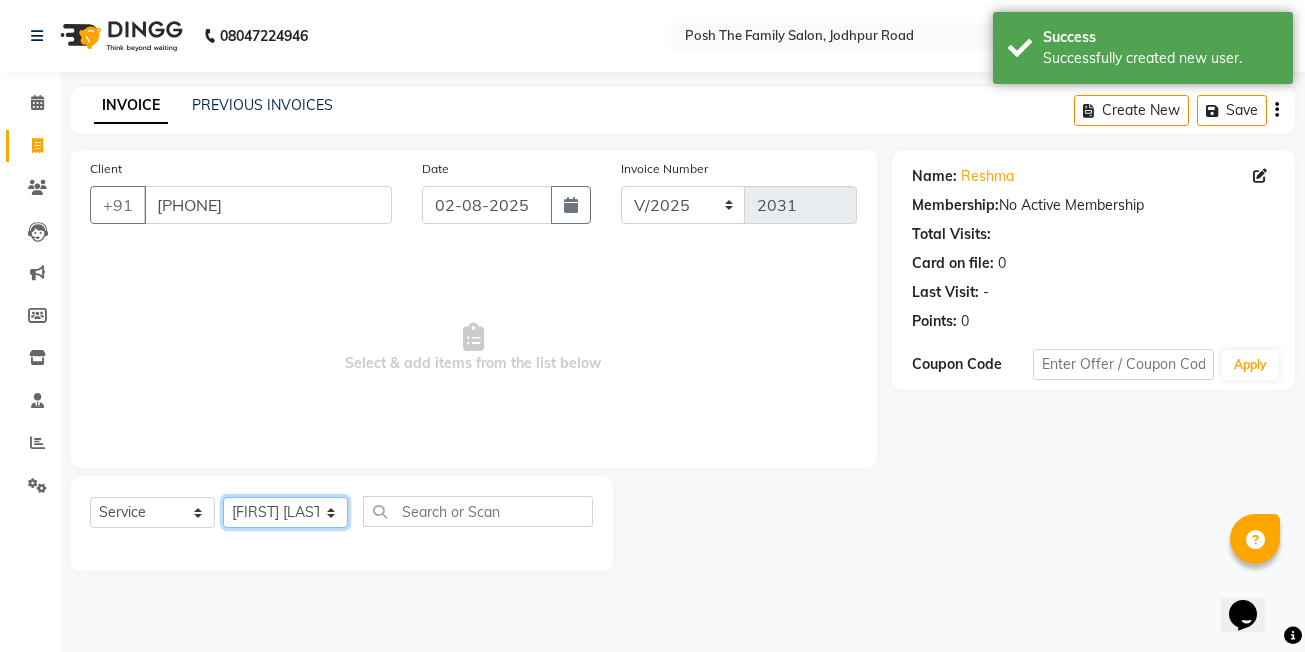 click on "Select Stylist [FIRST] [LAST] [FIRST] [LAST]  [FIRST] [LAST] [FIRST] [LAST]  [FIRST] [LAST] [FIRST] [LAST] [FIRST] [LAST] [FIRST] [LAST] (OWNER) POSH [FIRST] [LAST] [FIRST] [LAST] [FIRST] [LAST] [FIRST] [LAST] [FIRST] [LAST] [FIRST] [LAST] [FIRST] [LAST] [FIRST] [LAST] [FIRST] [LAST] [FIRST] [LAST] [FIRST] [LAST] master  Master Stylist (M)  Master Stylist" 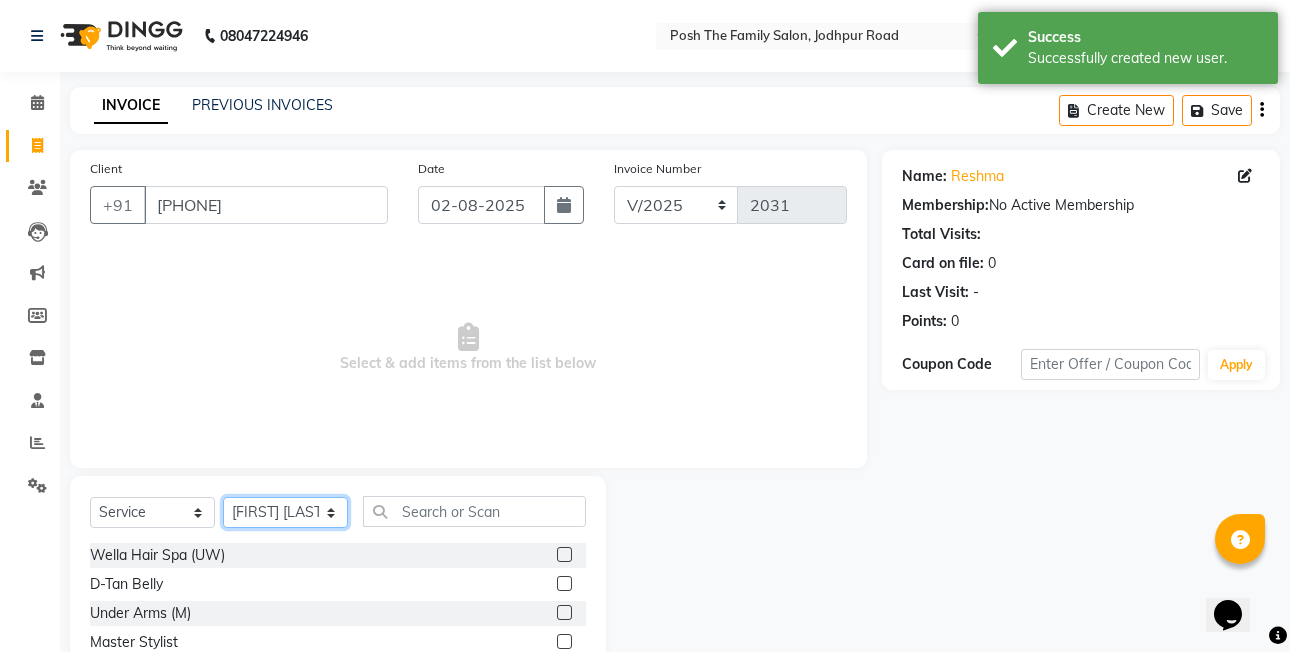 drag, startPoint x: 289, startPoint y: 522, endPoint x: 289, endPoint y: 494, distance: 28 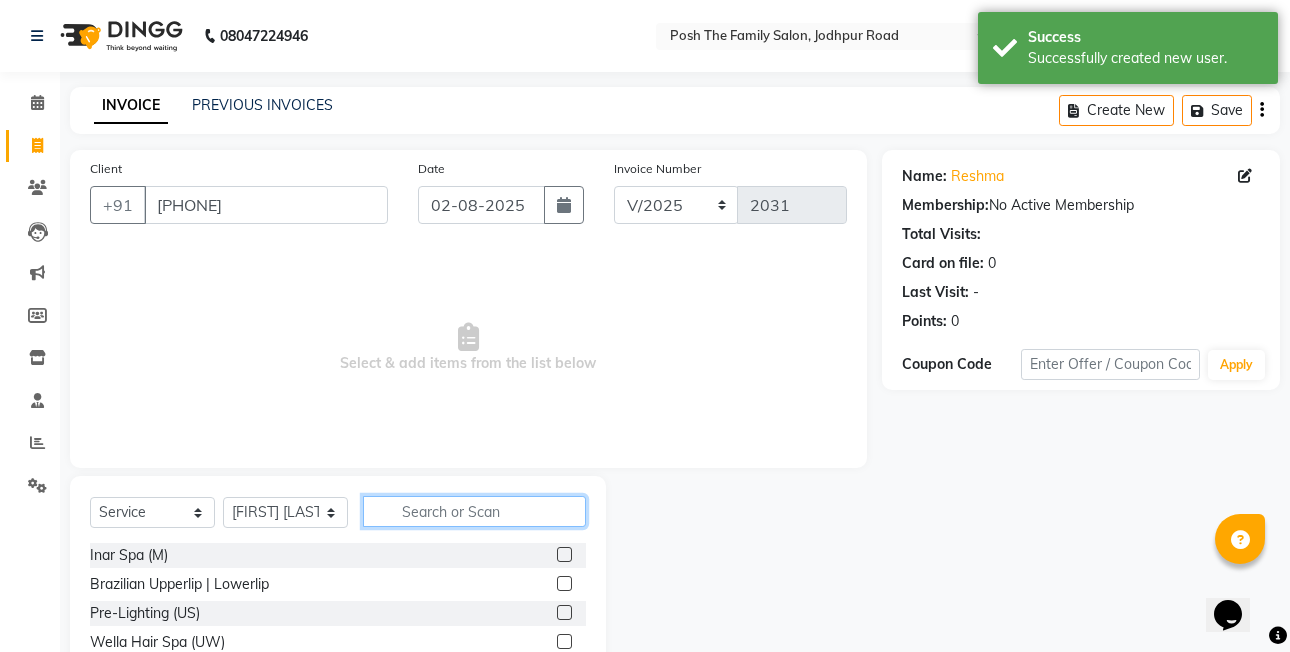 click 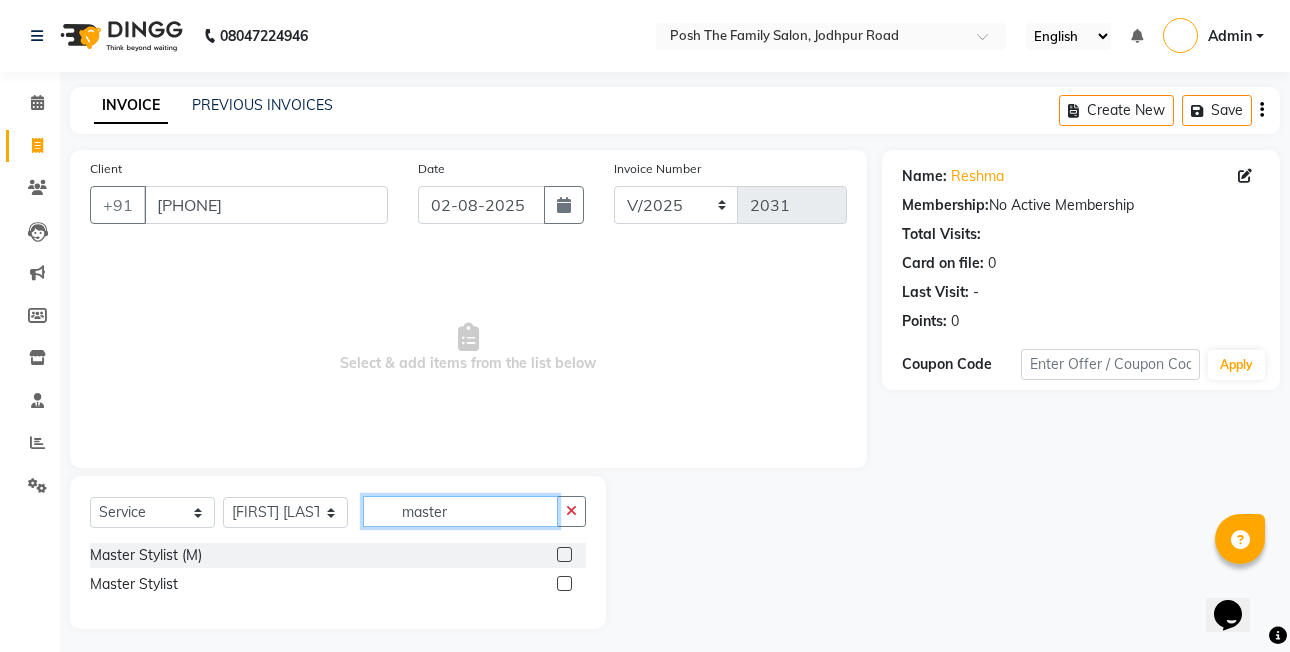type on "master" 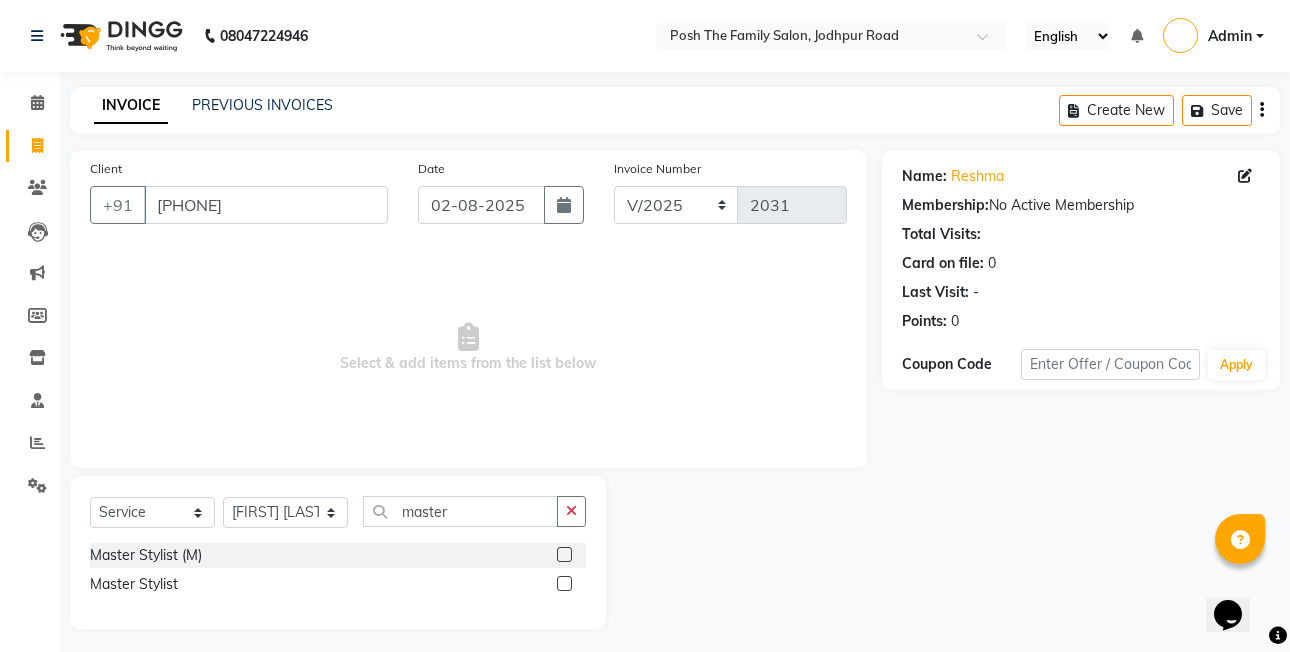 click 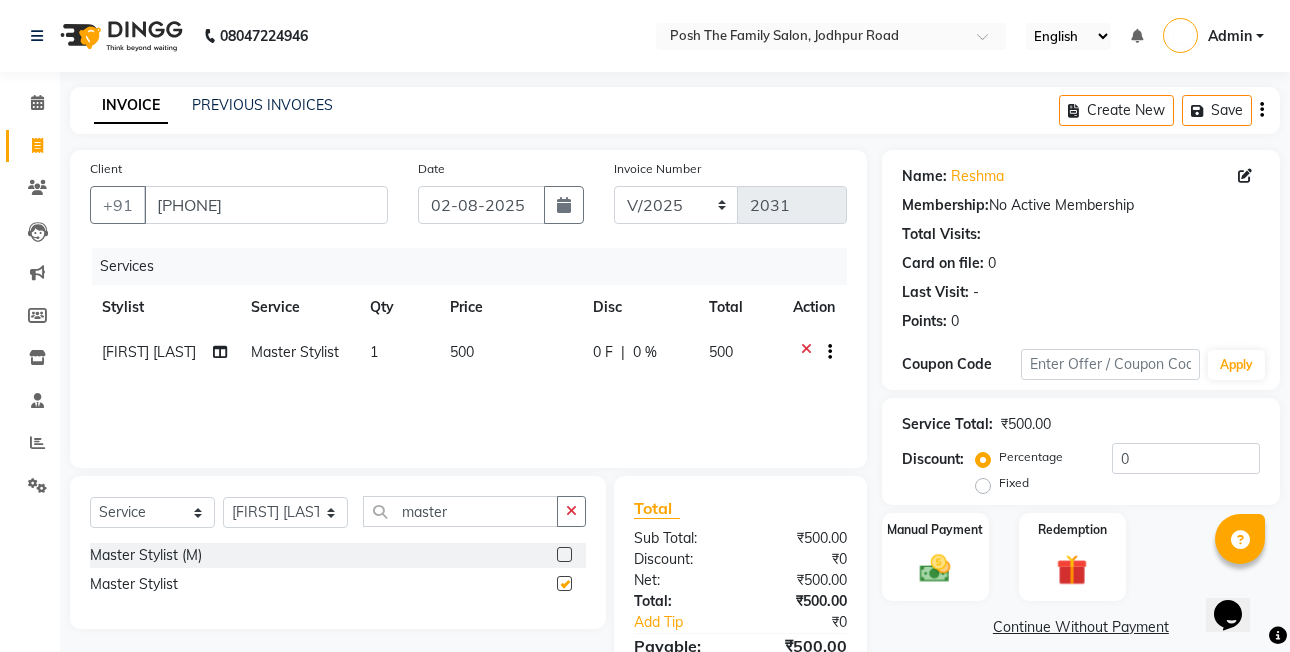 checkbox on "false" 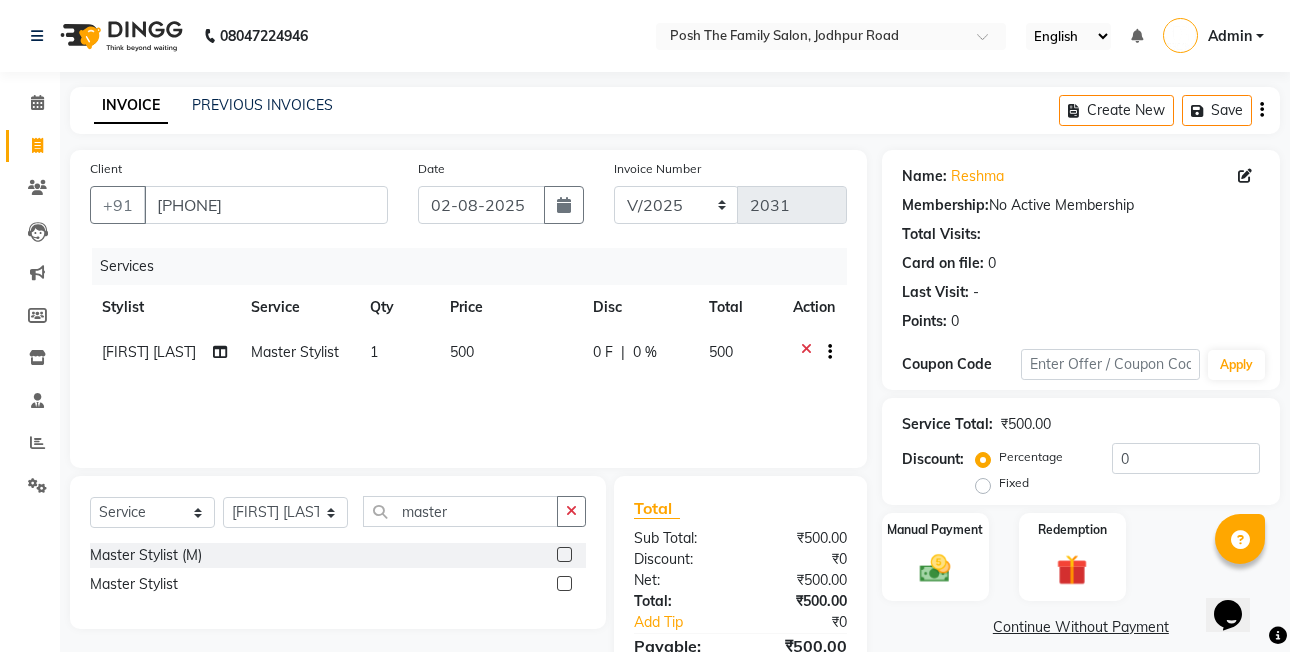 click on "Fixed" 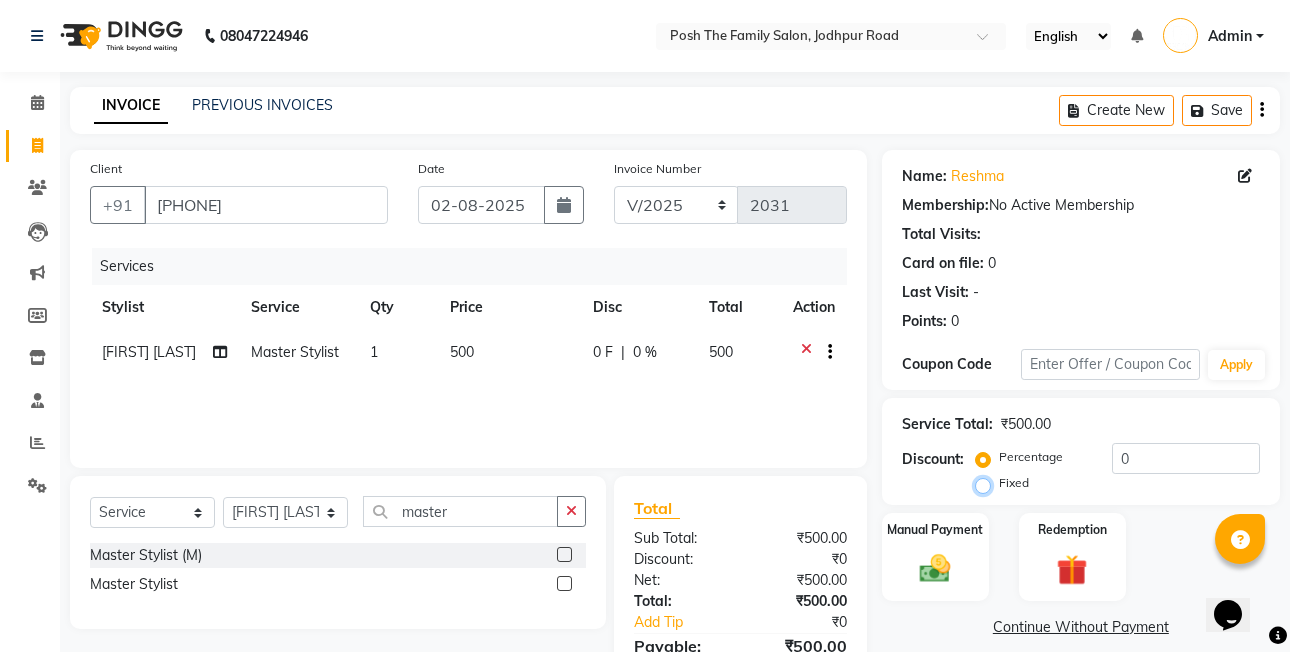 click on "Fixed" at bounding box center [987, 483] 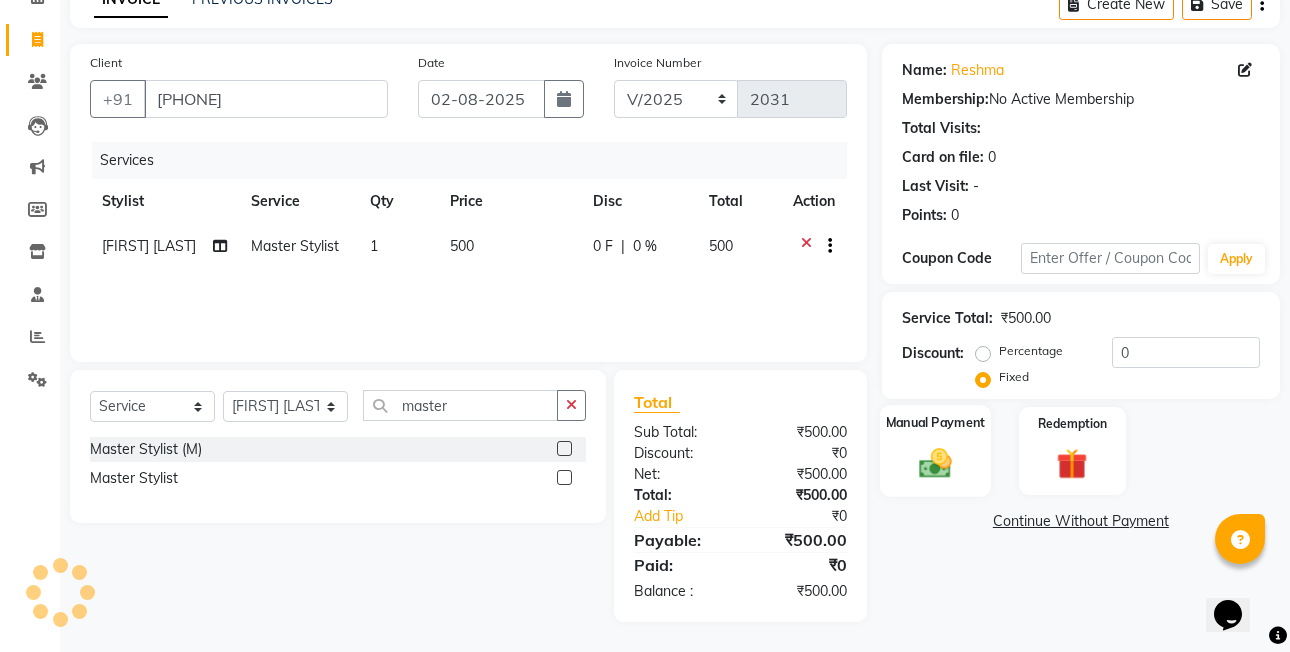 click 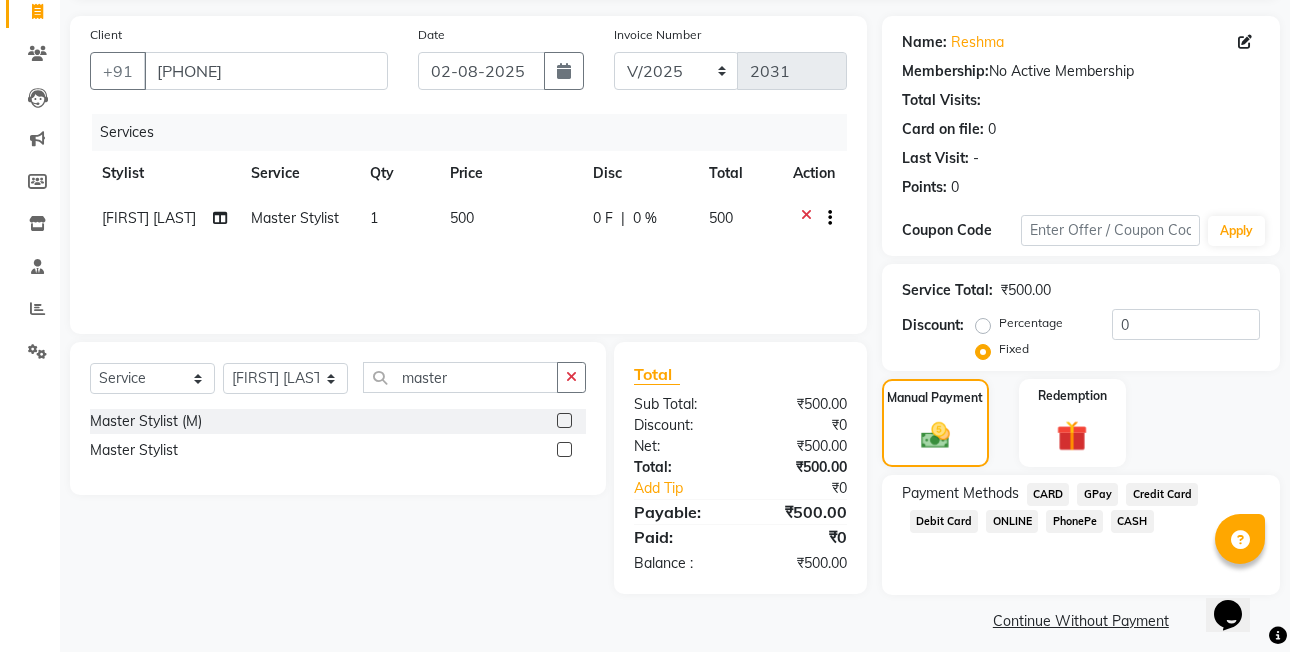 scroll, scrollTop: 148, scrollLeft: 0, axis: vertical 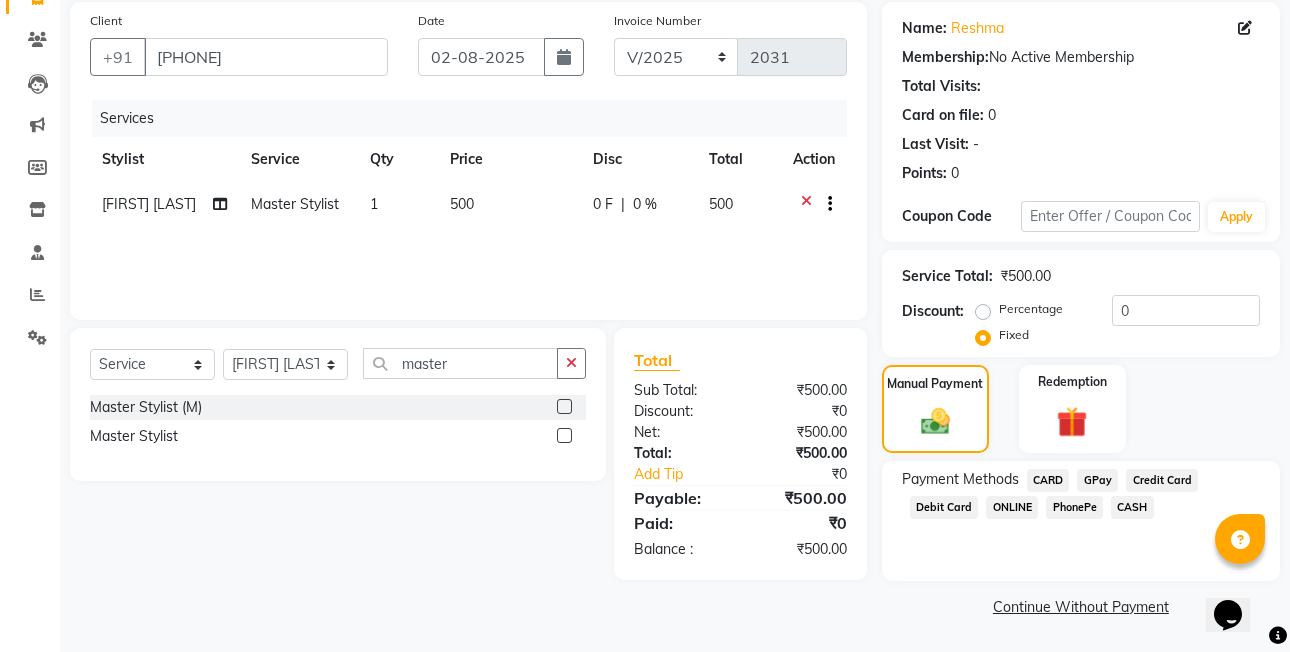 click on "GPay" 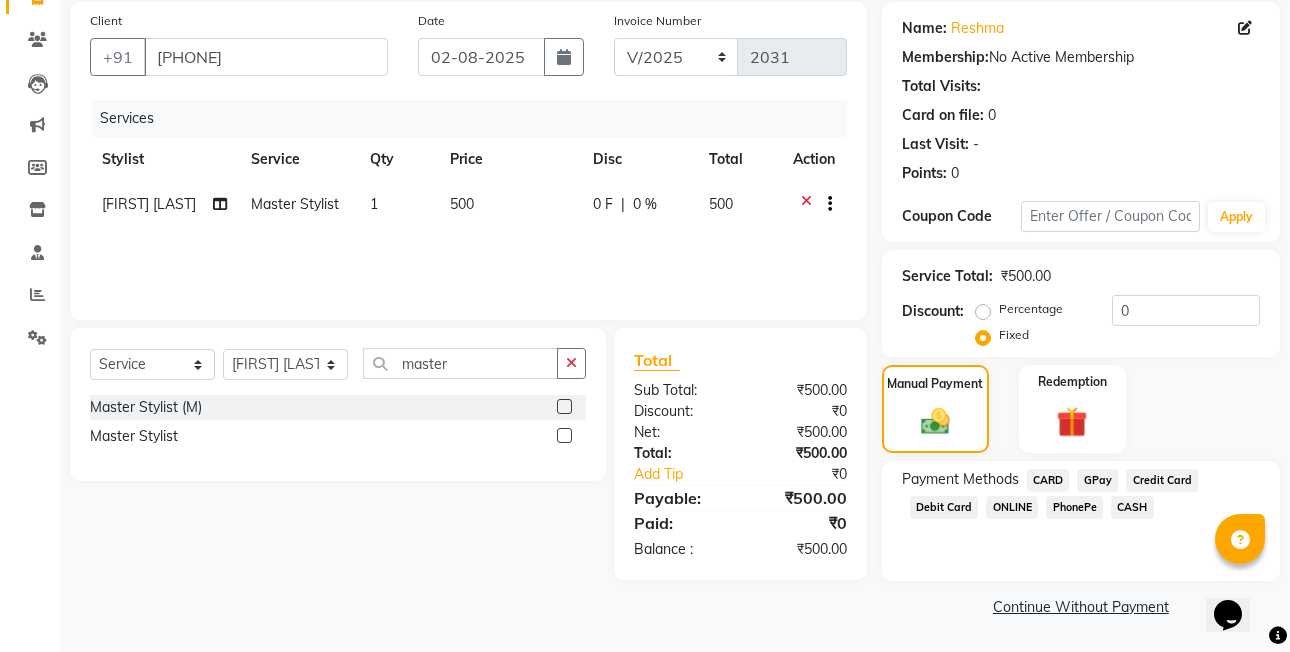 click on "PhonePe" 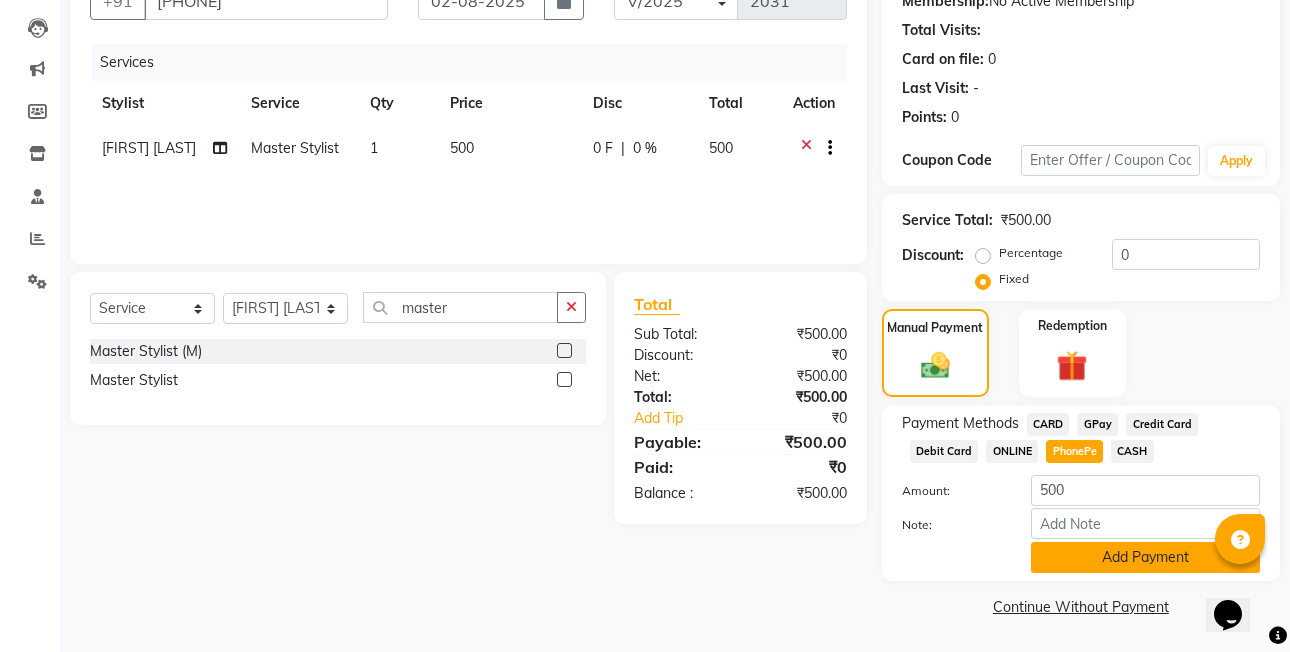click on "Add Payment" 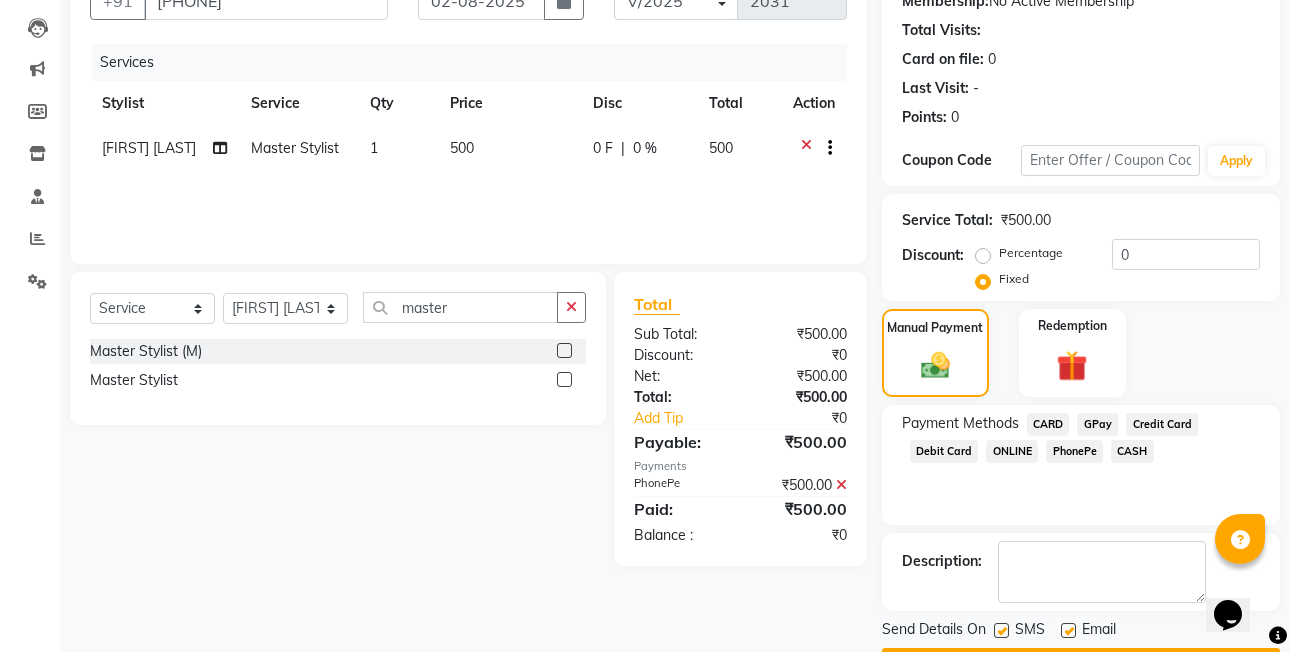scroll, scrollTop: 261, scrollLeft: 0, axis: vertical 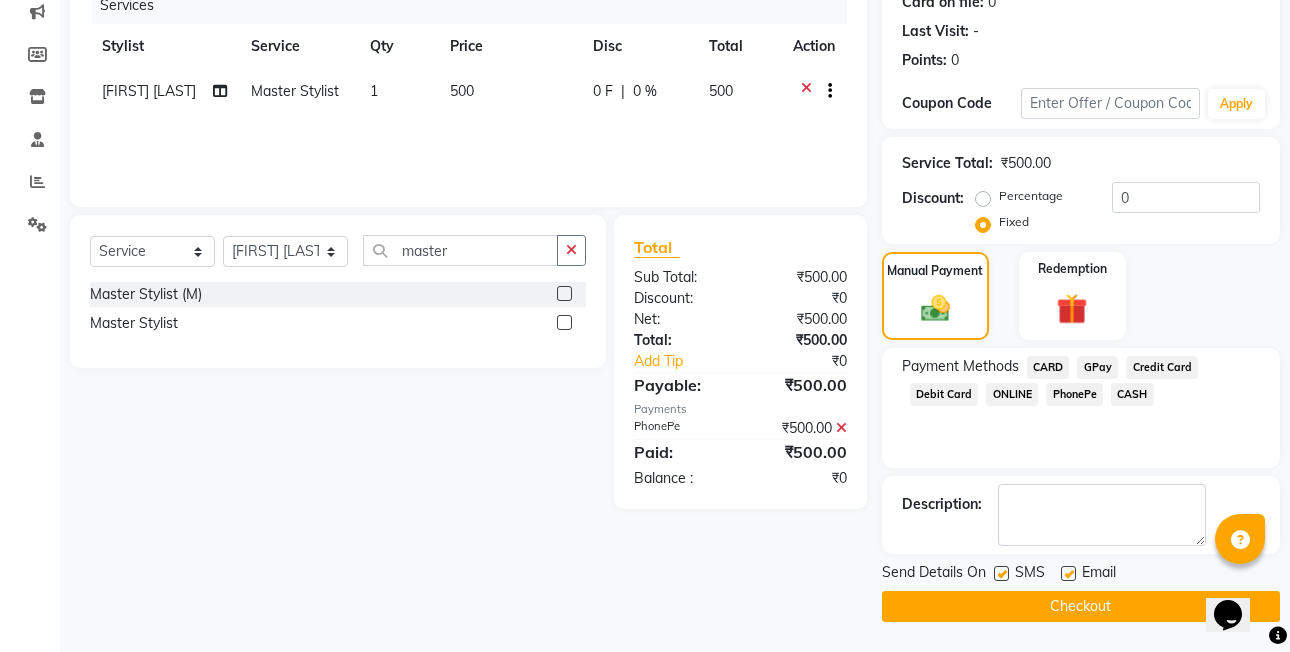 click on "Checkout" 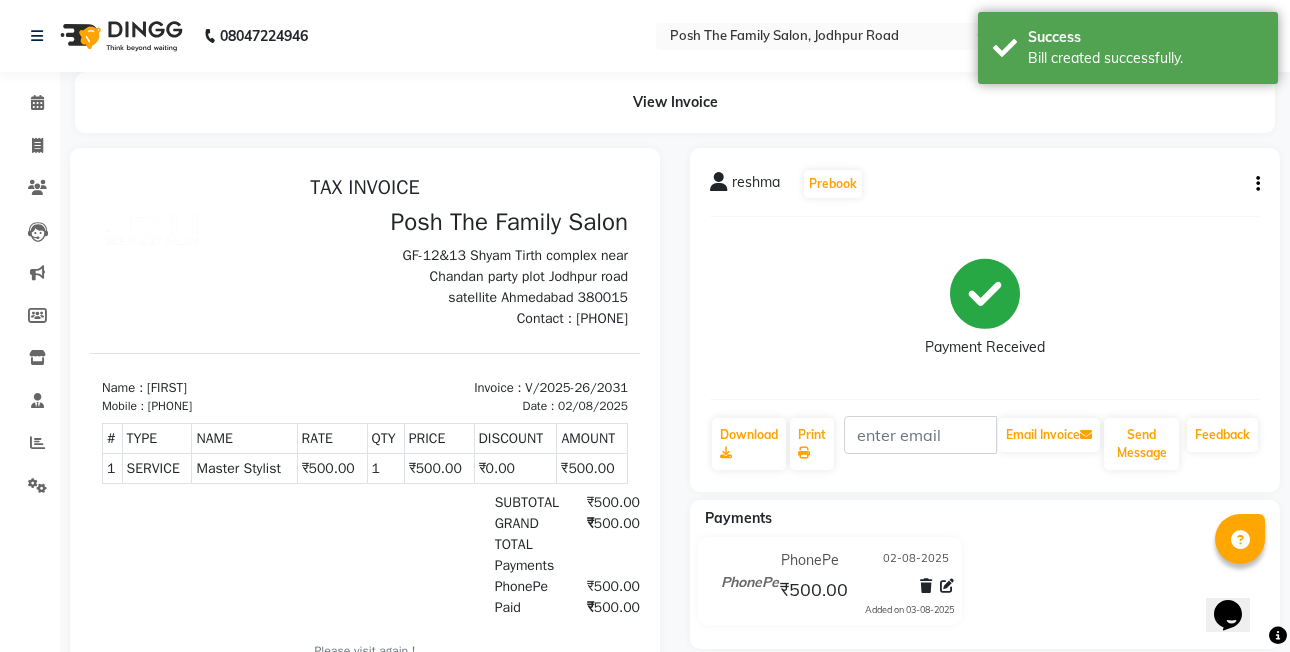 scroll, scrollTop: 0, scrollLeft: 0, axis: both 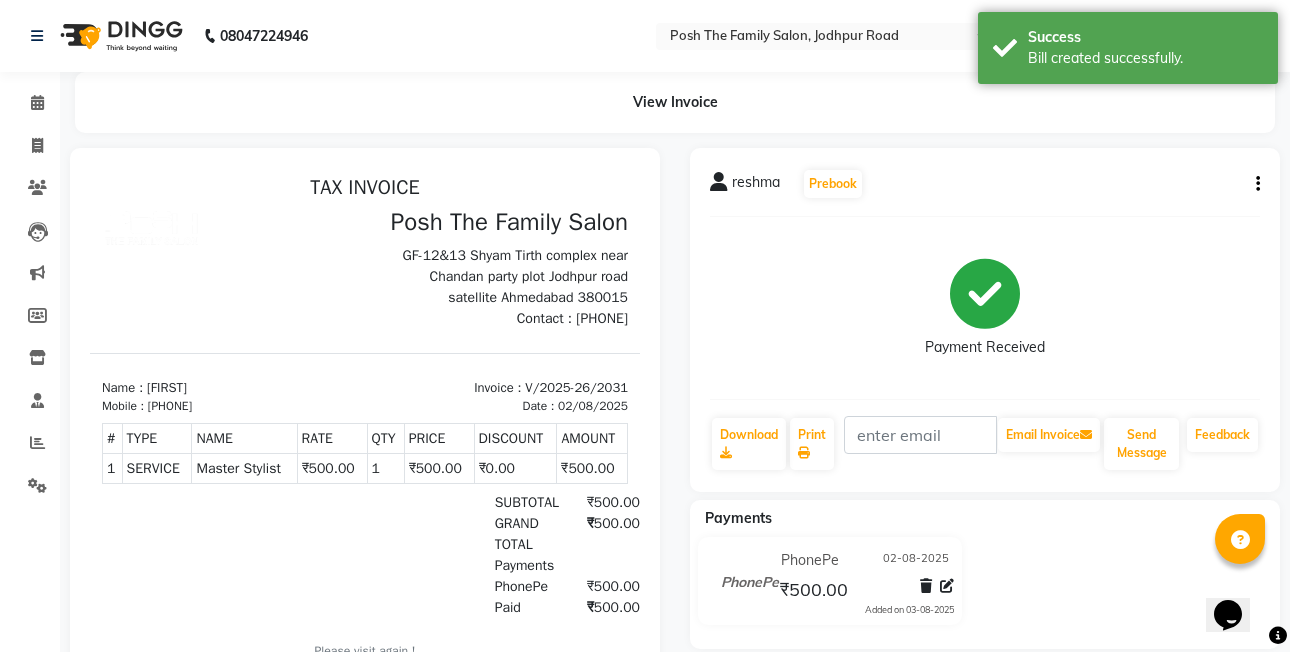 click 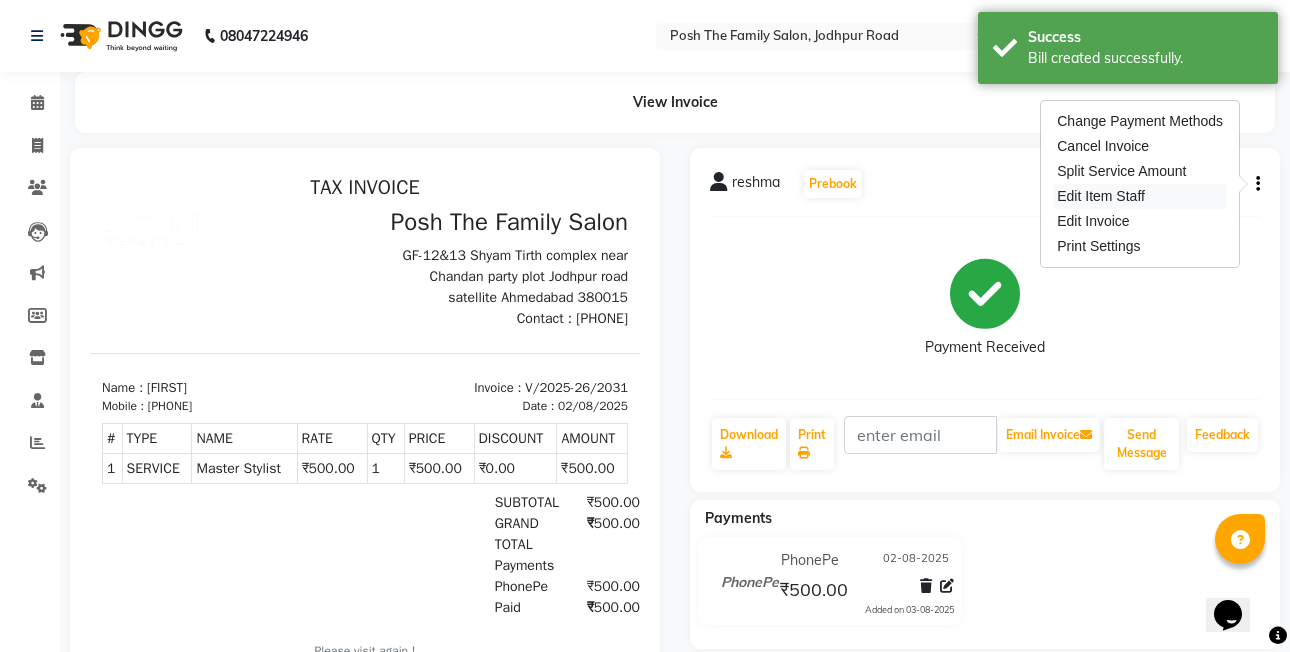 click on "Edit Item Staff" at bounding box center (1140, 196) 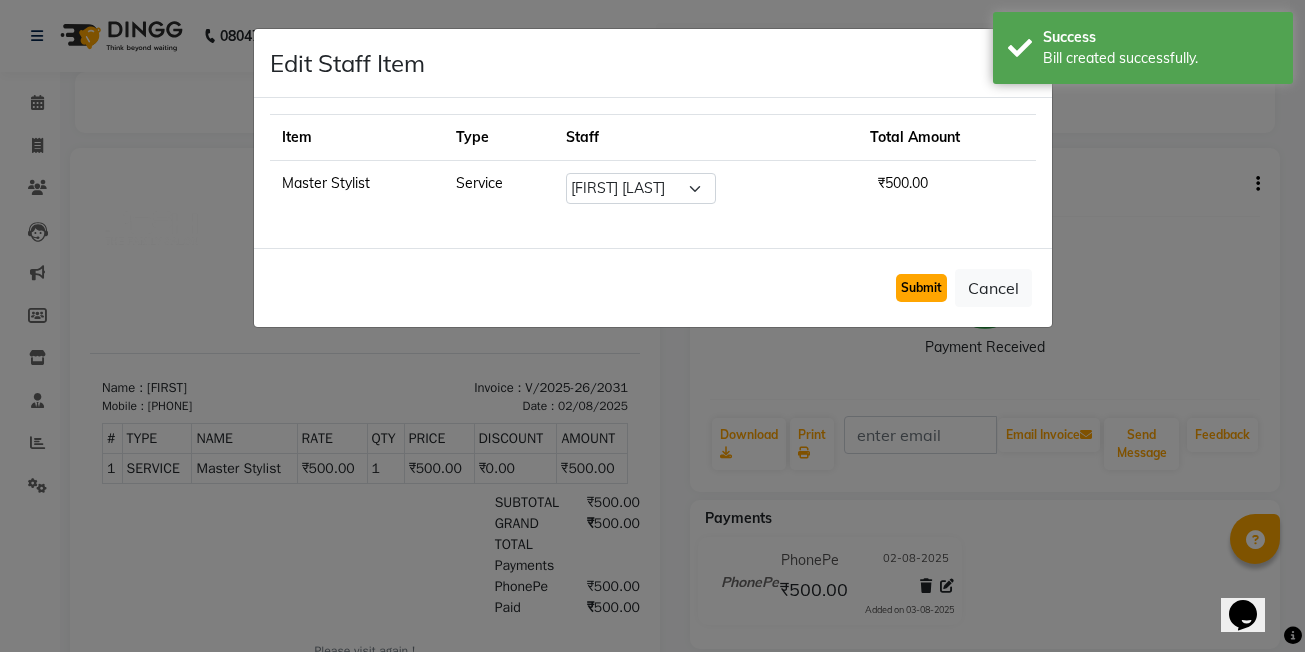 click on "Submit" 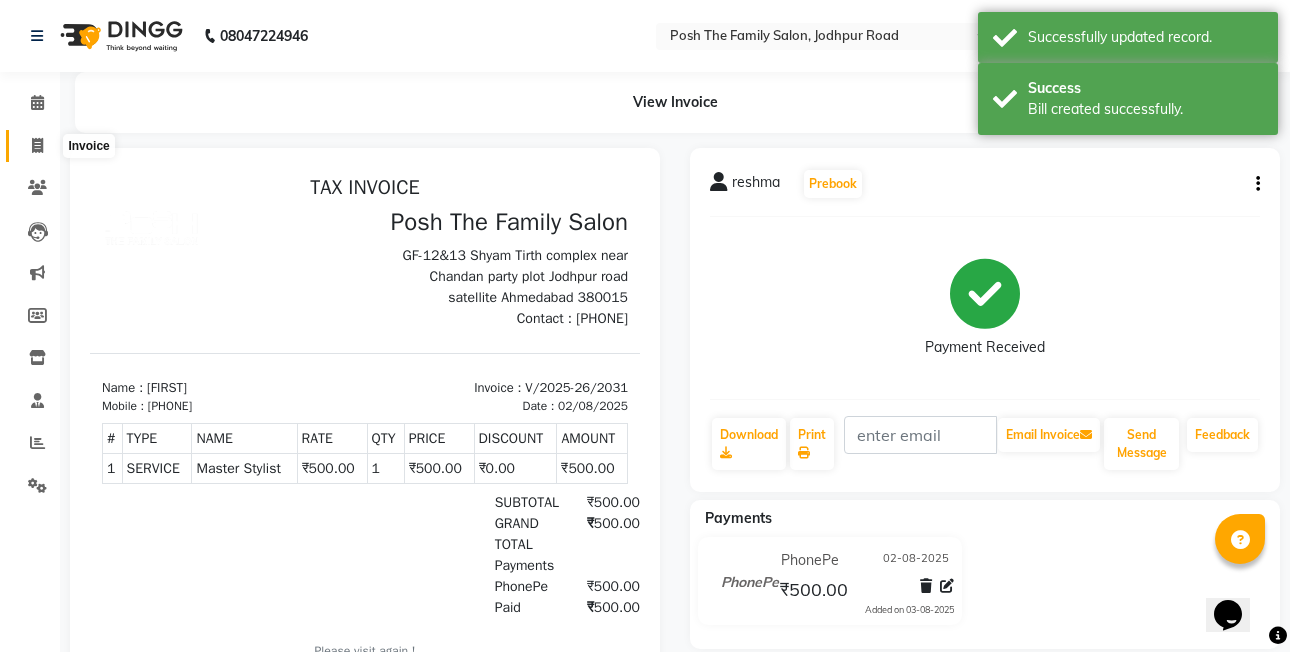 click 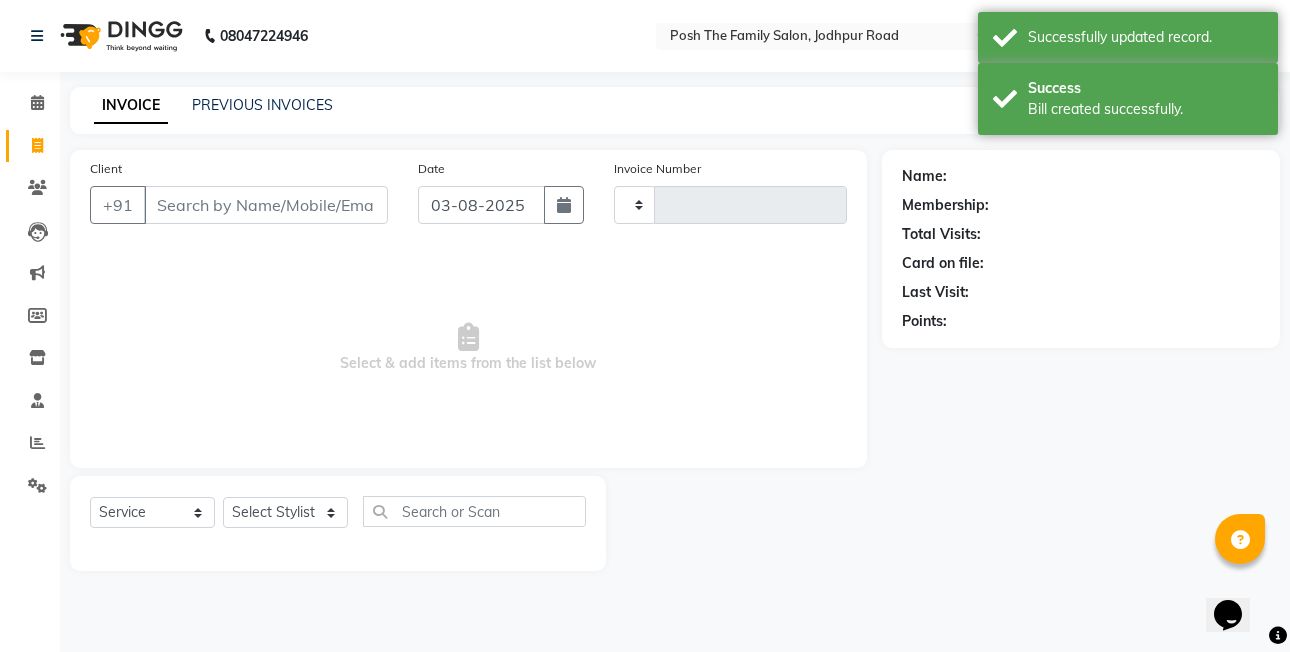 type on "2032" 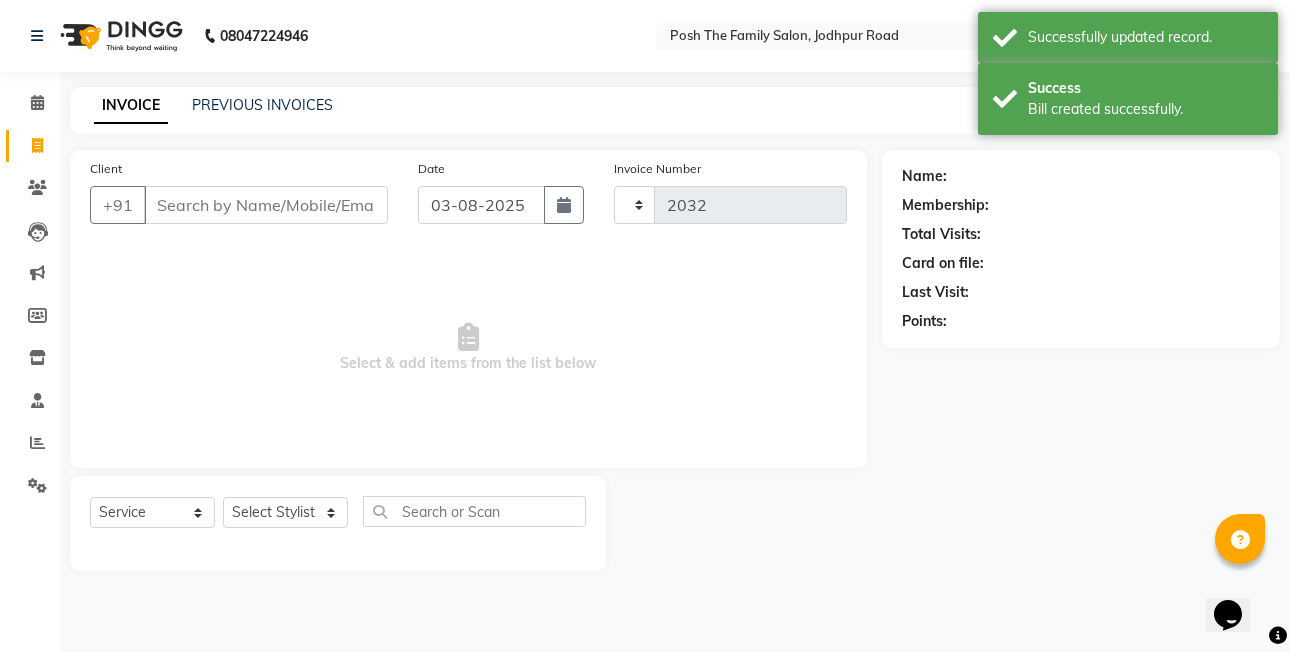 select on "6199" 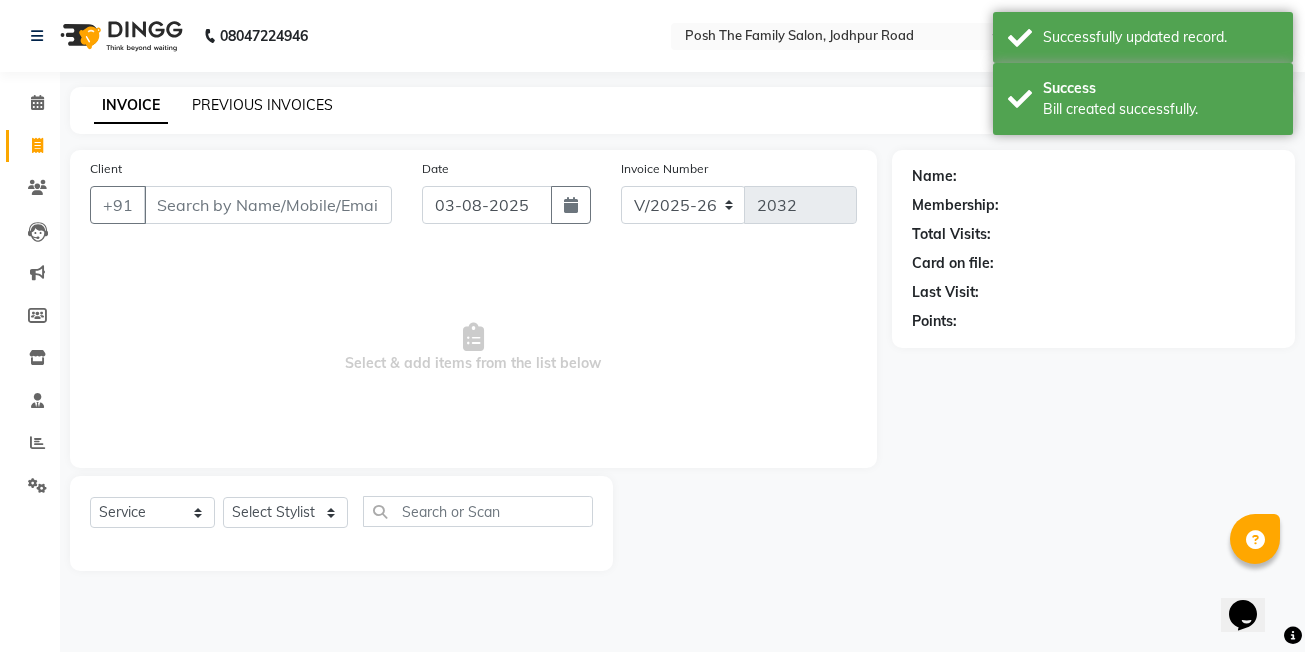 click on "PREVIOUS INVOICES" 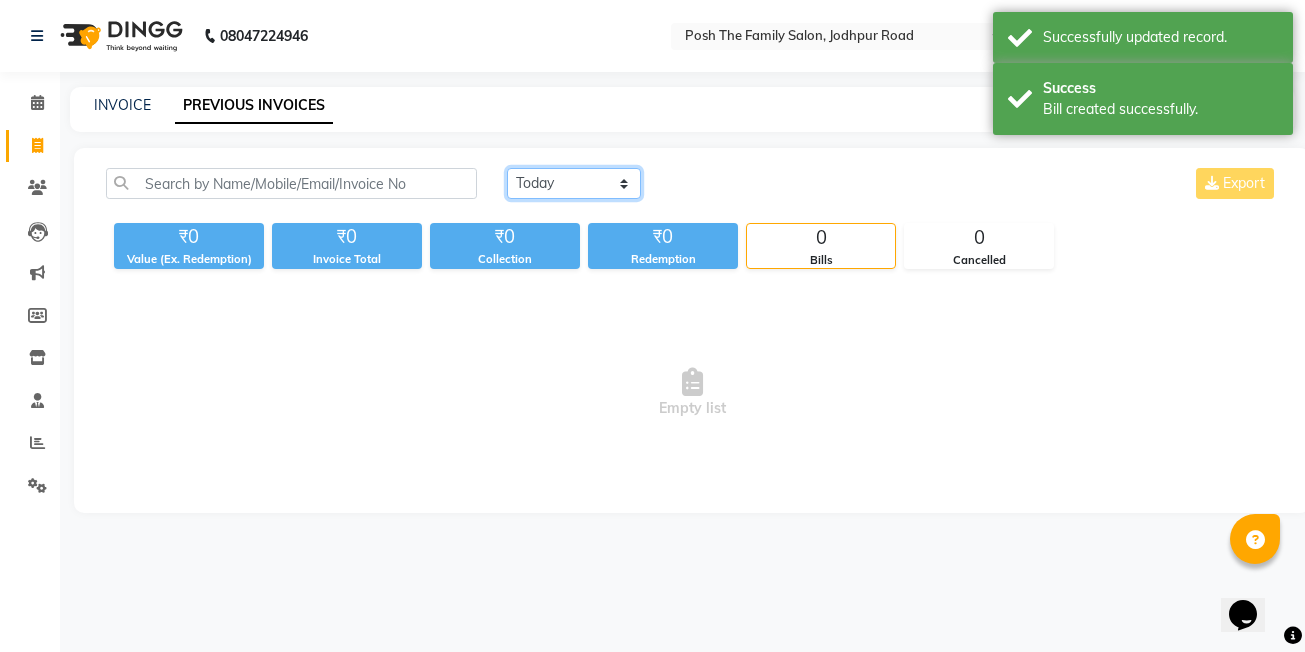 click on "Today Yesterday Custom Range" 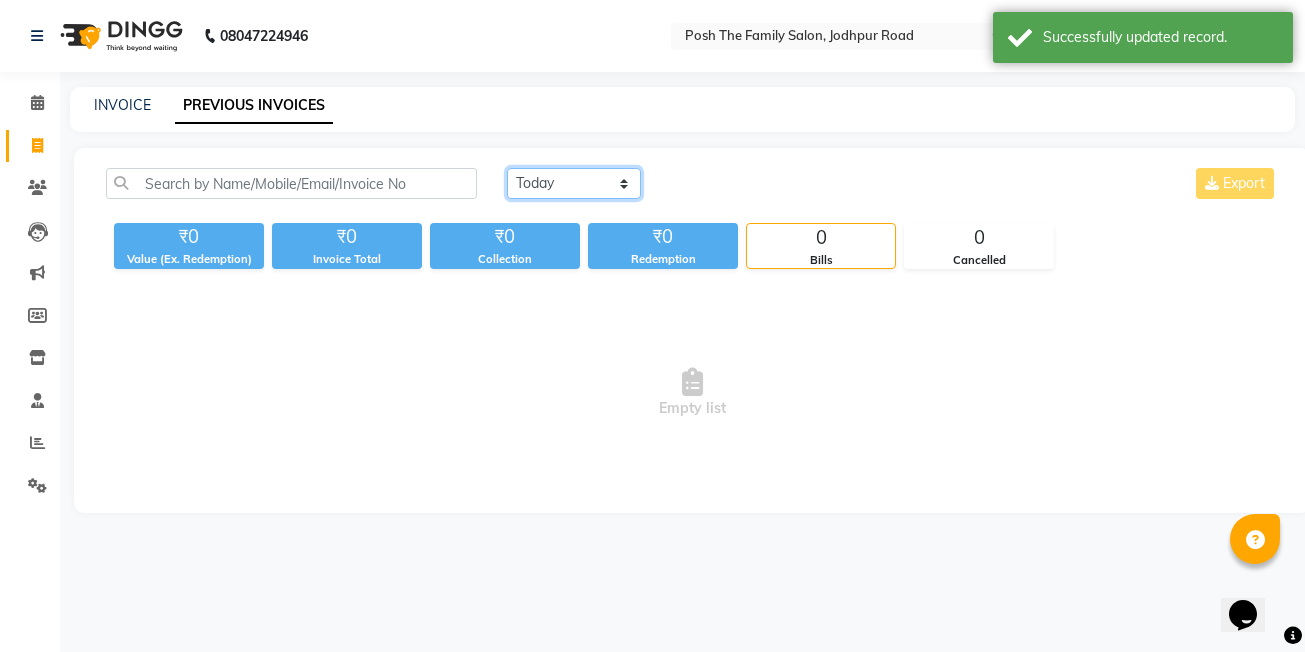 select on "yesterday" 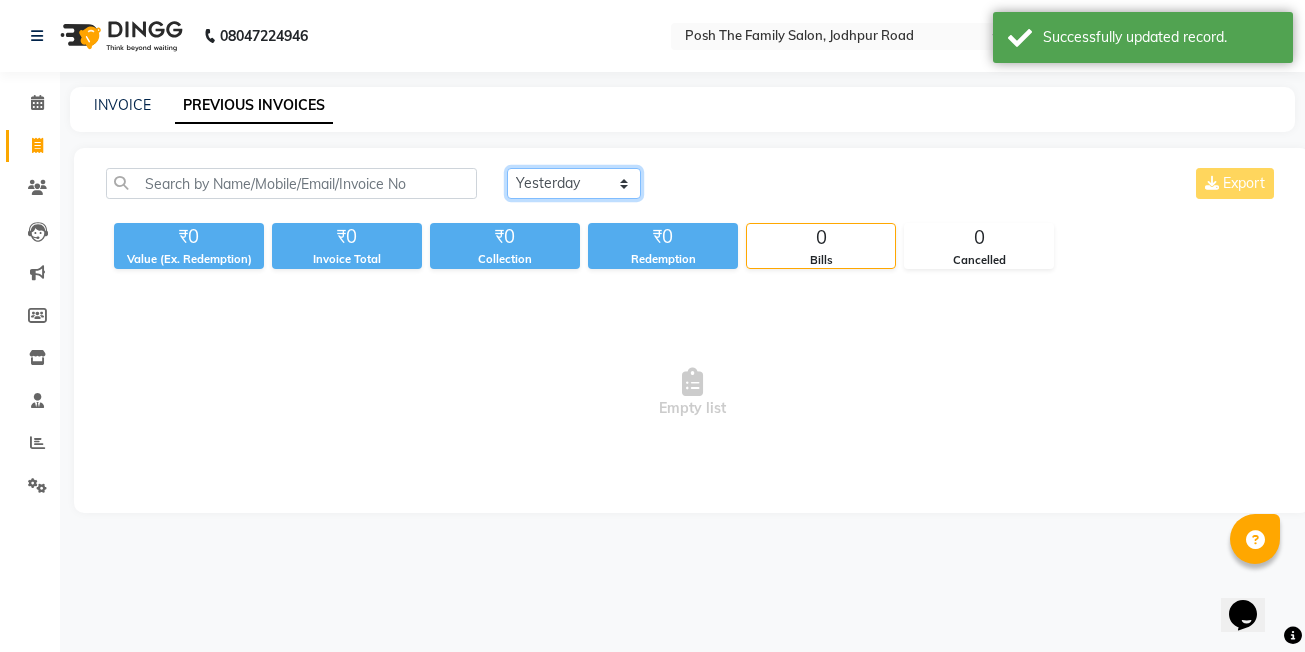 click on "Today Yesterday Custom Range" 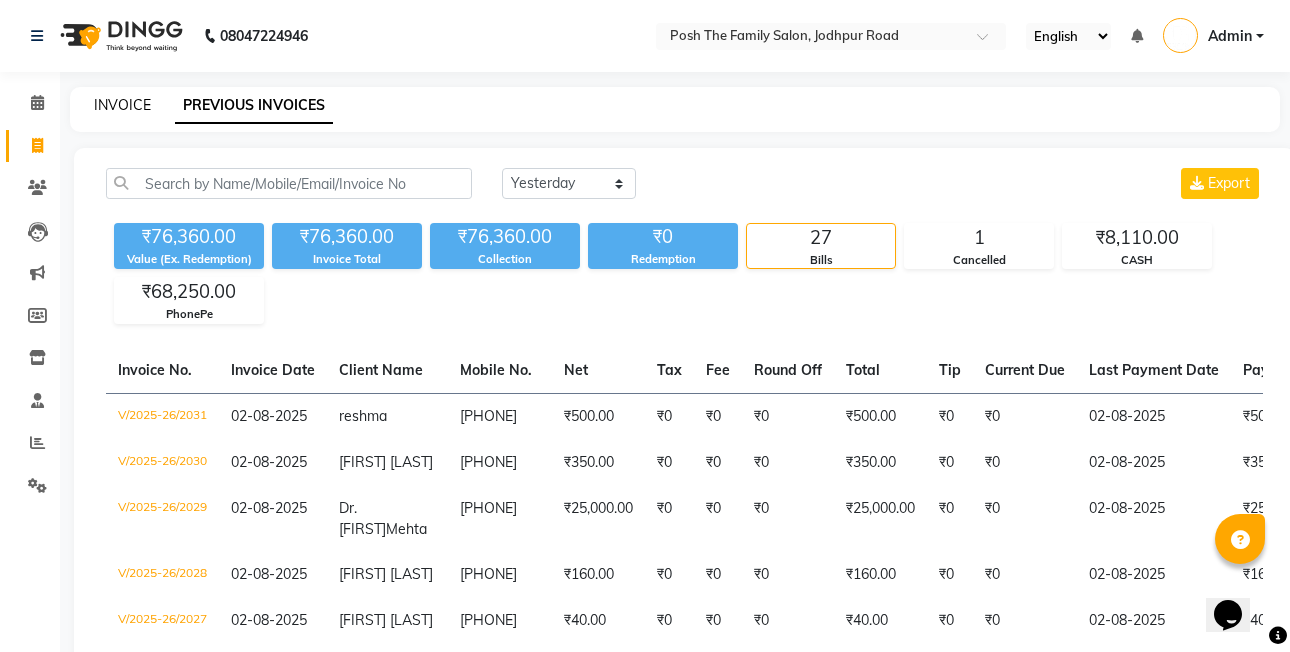 click on "INVOICE" 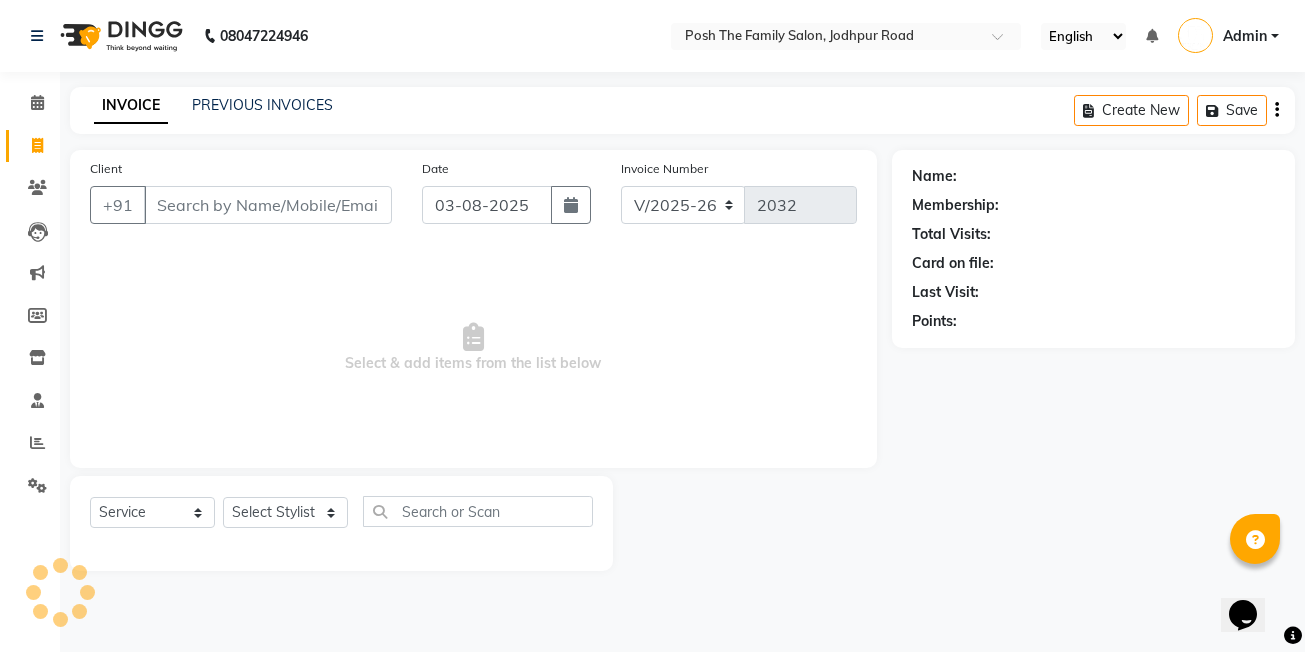 click on "Client" at bounding box center [268, 205] 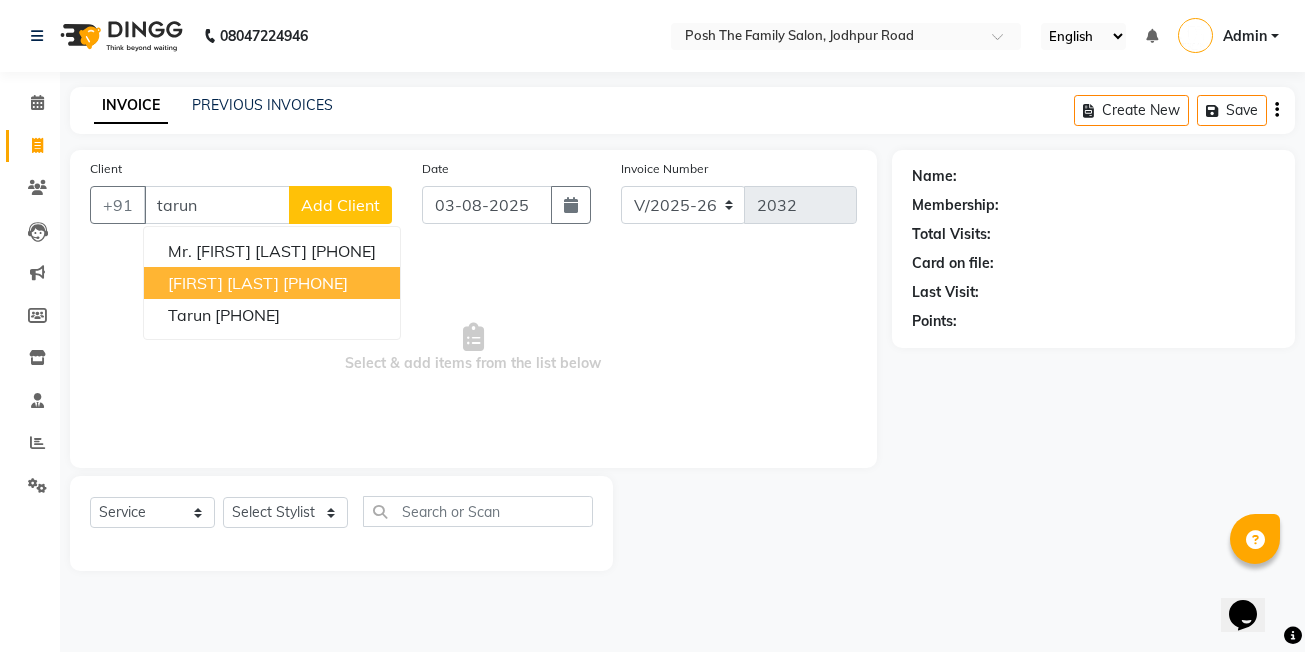 click on "[PHONE]" at bounding box center [315, 283] 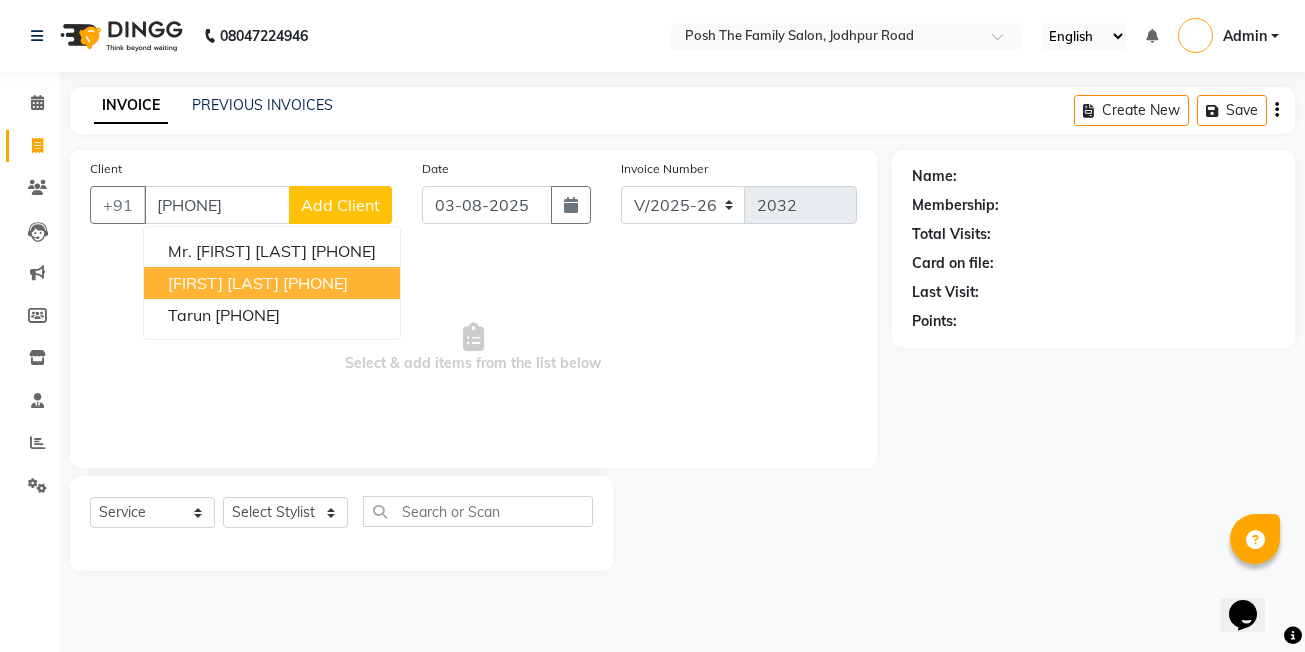 type on "[PHONE]" 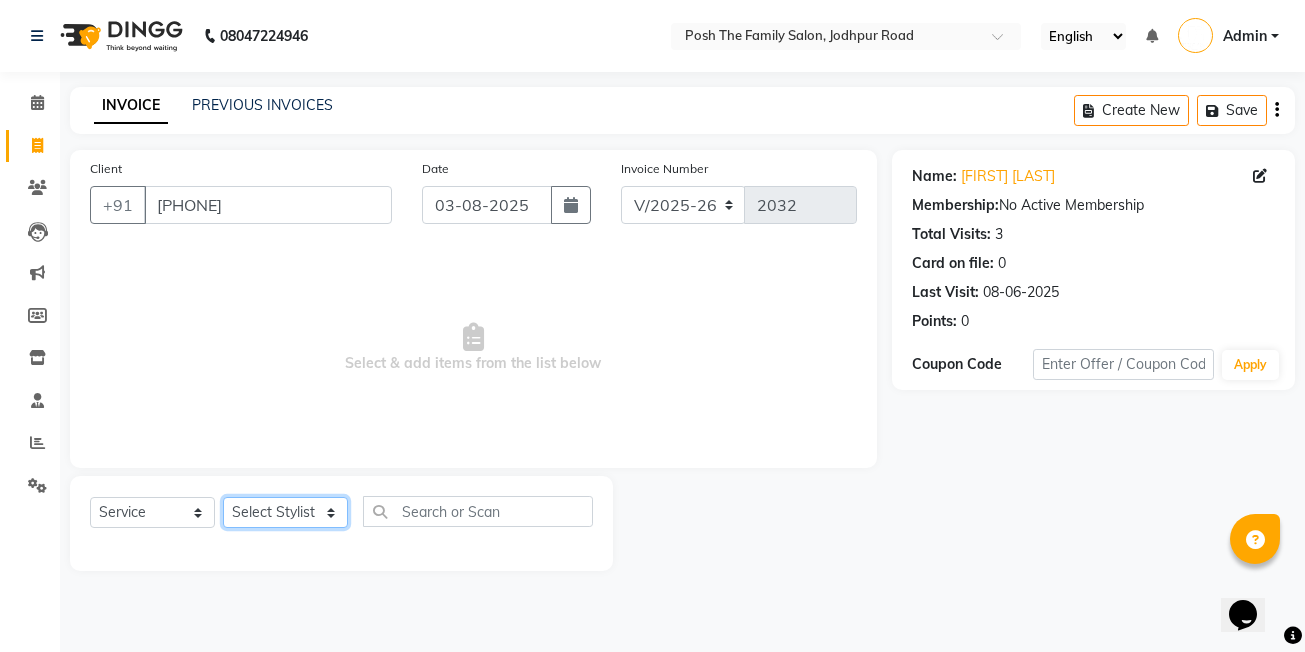 click on "Select Stylist [FIRST] [LAST] [FIRST] [LAST]  [FIRST] [LAST] [FIRST] [LAST]  [FIRST] [LAST] [FIRST] [LAST] [FIRST] [LAST] [FIRST] [LAST] (OWNER) POSH [FIRST] [LAST] [FIRST] [LAST] [FIRST] [LAST] [FIRST] [LAST] [FIRST] [LAST] [FIRST] [LAST] [FIRST] [LAST] [FIRST] [LAST] [FIRST] [LAST] [FIRST] [LAST] [FIRST] [LAST] master  Master Stylist (M)  Master Stylist" 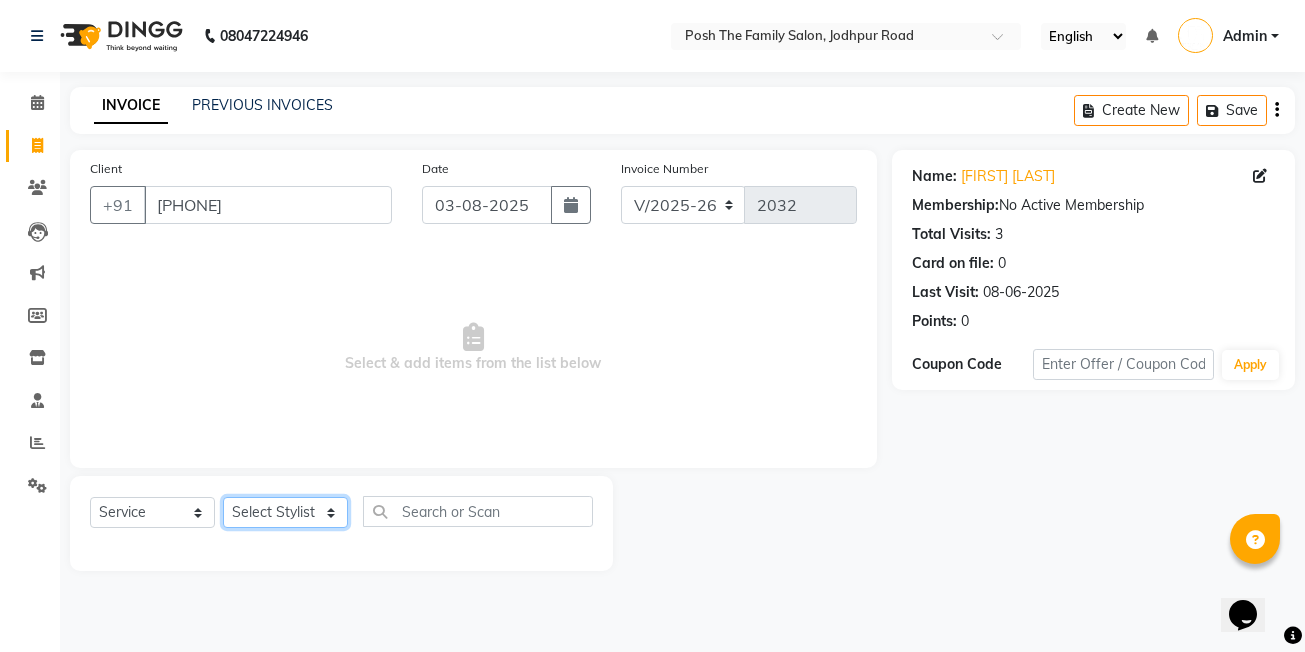 select on "53742" 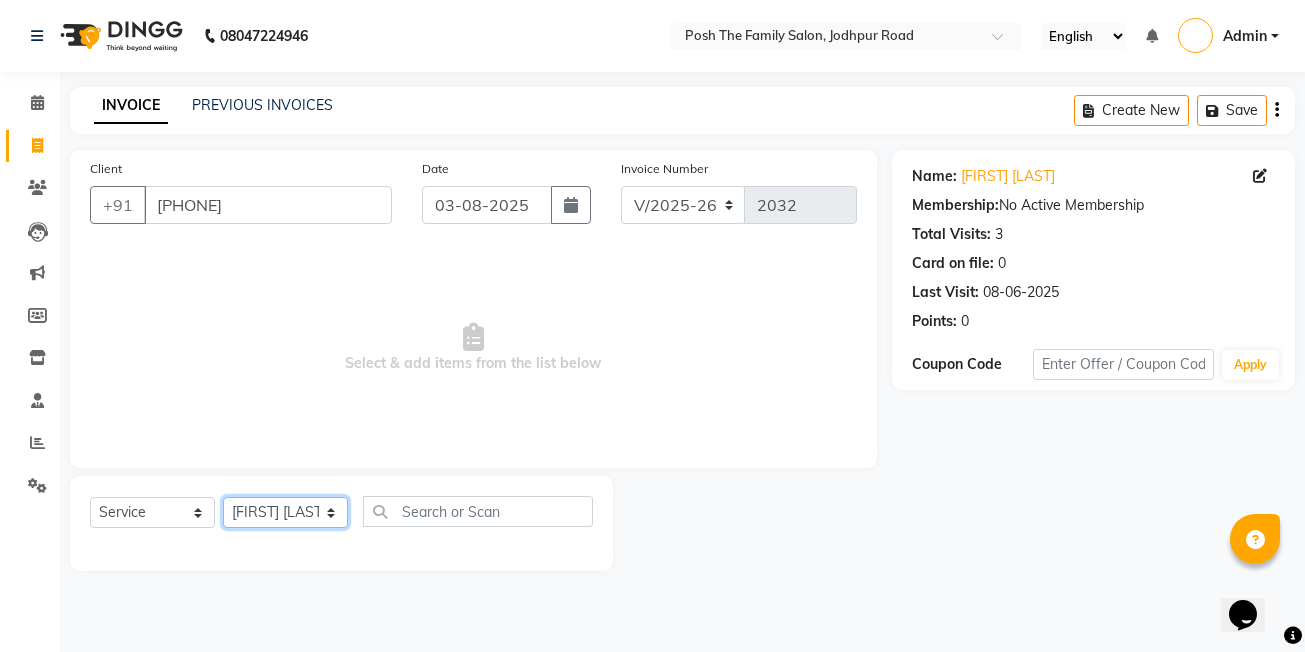 click on "Select Stylist [FIRST] [LAST] [FIRST] [LAST]  [FIRST] [LAST] [FIRST] [LAST]  [FIRST] [LAST] [FIRST] [LAST] [FIRST] [LAST] [FIRST] [LAST] (OWNER) POSH [FIRST] [LAST] [FIRST] [LAST] [FIRST] [LAST] [FIRST] [LAST] [FIRST] [LAST] [FIRST] [LAST] [FIRST] [LAST] [FIRST] [LAST] [FIRST] [LAST] [FIRST] [LAST] [FIRST] [LAST] master  Master Stylist (M)  Master Stylist" 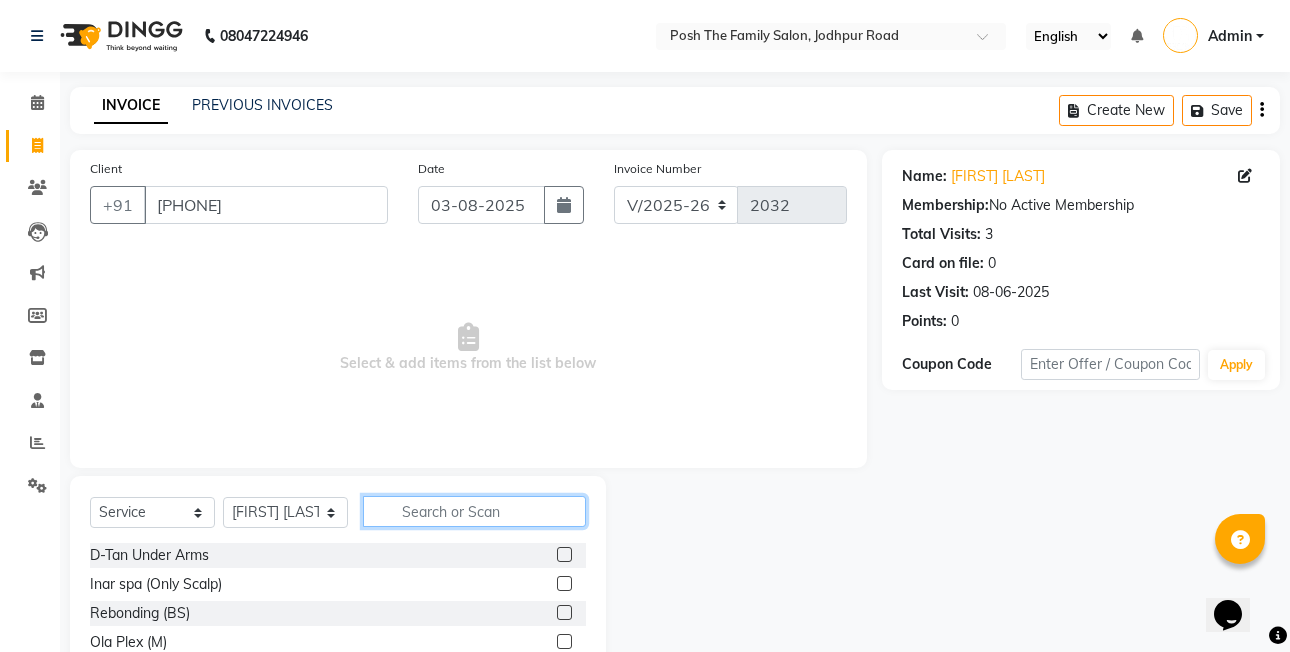click 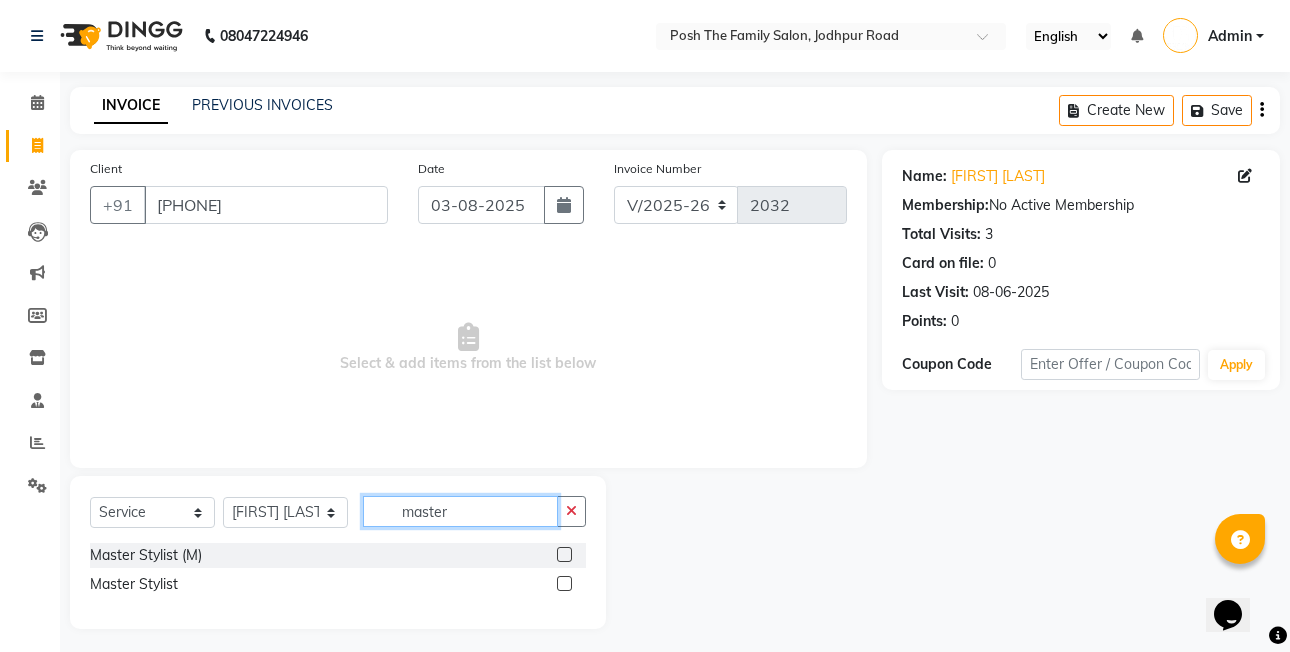 type on "master" 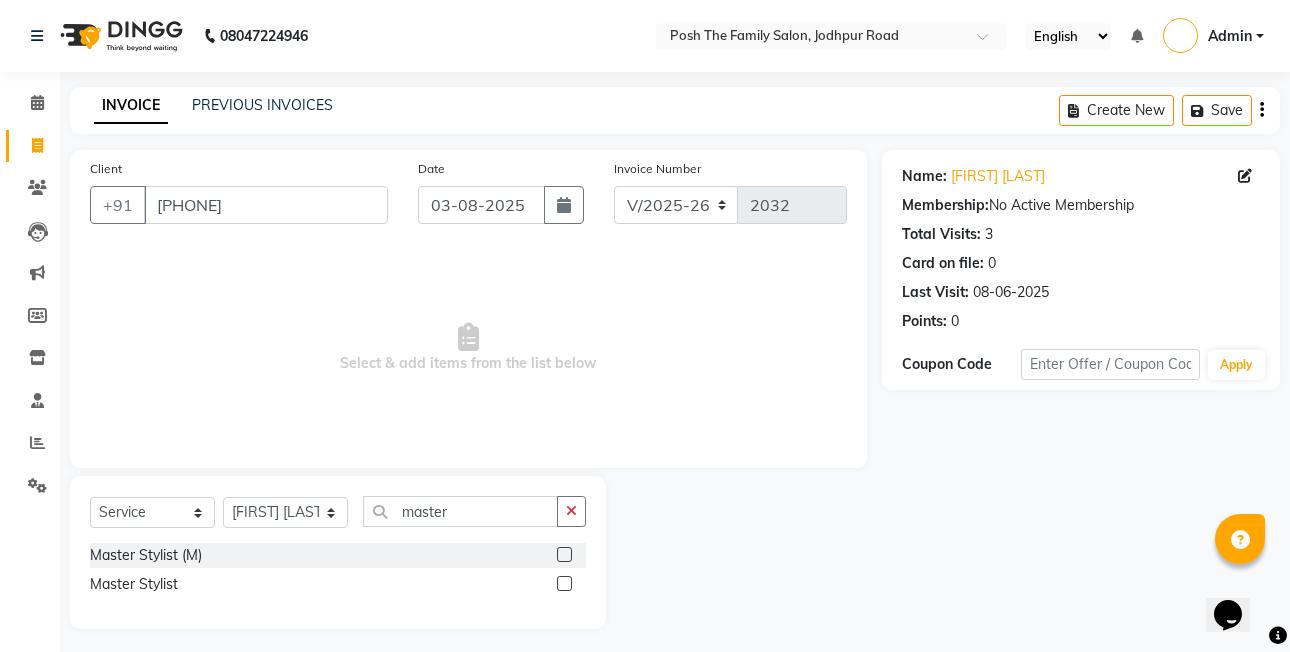 click 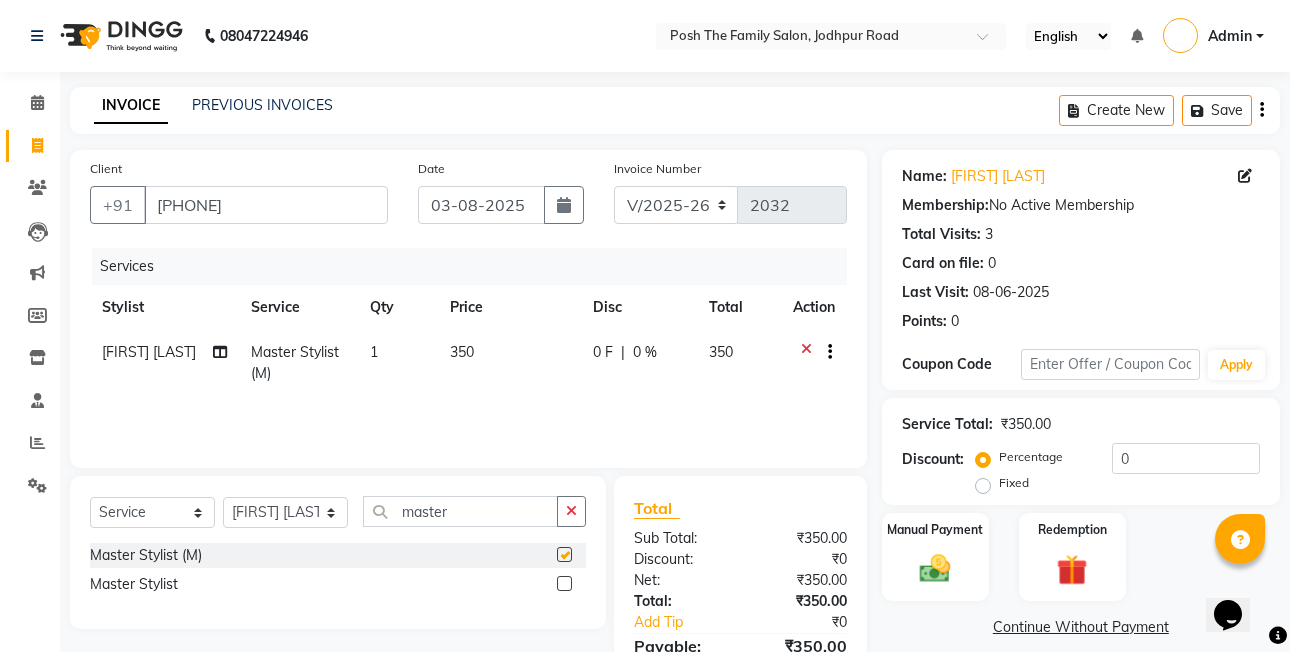 checkbox on "false" 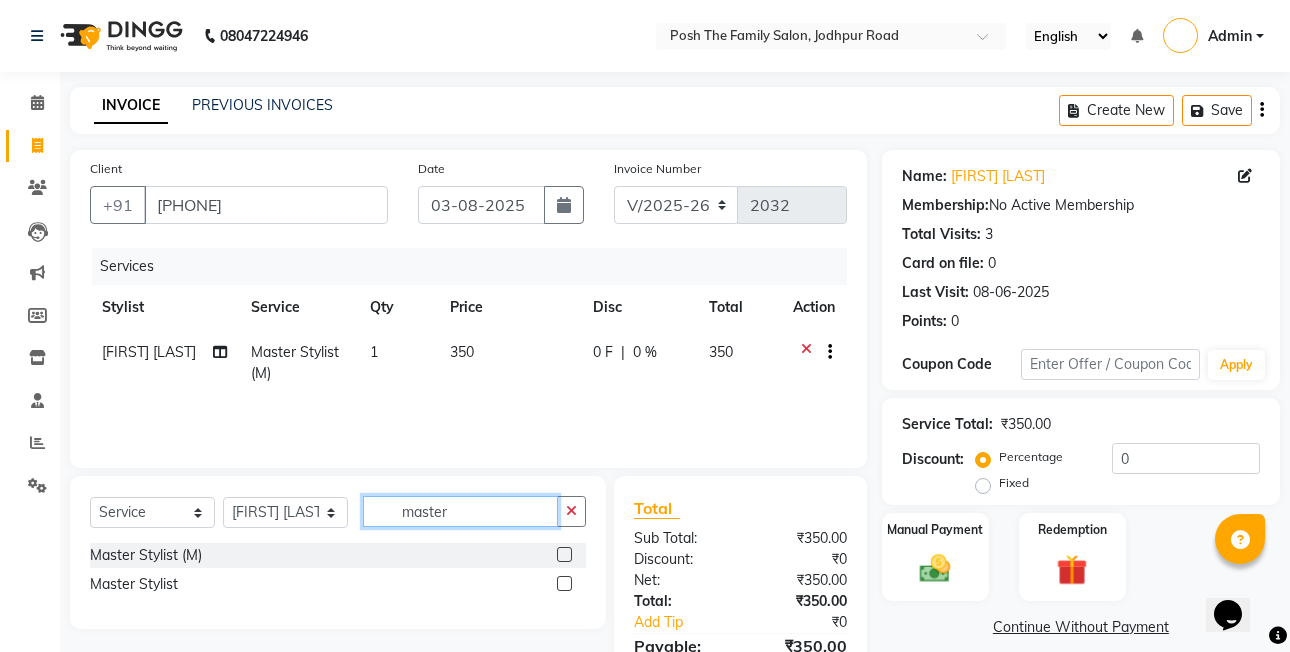 click on "master" 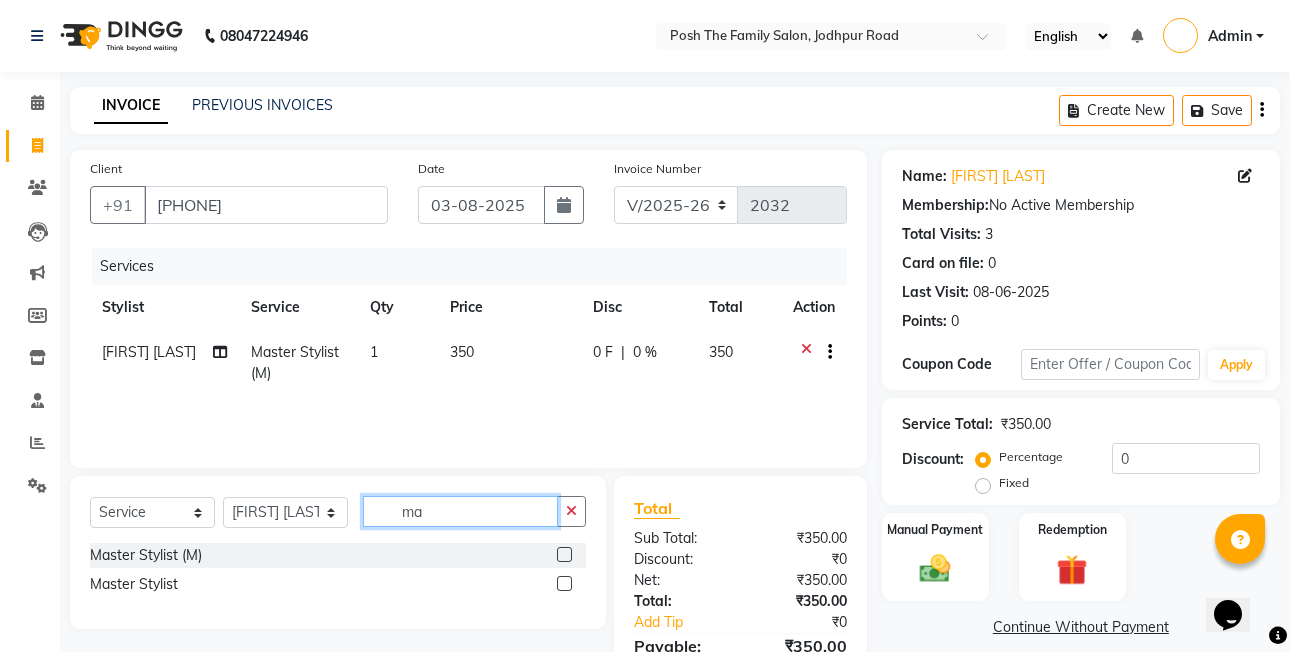 type on "m" 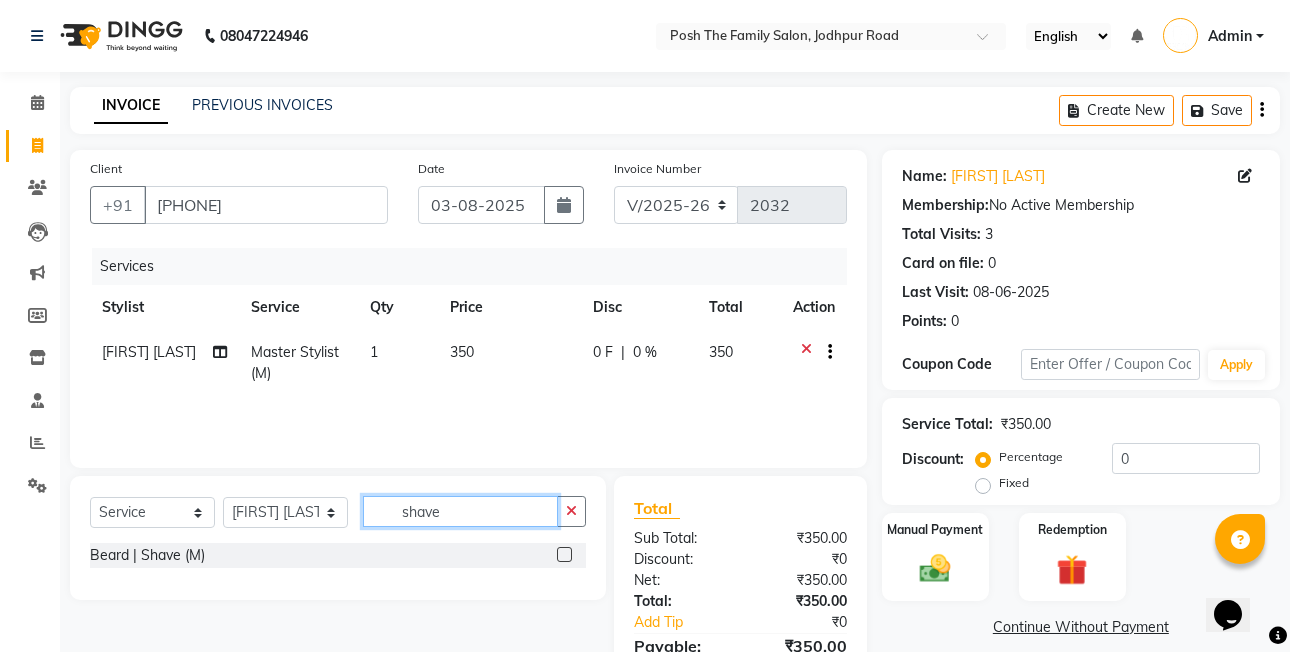 type on "shave" 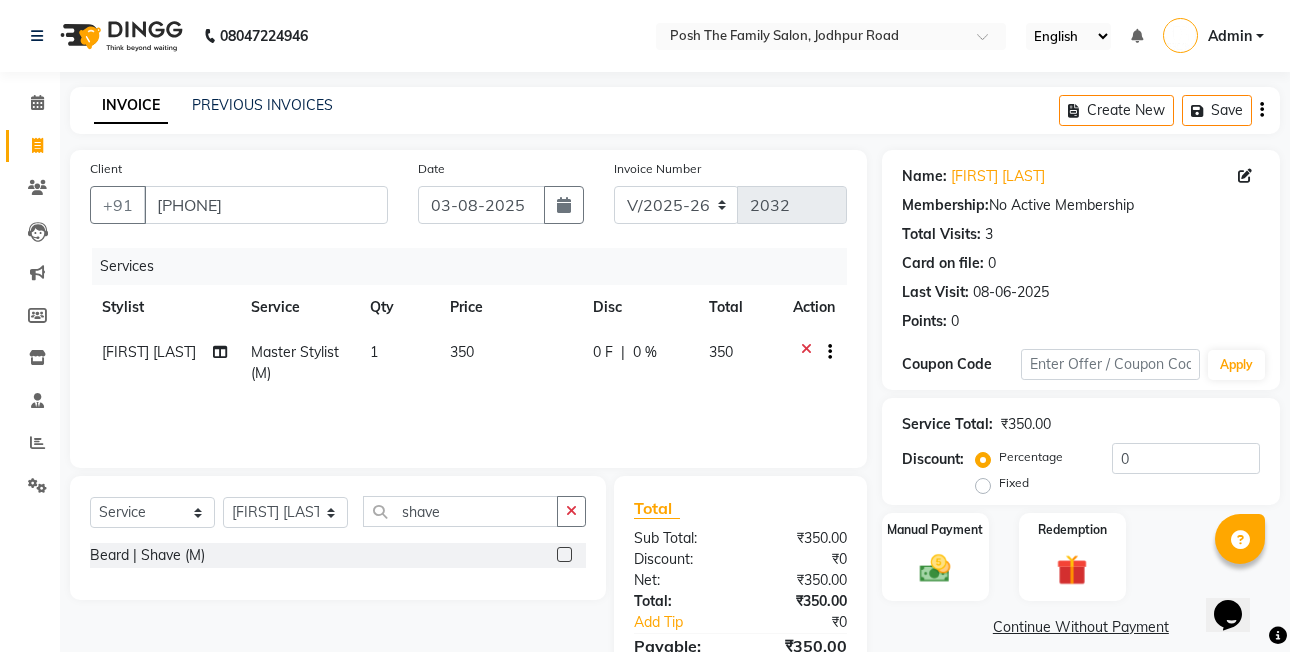 click 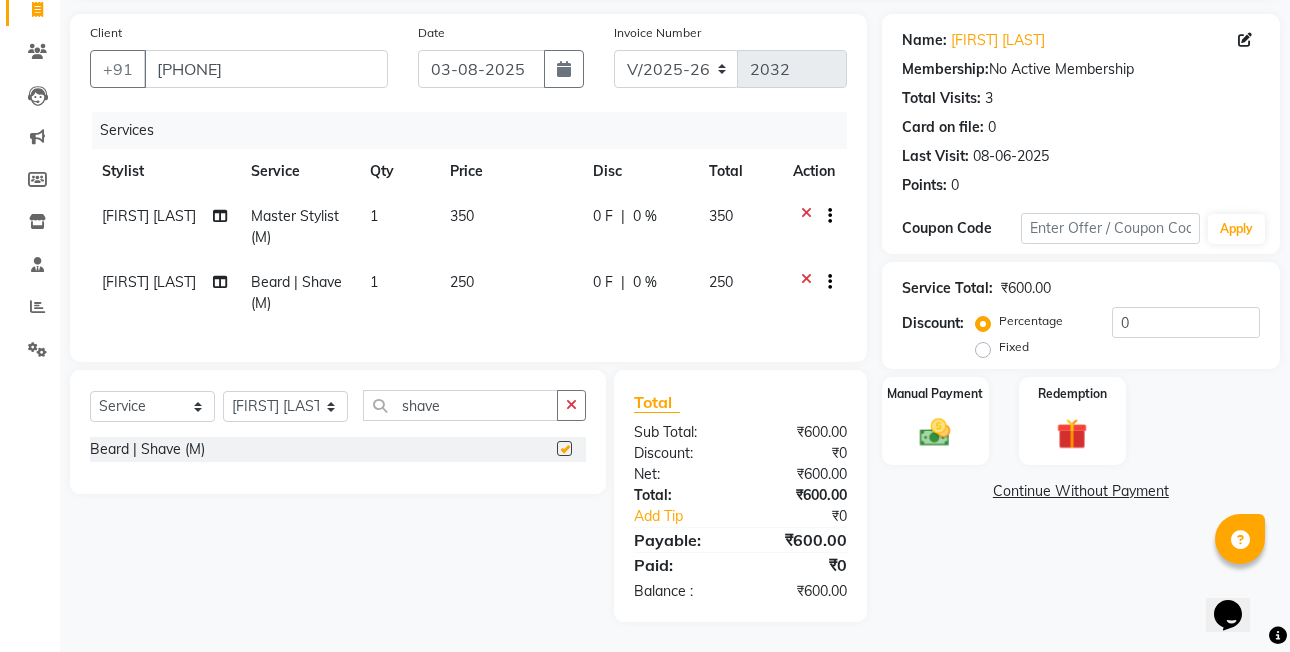 checkbox on "false" 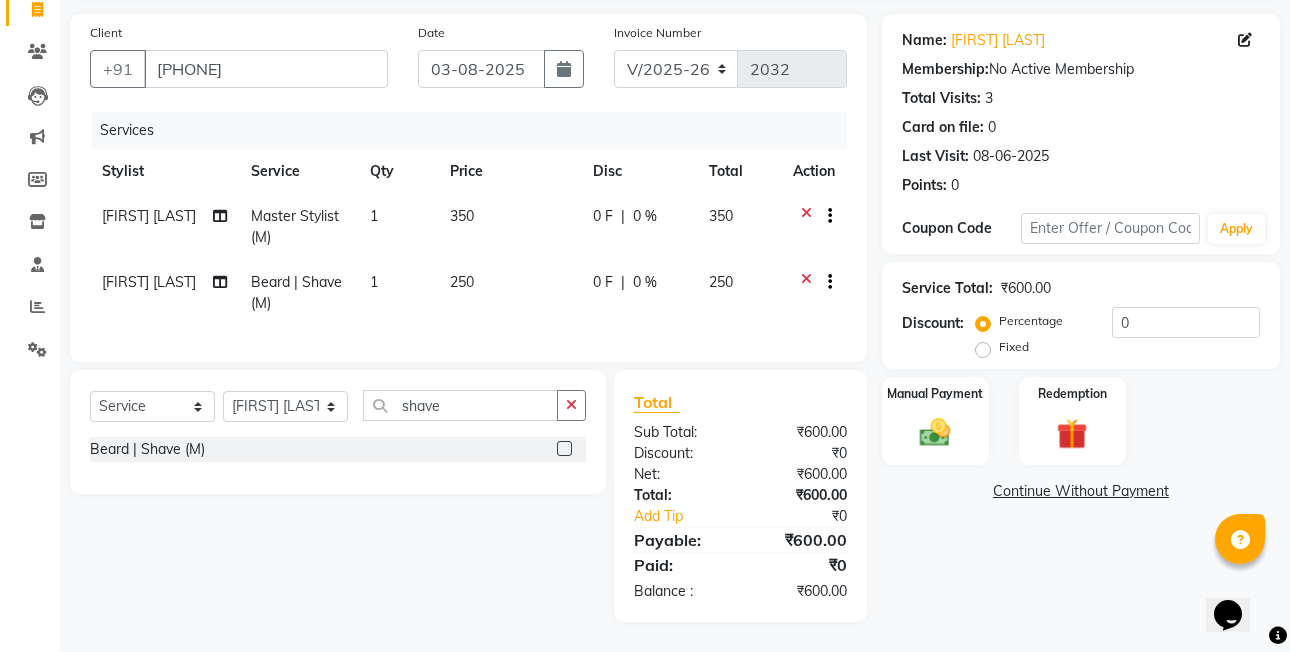scroll, scrollTop: 151, scrollLeft: 0, axis: vertical 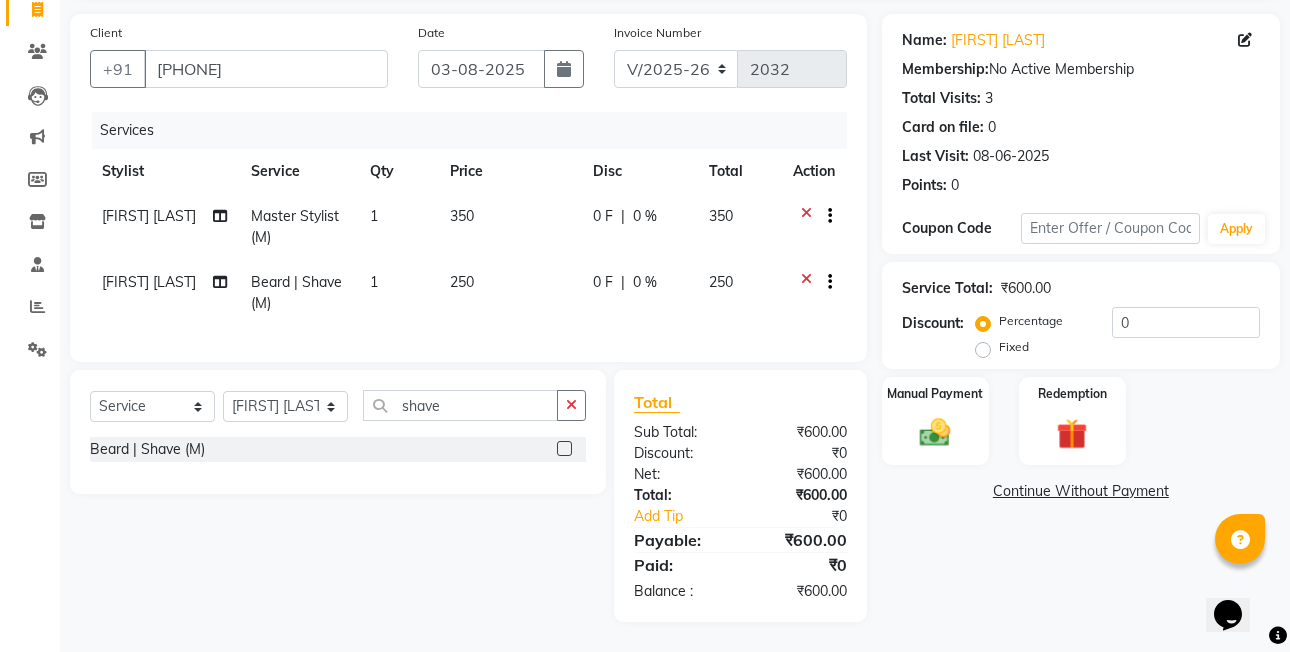 click on "Fixed" 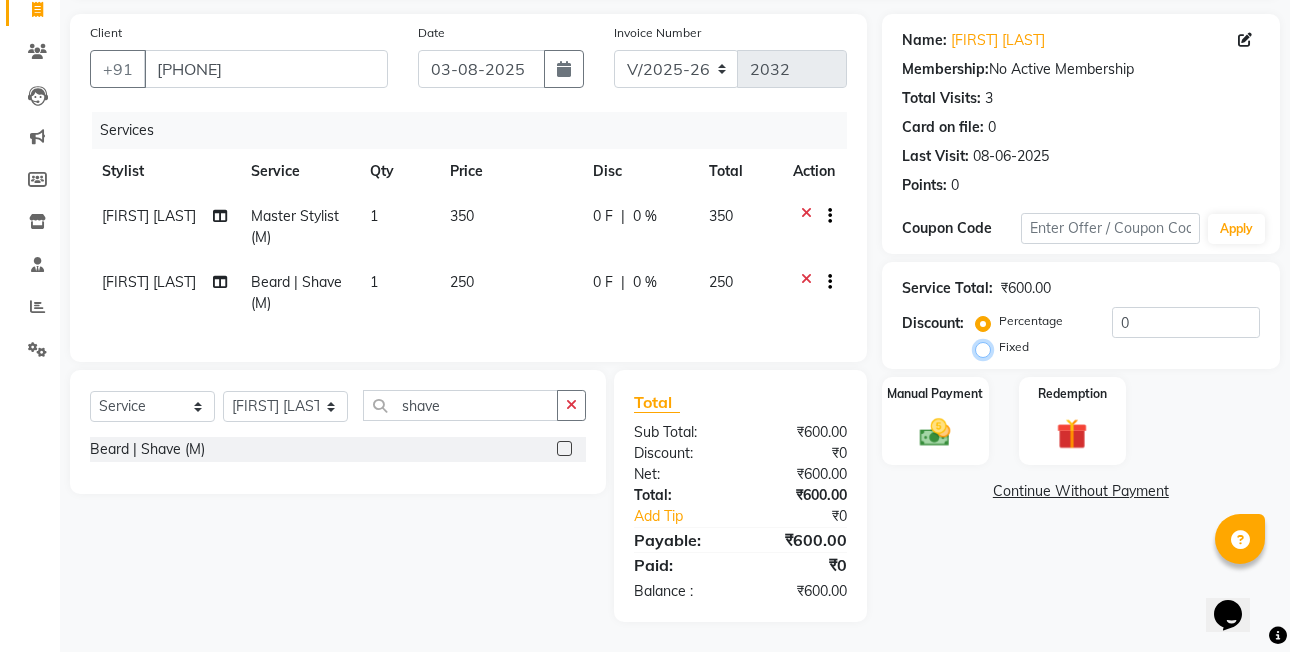 click on "Fixed" at bounding box center [987, 347] 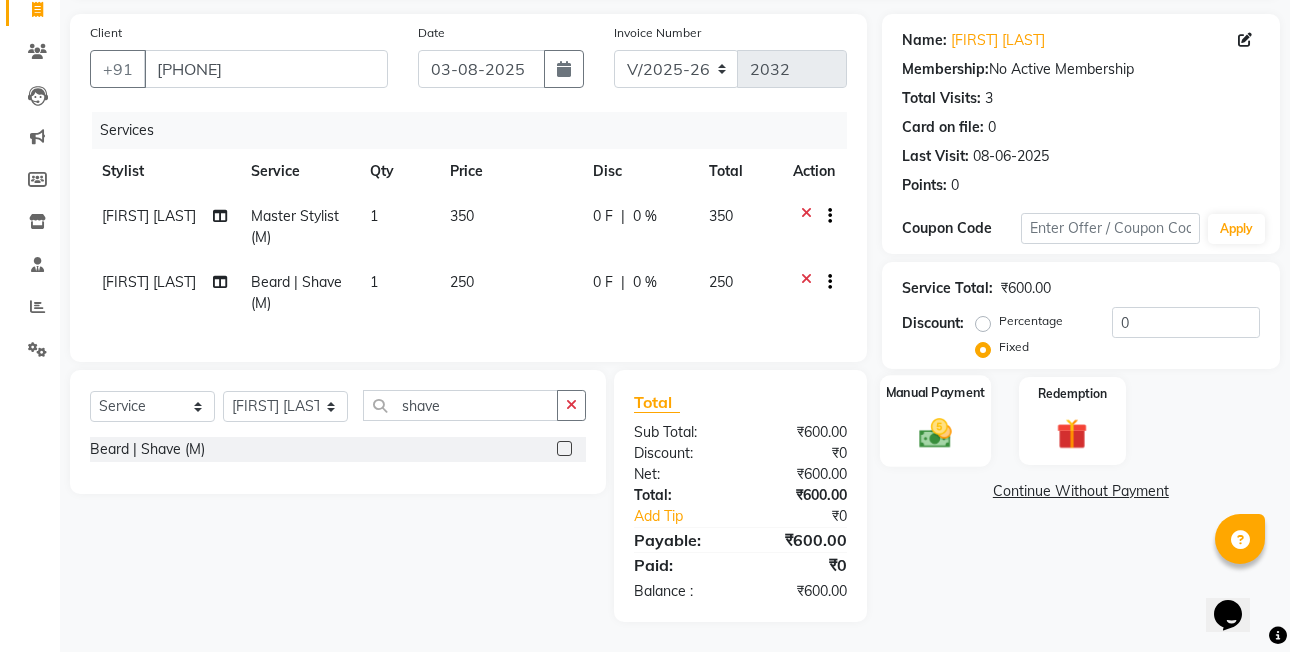 click on "Manual Payment" 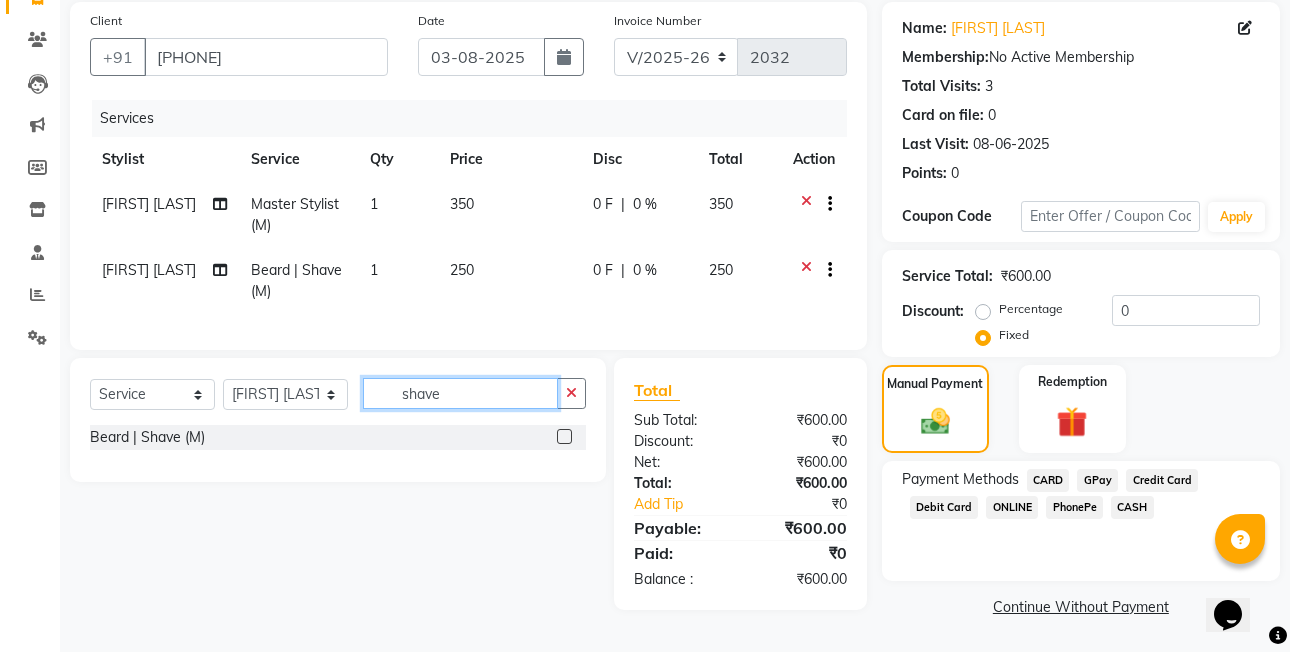 click on "shave" 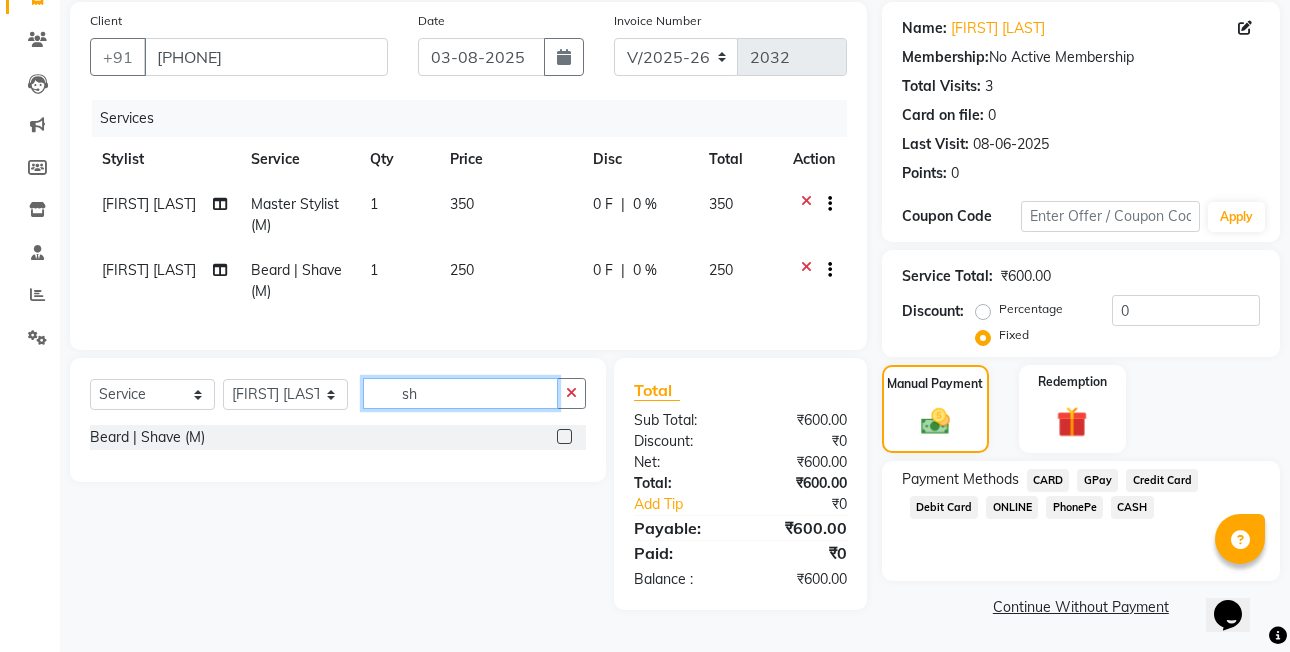 type on "s" 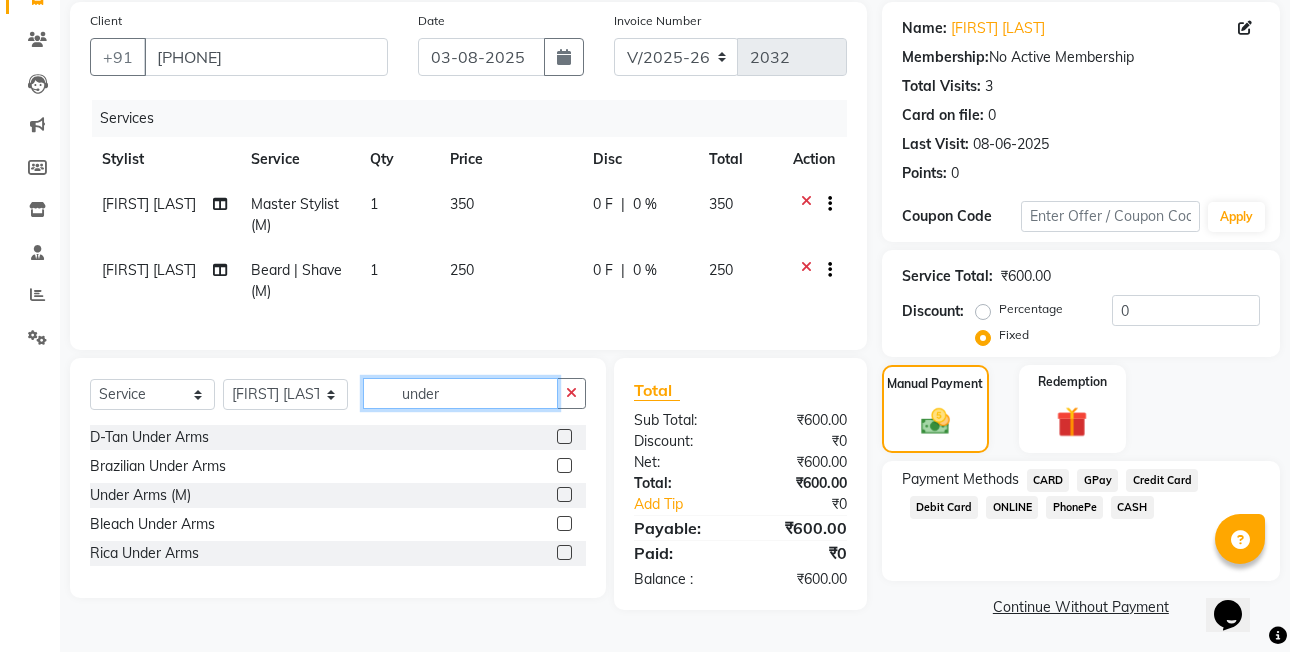 type on "under" 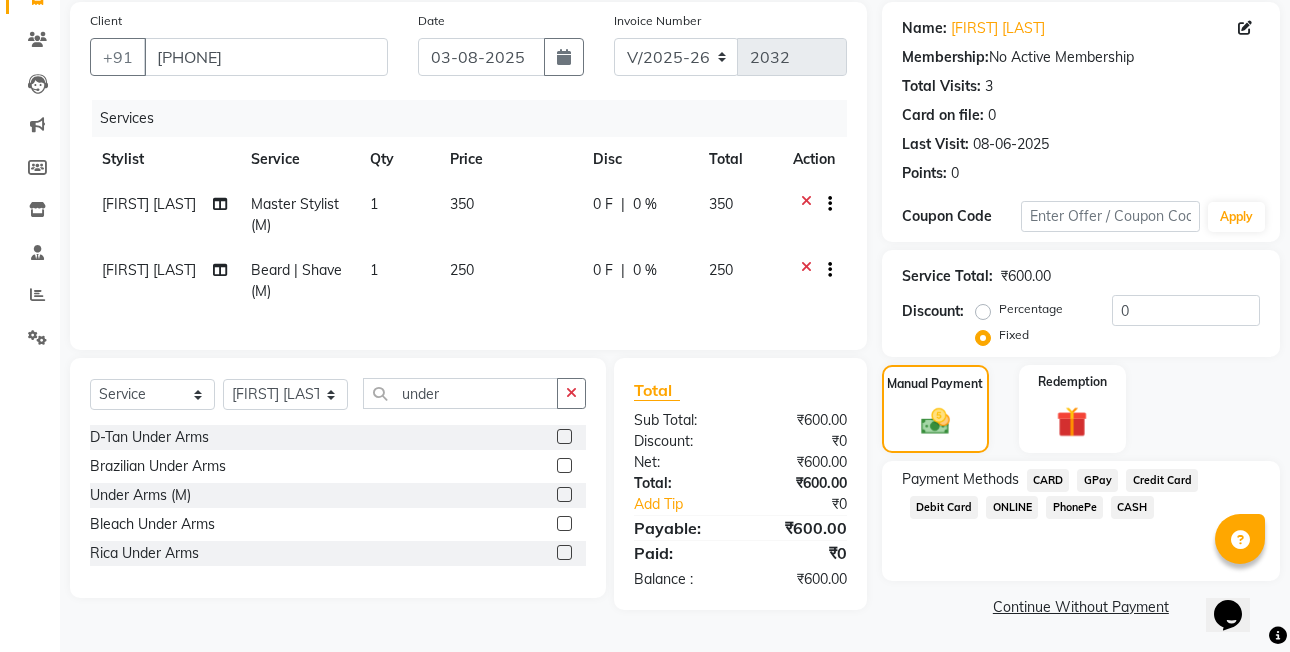 click 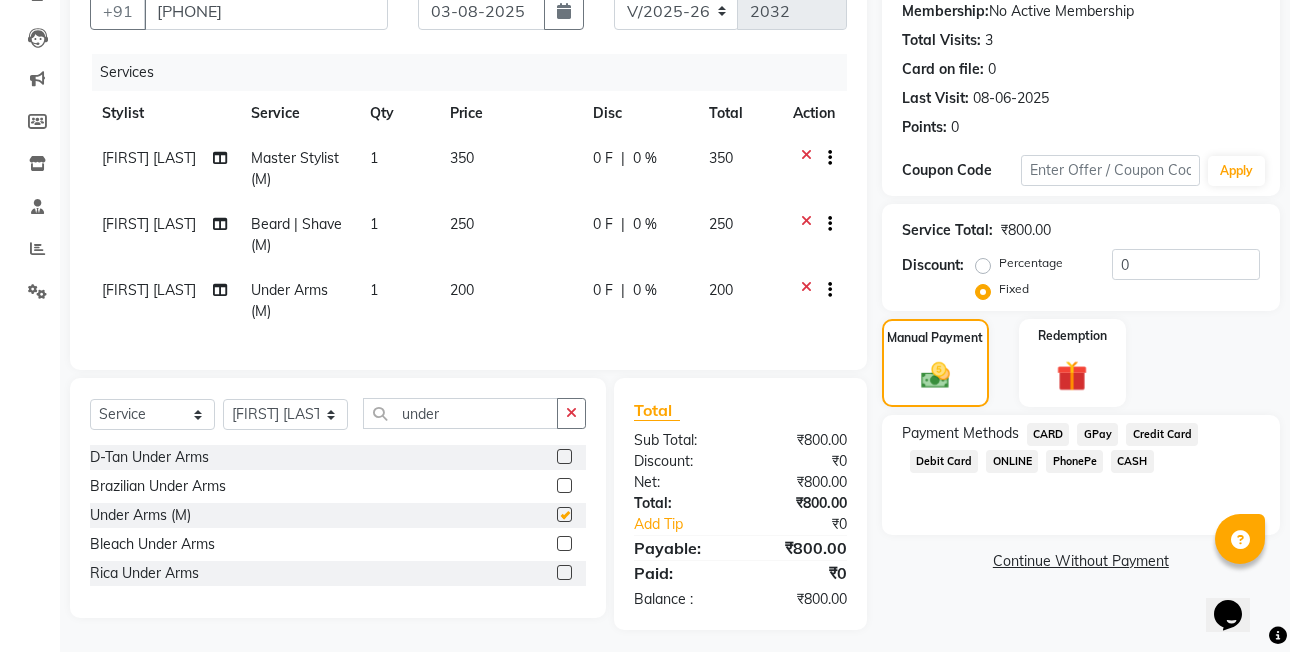 scroll, scrollTop: 217, scrollLeft: 0, axis: vertical 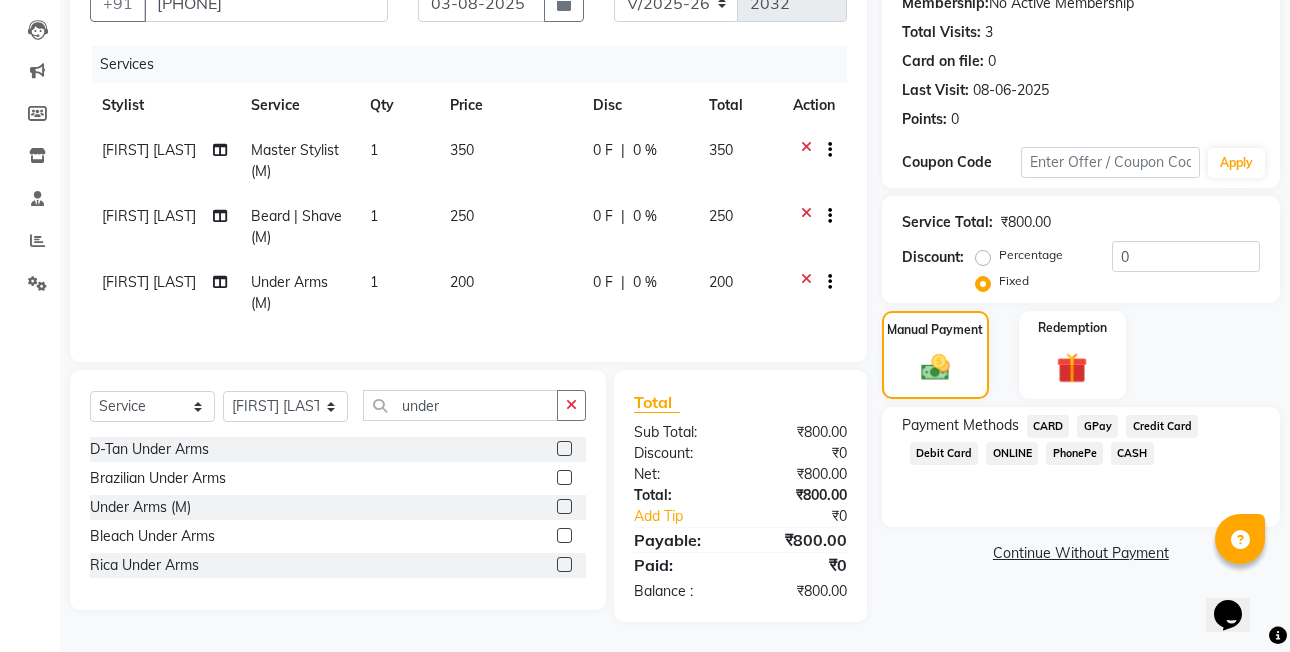 checkbox on "false" 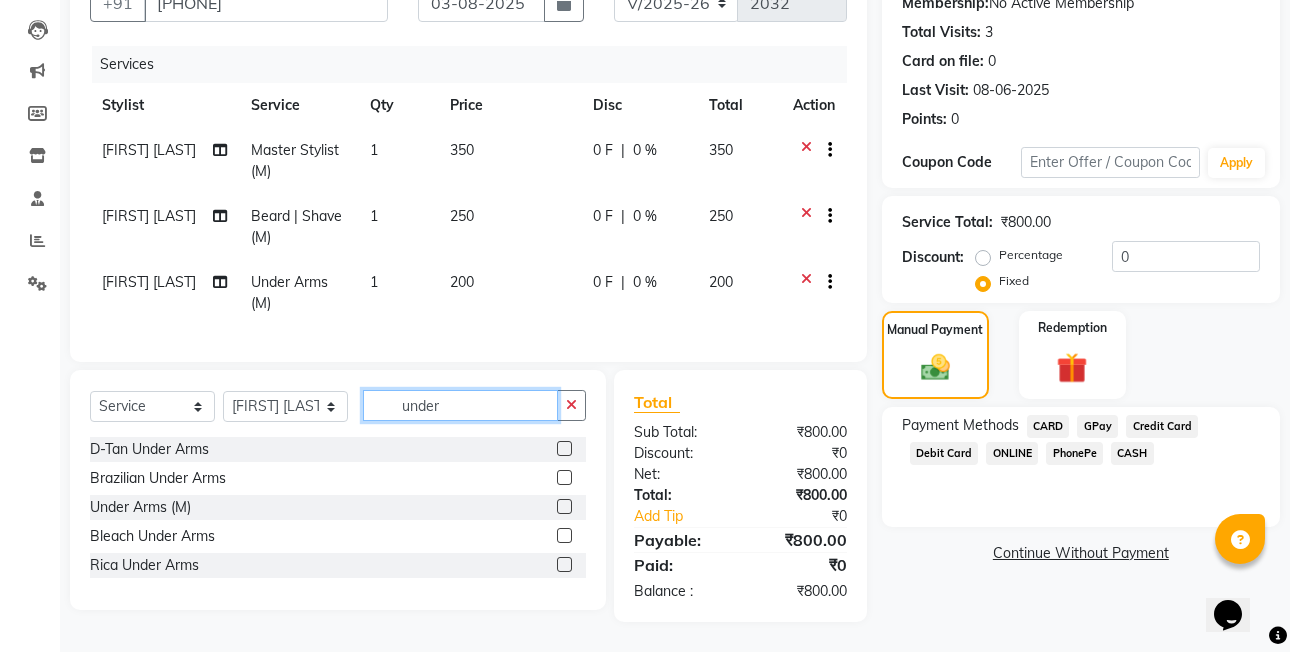 drag, startPoint x: 475, startPoint y: 401, endPoint x: 455, endPoint y: 391, distance: 22.36068 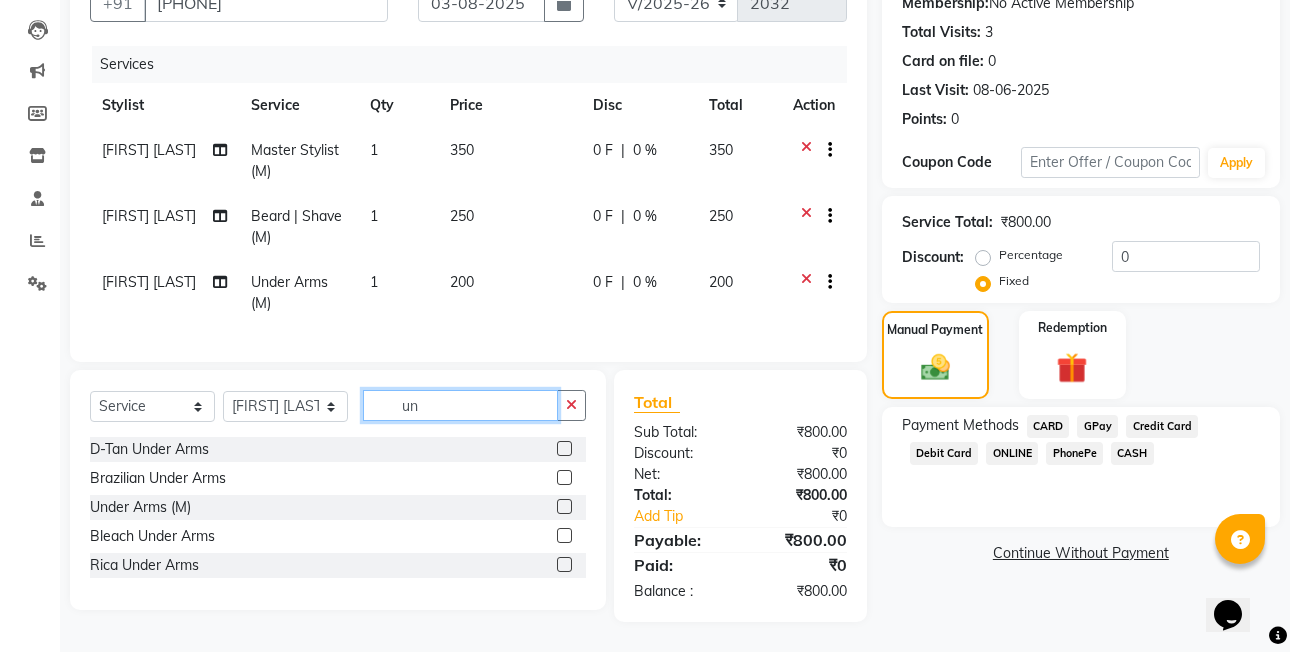 type on "u" 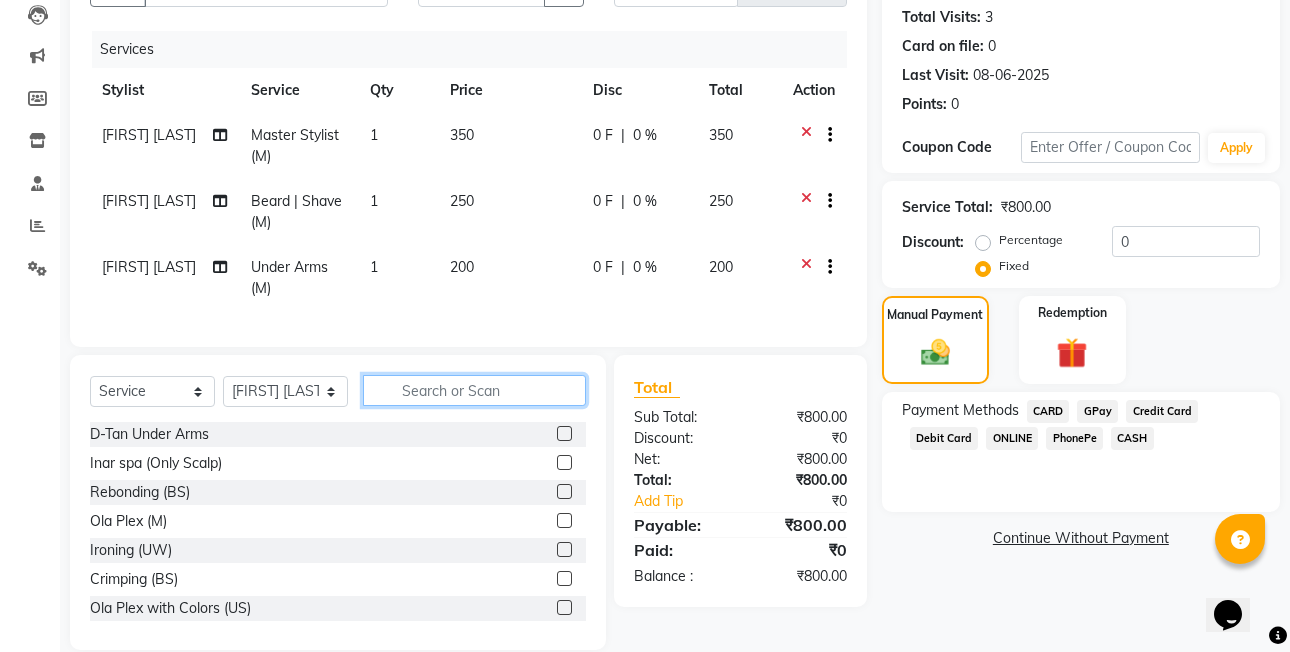 type 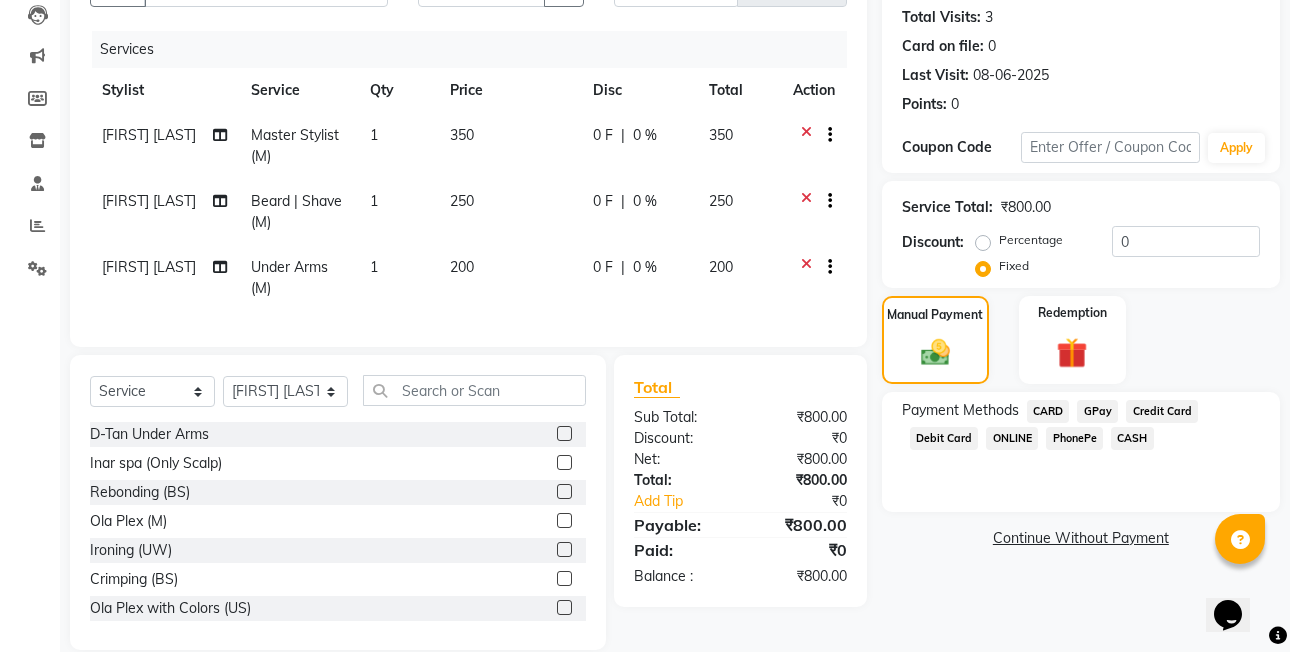 click 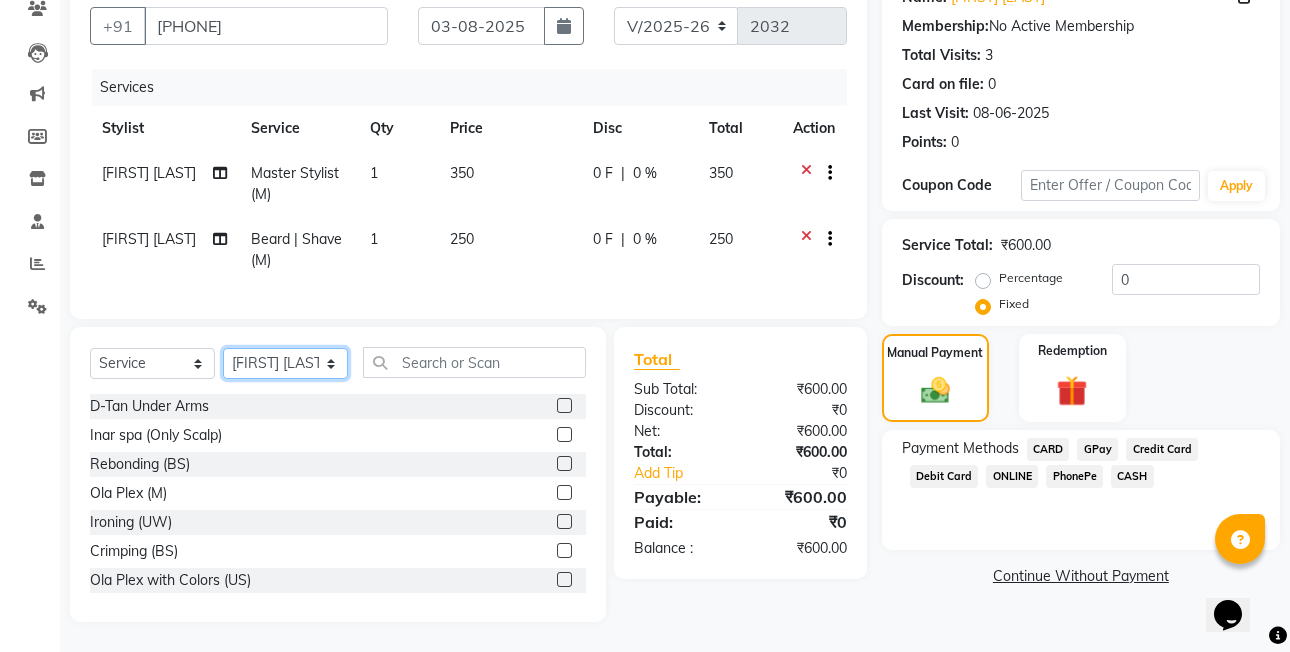 click on "Select Stylist [FIRST] [LAST] [FIRST] [LAST]  [FIRST] [LAST] [FIRST] [LAST]  [FIRST] [LAST] [FIRST] [LAST] [FIRST] [LAST] [FIRST] [LAST] (OWNER) POSH [FIRST] [LAST] [FIRST] [LAST] [FIRST] [LAST] [FIRST] [LAST] [FIRST] [LAST] [FIRST] [LAST] [FIRST] [LAST] [FIRST] [LAST] [FIRST] [LAST] [FIRST] [LAST] [FIRST] [LAST] master  Master Stylist (M)  Master Stylist" 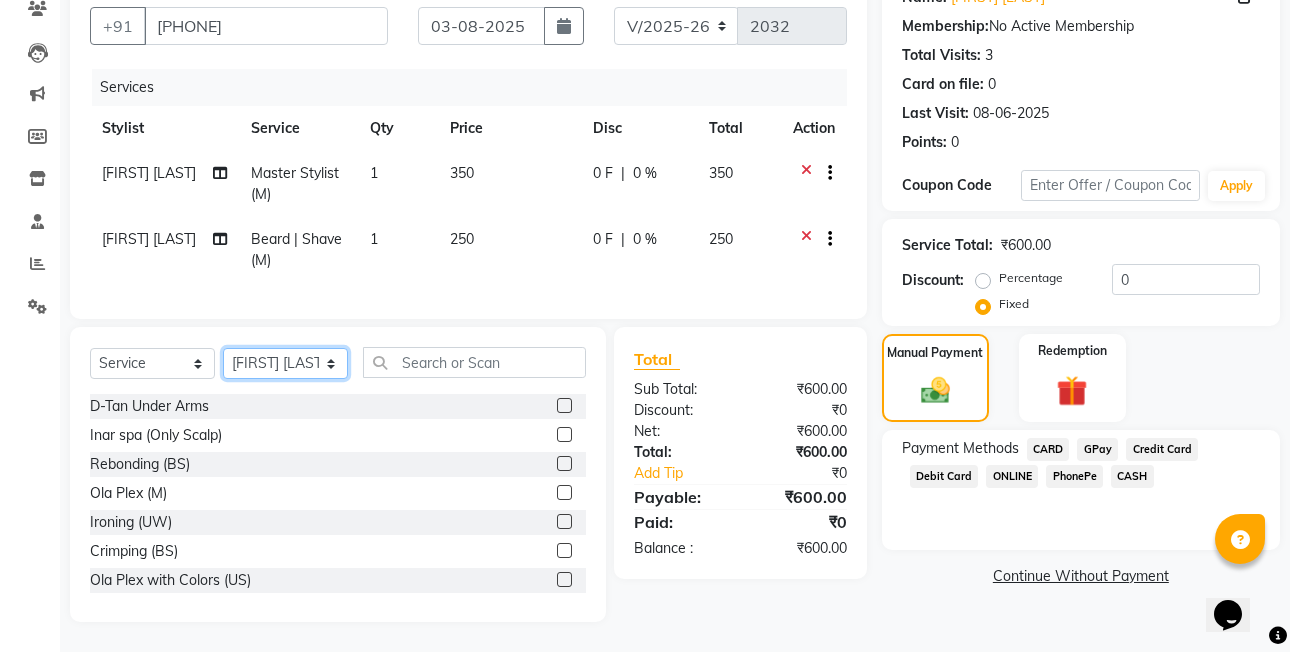 select on "71170" 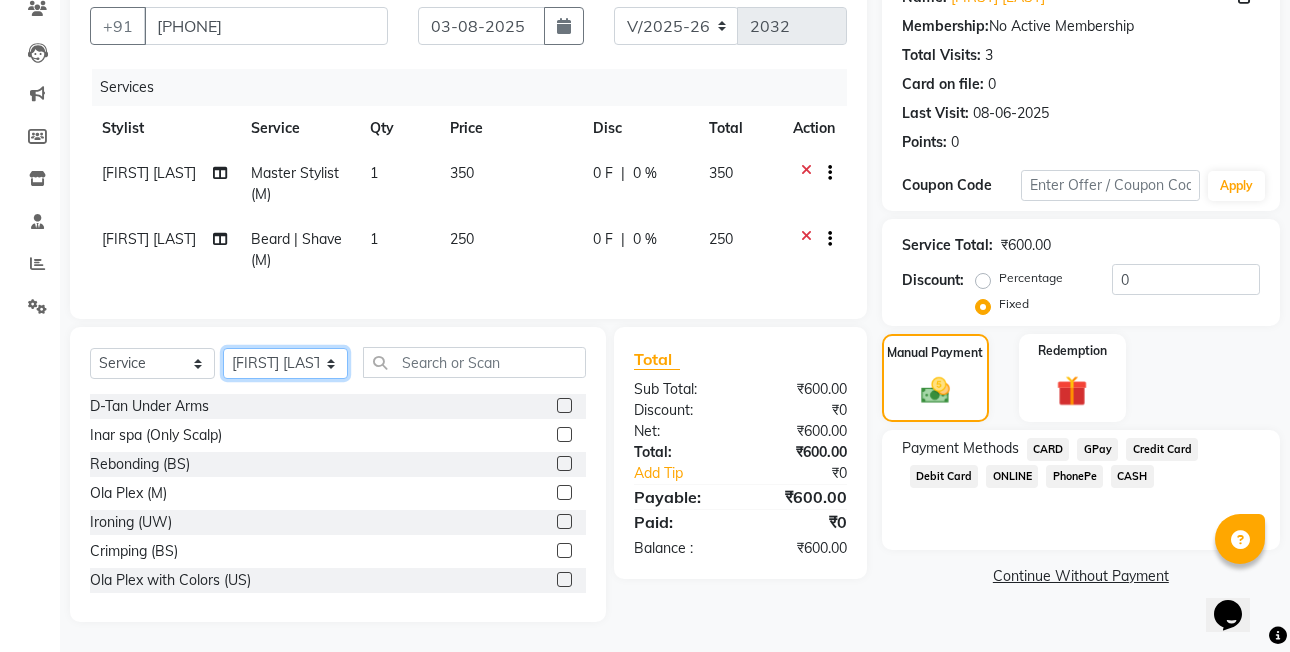 click on "Select Stylist [FIRST] [LAST] [FIRST] [LAST]  [FIRST] [LAST] [FIRST] [LAST]  [FIRST] [LAST] [FIRST] [LAST] [FIRST] [LAST] [FIRST] [LAST] (OWNER) POSH [FIRST] [LAST] [FIRST] [LAST] [FIRST] [LAST] [FIRST] [LAST] [FIRST] [LAST] [FIRST] [LAST] [FIRST] [LAST] [FIRST] [LAST] [FIRST] [LAST] [FIRST] [LAST] [FIRST] [LAST] master  Master Stylist (M)  Master Stylist" 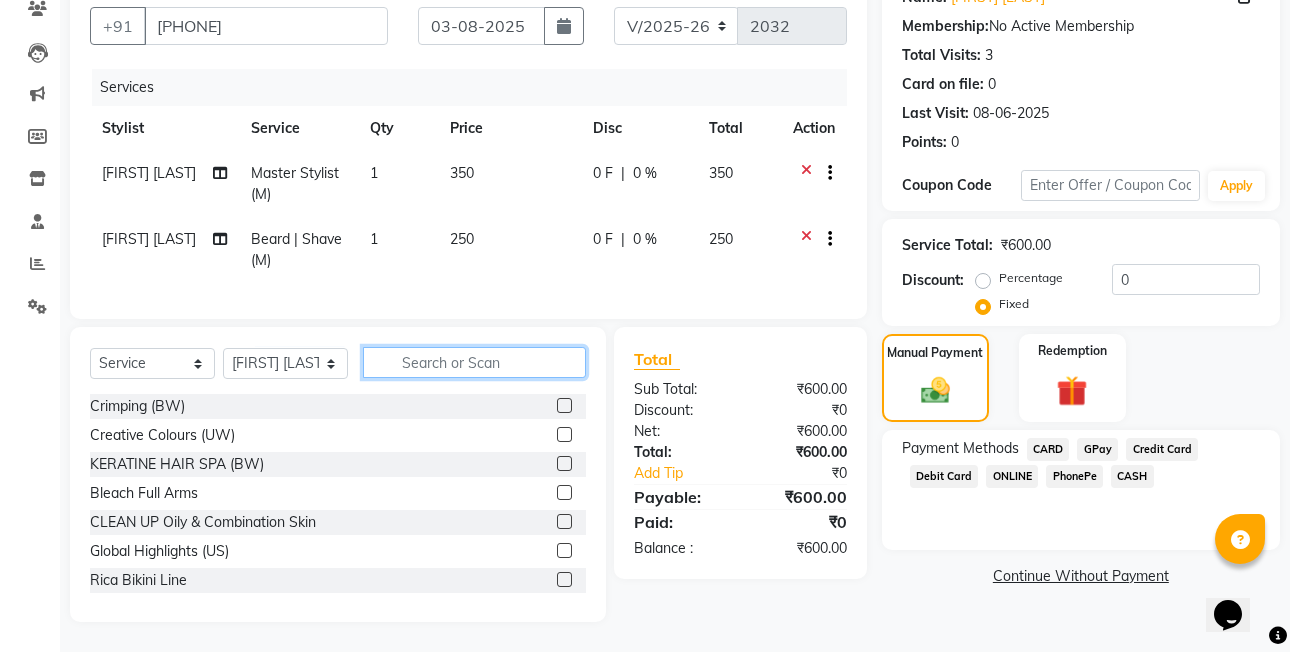 click 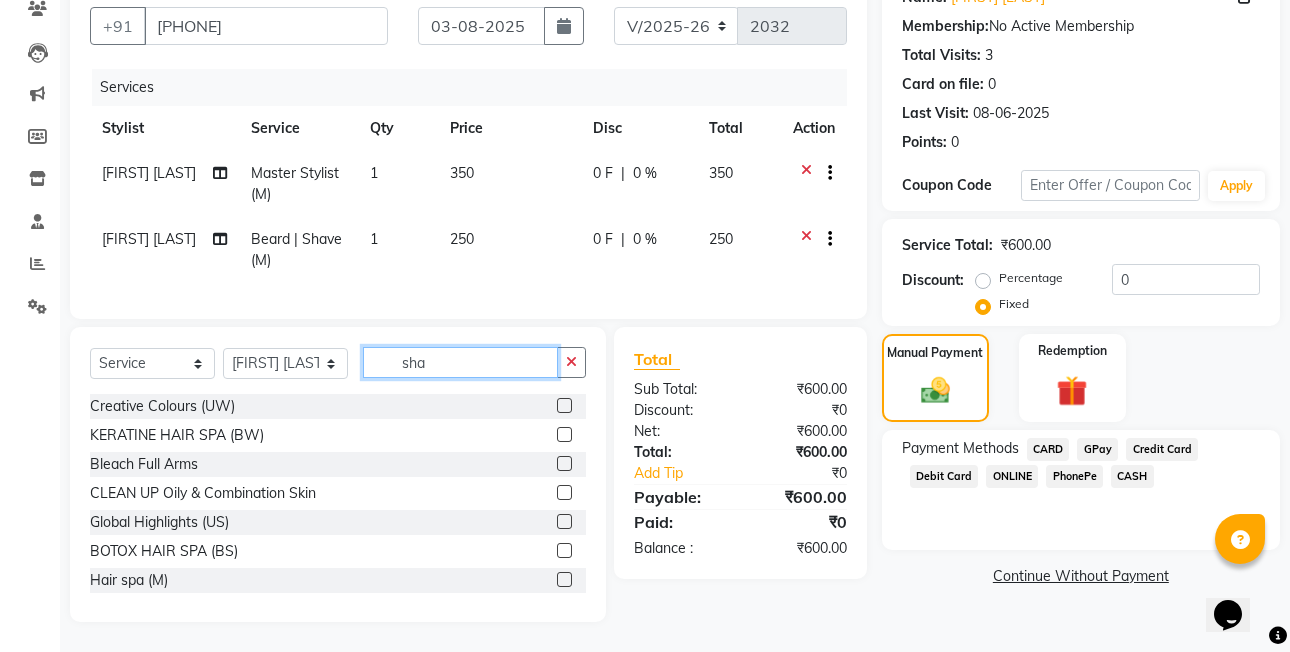 scroll, scrollTop: 151, scrollLeft: 0, axis: vertical 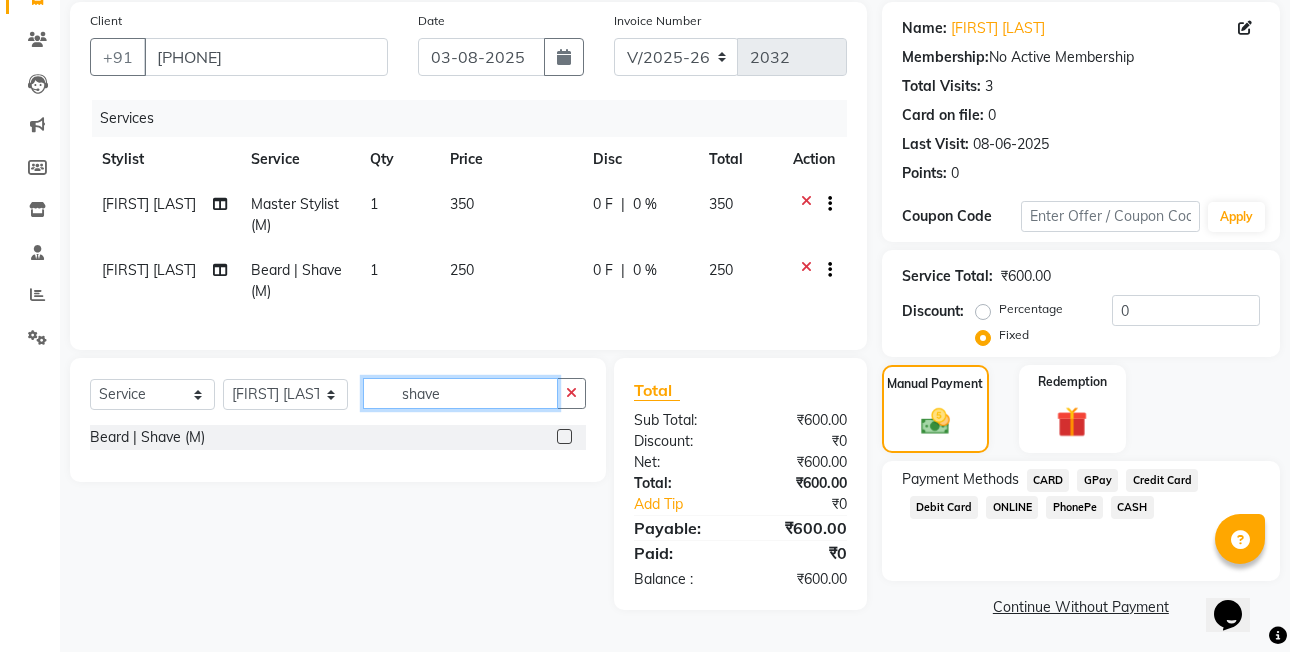 type on "shave" 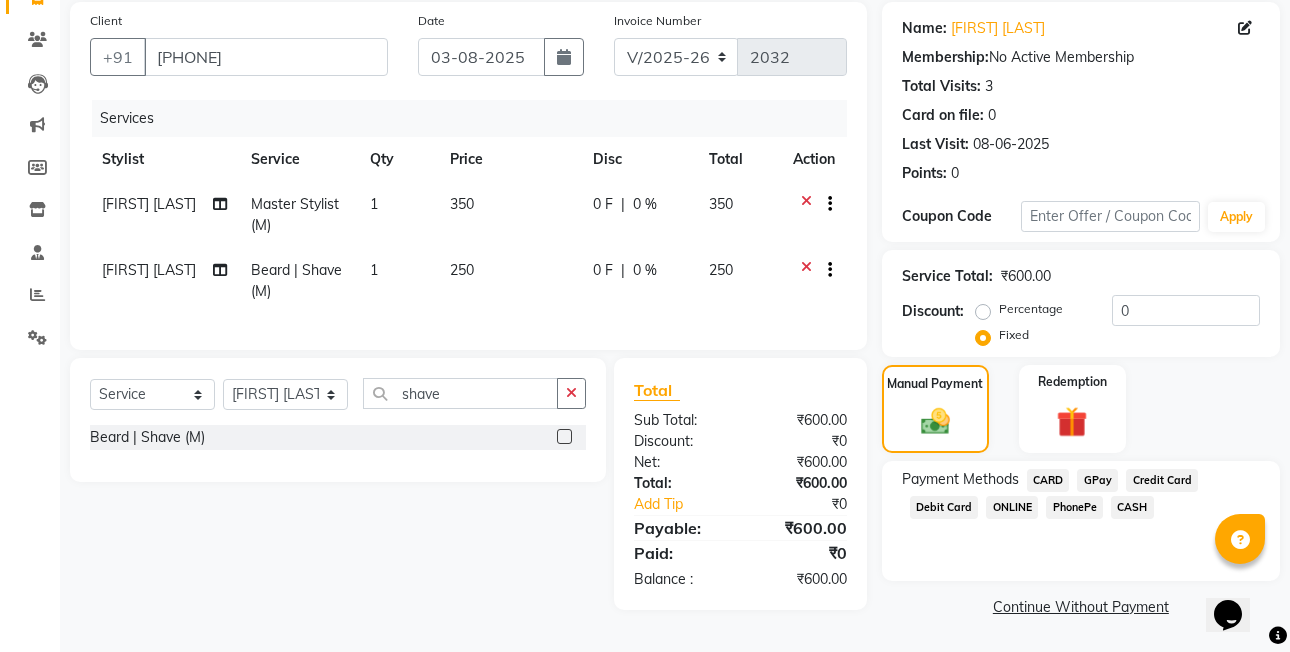 click 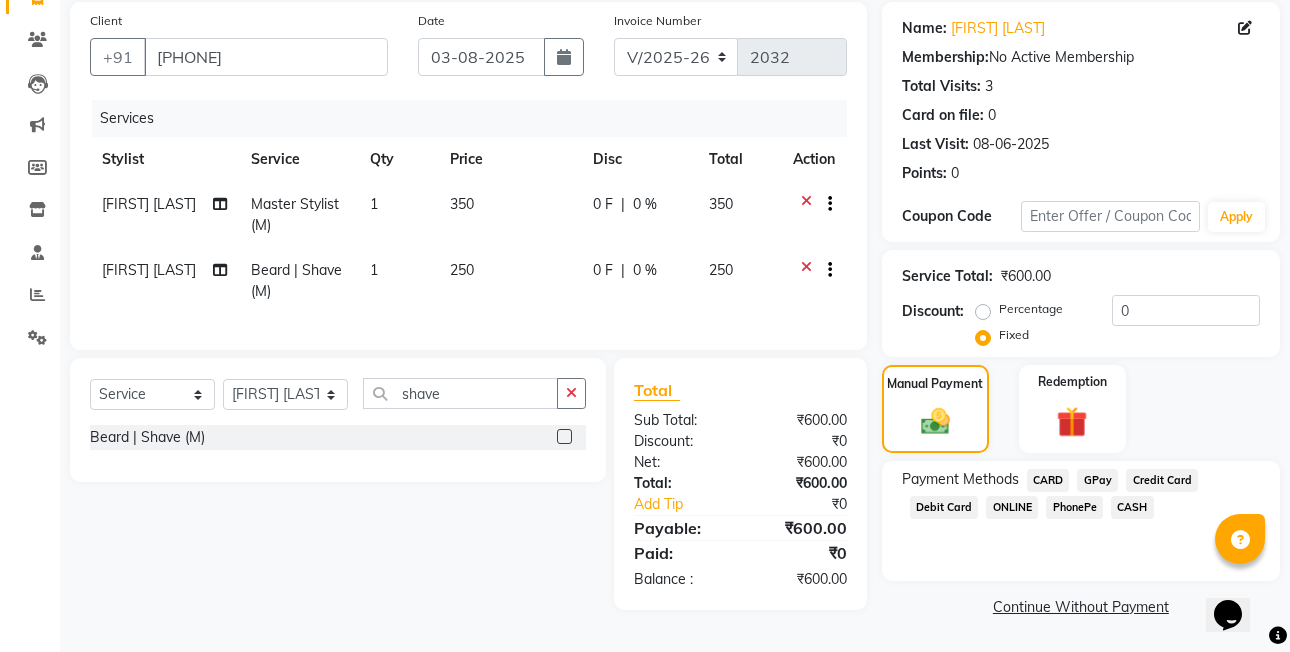 click at bounding box center [563, 437] 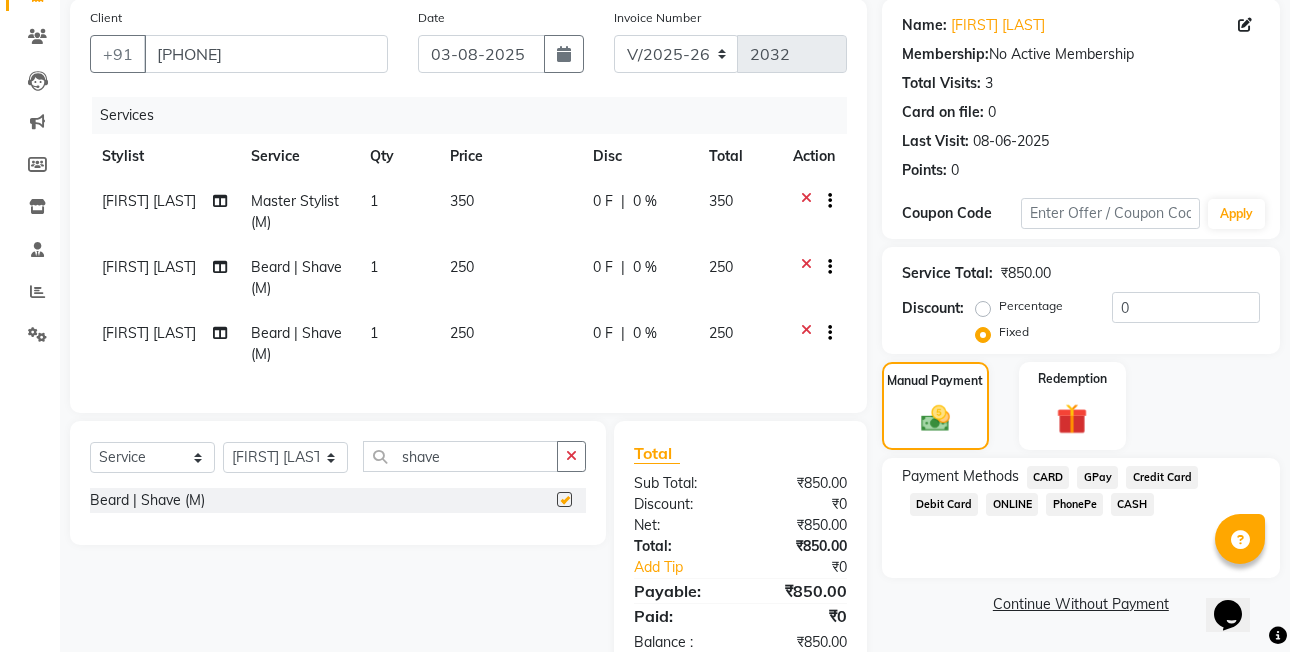 checkbox on "false" 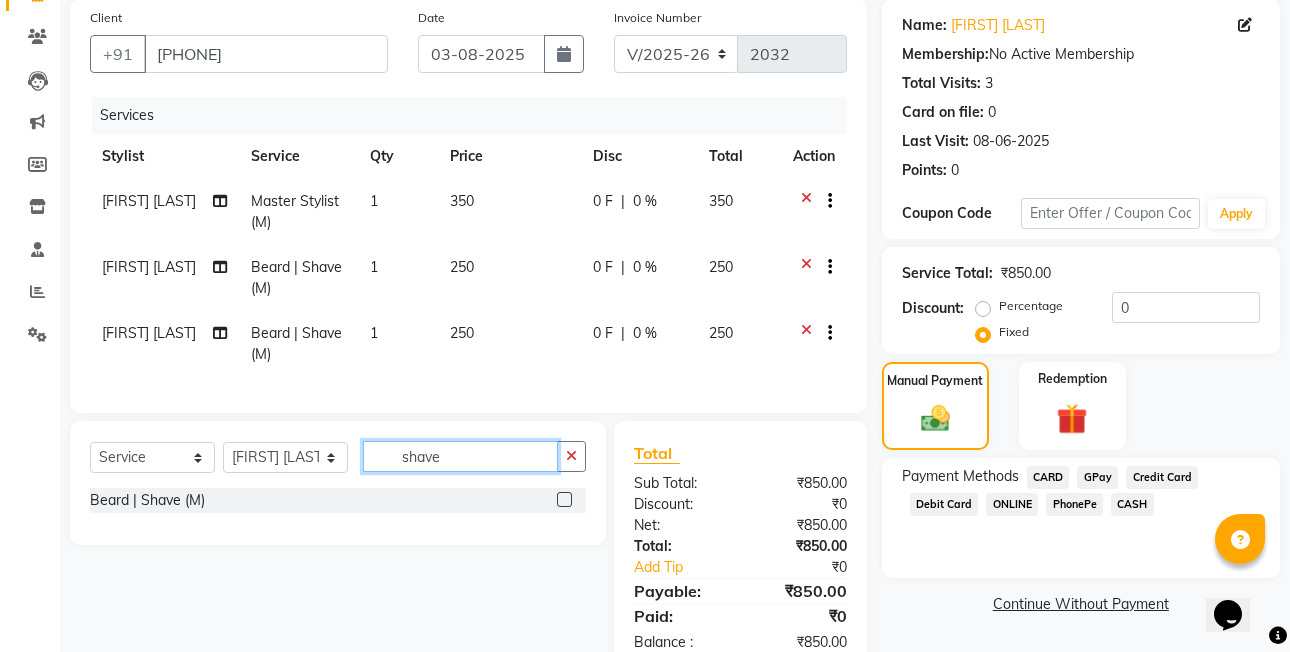 click on "shave" 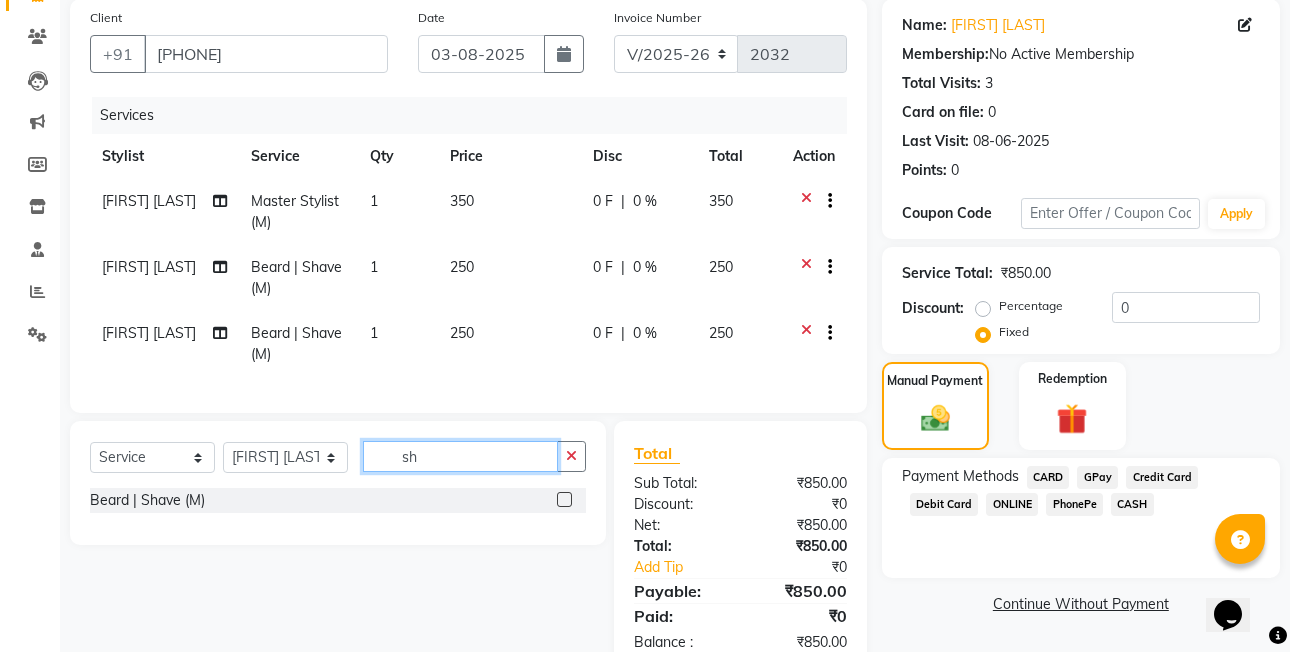 type on "s" 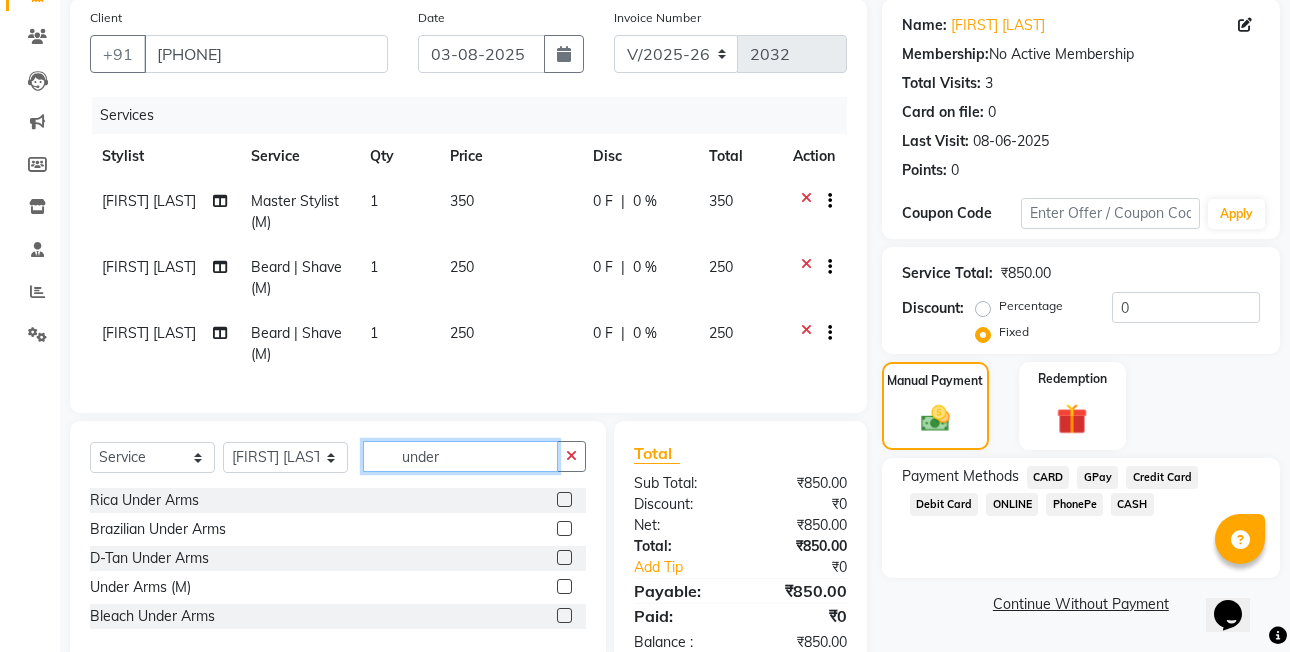 scroll, scrollTop: 217, scrollLeft: 0, axis: vertical 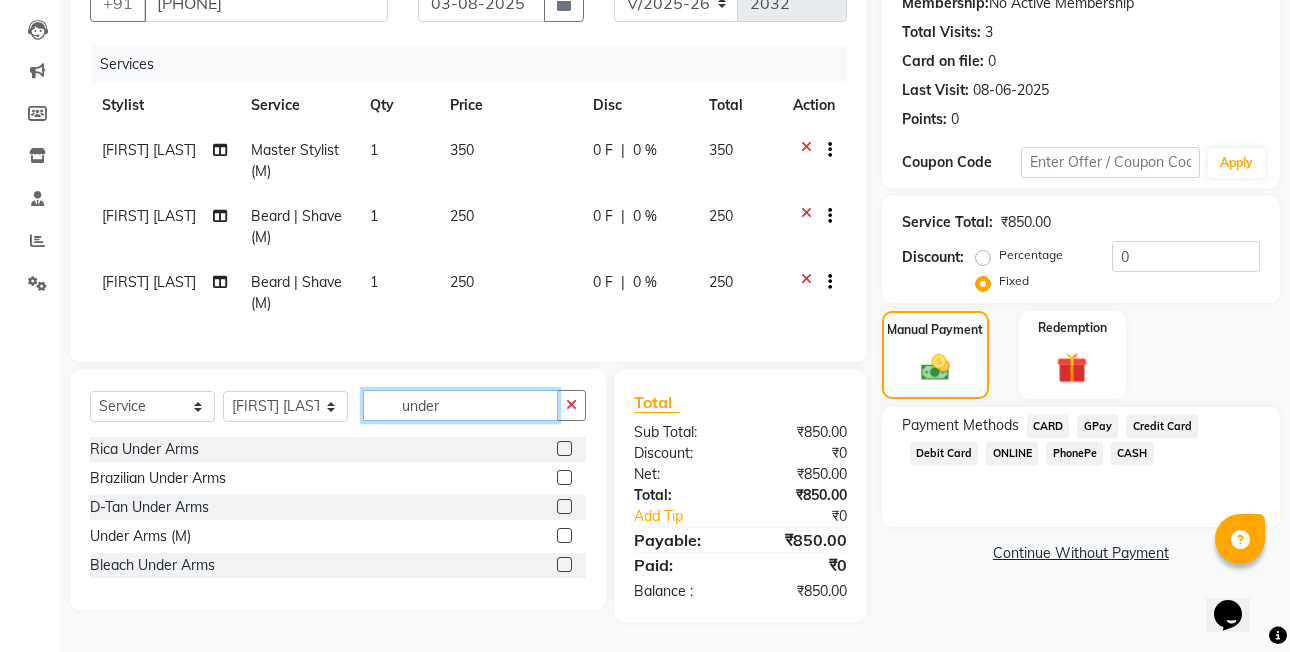 type on "under" 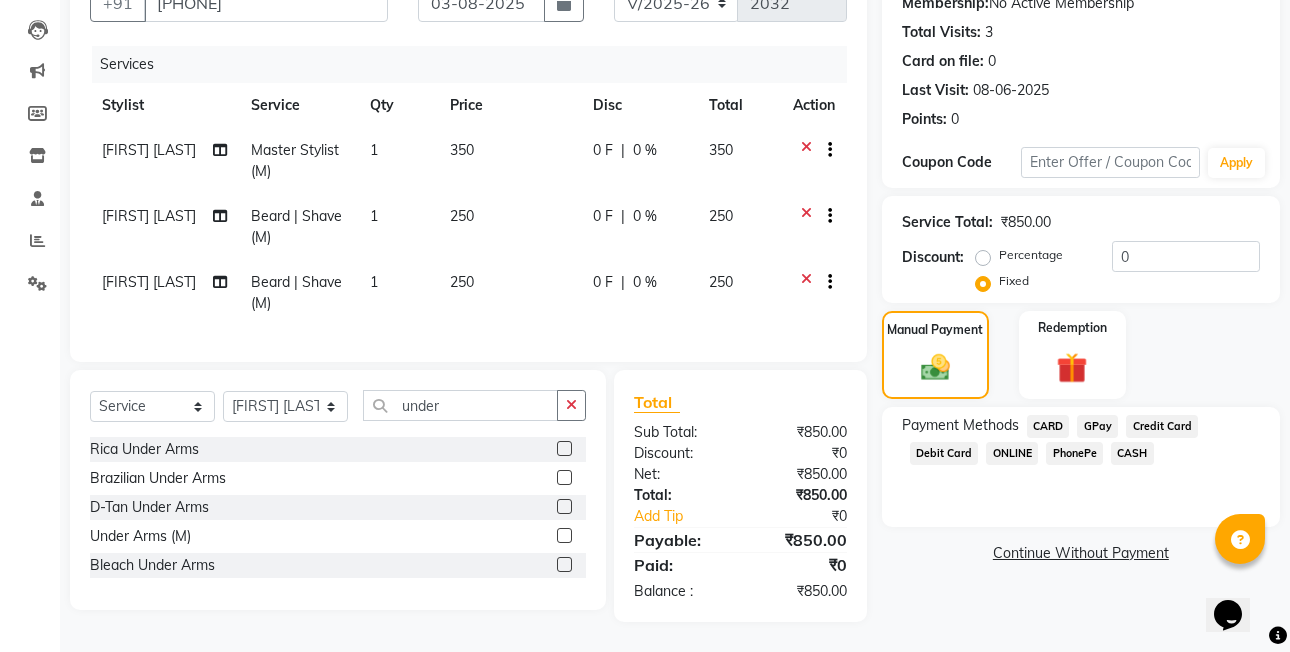 click 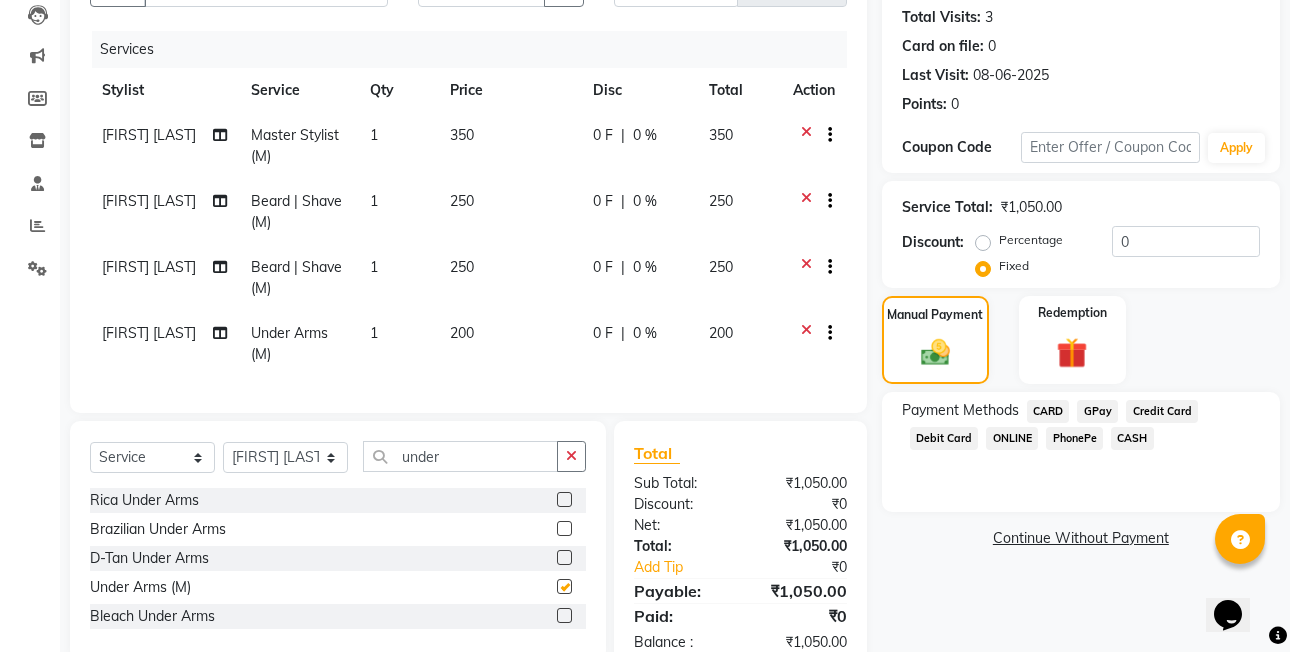 checkbox on "false" 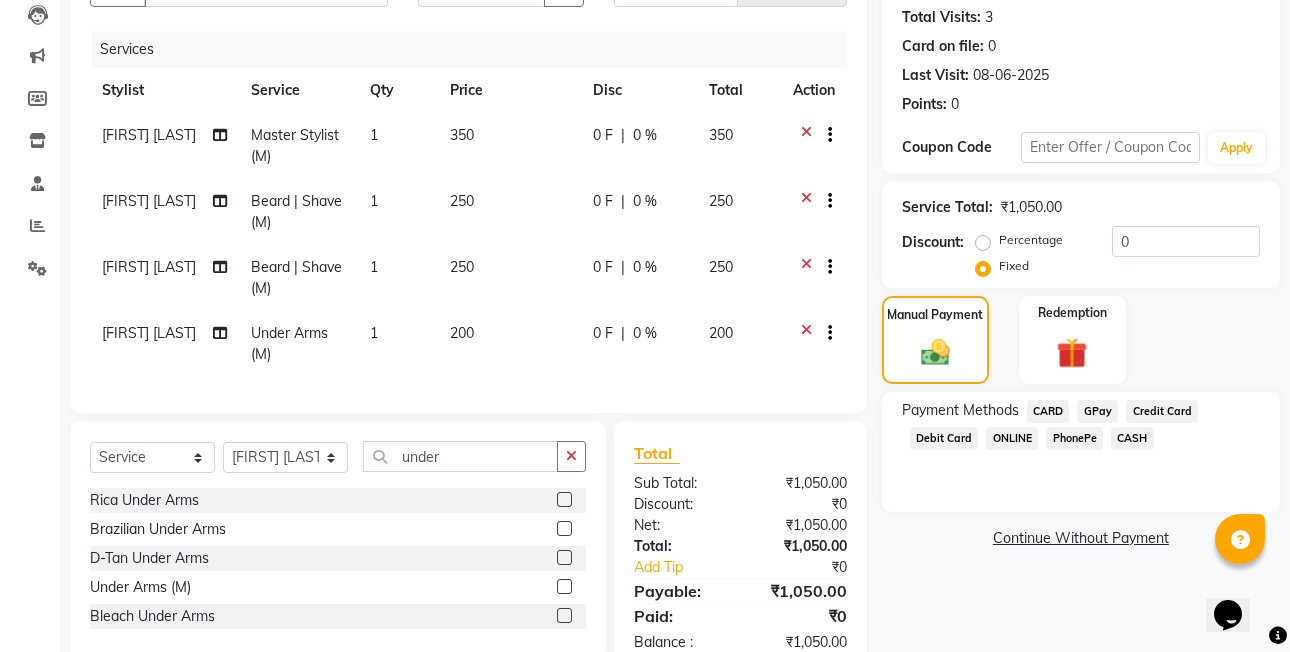 click on "PhonePe" 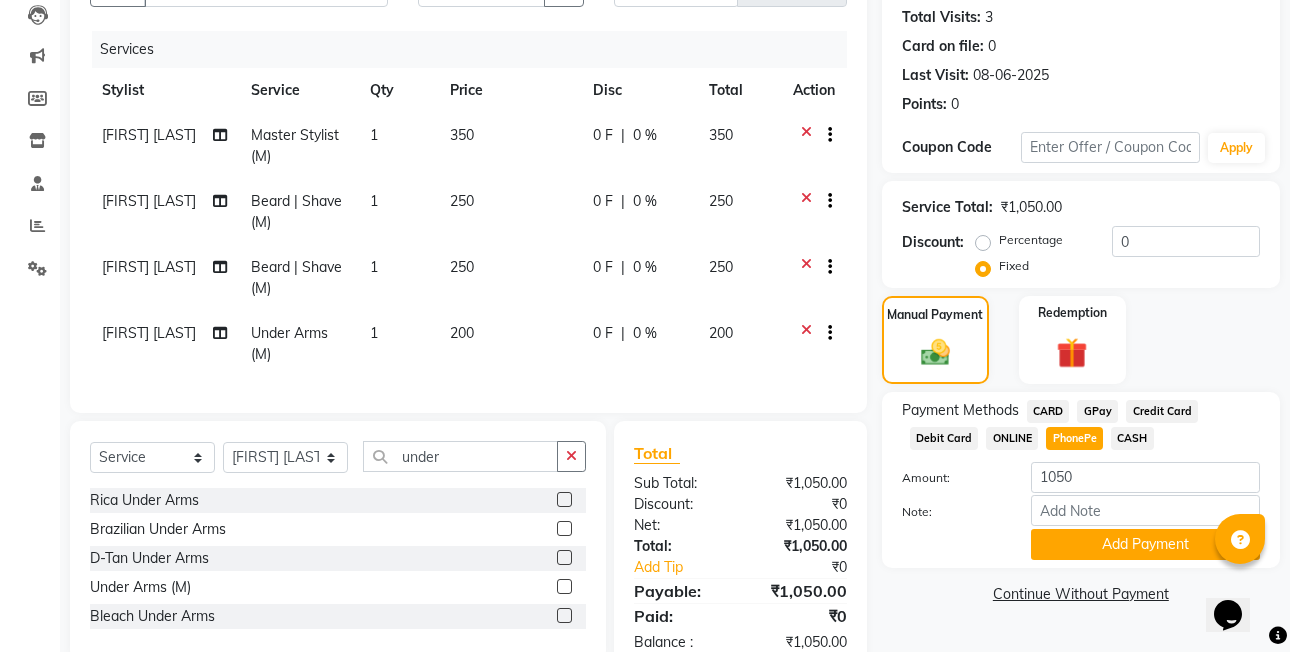 scroll, scrollTop: 283, scrollLeft: 0, axis: vertical 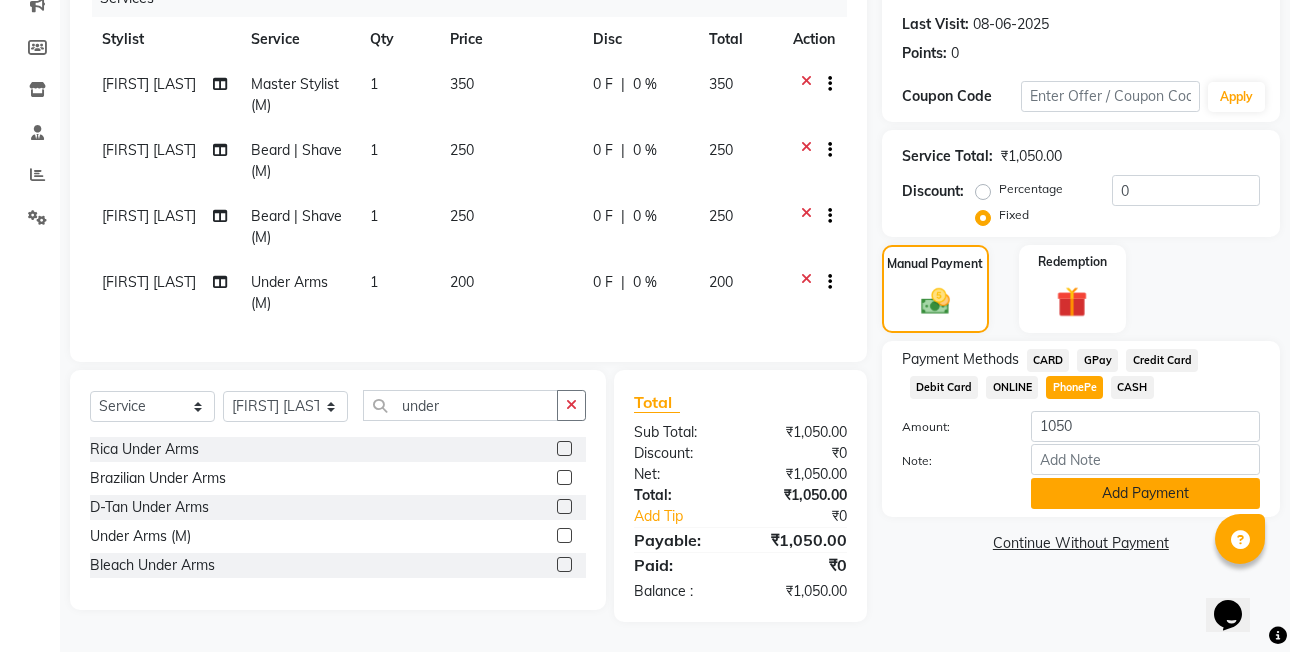 click on "Add Payment" 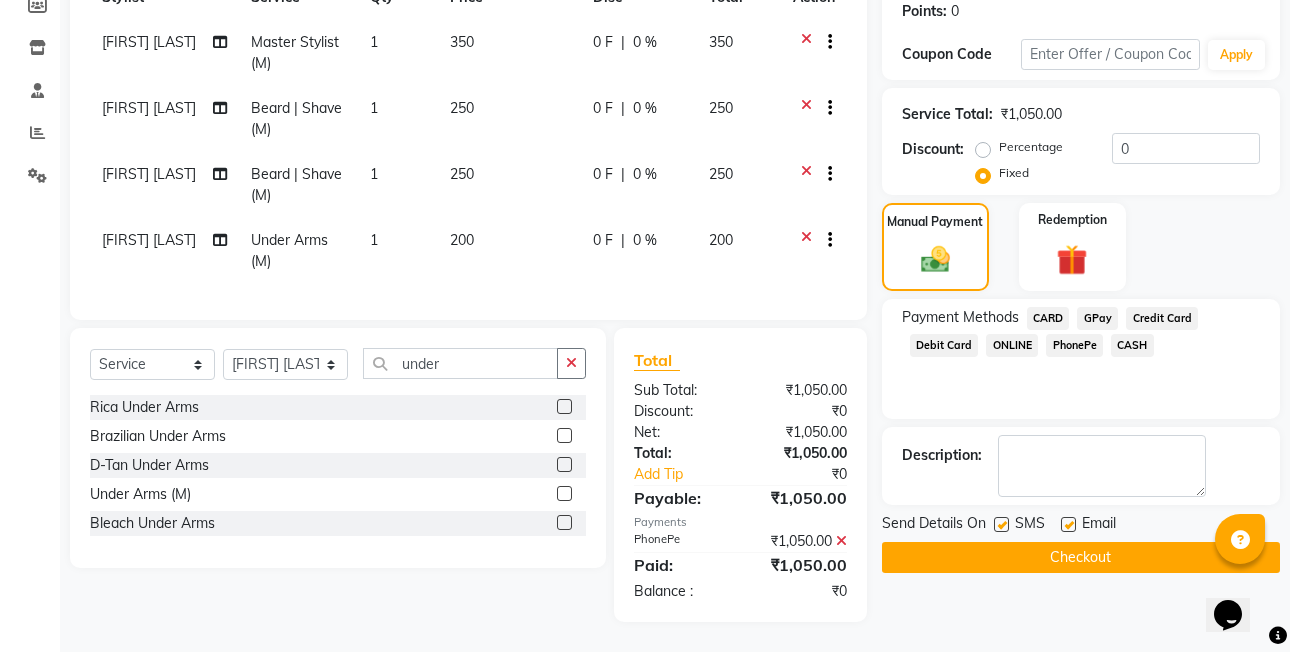 scroll, scrollTop: 325, scrollLeft: 0, axis: vertical 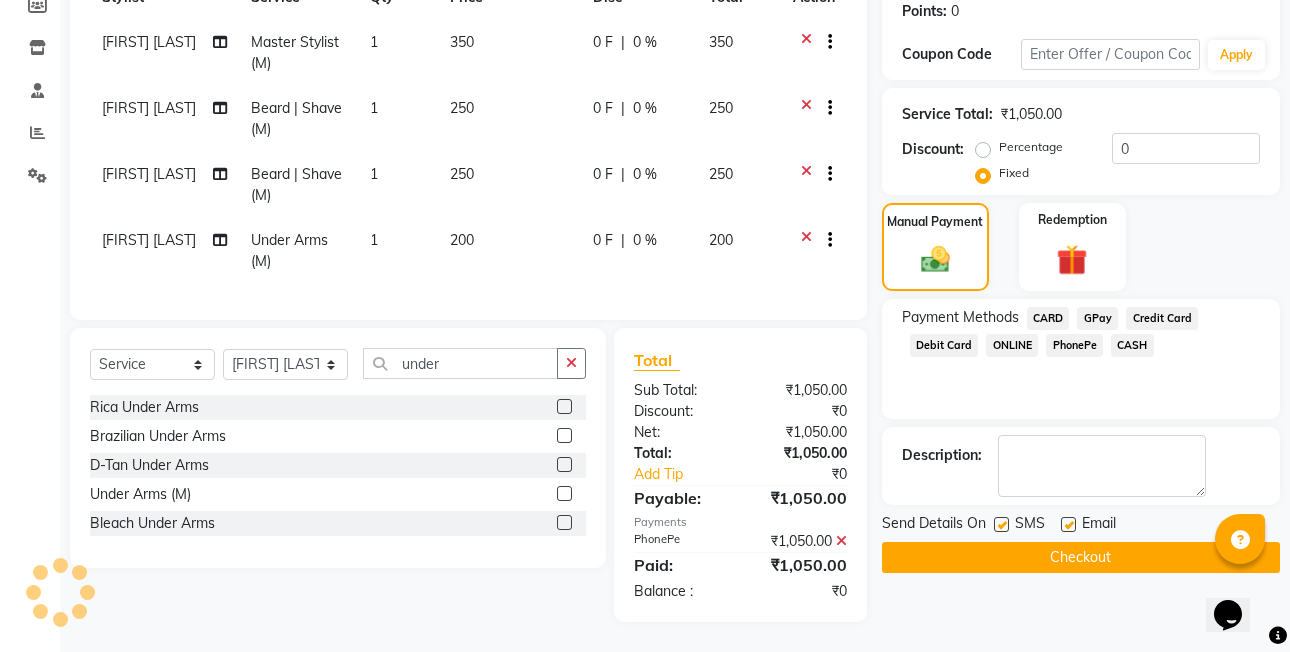 click on "Checkout" 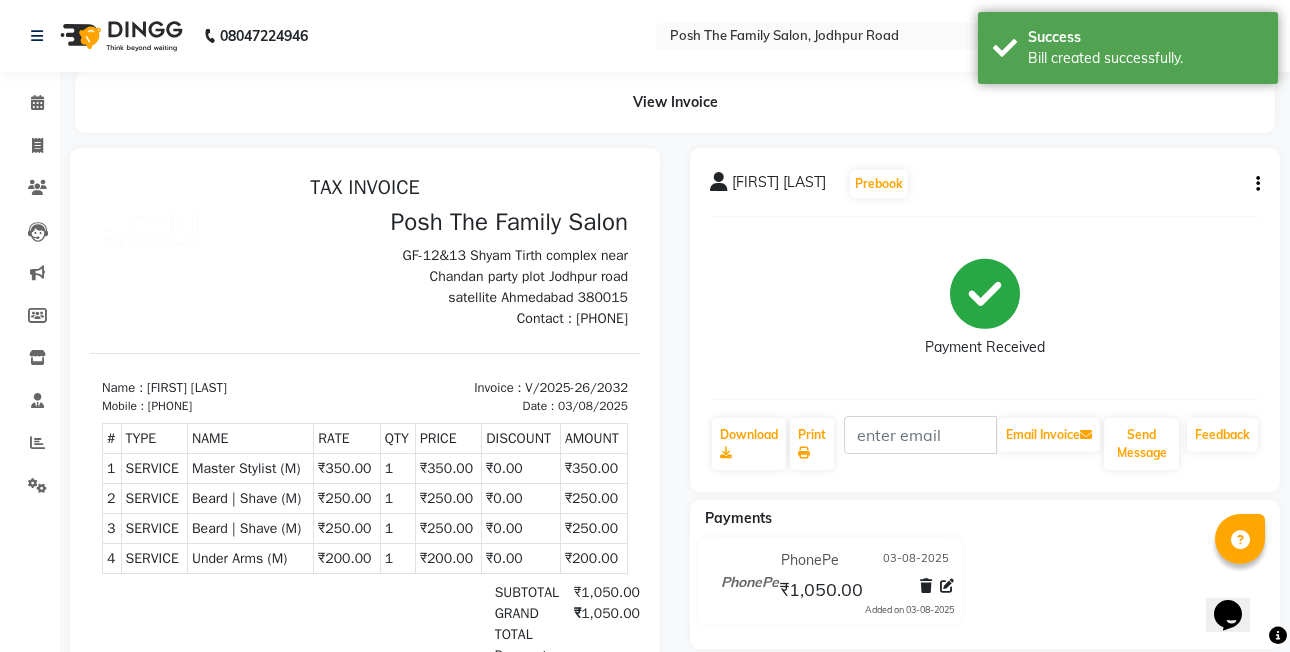 scroll, scrollTop: 0, scrollLeft: 0, axis: both 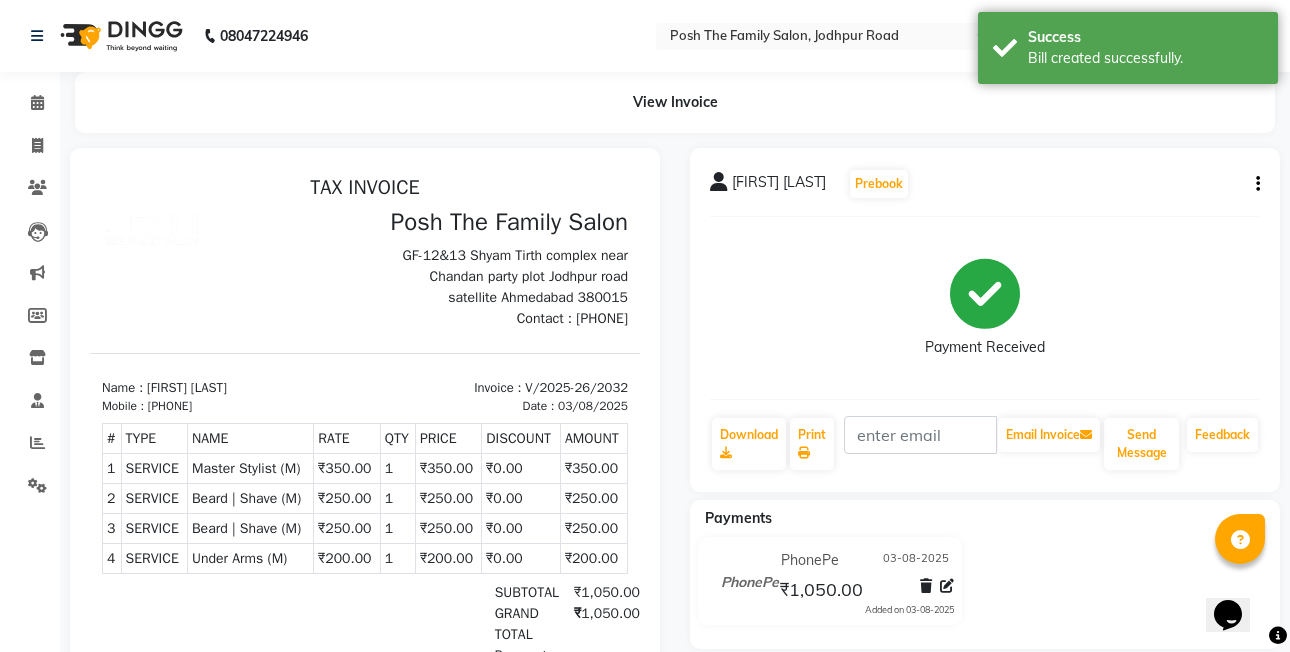 click 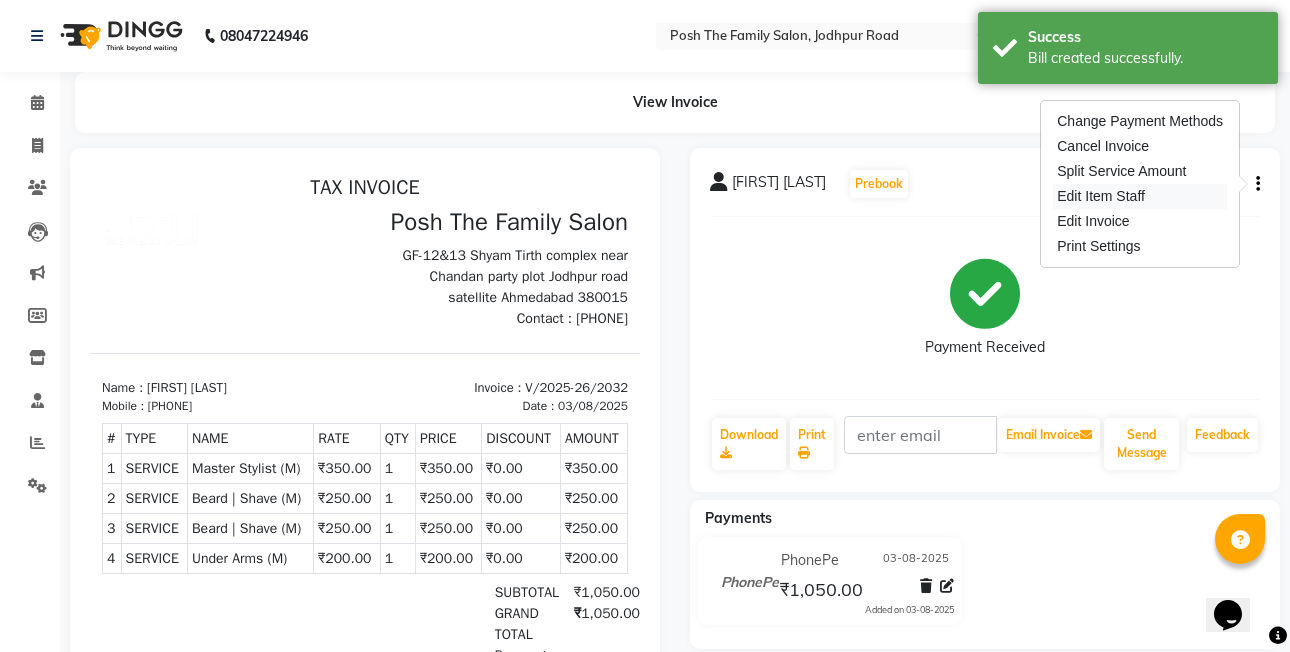 click on "Edit Item Staff" at bounding box center (1140, 196) 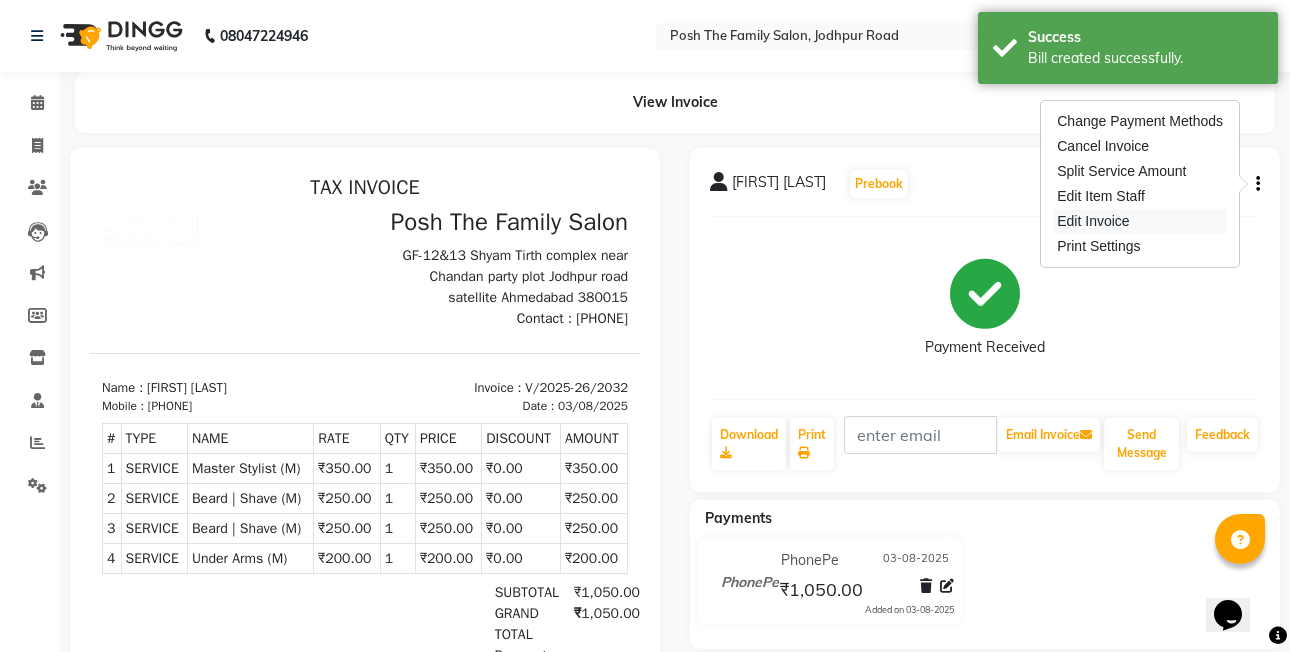 select on "53742" 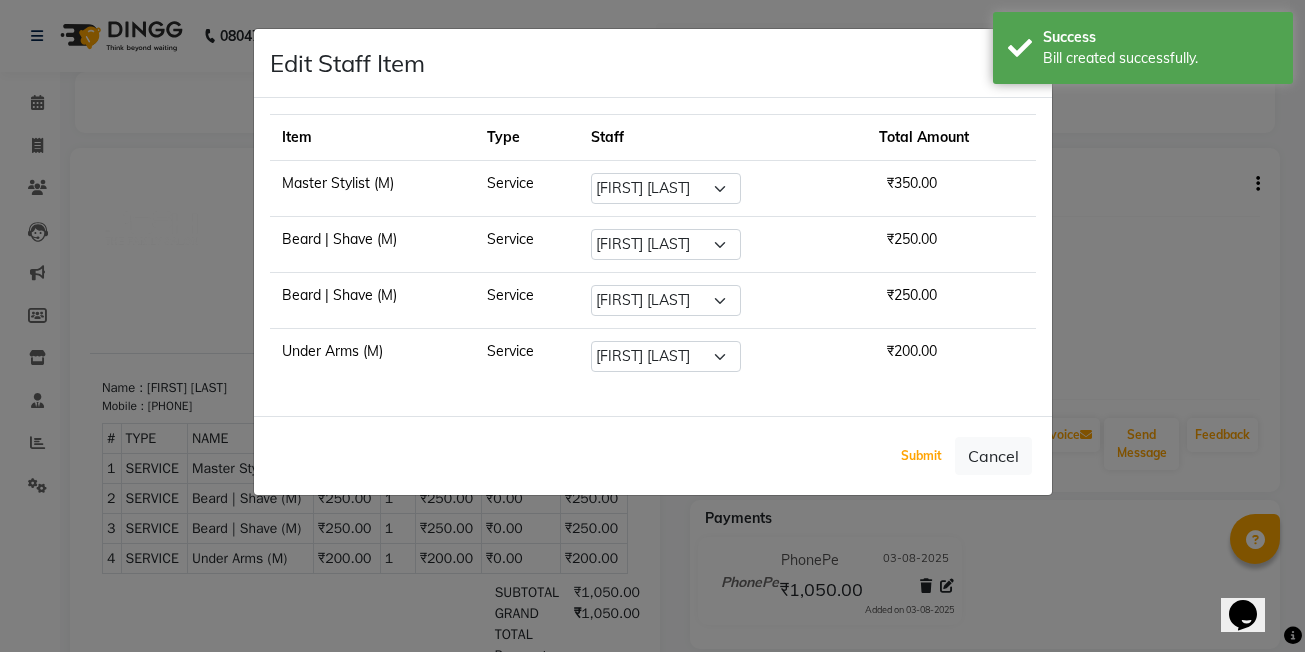 drag, startPoint x: 935, startPoint y: 460, endPoint x: 907, endPoint y: 456, distance: 28.284271 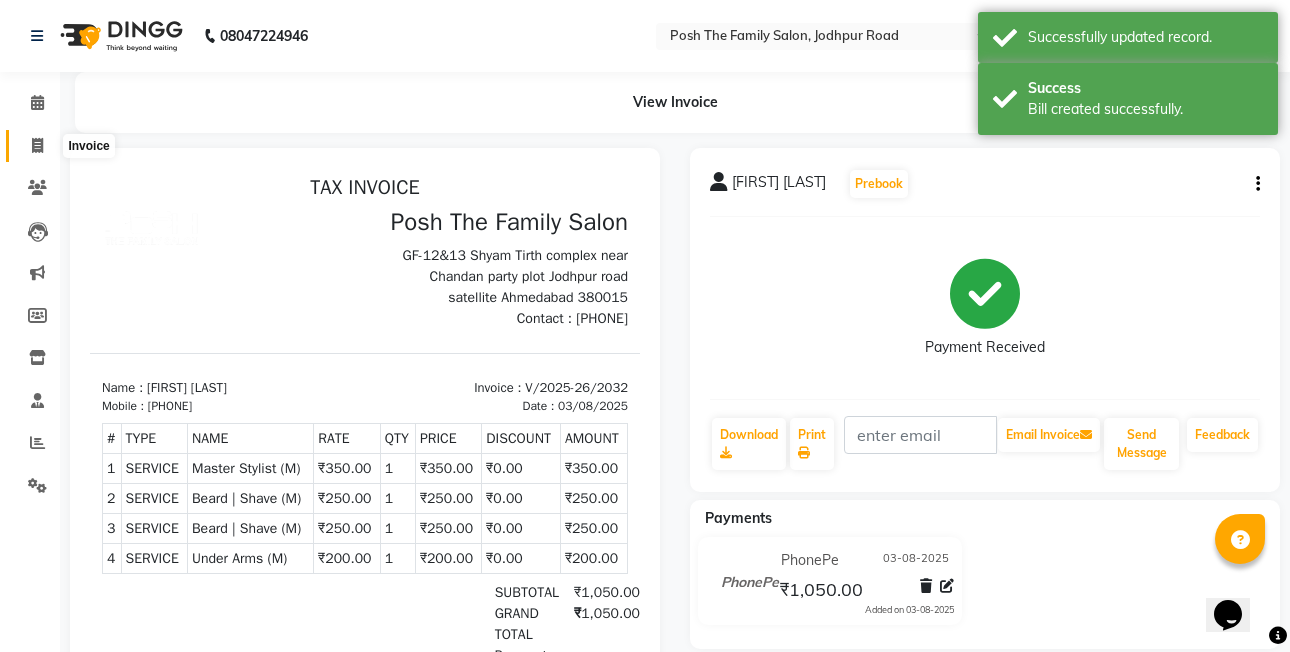 click 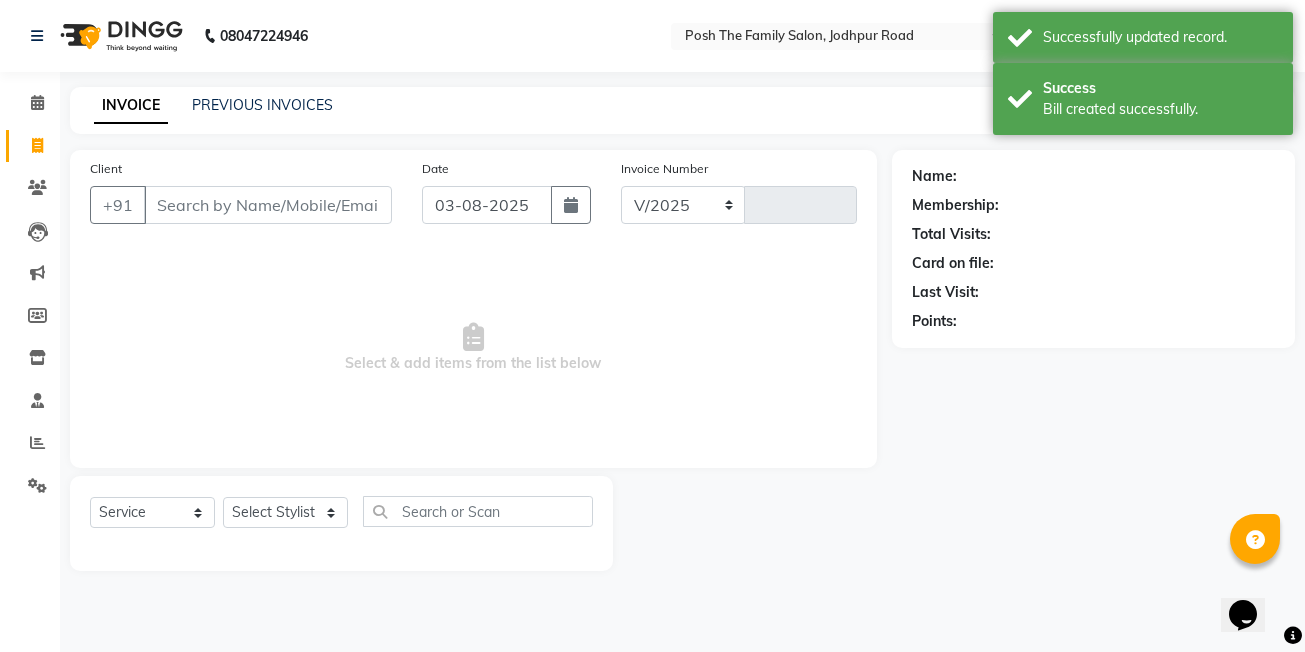 select on "6199" 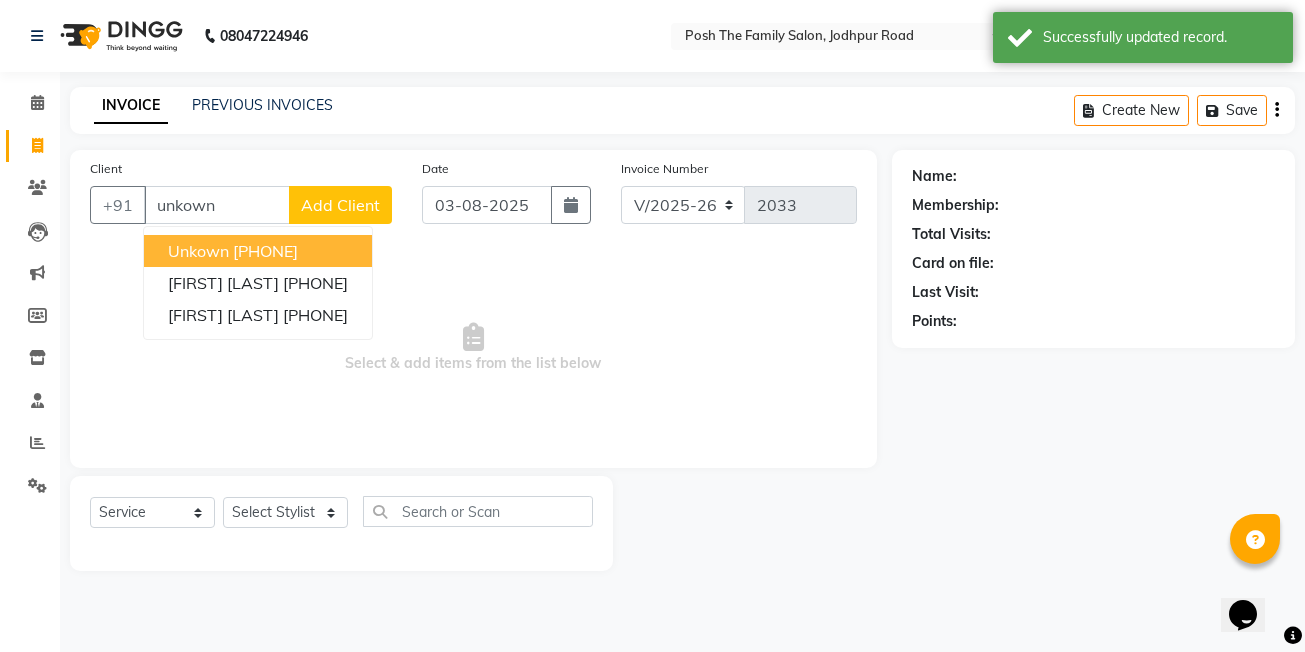 click on "[PHONE]" at bounding box center (265, 251) 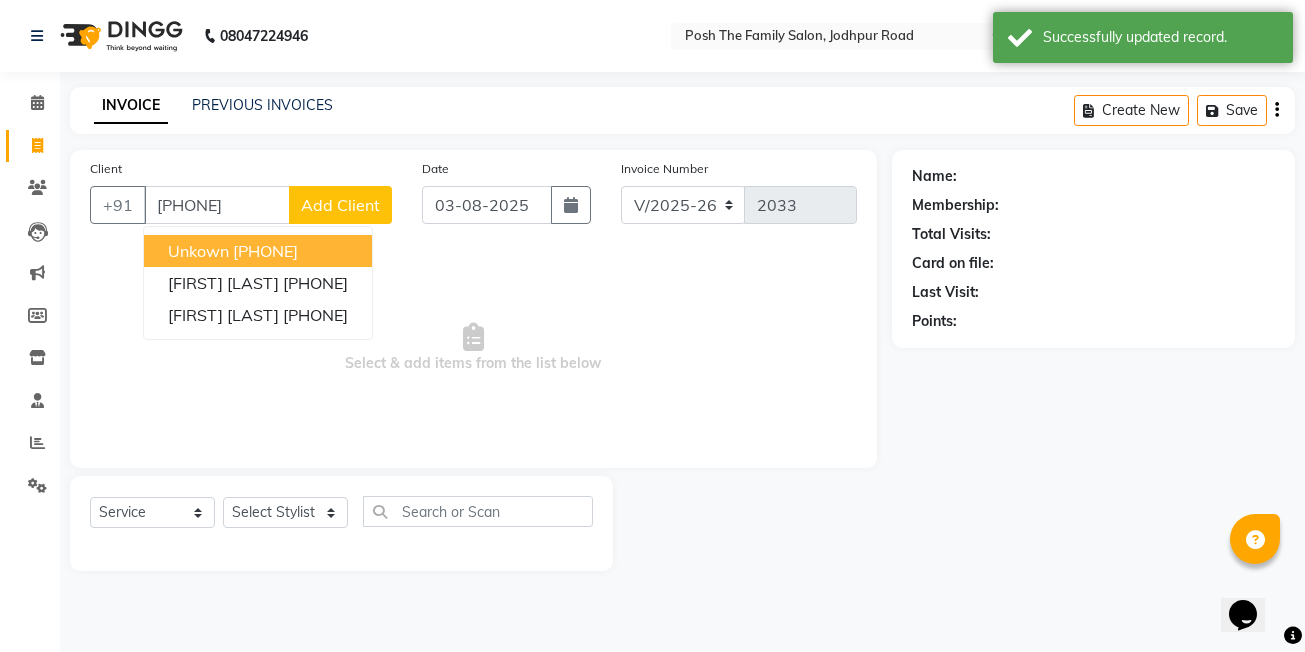 type on "[PHONE]" 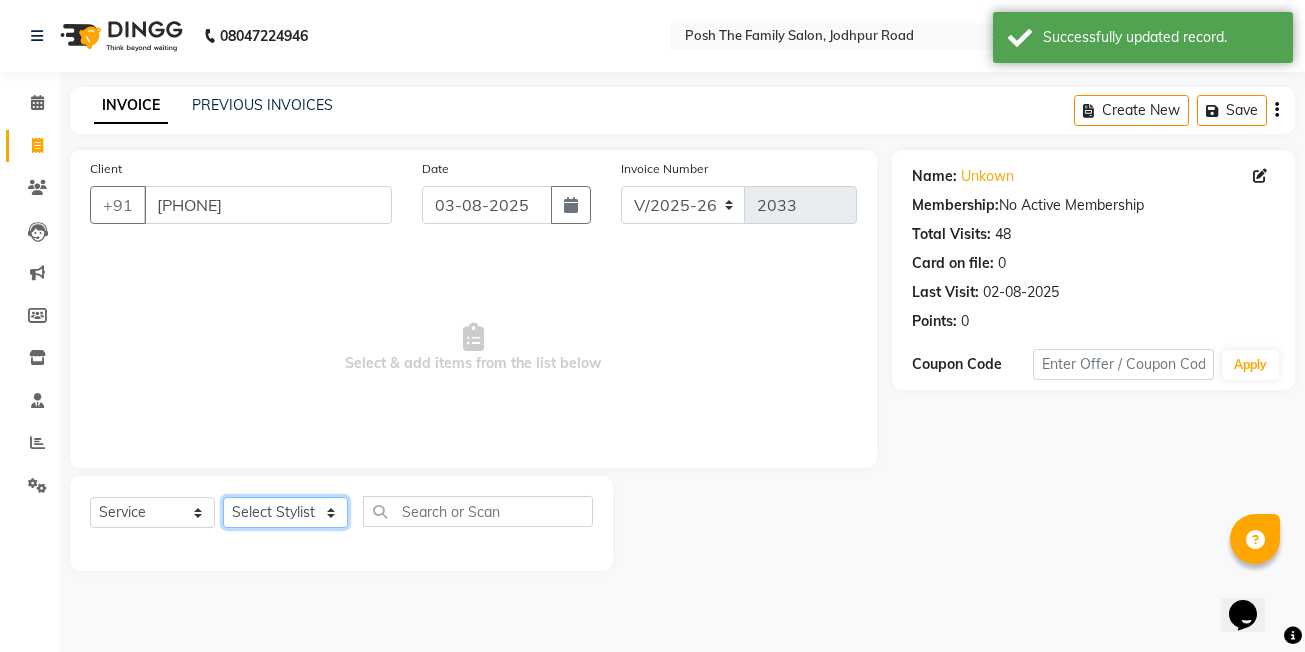 click on "Select Stylist [FIRST] [LAST] [FIRST] [LAST]  [FIRST] [LAST] [FIRST] [LAST]  [FIRST] [LAST] [FIRST] [LAST] [FIRST] [LAST] [FIRST] [LAST] (OWNER) POSH [FIRST] [LAST] [FIRST] [LAST] [FIRST] [LAST] [FIRST] [LAST] [FIRST] [LAST] [FIRST] [LAST] [FIRST] [LAST] [FIRST] [LAST] [FIRST] [LAST] [FIRST] [LAST] [FIRST] [LAST] master  Master Stylist (M)  Master Stylist" 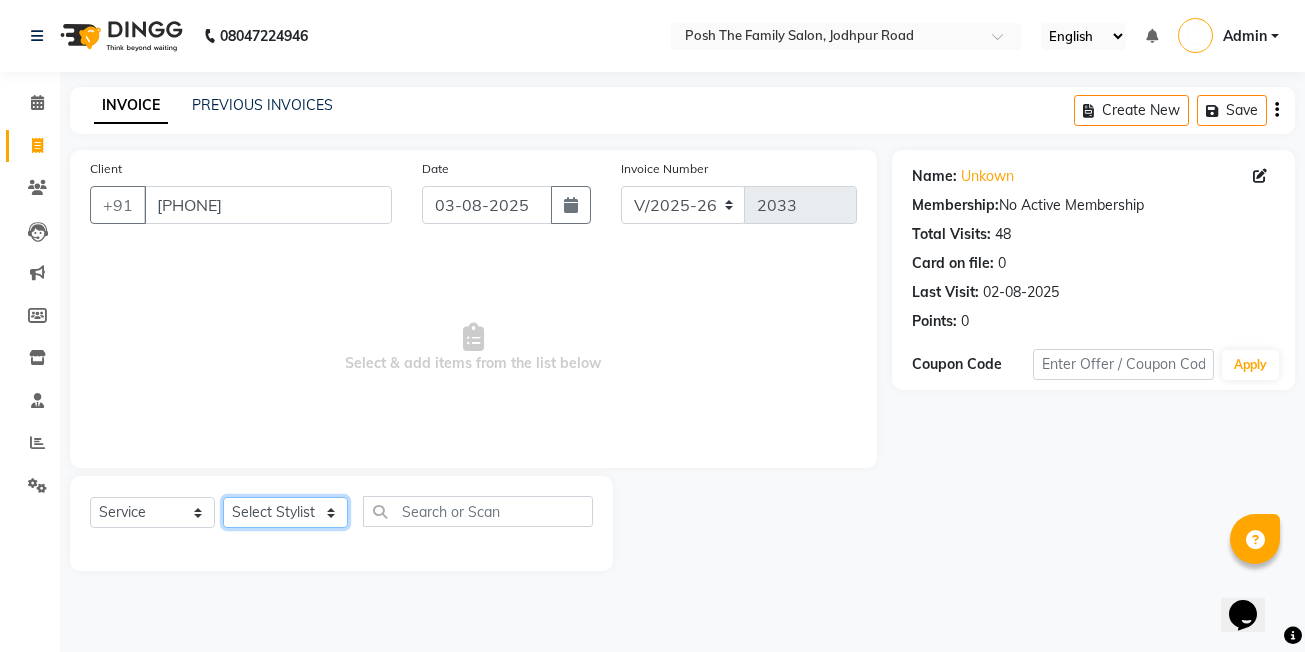 select on "53742" 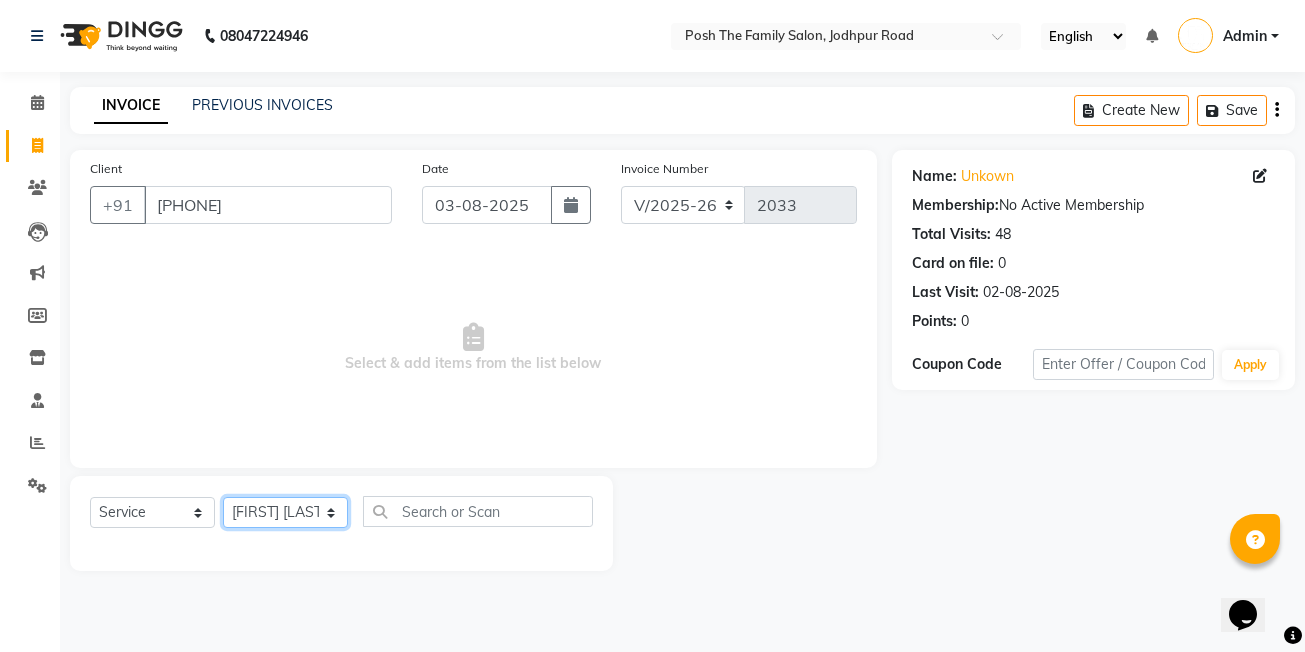 click on "Select Stylist [FIRST] [LAST] [FIRST] [LAST]  [FIRST] [LAST] [FIRST] [LAST]  [FIRST] [LAST] [FIRST] [LAST] [FIRST] [LAST] [FIRST] [LAST] (OWNER) POSH [FIRST] [LAST] [FIRST] [LAST] [FIRST] [LAST] [FIRST] [LAST] [FIRST] [LAST] [FIRST] [LAST] [FIRST] [LAST] [FIRST] [LAST] [FIRST] [LAST] [FIRST] [LAST] [FIRST] [LAST] master  Master Stylist (M)  Master Stylist" 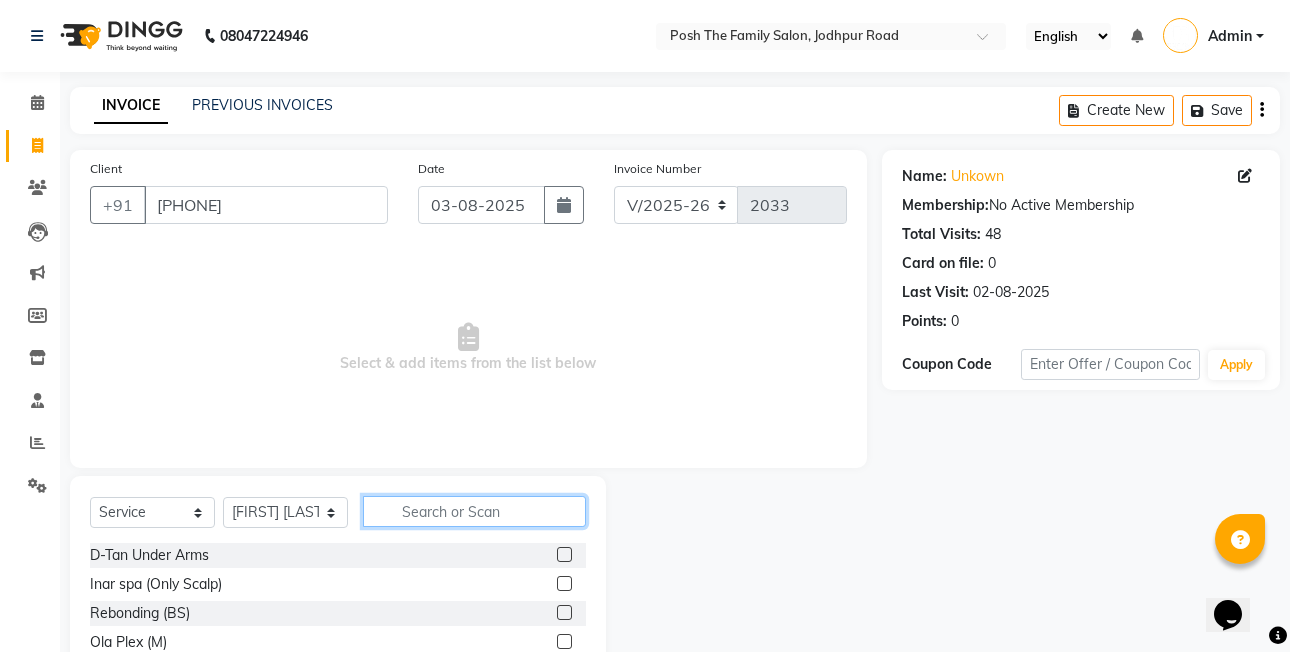 click 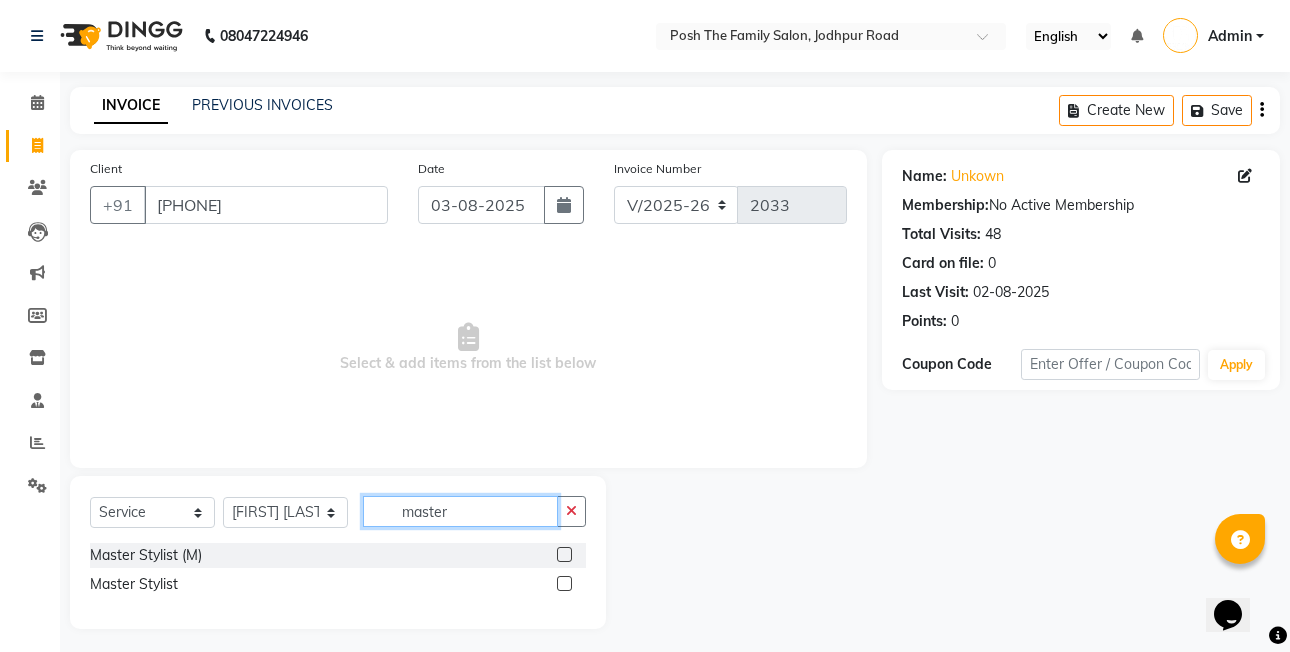 type on "master" 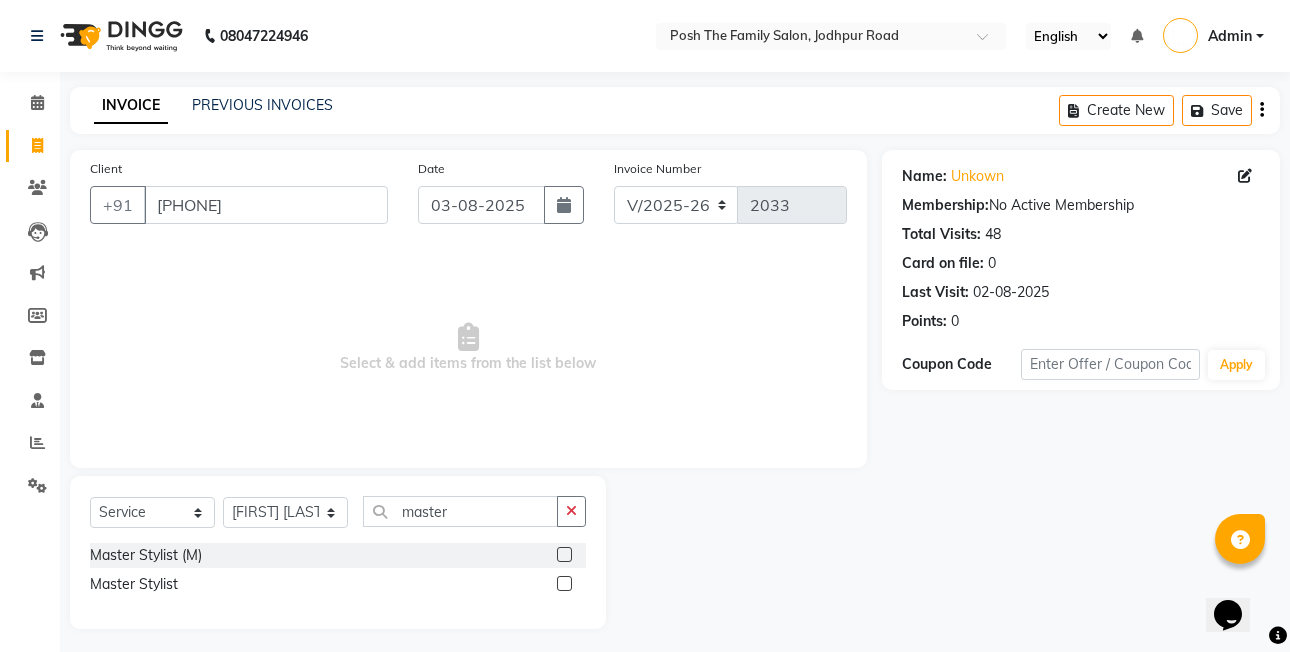 click 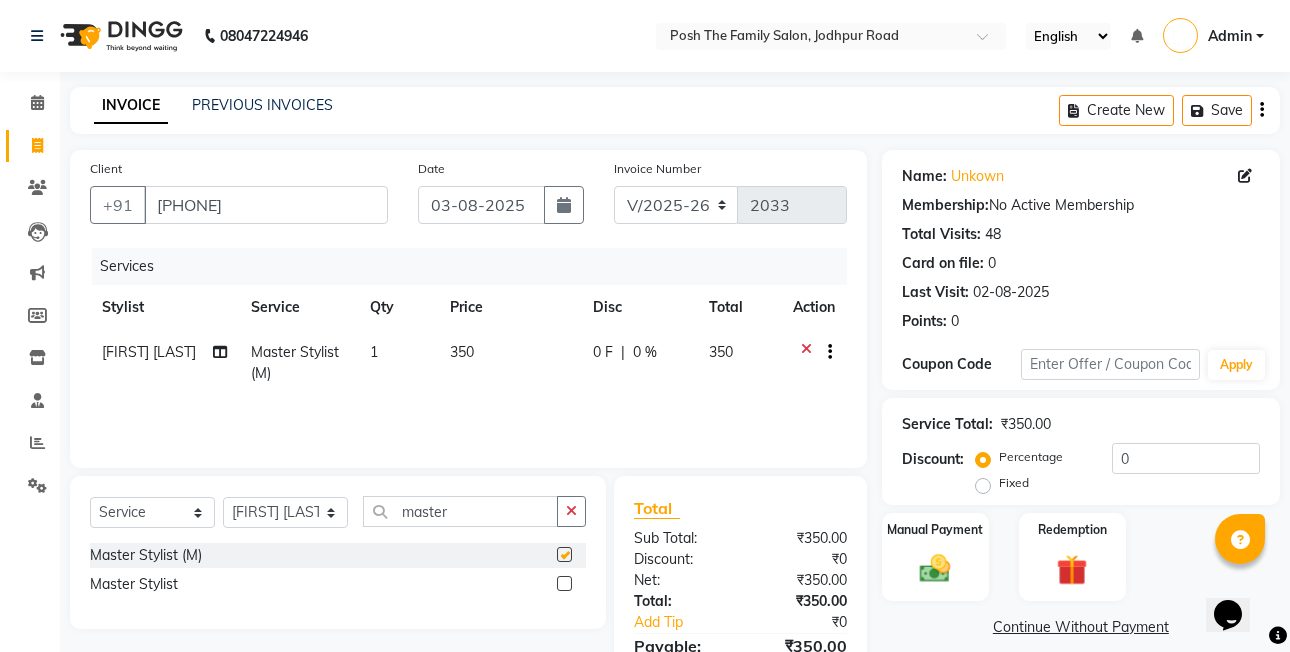 checkbox on "false" 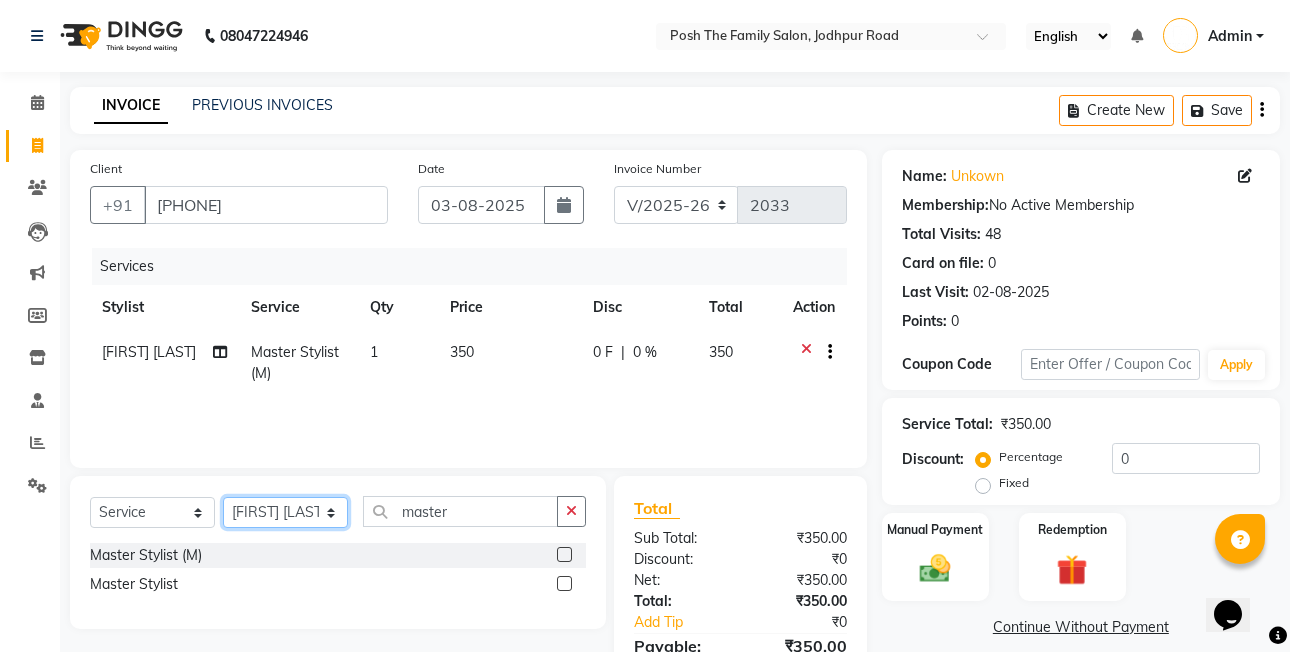 click on "Select Stylist [FIRST] [LAST] [FIRST] [LAST]  [FIRST] [LAST] [FIRST] [LAST]  [FIRST] [LAST] [FIRST] [LAST] [FIRST] [LAST] [FIRST] [LAST] (OWNER) POSH [FIRST] [LAST] [FIRST] [LAST] [FIRST] [LAST] [FIRST] [LAST] [FIRST] [LAST] [FIRST] [LAST] [FIRST] [LAST] [FIRST] [LAST] [FIRST] [LAST] [FIRST] [LAST] [FIRST] [LAST] master  Master Stylist (M)  Master Stylist" 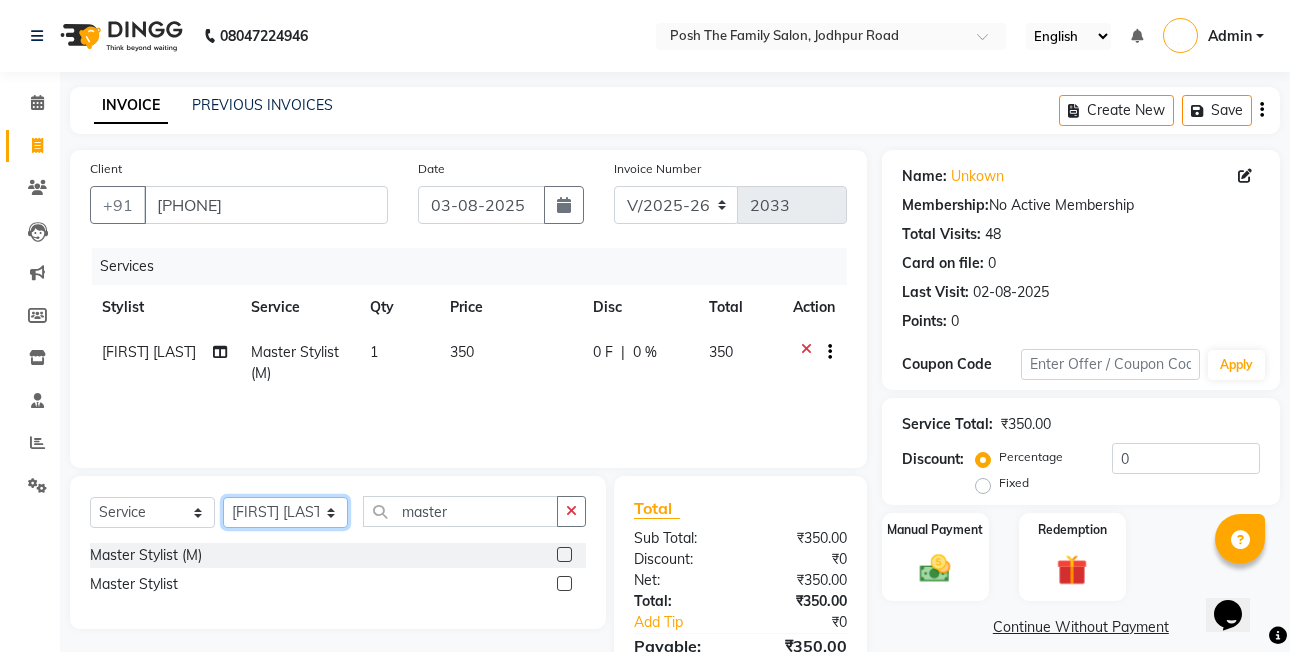 select on "71170" 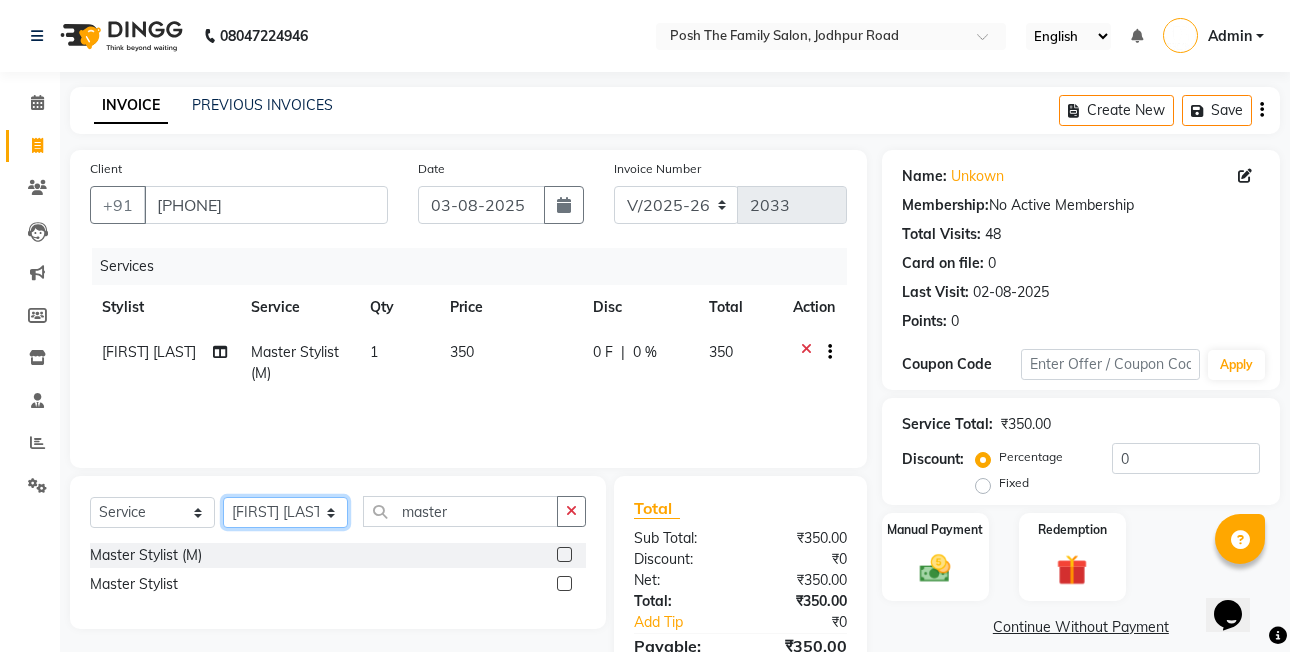 click on "Select Stylist [FIRST] [LAST] [FIRST] [LAST]  [FIRST] [LAST] [FIRST] [LAST]  [FIRST] [LAST] [FIRST] [LAST] [FIRST] [LAST] [FIRST] [LAST] (OWNER) POSH [FIRST] [LAST] [FIRST] [LAST] [FIRST] [LAST] [FIRST] [LAST] [FIRST] [LAST] [FIRST] [LAST] [FIRST] [LAST] [FIRST] [LAST] [FIRST] [LAST] [FIRST] [LAST] [FIRST] [LAST] master  Master Stylist (M)  Master Stylist" 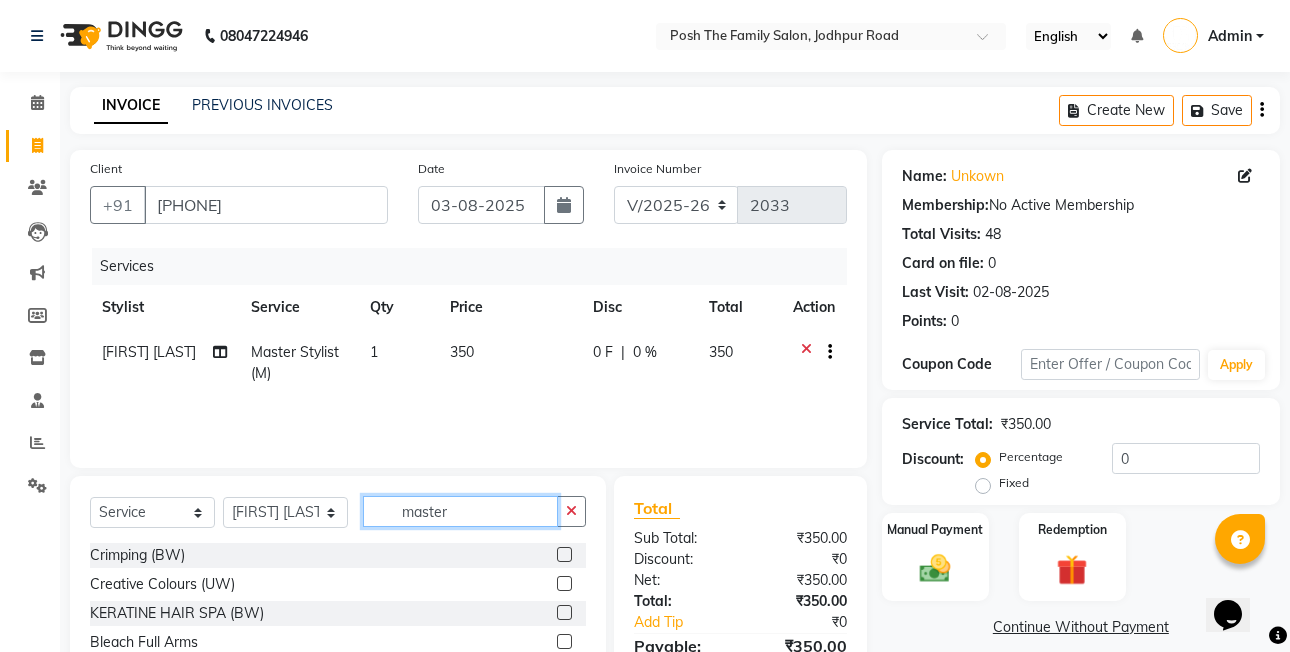 click on "master" 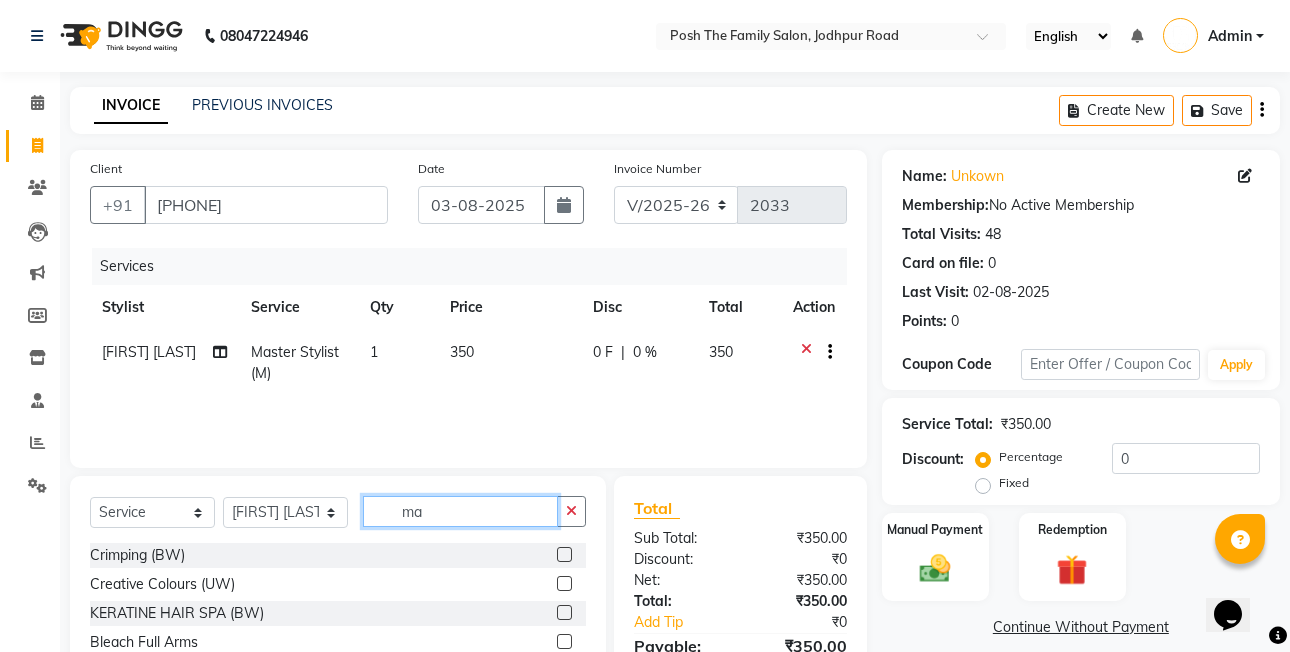type on "m" 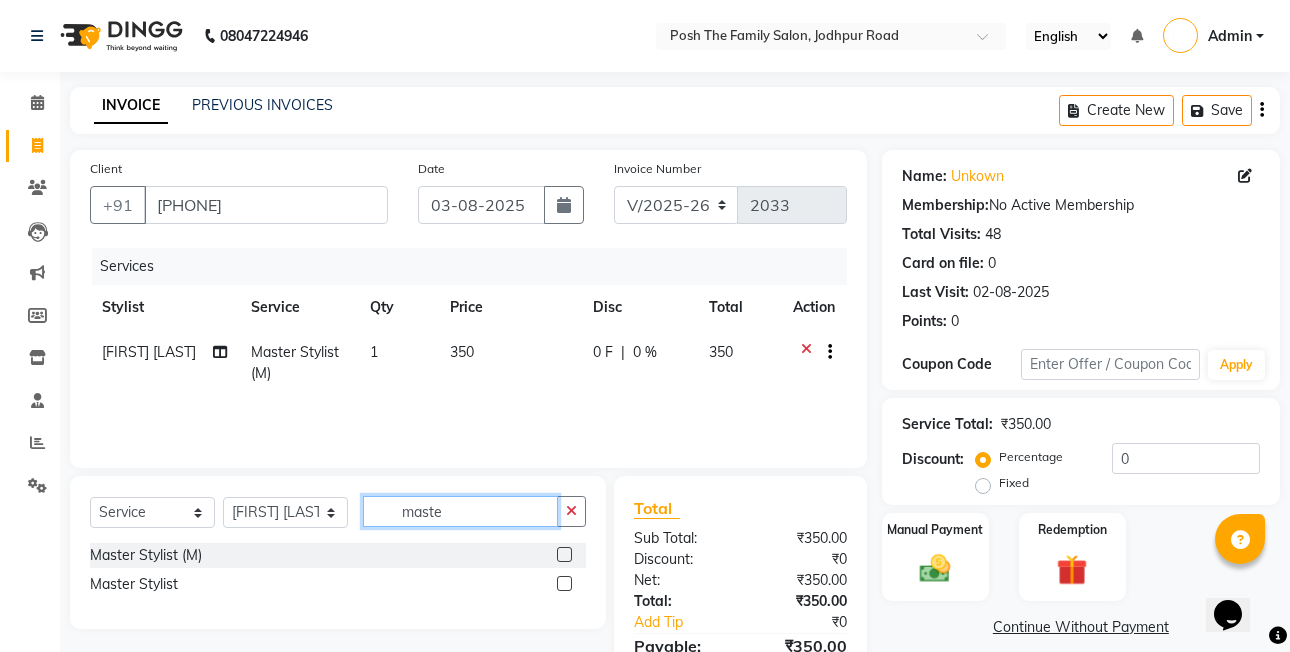 type on "master" 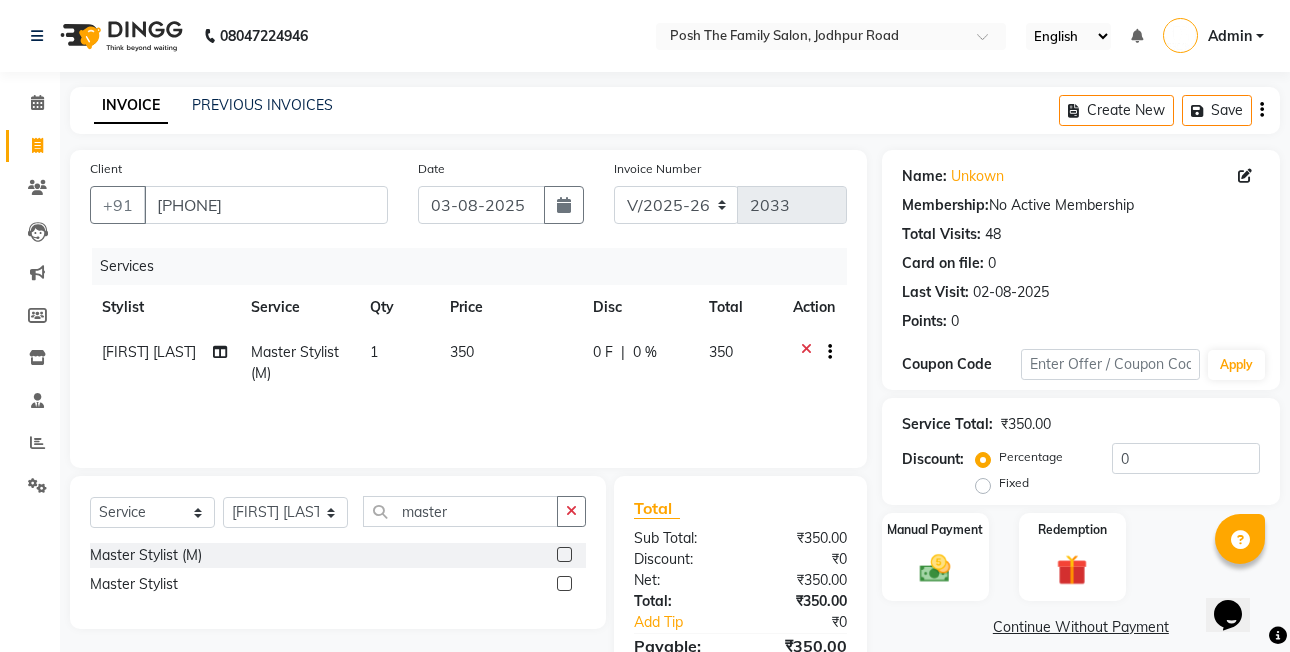 click 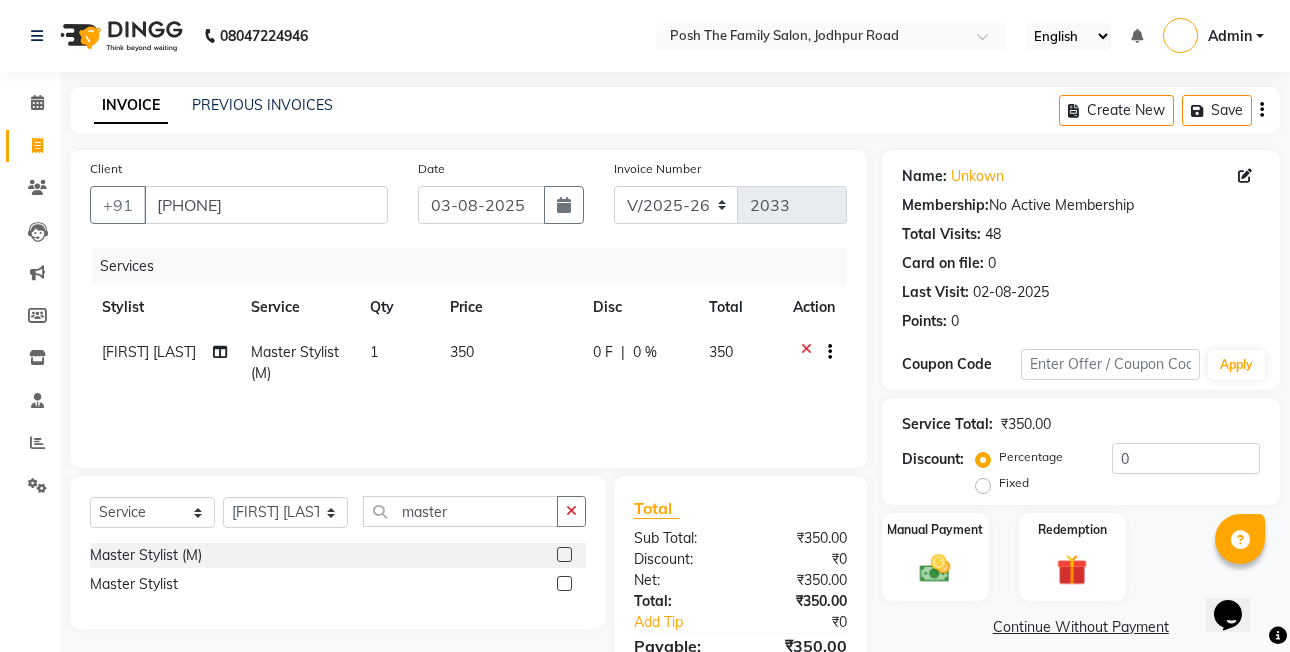 click at bounding box center [563, 555] 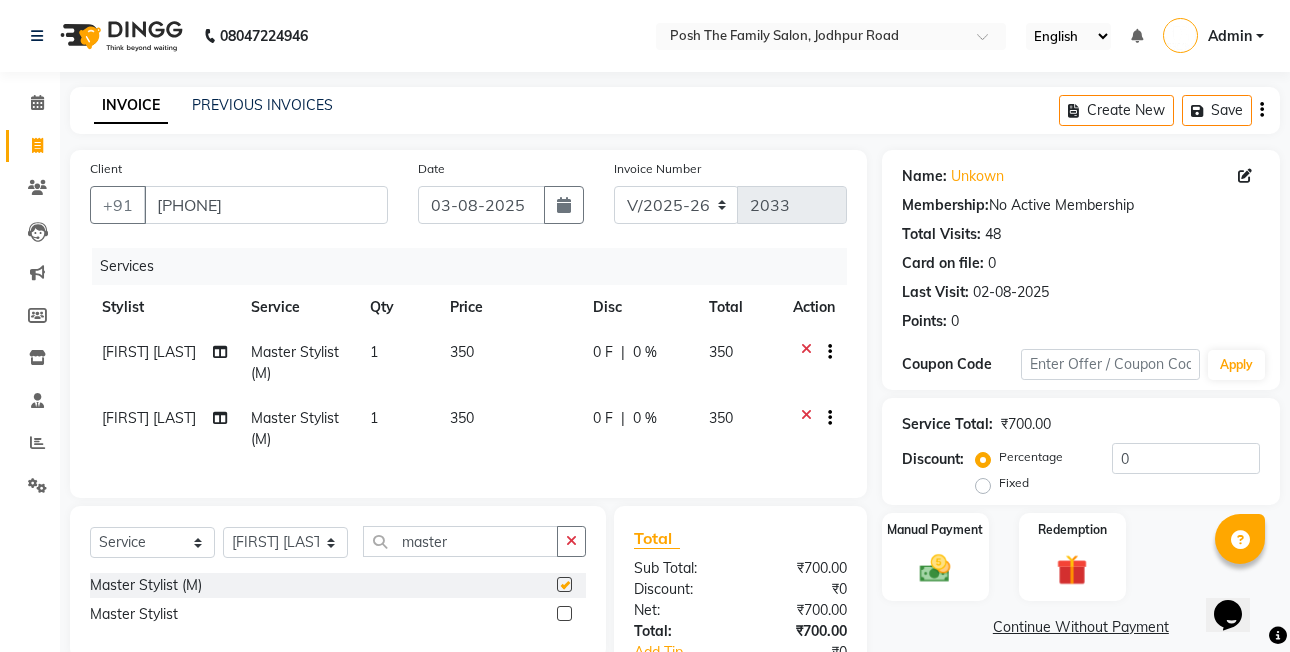 checkbox on "false" 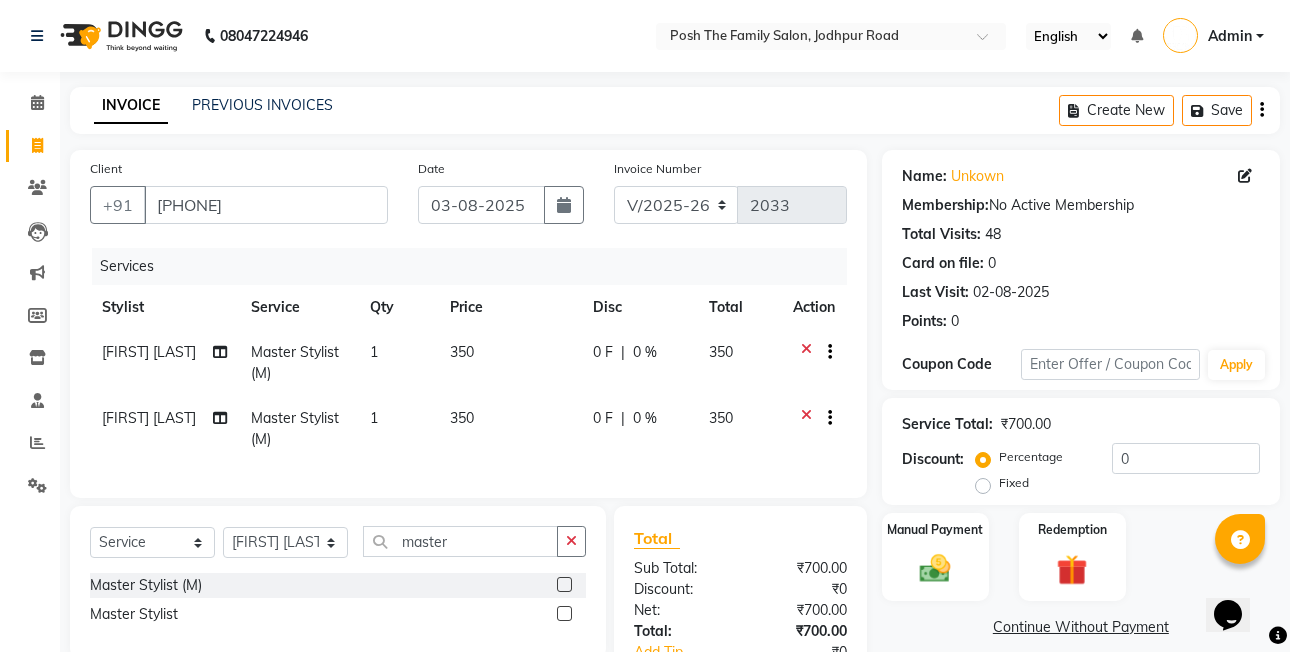 click on "Select  Service  Product  Membership  Package Voucher Prepaid Gift Card  Select Stylist [FIRST] [LAST] [FIRST] [LAST]  [FIRST] [LAST] [FIRST] [LAST]  [FIRST] [LAST] [FIRST] [LAST] [FIRST] [LAST] [FIRST] [LAST] (OWNER) POSH [FIRST] [LAST] [FIRST] [LAST] [FIRST] [LAST] [FIRST] [LAST] [FIRST] [LAST] [FIRST] [LAST] [FIRST] [LAST] [FIRST] [LAST] [FIRST] [LAST] [FIRST] [LAST] [FIRST] [LAST] master  Master Stylist (M)  Master Stylist" 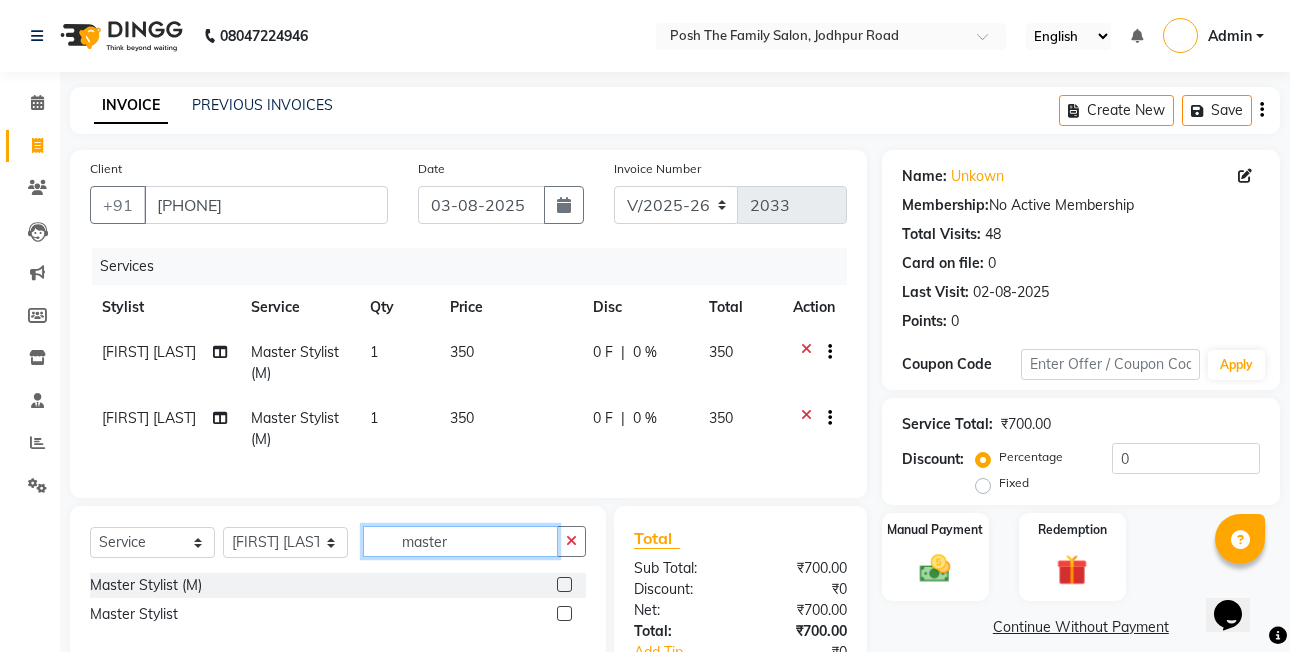 click on "master" 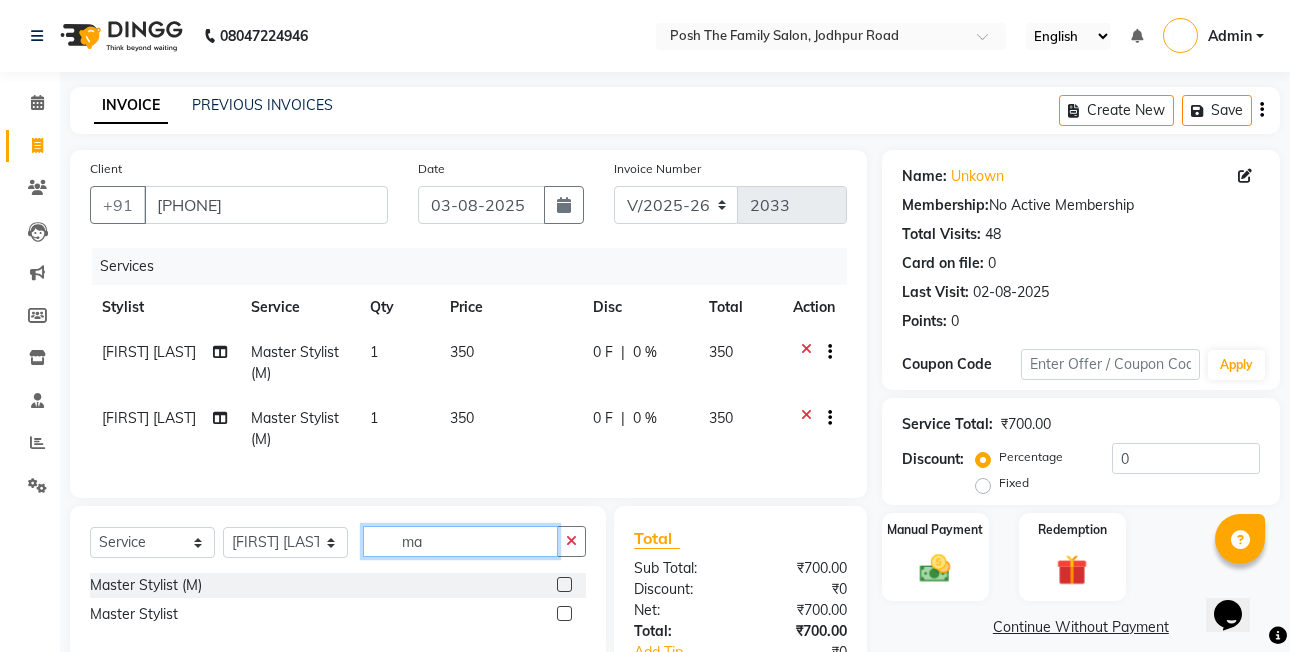 type on "m" 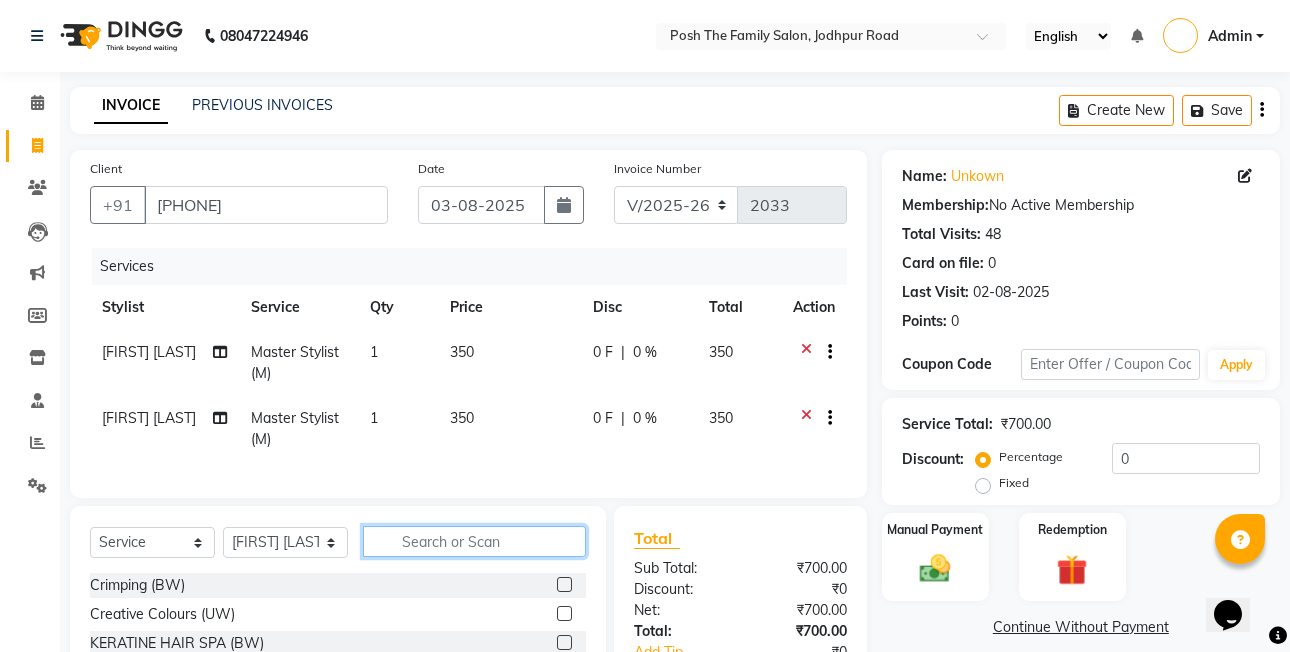 type 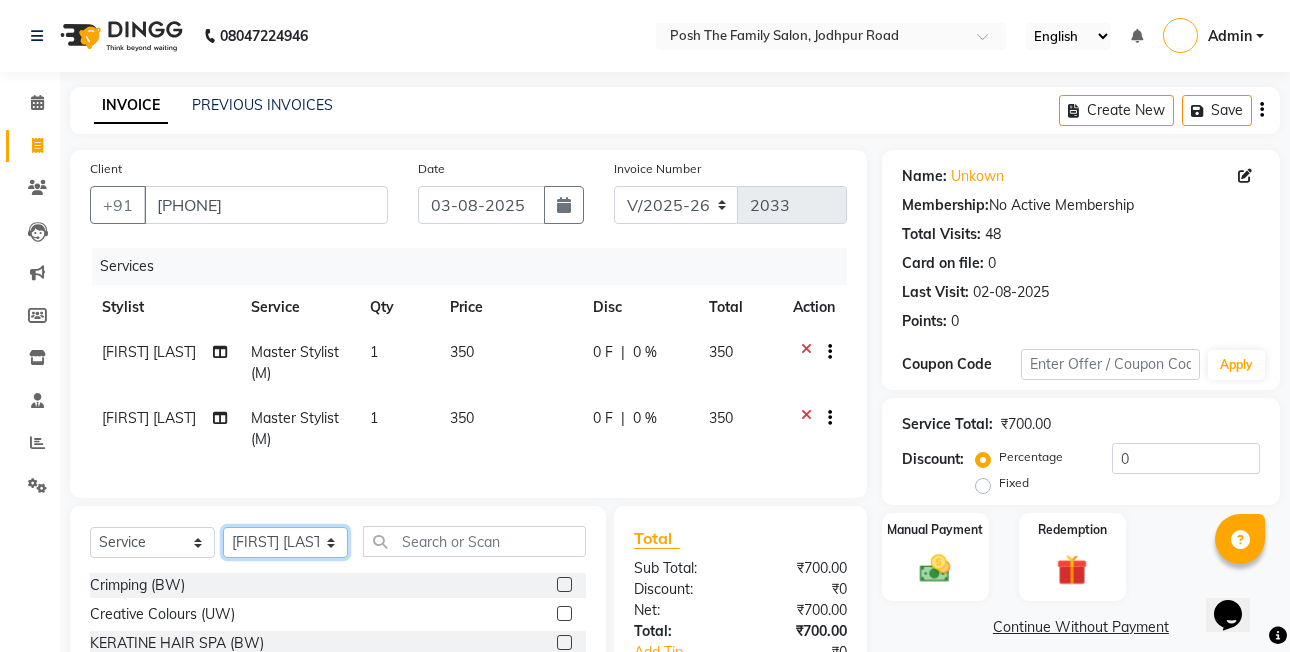 drag, startPoint x: 252, startPoint y: 571, endPoint x: 271, endPoint y: 542, distance: 34.669872 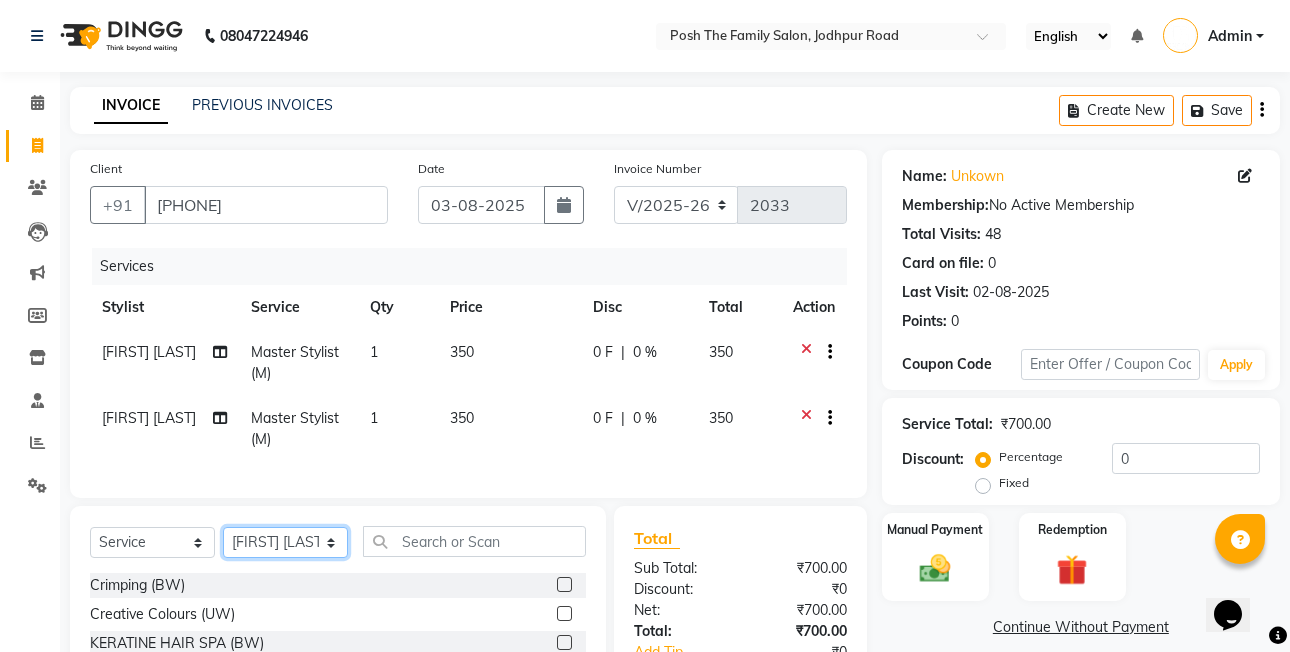 select on "59570" 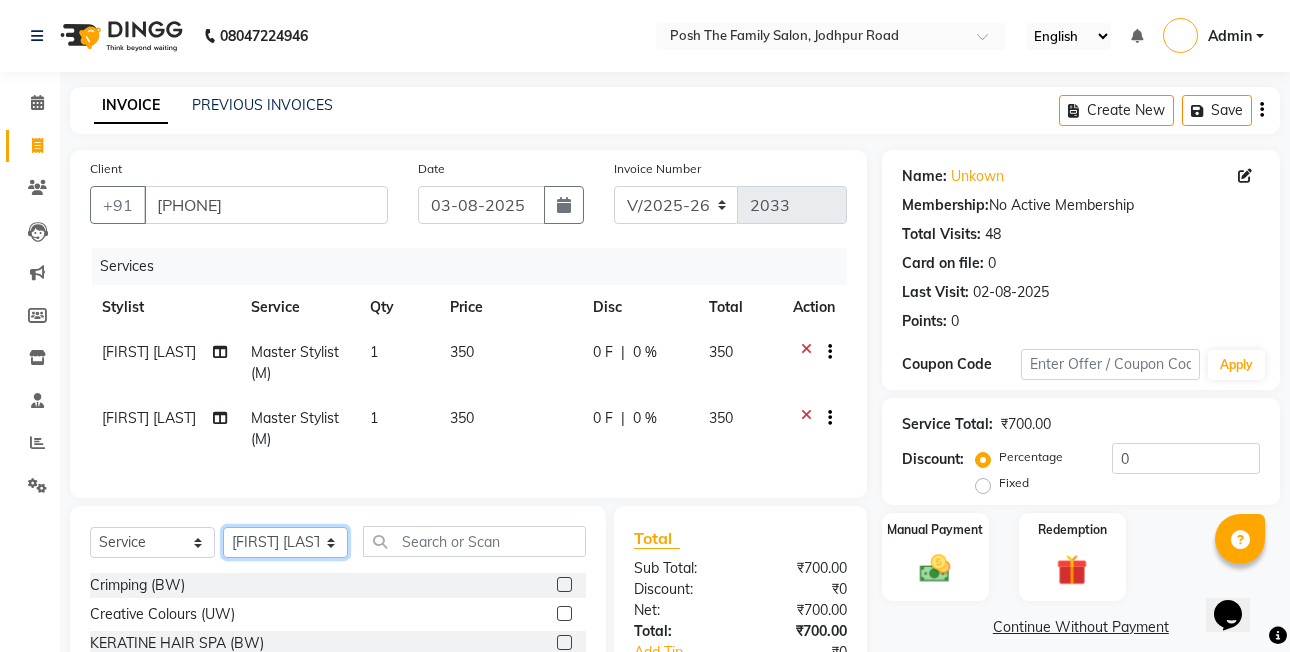 click on "Select Stylist [FIRST] [LAST] [FIRST] [LAST]  [FIRST] [LAST] [FIRST] [LAST]  [FIRST] [LAST] [FIRST] [LAST] [FIRST] [LAST] [FIRST] [LAST] (OWNER) POSH [FIRST] [LAST] [FIRST] [LAST] [FIRST] [LAST] [FIRST] [LAST] [FIRST] [LAST] [FIRST] [LAST] [FIRST] [LAST] [FIRST] [LAST] [FIRST] [LAST] [FIRST] [LAST] [FIRST] [LAST] master  Master Stylist (M)  Master Stylist" 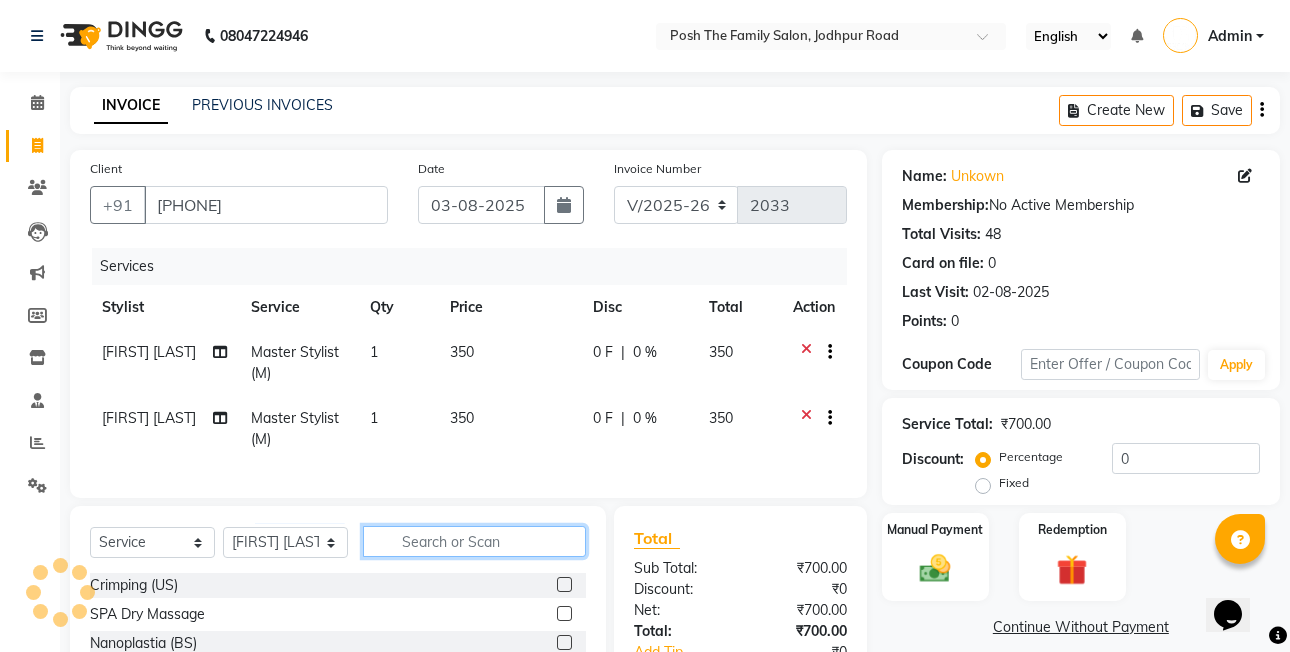 drag, startPoint x: 405, startPoint y: 565, endPoint x: 389, endPoint y: 558, distance: 17.464249 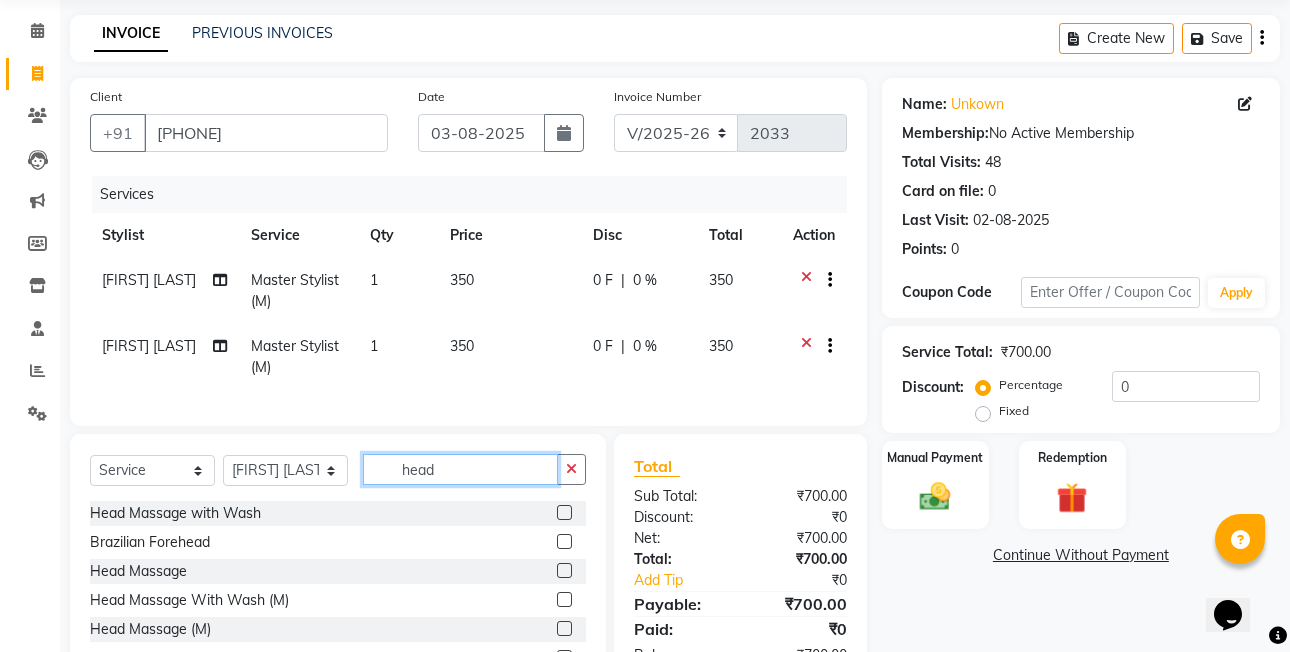 scroll, scrollTop: 168, scrollLeft: 0, axis: vertical 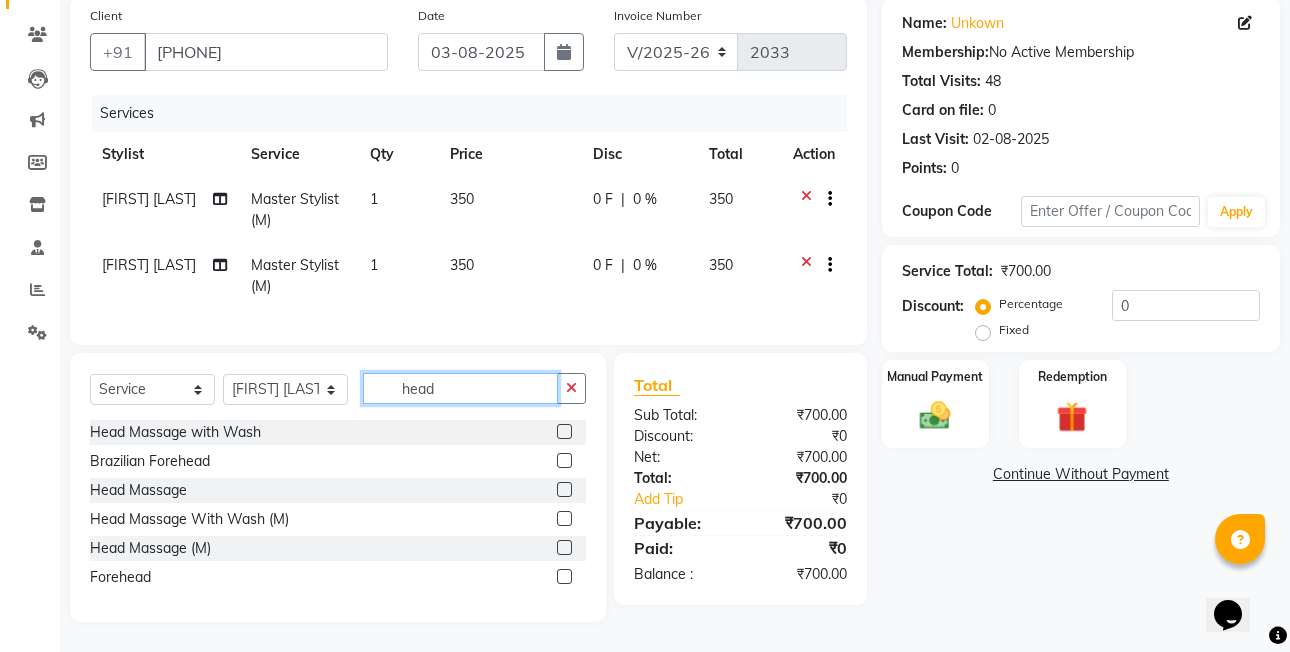 type on "head" 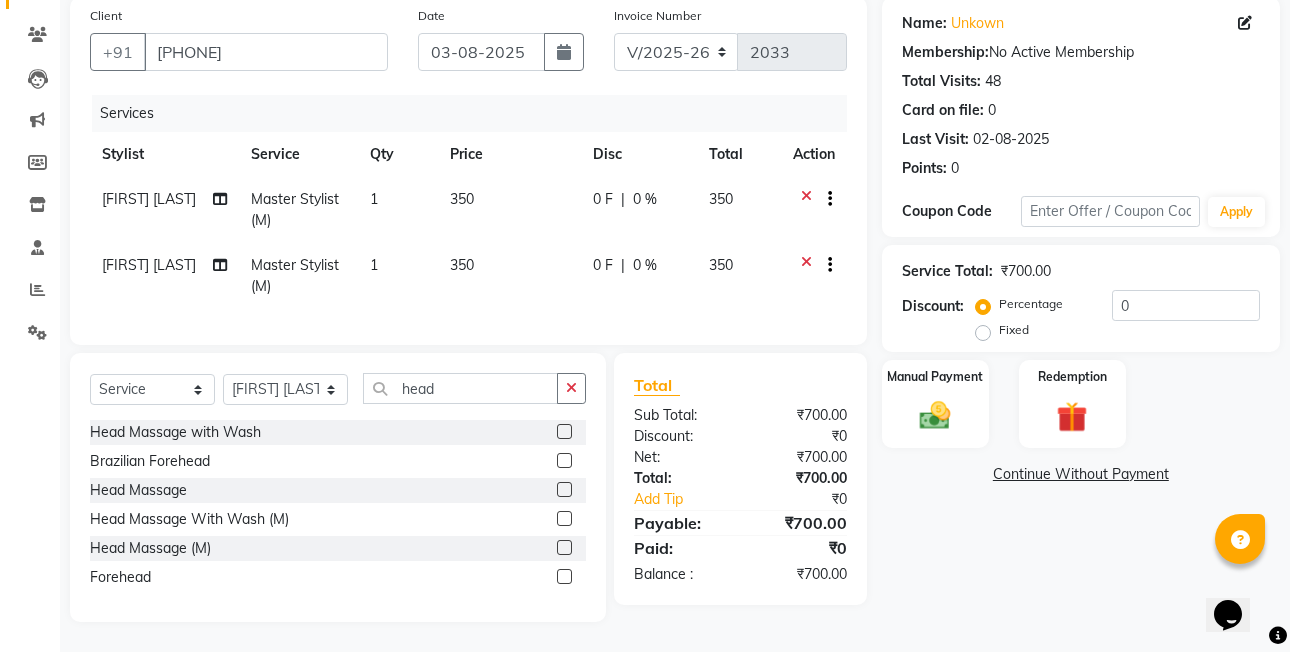 click 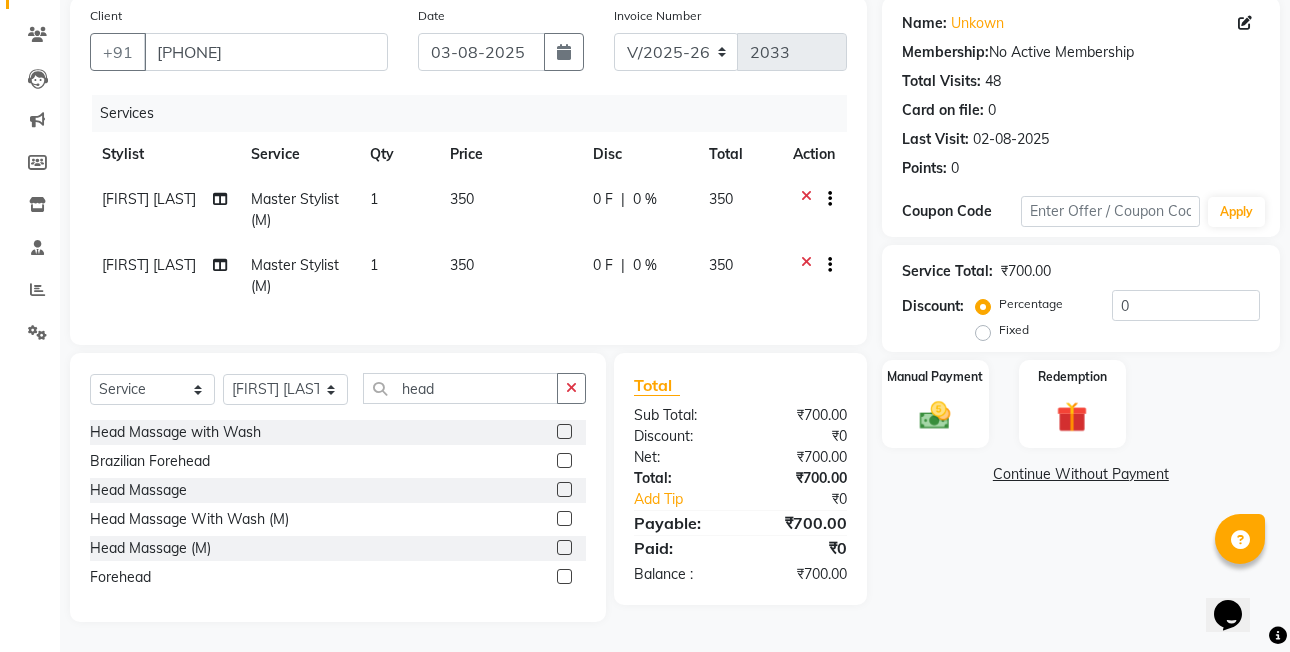 click at bounding box center [563, 548] 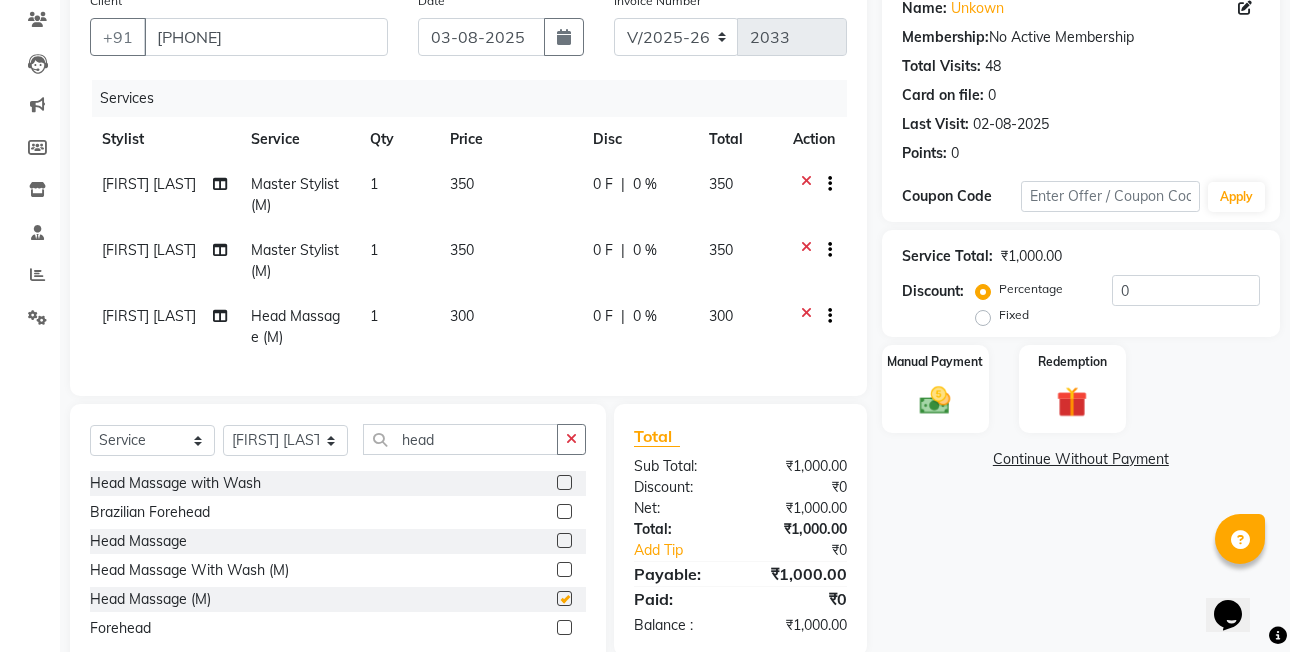 checkbox on "false" 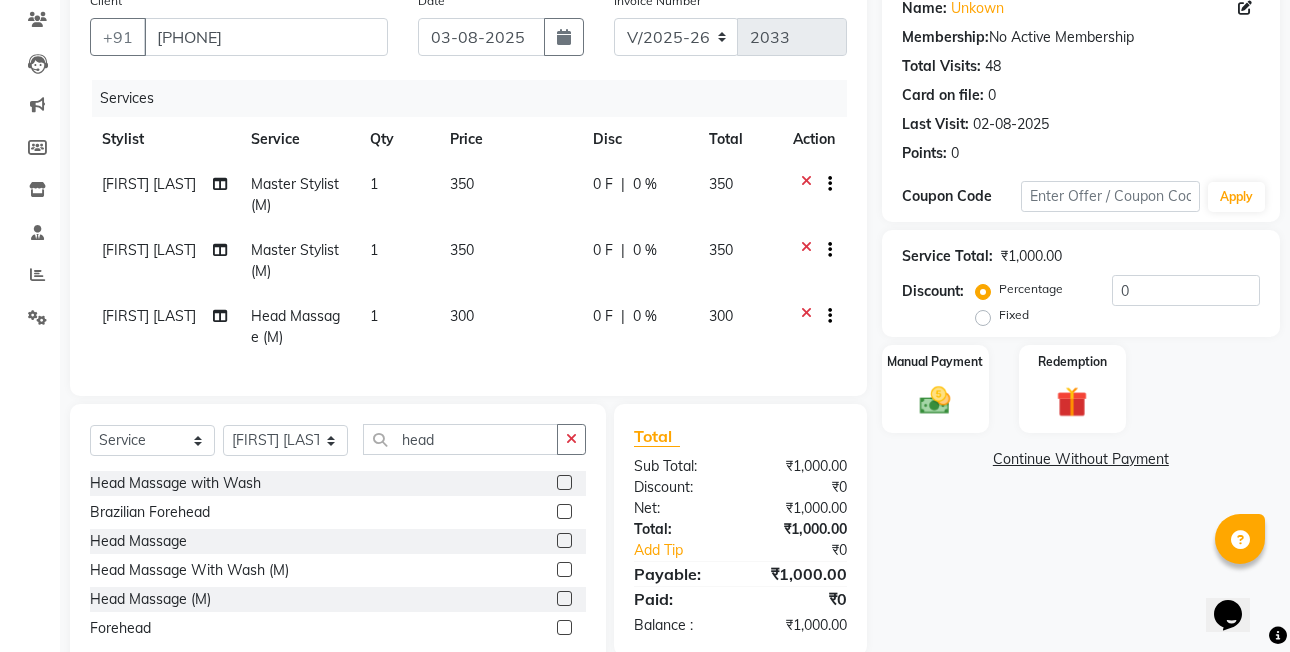 click on "Fixed" 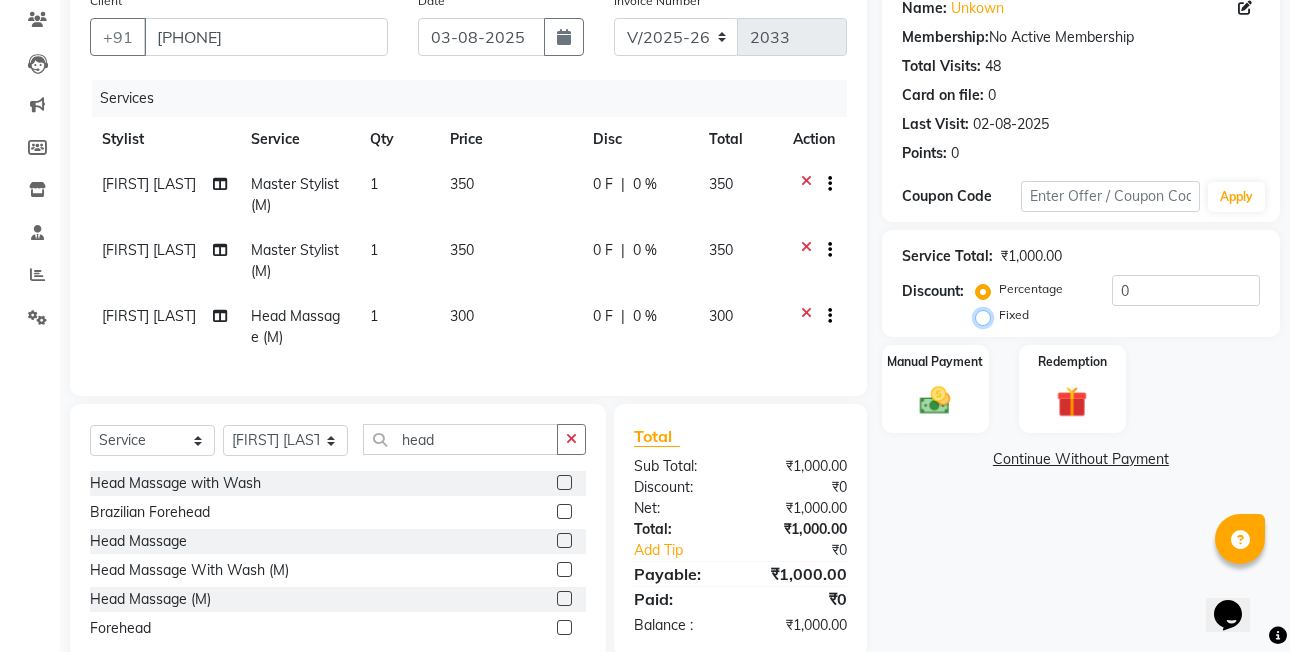 click on "Fixed" at bounding box center (987, 315) 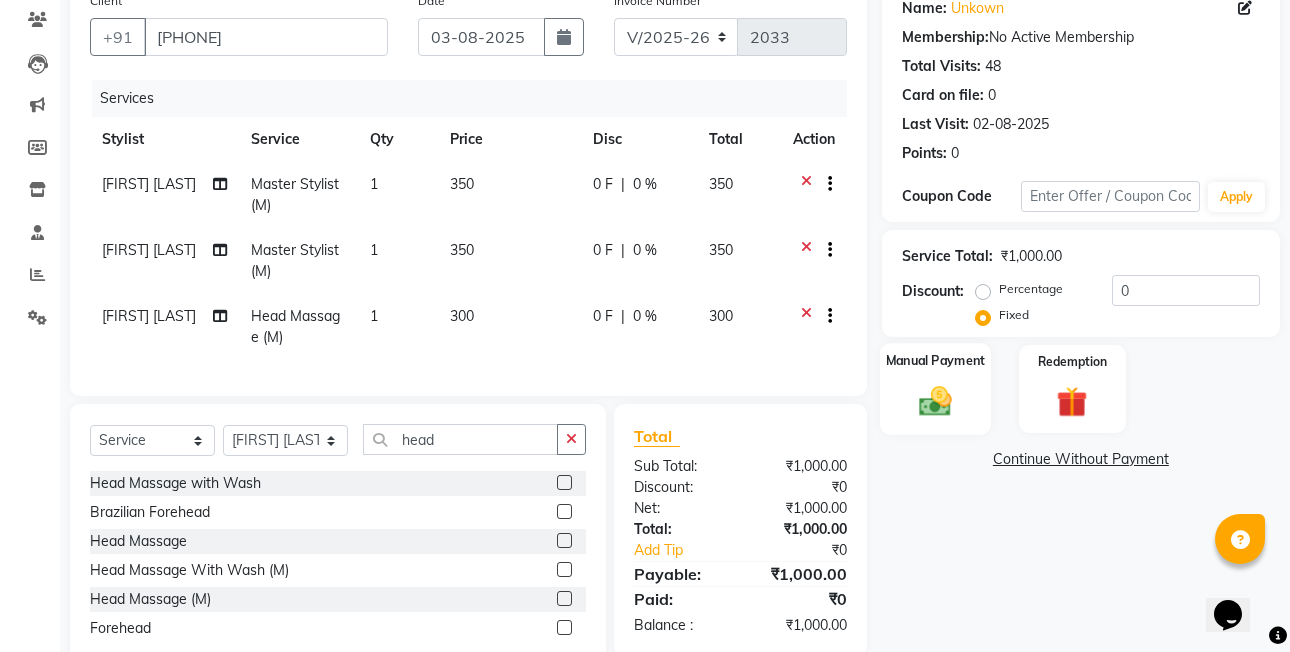click on "Manual Payment" 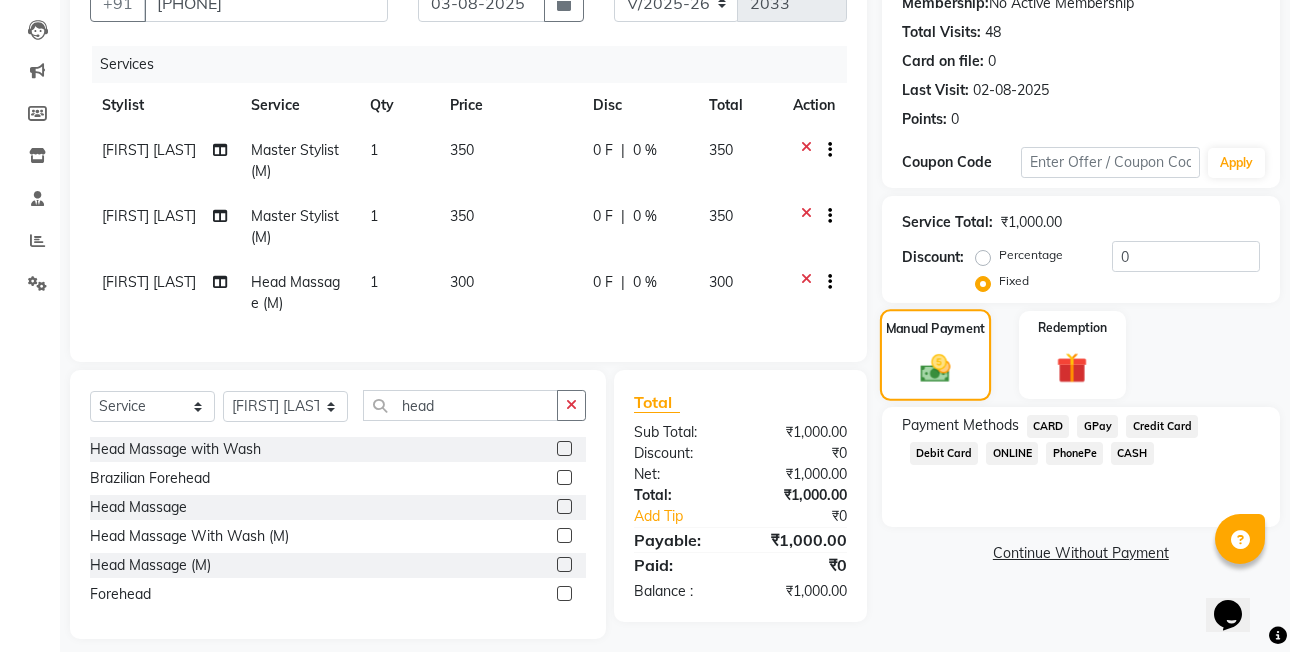 scroll, scrollTop: 234, scrollLeft: 0, axis: vertical 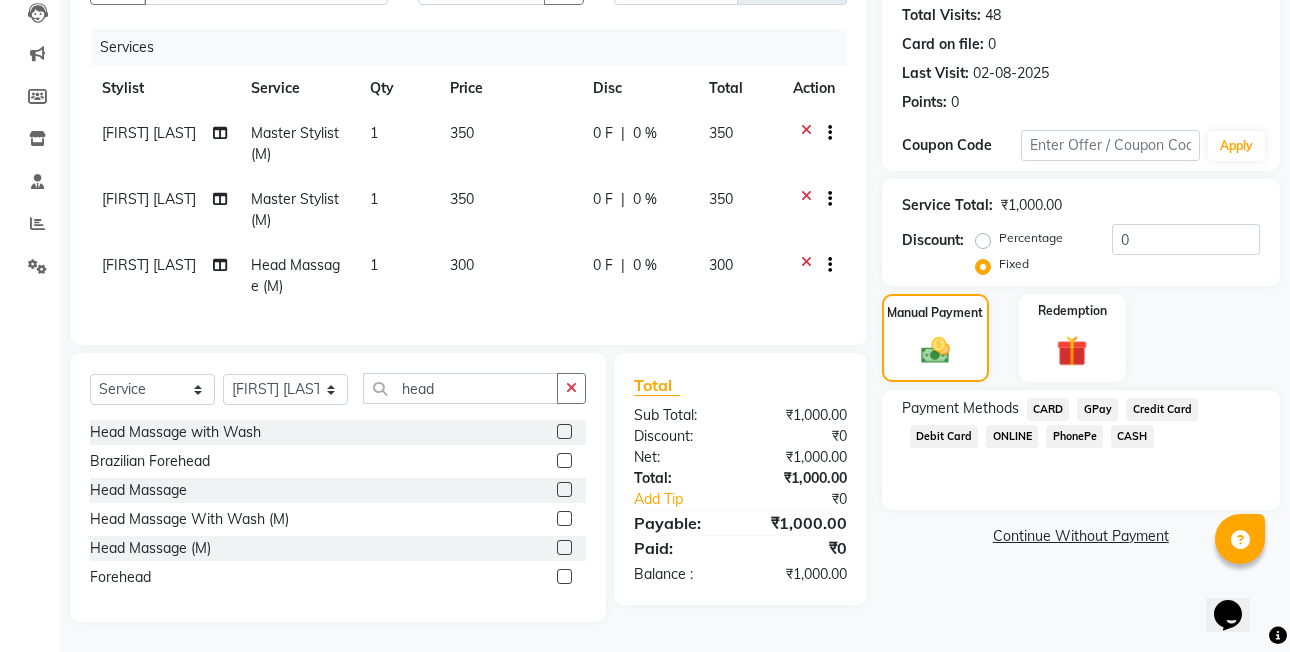click on "PhonePe" 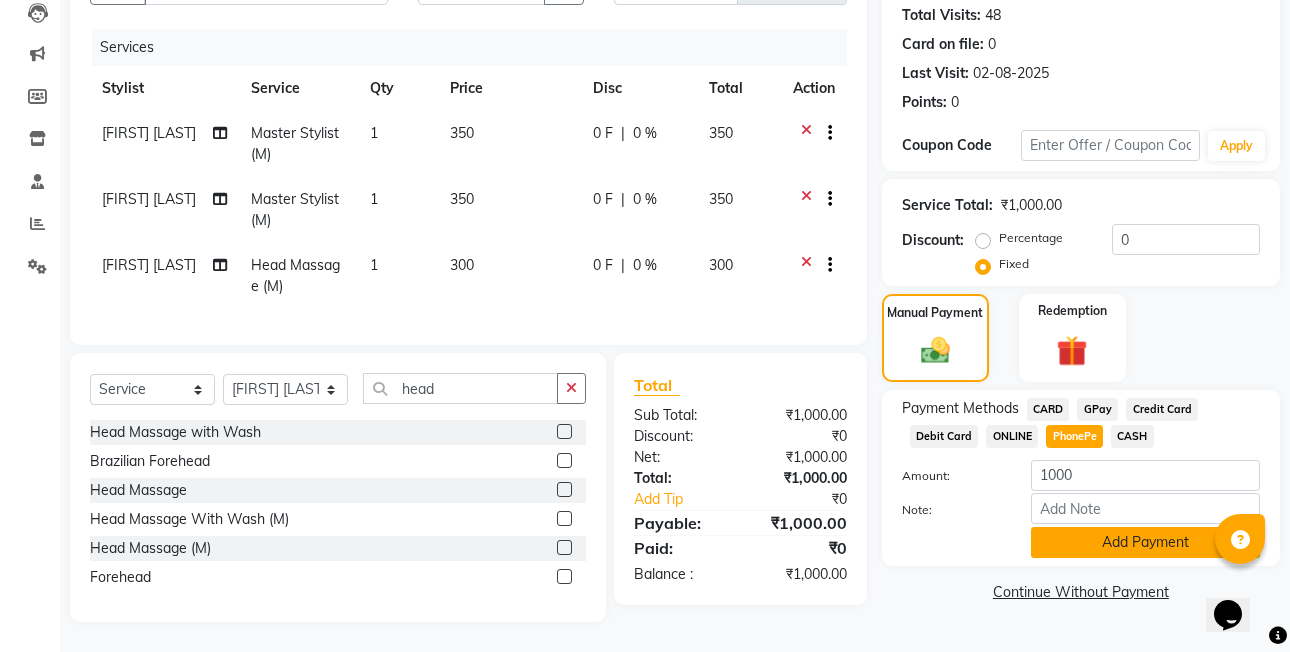 click on "Add Payment" 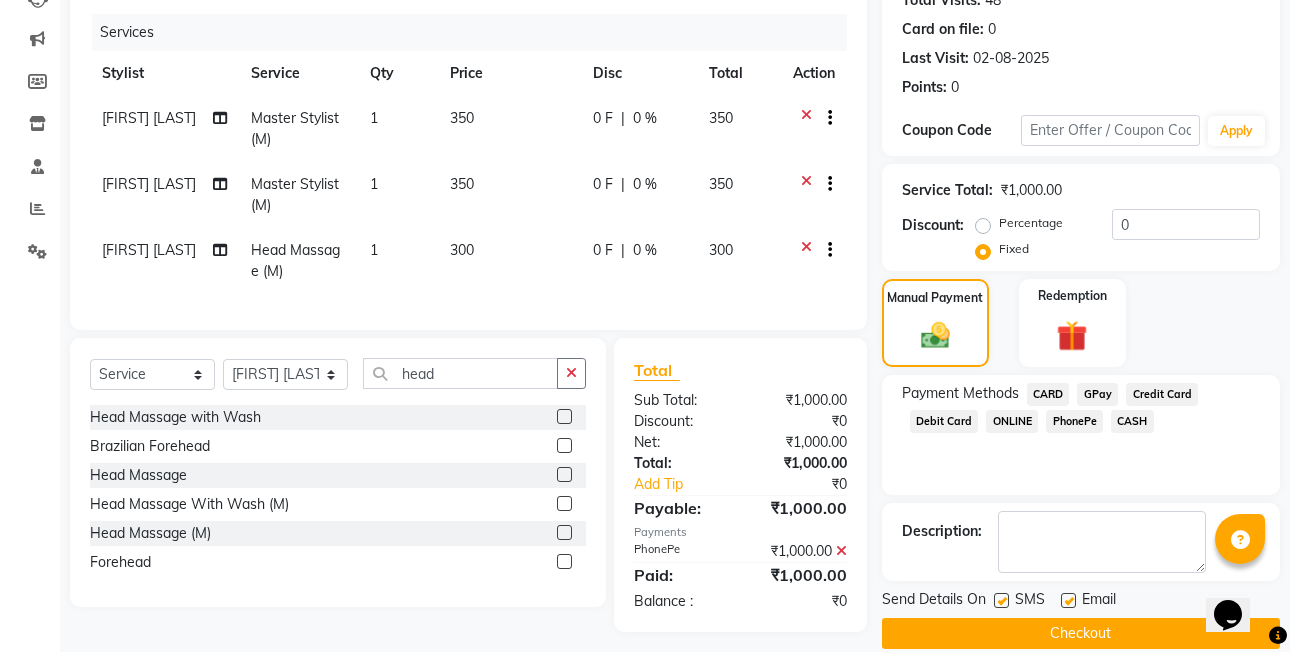 click 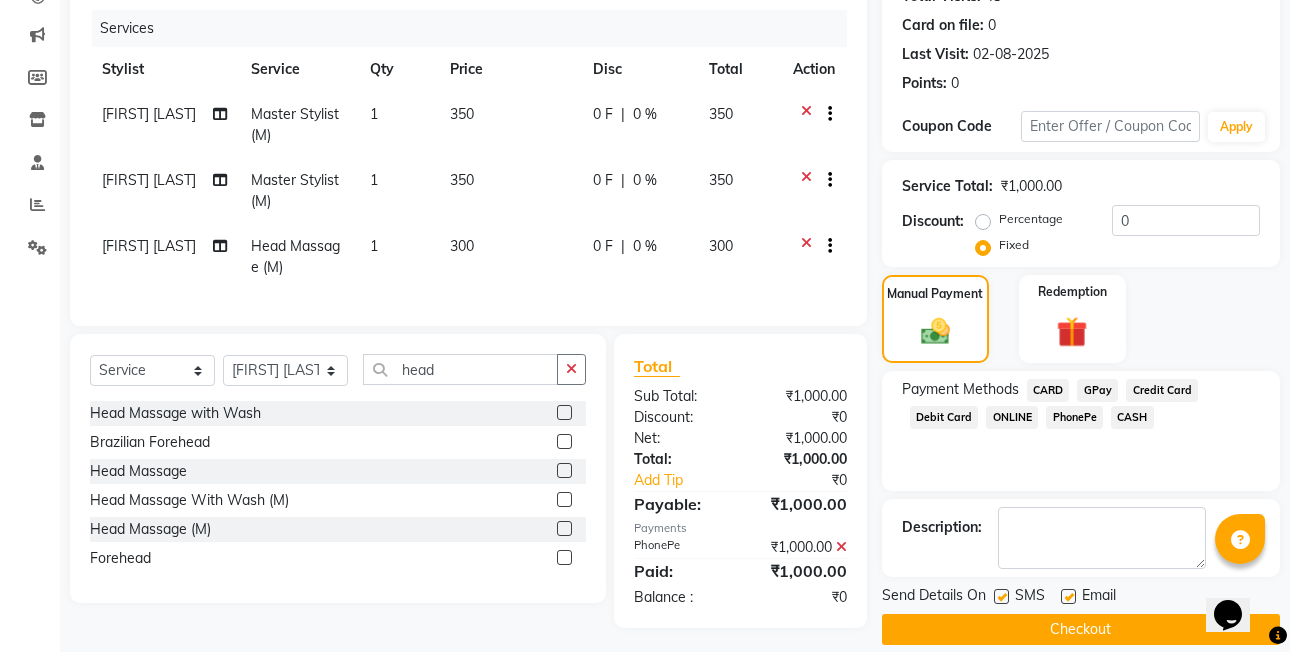 scroll, scrollTop: 261, scrollLeft: 0, axis: vertical 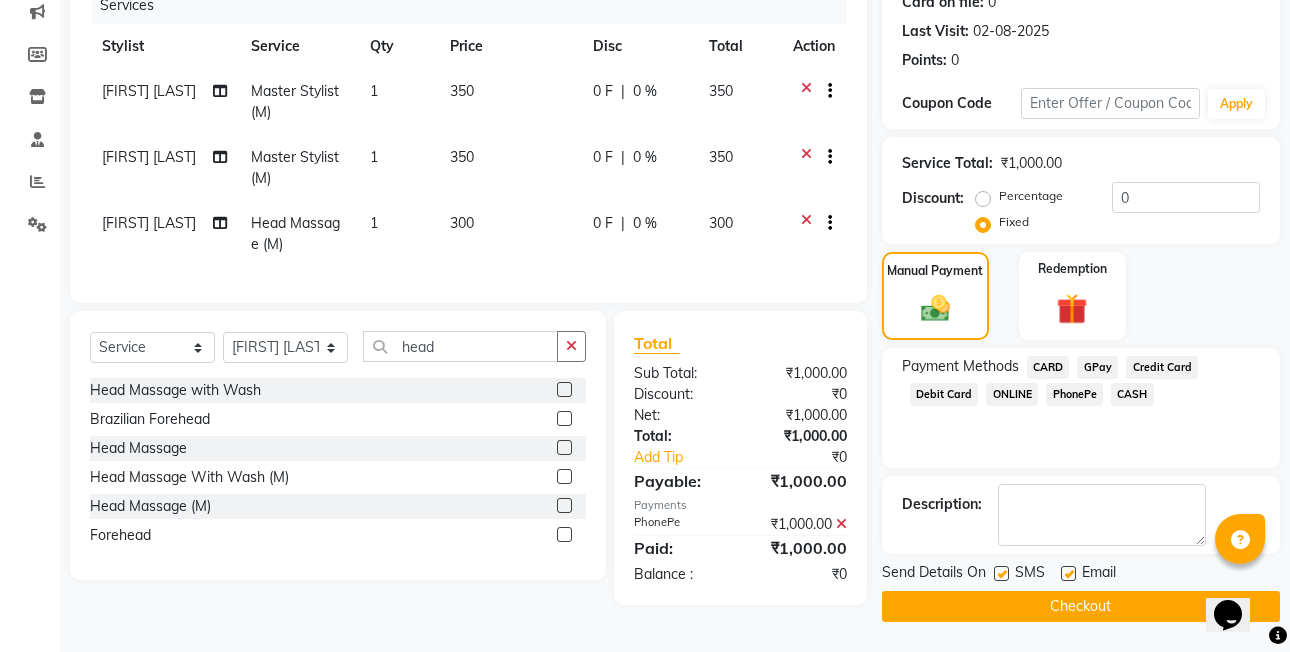 click on "Checkout" 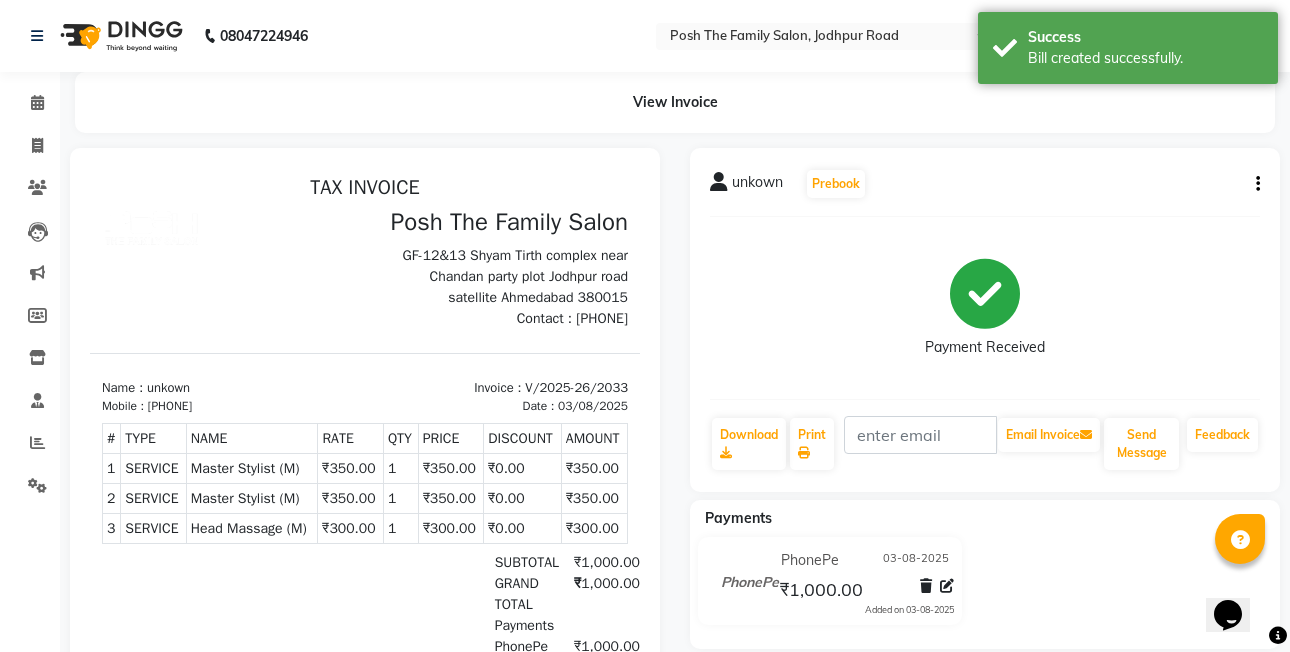 scroll, scrollTop: 0, scrollLeft: 0, axis: both 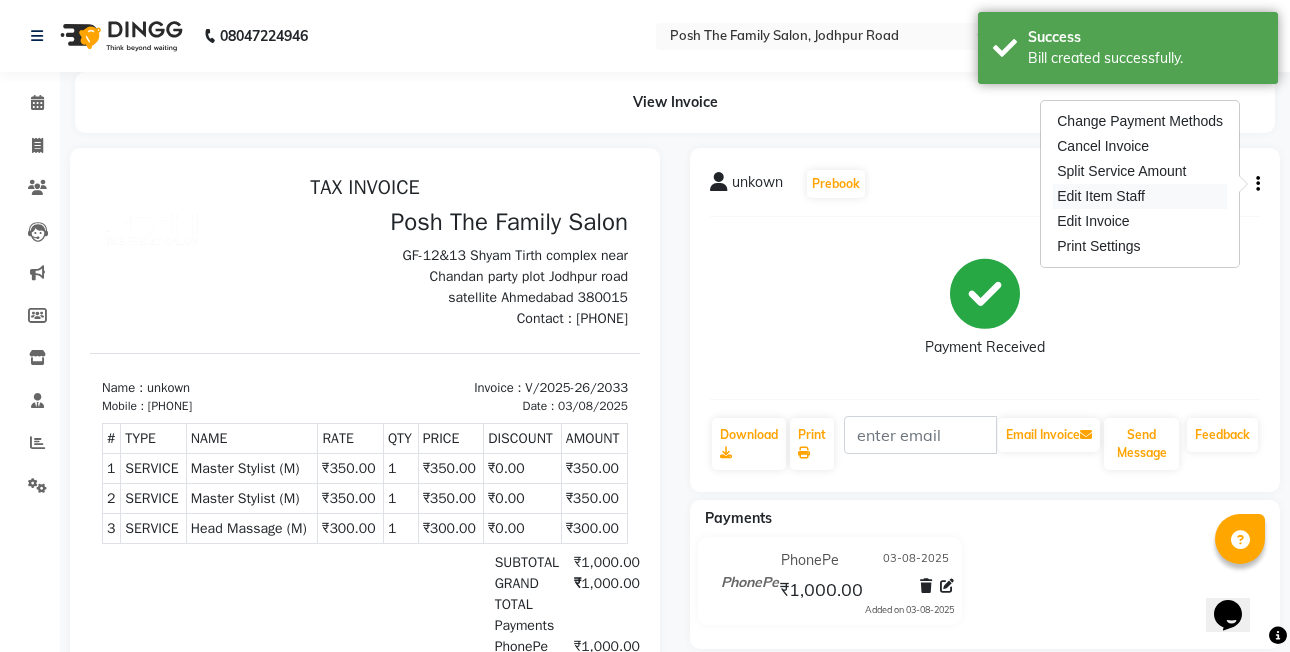 click on "Edit Item Staff" at bounding box center [1140, 196] 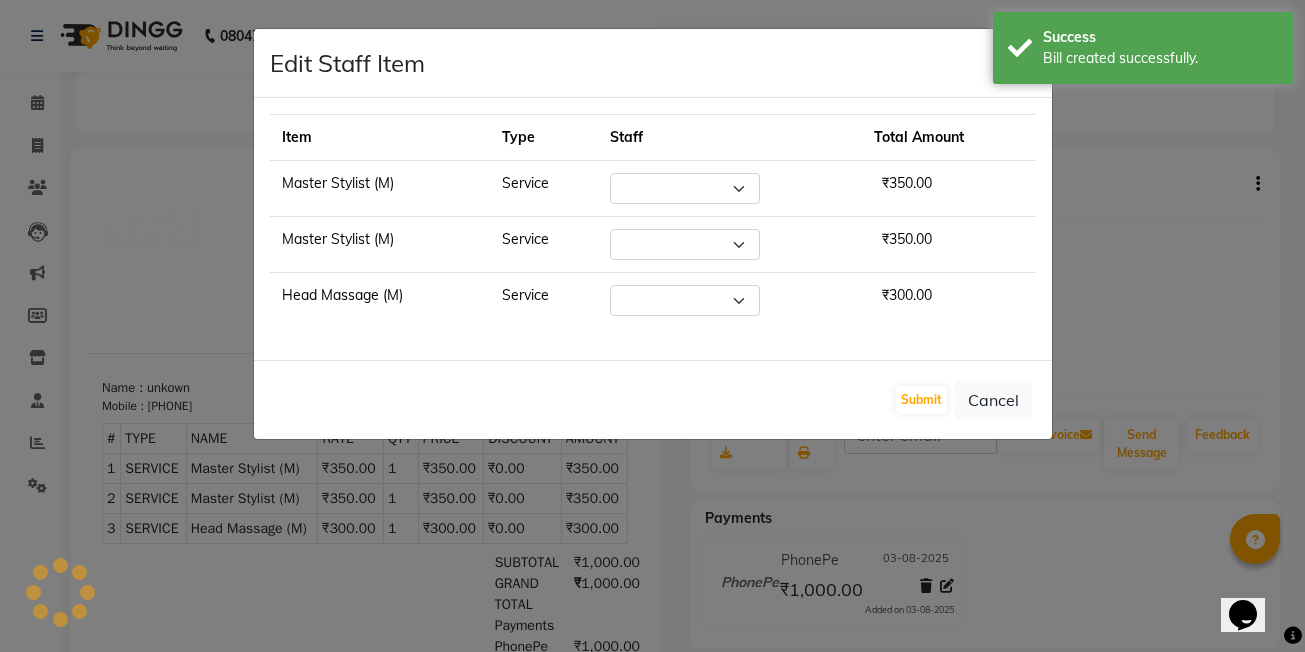 select on "53742" 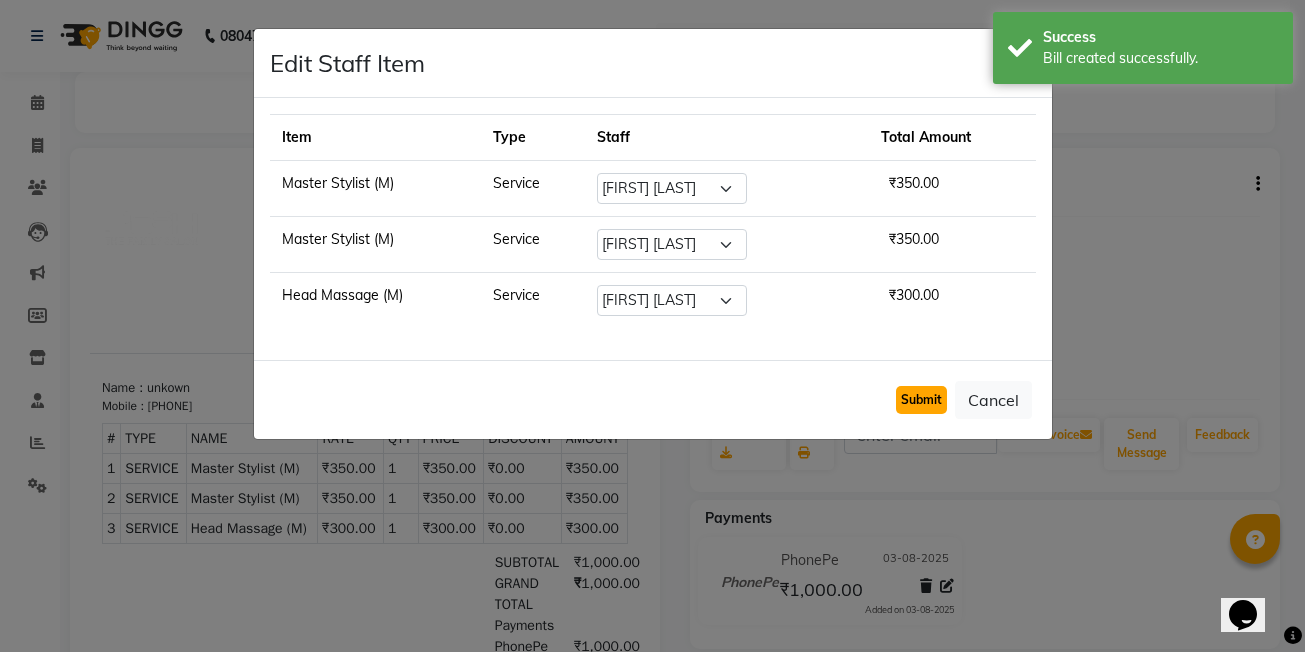 click on "Submit" 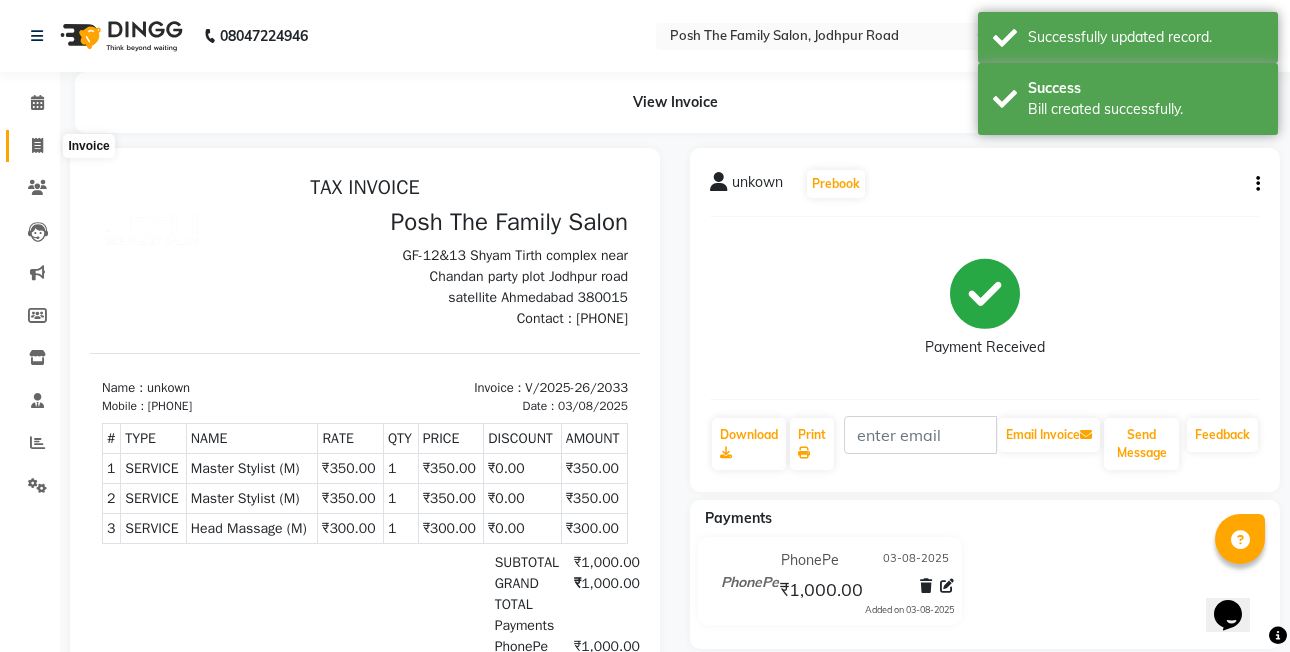 click 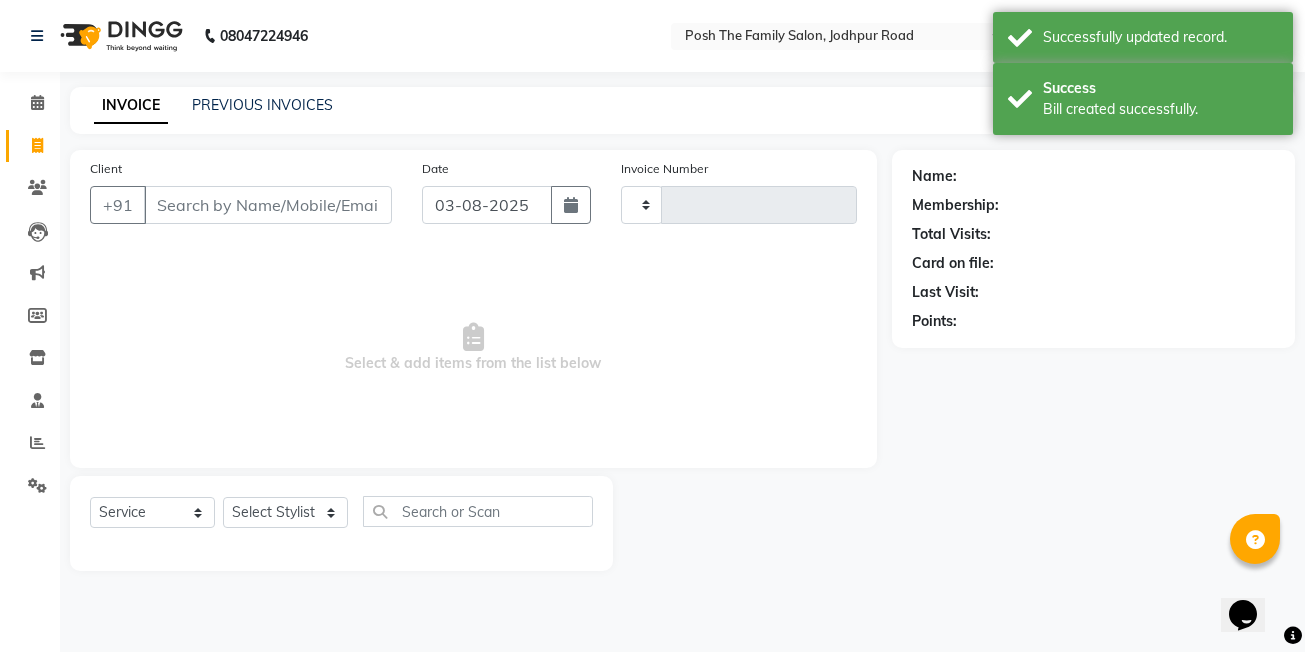 type on "2034" 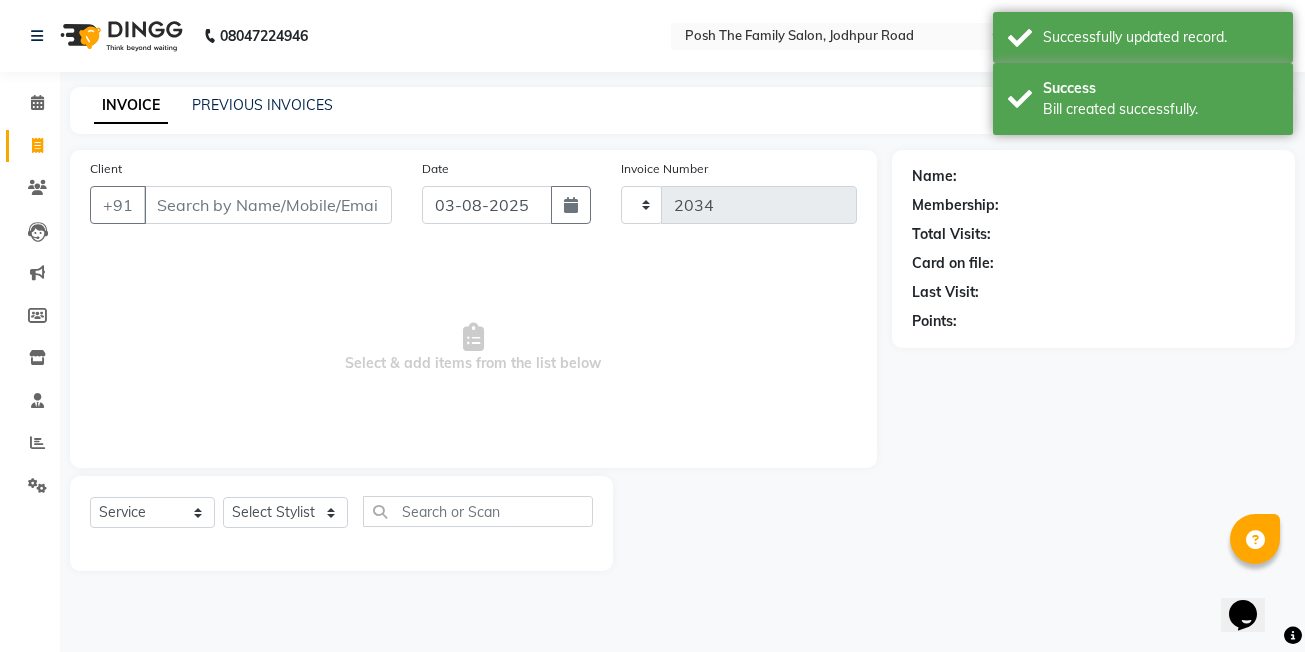 select on "6199" 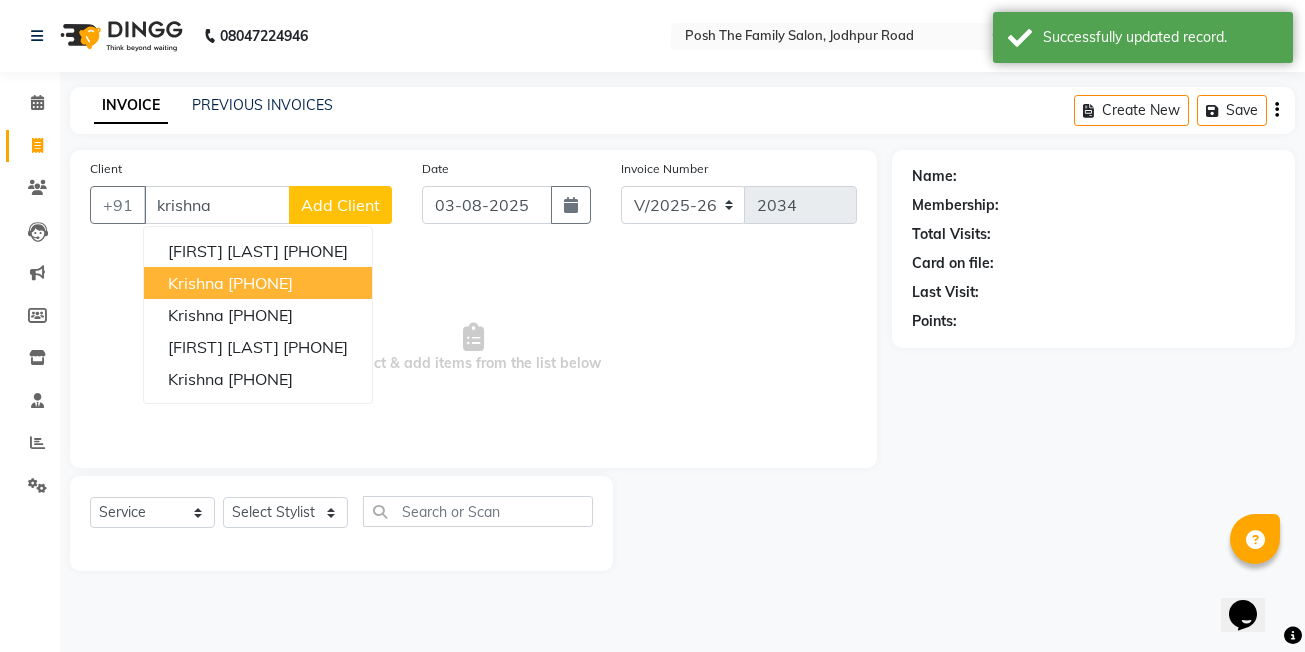 click on "[PHONE]" at bounding box center (260, 283) 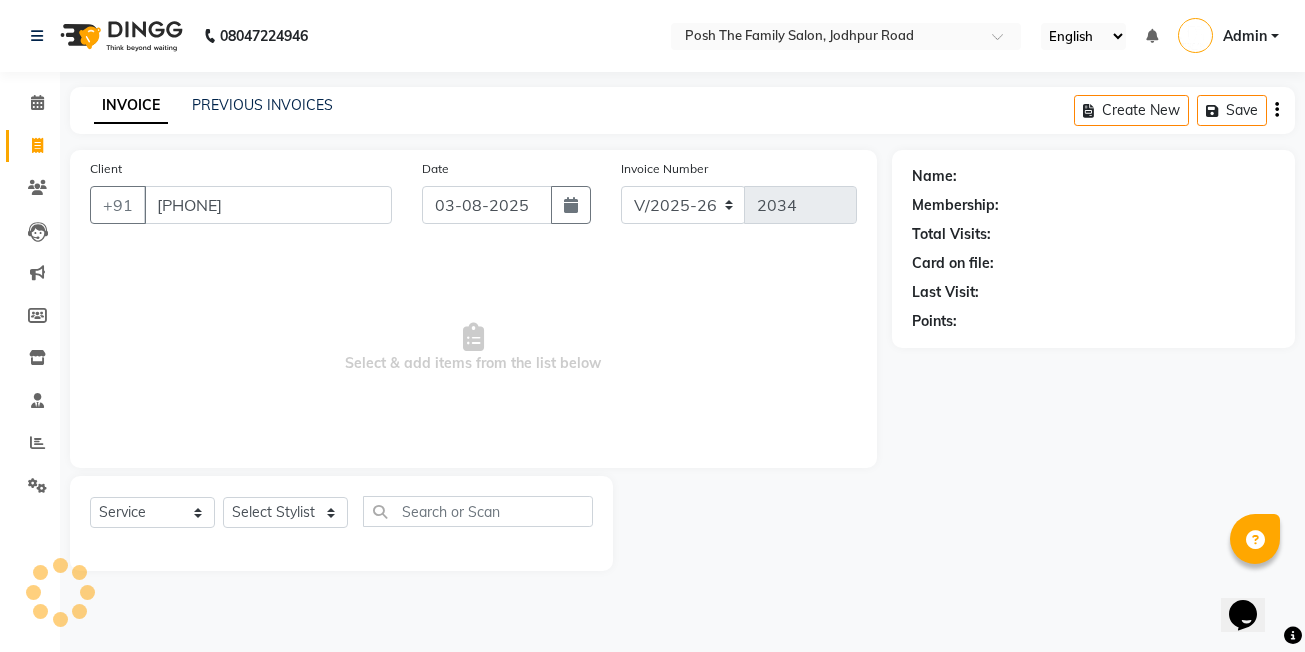 type on "[PHONE]" 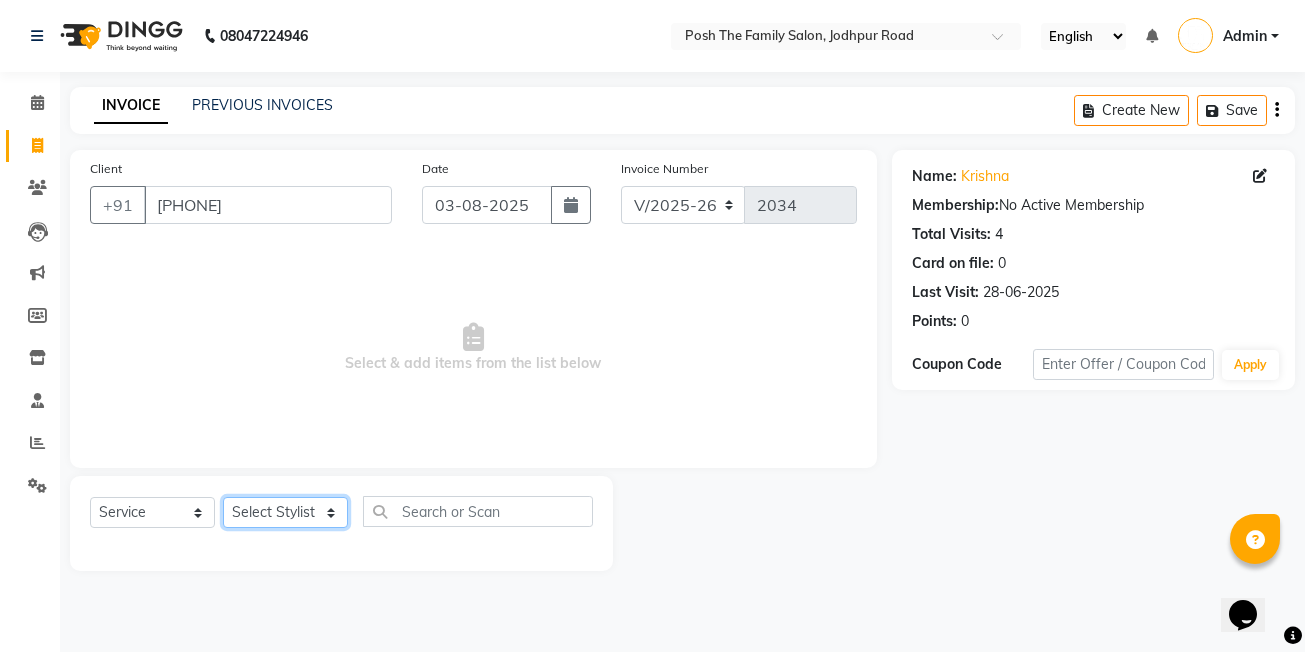 click on "Select Stylist [FIRST] [LAST] [FIRST] [LAST]  [FIRST] [LAST] [FIRST] [LAST]  [FIRST] [LAST] [FIRST] [LAST] [FIRST] [LAST] [FIRST] [LAST] (OWNER) POSH [FIRST] [LAST] [FIRST] [LAST] [FIRST] [LAST] [FIRST] [LAST] [FIRST] [LAST] [FIRST] [LAST] [FIRST] [LAST] [FIRST] [LAST] [FIRST] [LAST] [FIRST] [LAST] [FIRST] [LAST] master  Master Stylist (M)  Master Stylist" 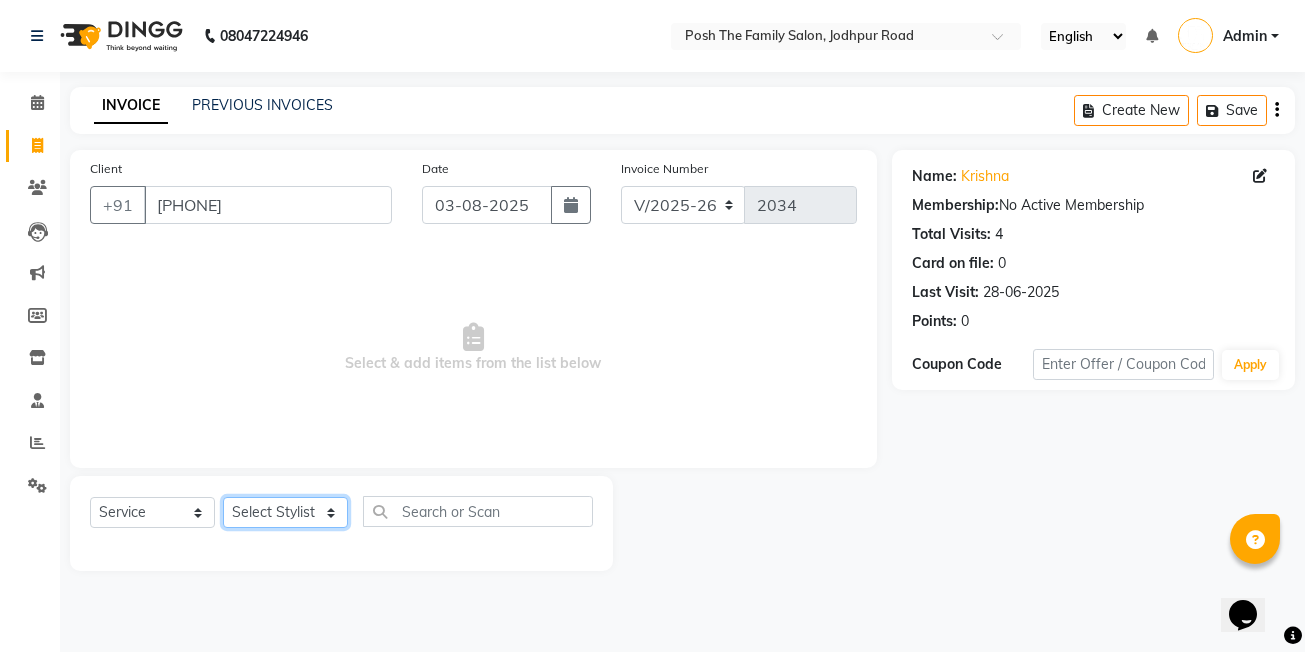 select on "63185" 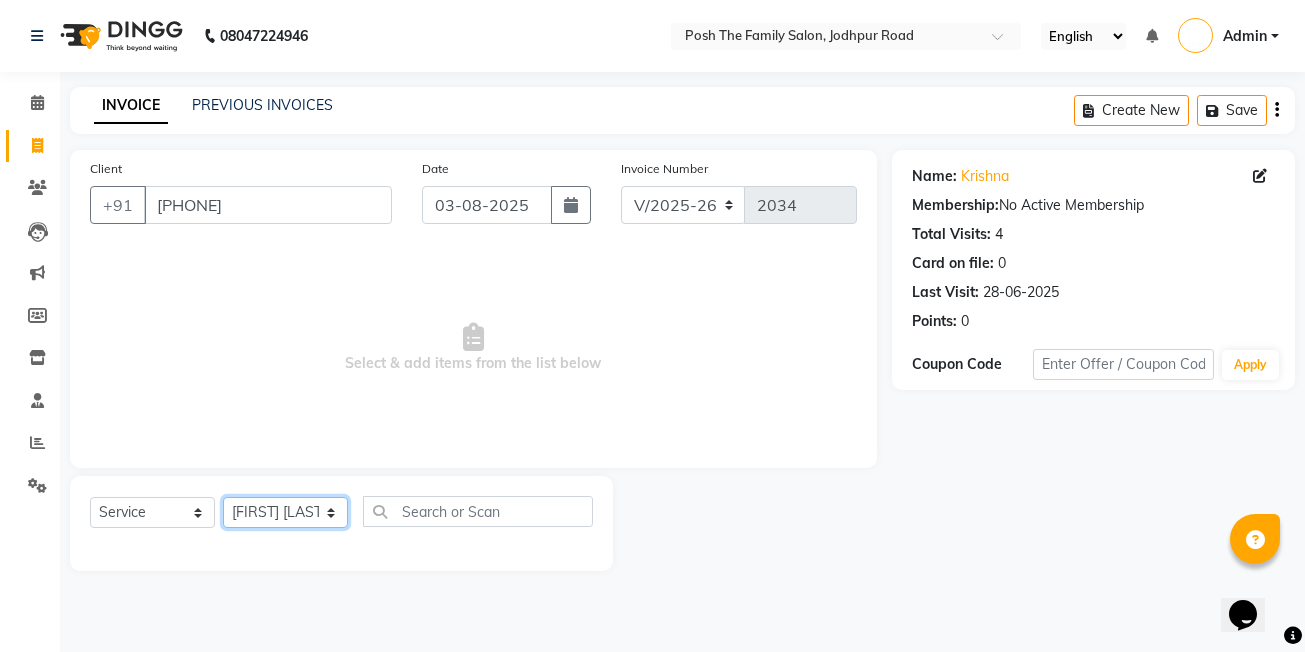 click on "Select Stylist [FIRST] [LAST] [FIRST] [LAST]  [FIRST] [LAST] [FIRST] [LAST]  [FIRST] [LAST] [FIRST] [LAST] [FIRST] [LAST] [FIRST] [LAST] (OWNER) POSH [FIRST] [LAST] [FIRST] [LAST] [FIRST] [LAST] [FIRST] [LAST] [FIRST] [LAST] [FIRST] [LAST] [FIRST] [LAST] [FIRST] [LAST] [FIRST] [LAST] [FIRST] [LAST] [FIRST] [LAST] master  Master Stylist (M)  Master Stylist" 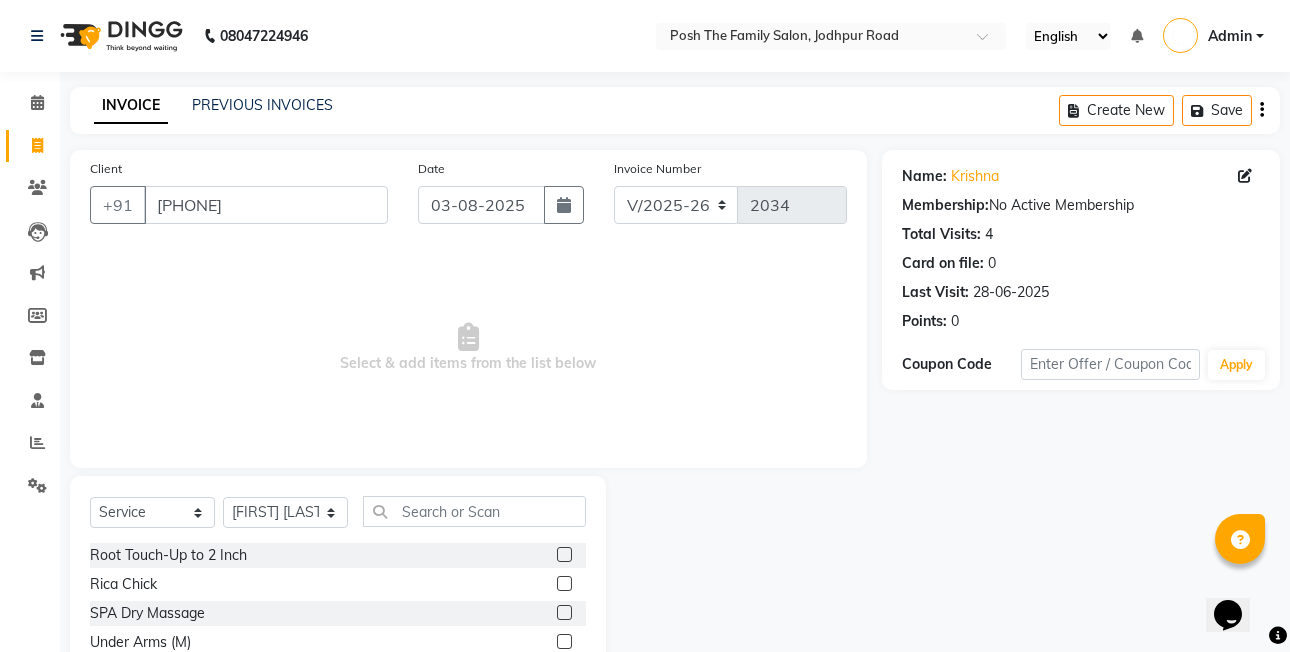 click on "Select  Service  Product  Membership  Package Voucher Prepaid Gift Card  Select Stylist [FIRST] [LAST] [FIRST] [LAST]  [FIRST] [LAST] [FIRST] [LAST]  [FIRST] [LAST] [FIRST] [LAST] [FIRST] [LAST] [FIRST] [LAST] (OWNER) POSH [FIRST] [LAST] [FIRST] [LAST] [FIRST] [LAST] [FIRST] [LAST] [FIRST] [LAST] [FIRST] [LAST] [FIRST] [LAST] [FIRST] [LAST] [FIRST] [LAST] [FIRST] [LAST] [FIRST] [LAST]" 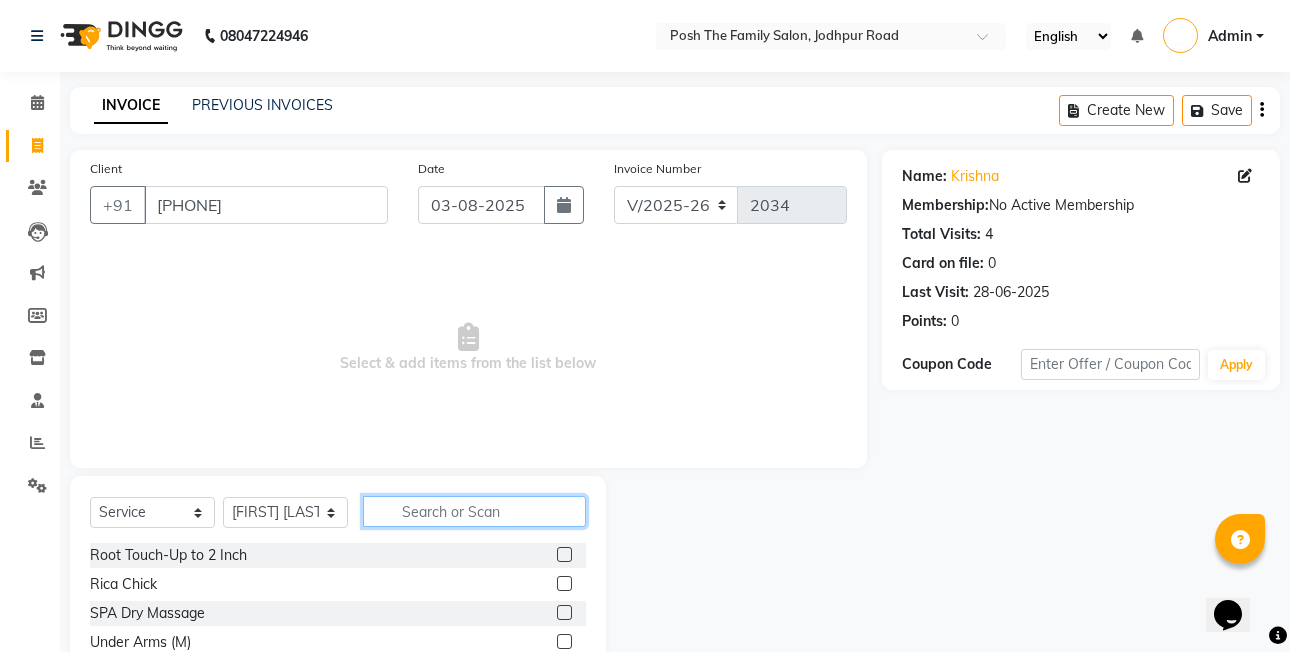 click 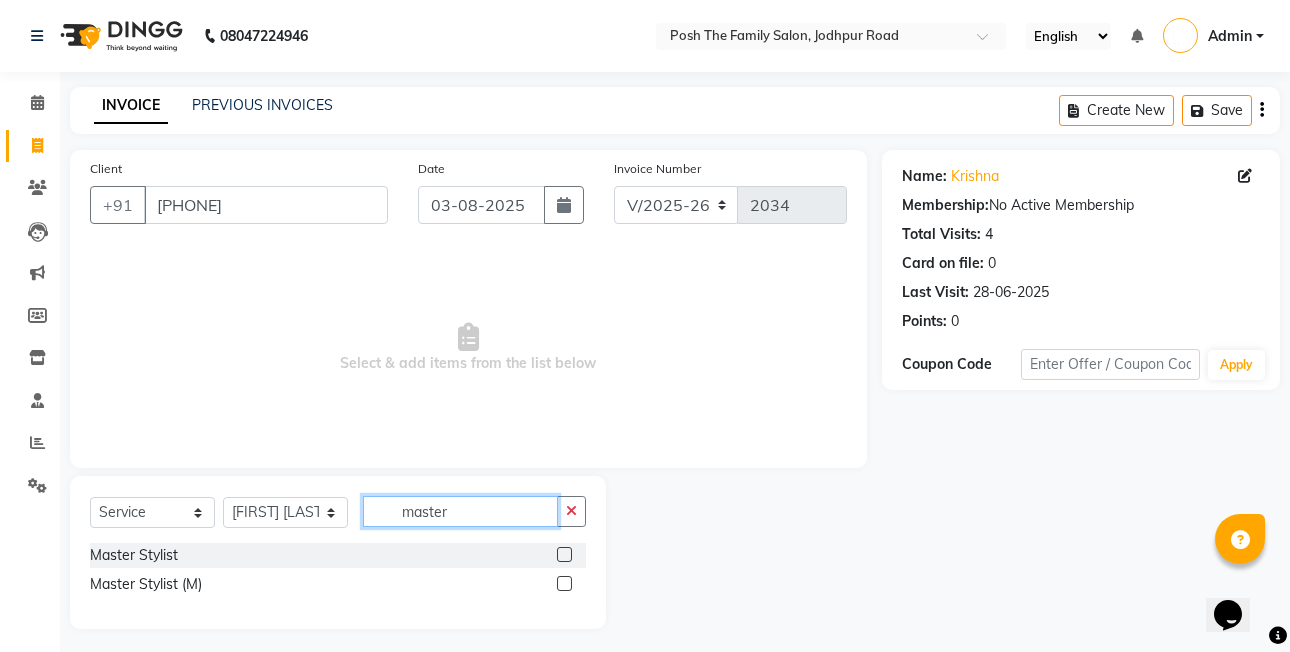 type on "master" 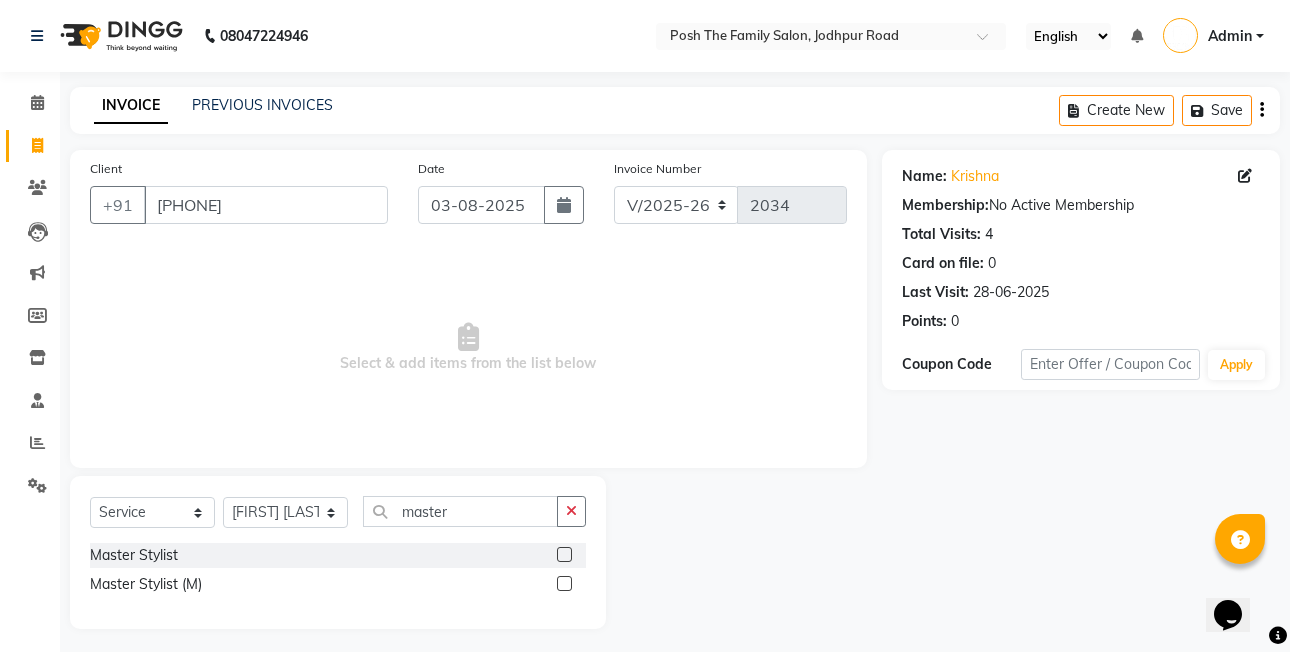 click 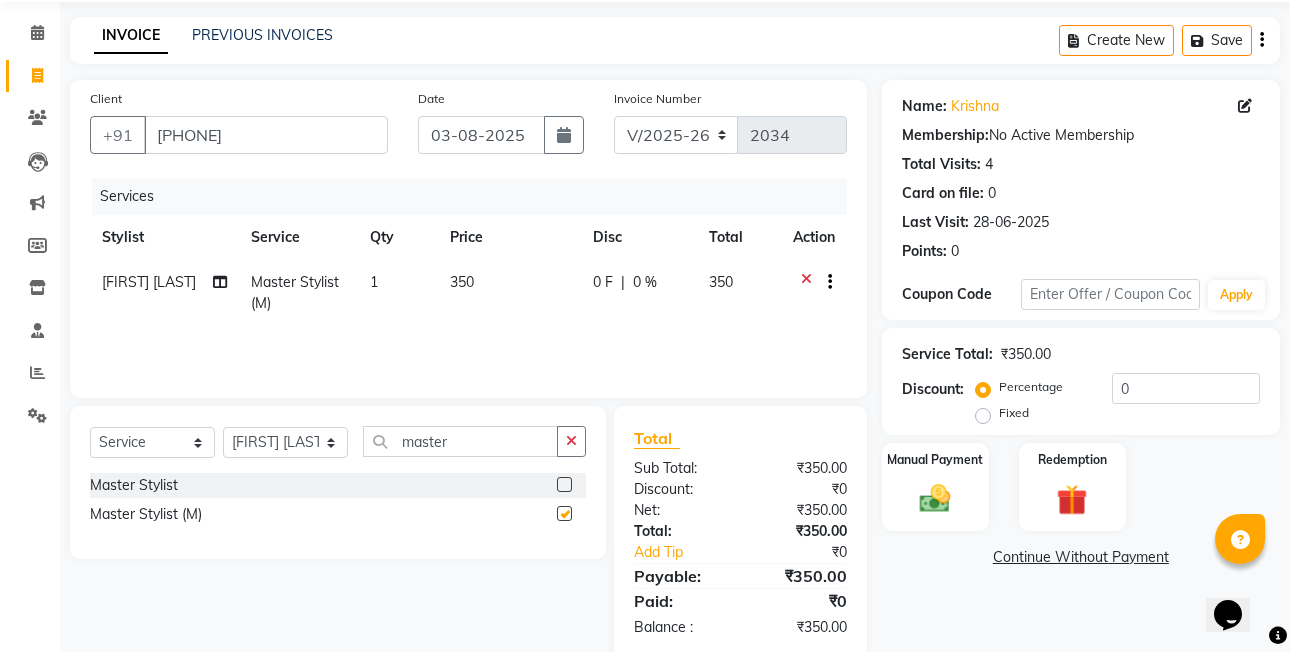 checkbox on "false" 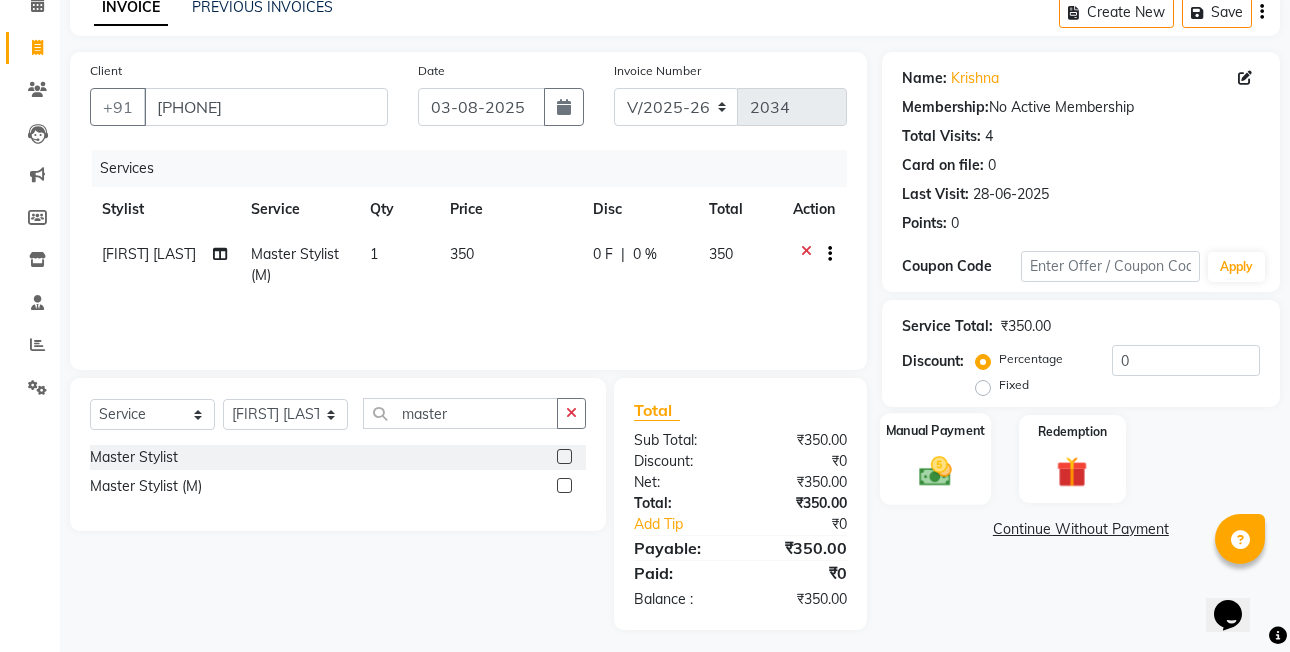 scroll, scrollTop: 106, scrollLeft: 0, axis: vertical 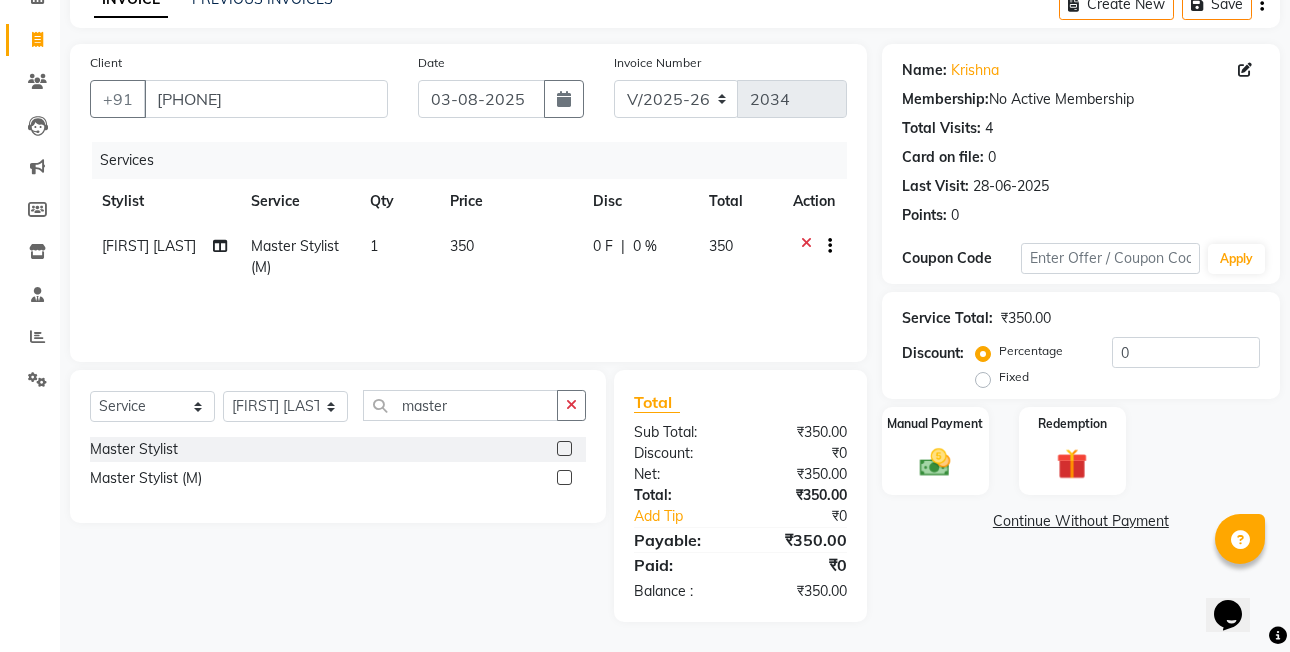 click on "Fixed" 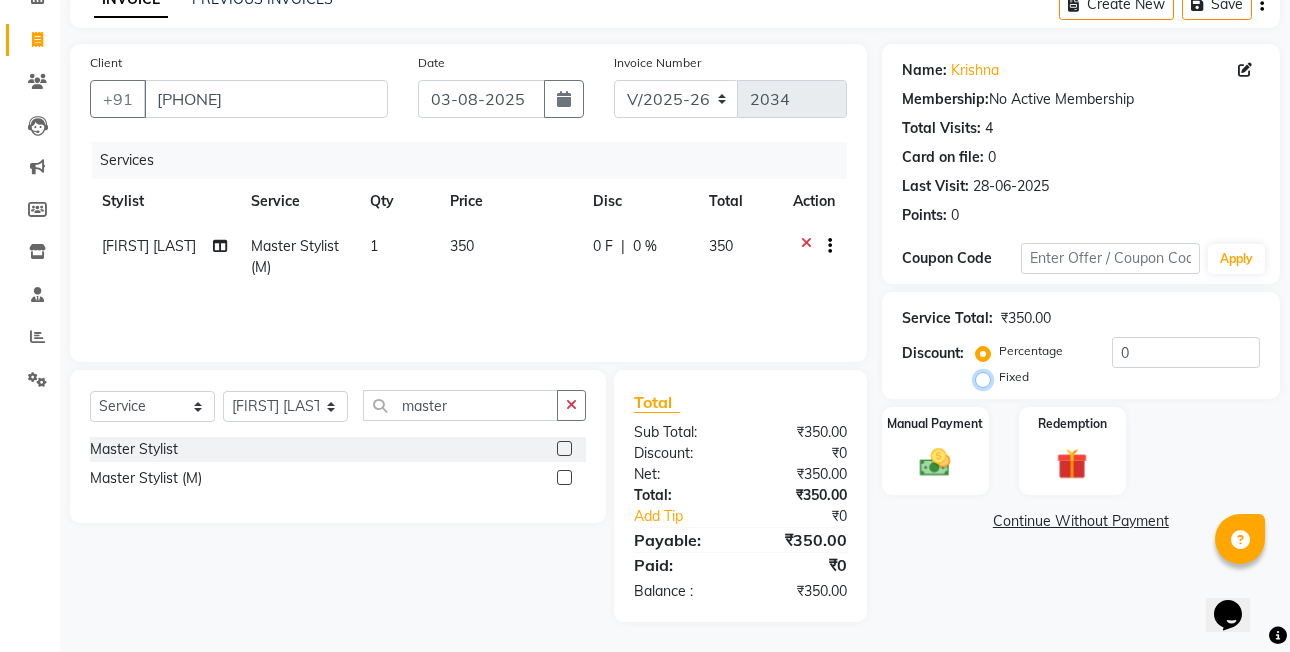 click on "Fixed" at bounding box center (987, 377) 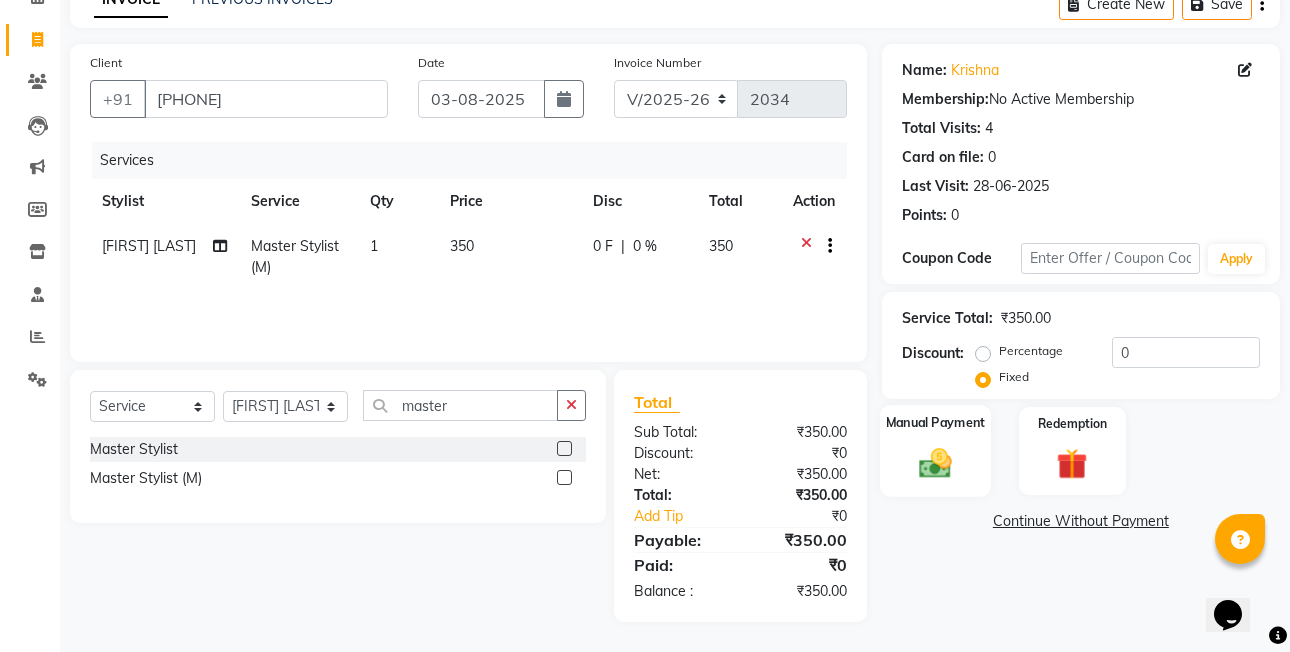 click on "Manual Payment" 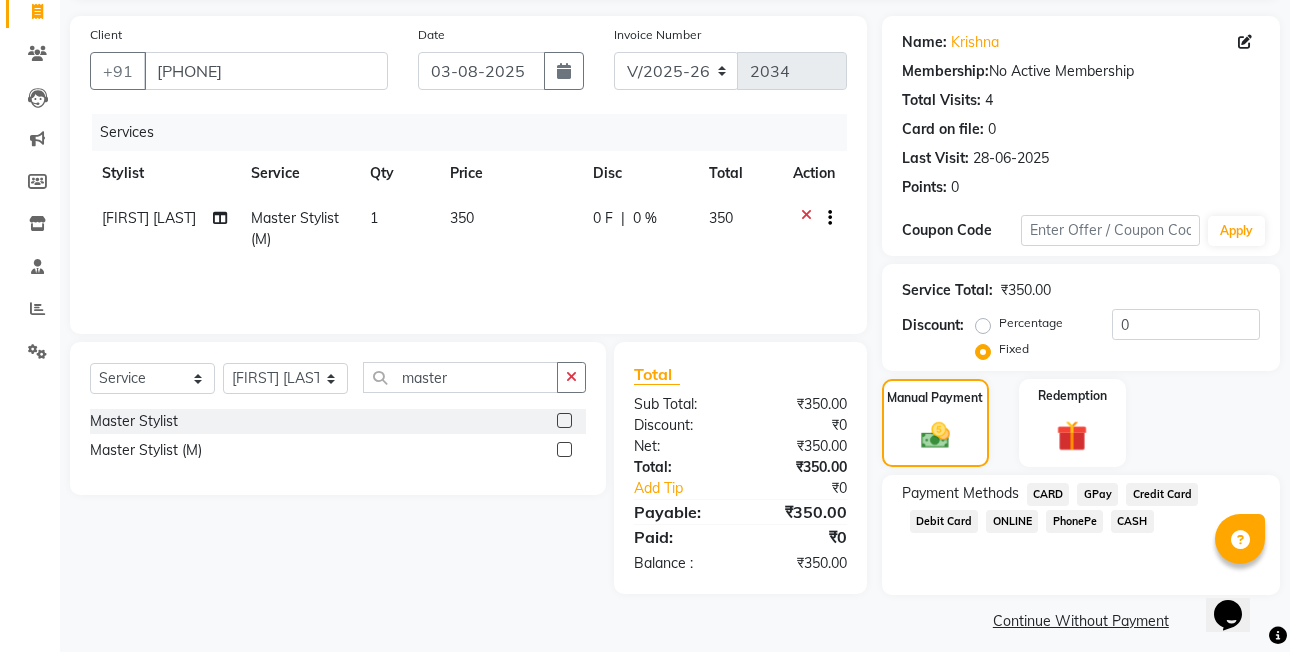 scroll, scrollTop: 148, scrollLeft: 0, axis: vertical 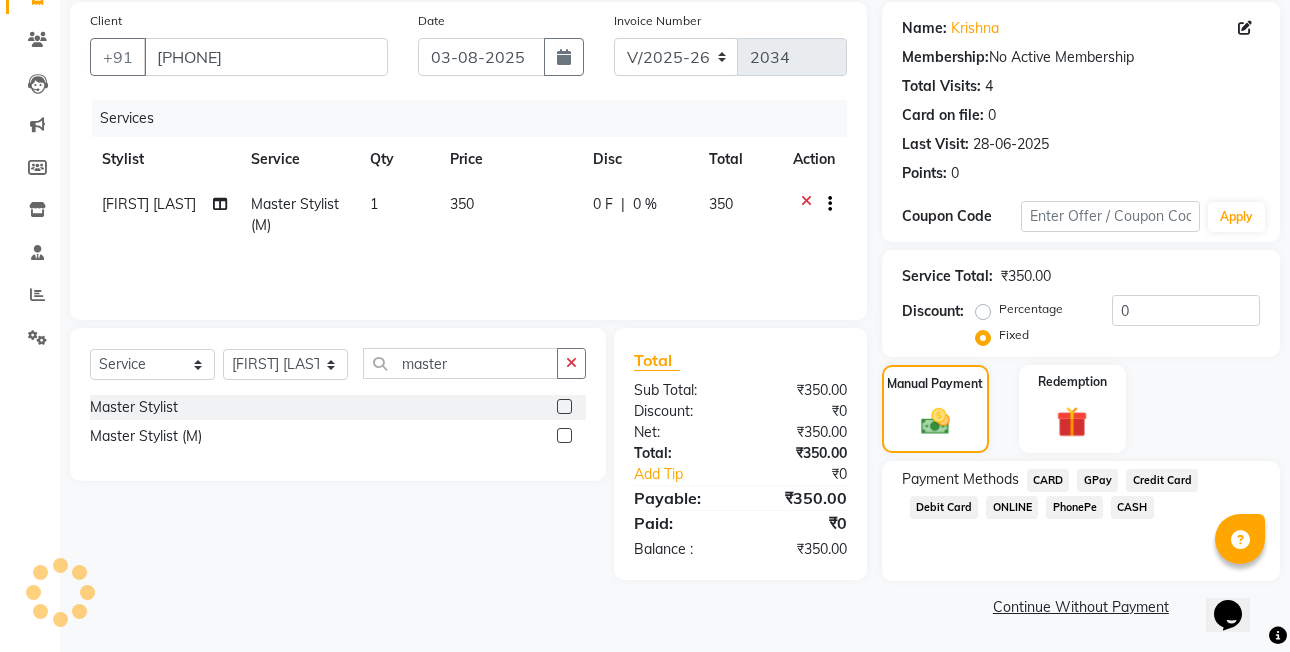 click on "PhonePe" 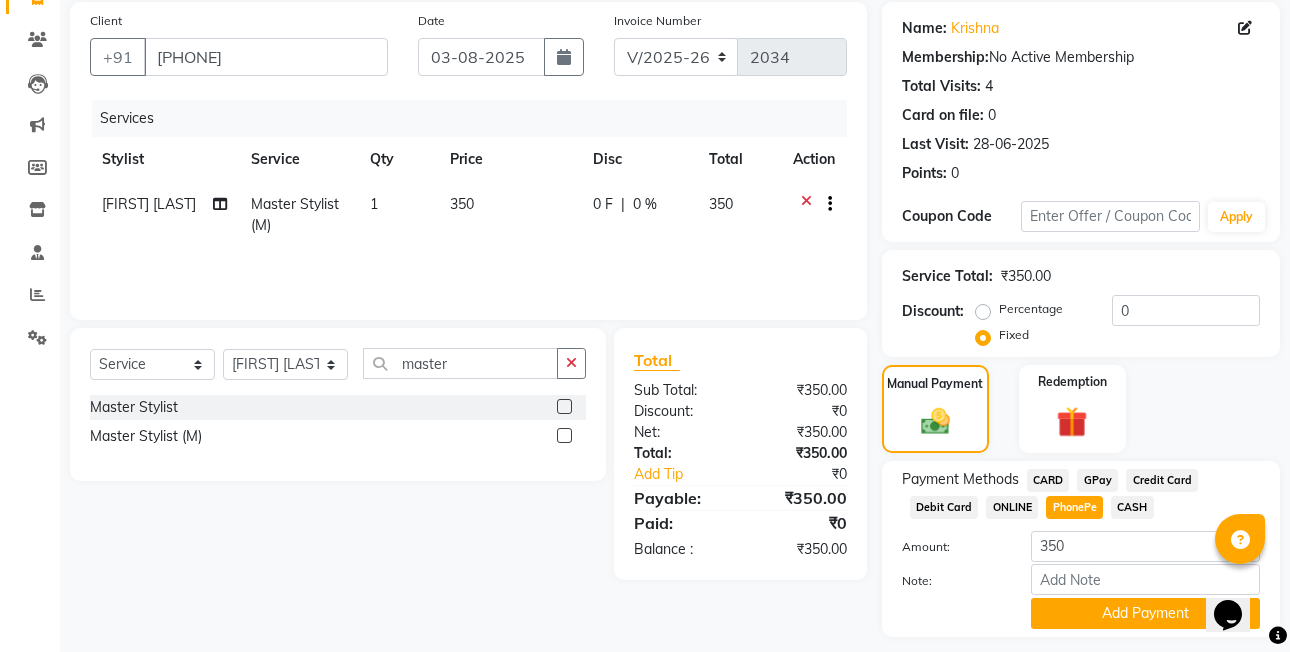 scroll, scrollTop: 204, scrollLeft: 0, axis: vertical 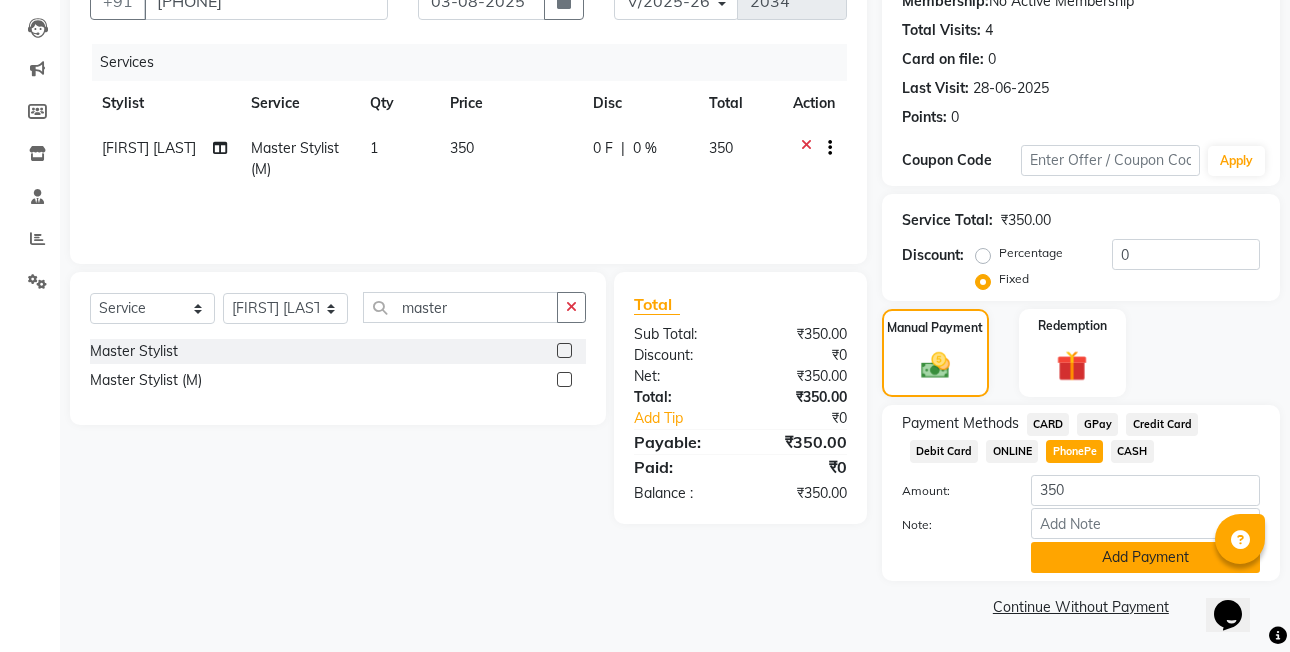 click on "Add Payment" 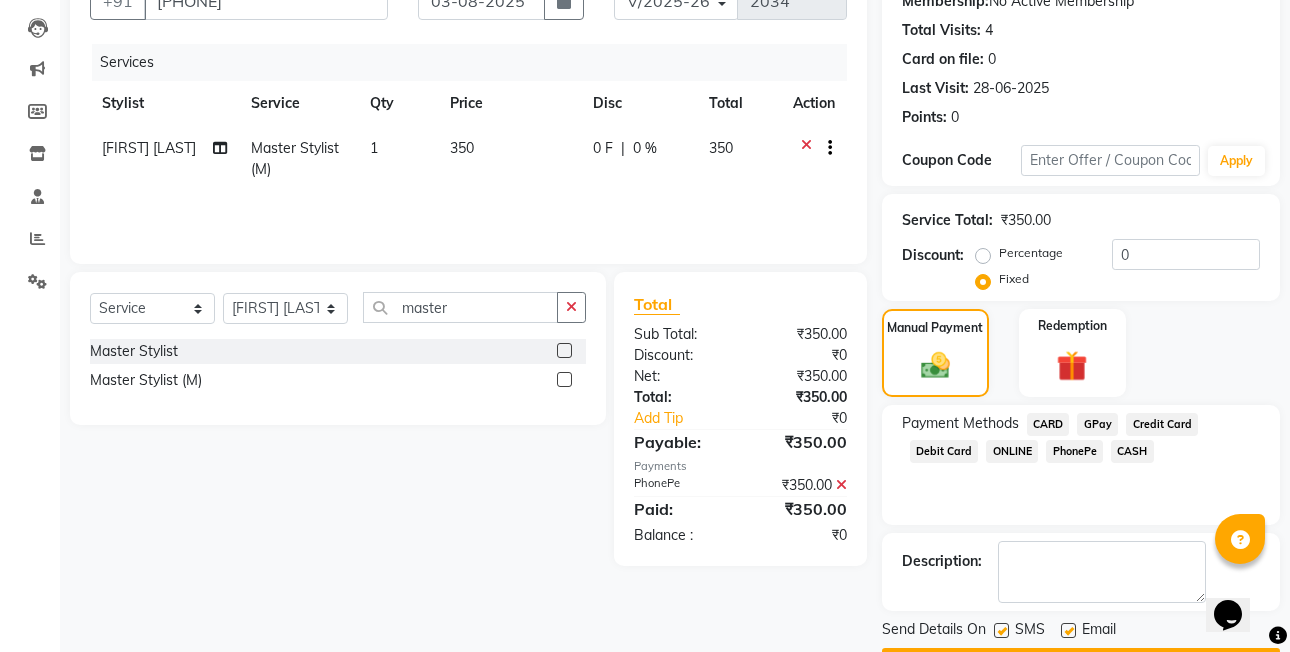 scroll, scrollTop: 261, scrollLeft: 0, axis: vertical 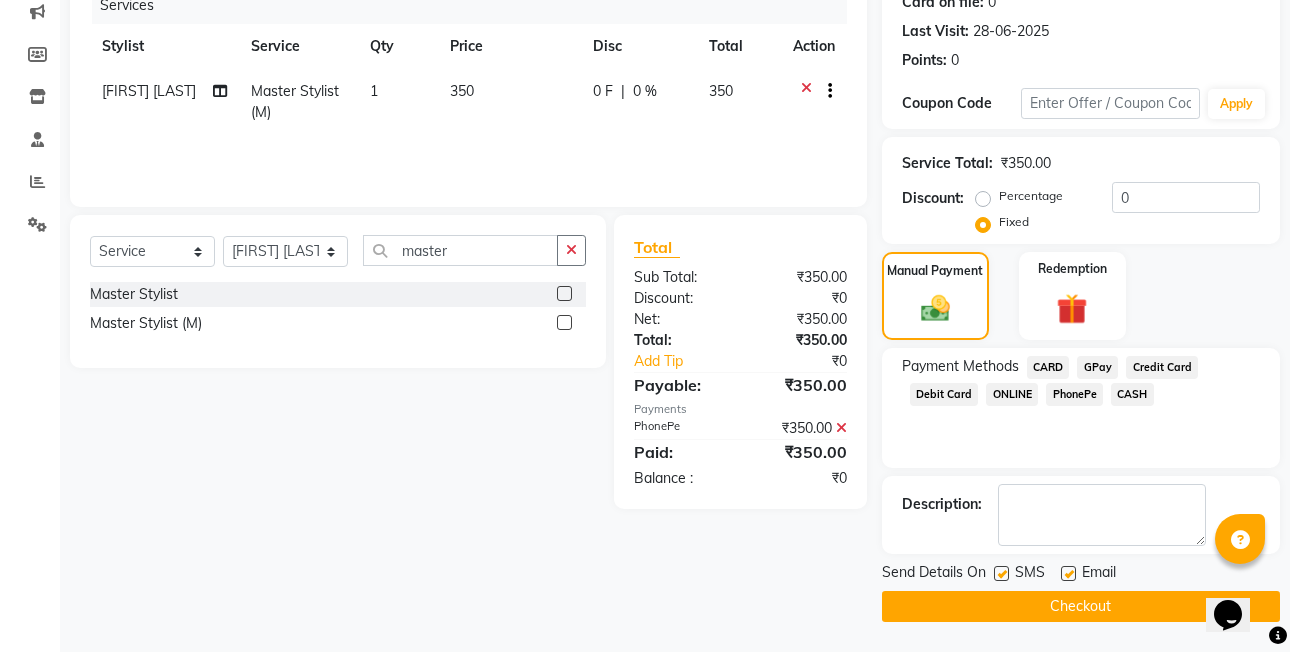 click on "Checkout" 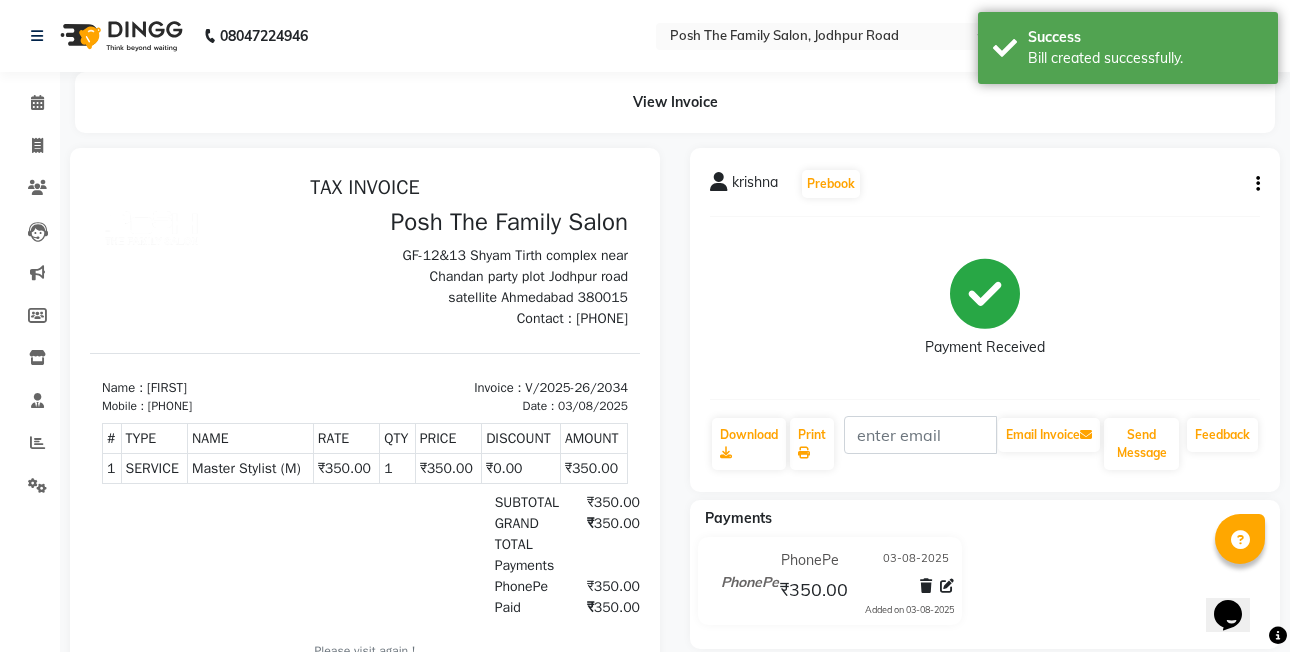 scroll, scrollTop: 0, scrollLeft: 0, axis: both 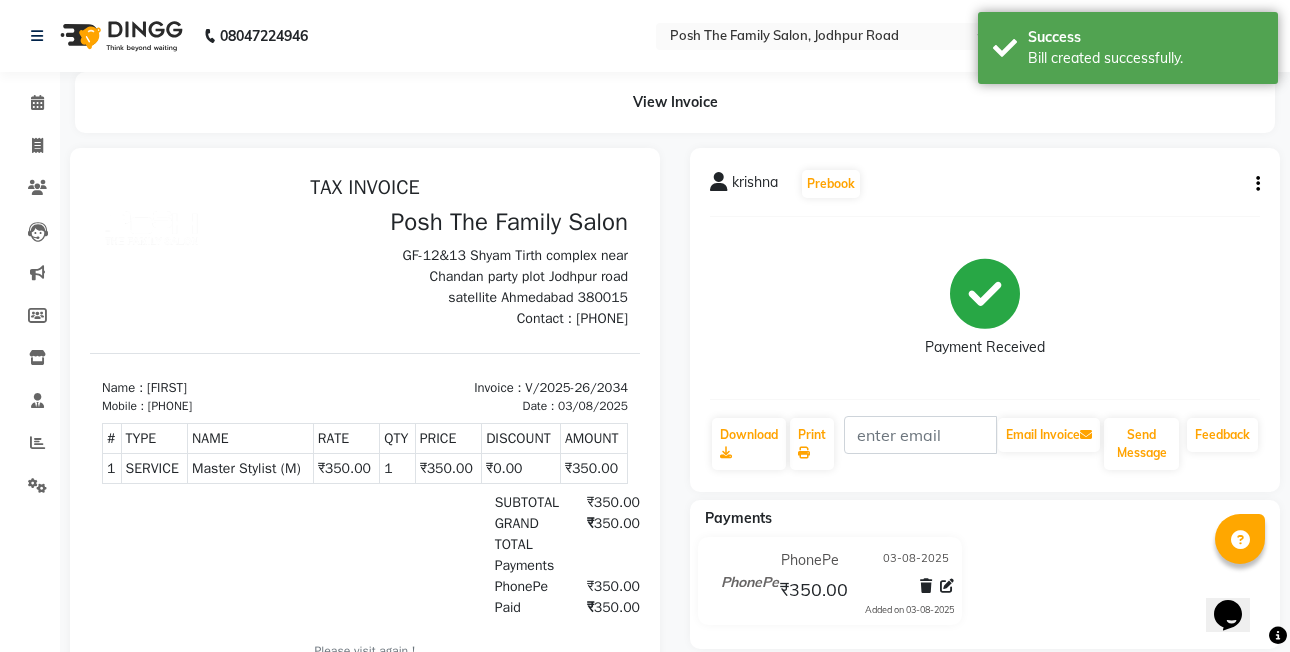 click 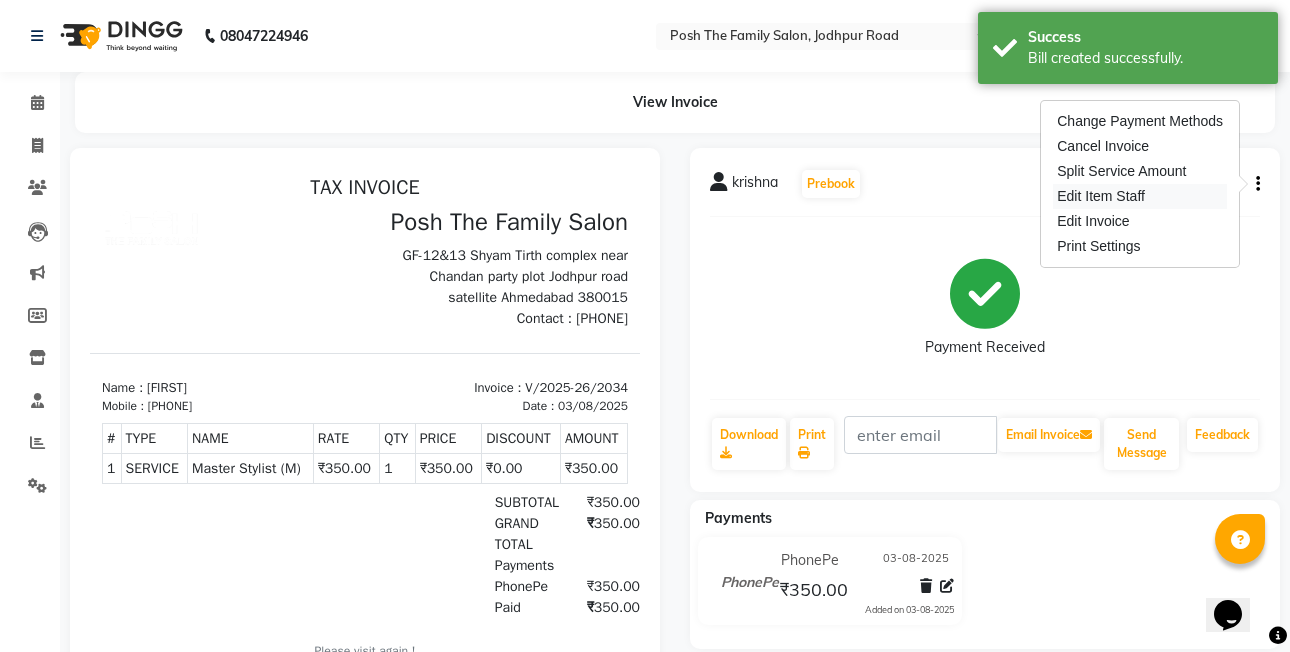 click on "Edit Item Staff" at bounding box center (1140, 196) 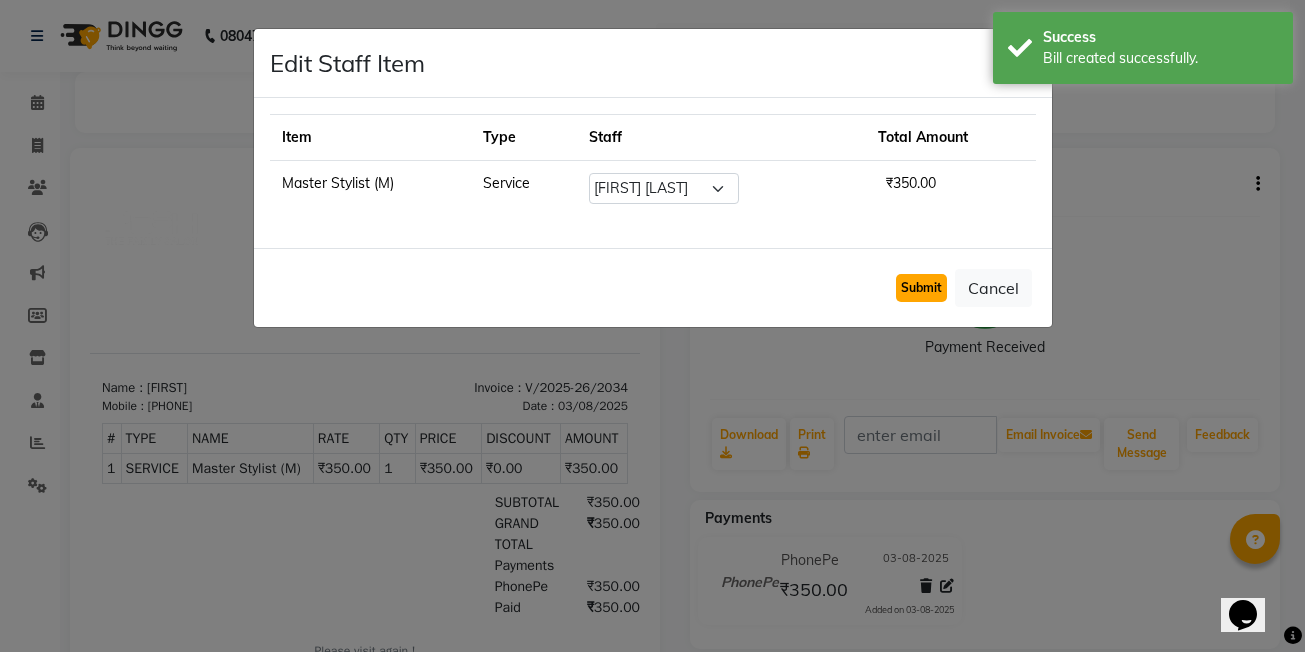 drag, startPoint x: 930, startPoint y: 281, endPoint x: 910, endPoint y: 280, distance: 20.024984 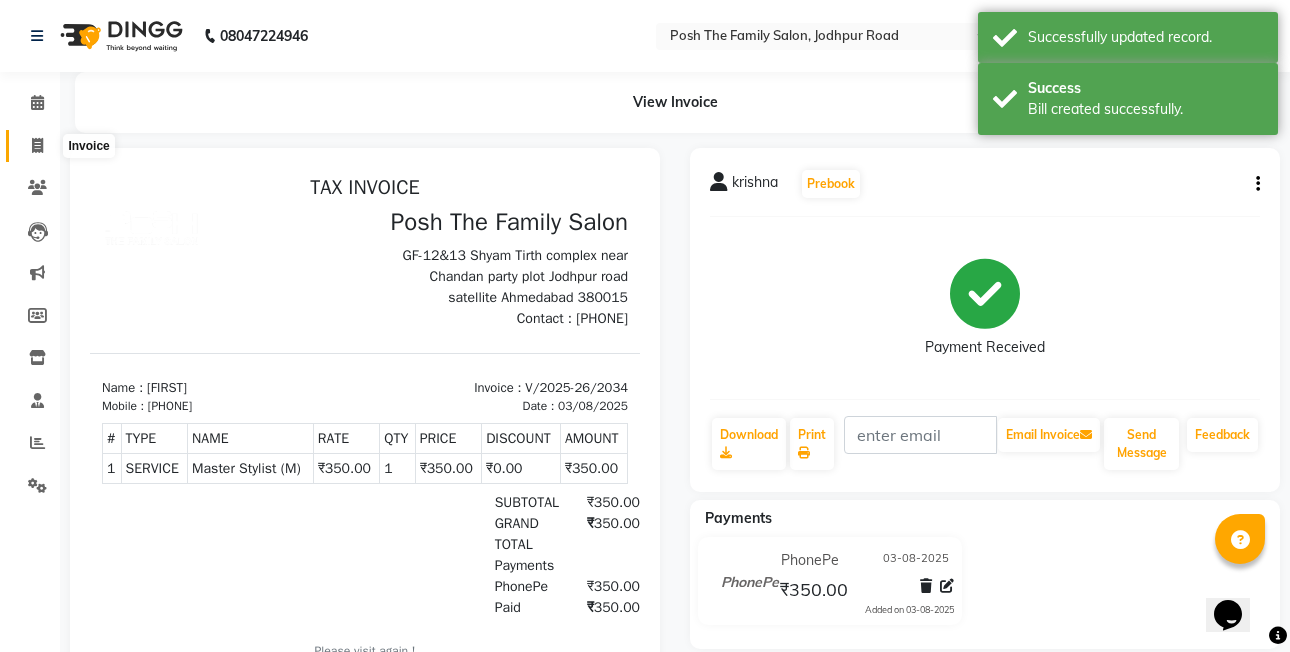 click 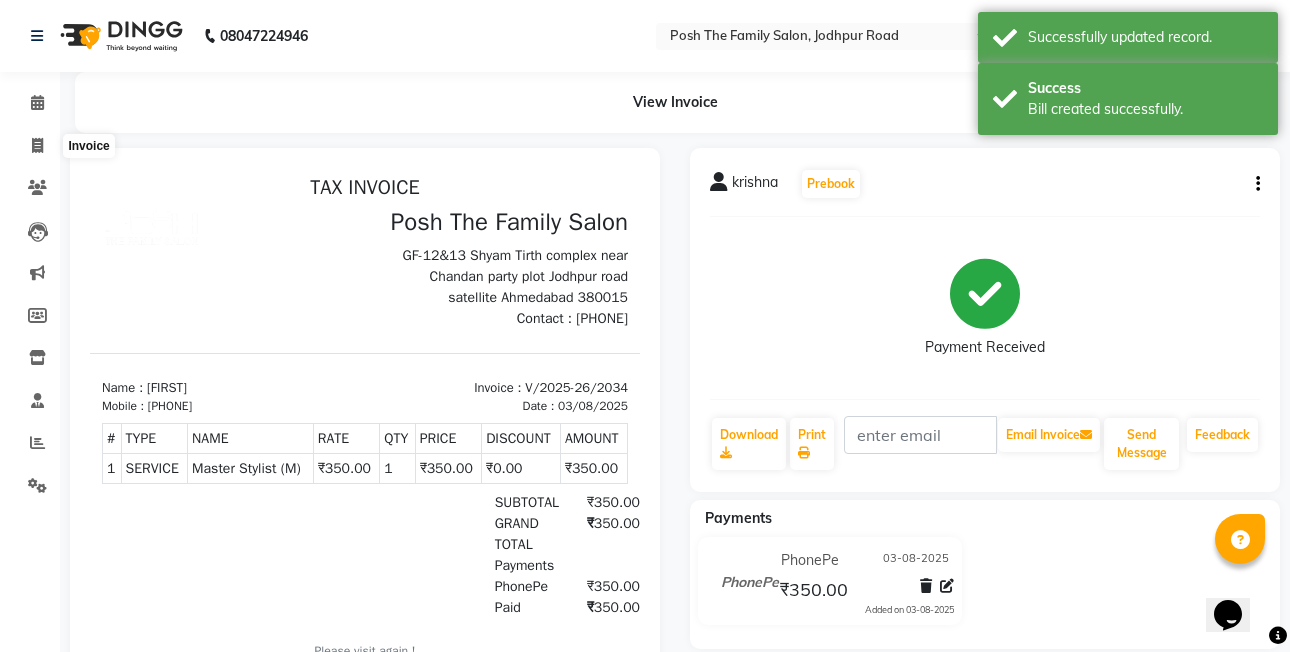 select on "service" 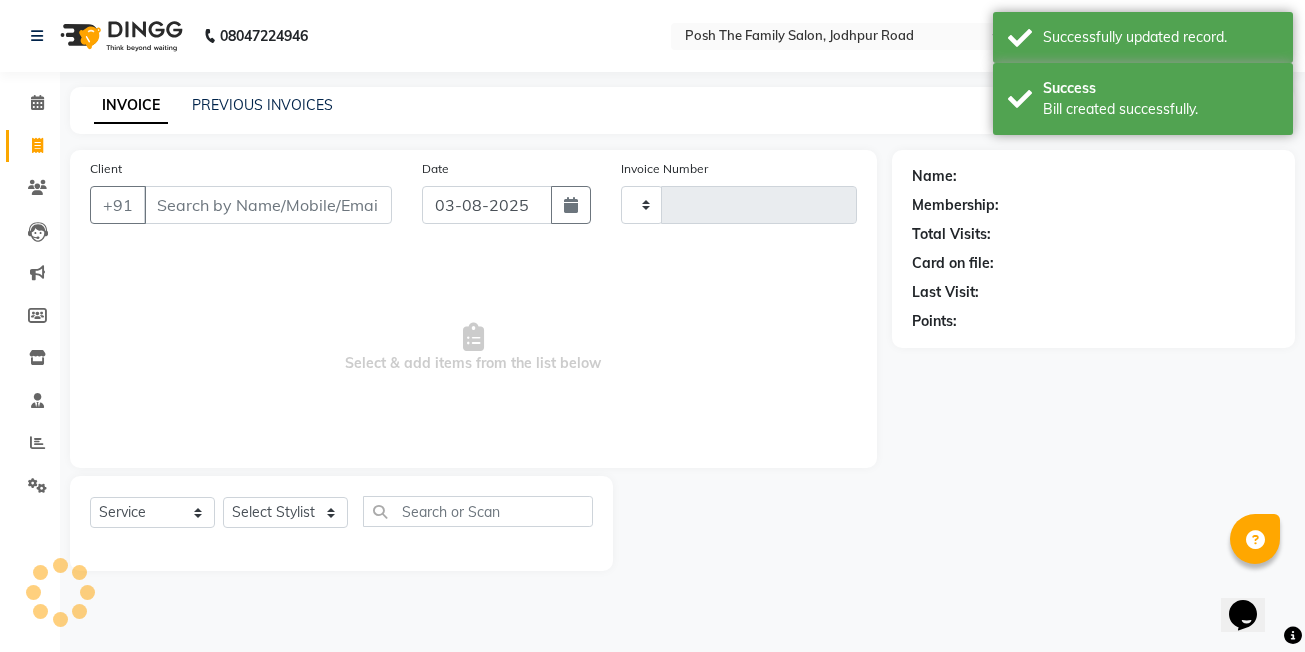 type on "2035" 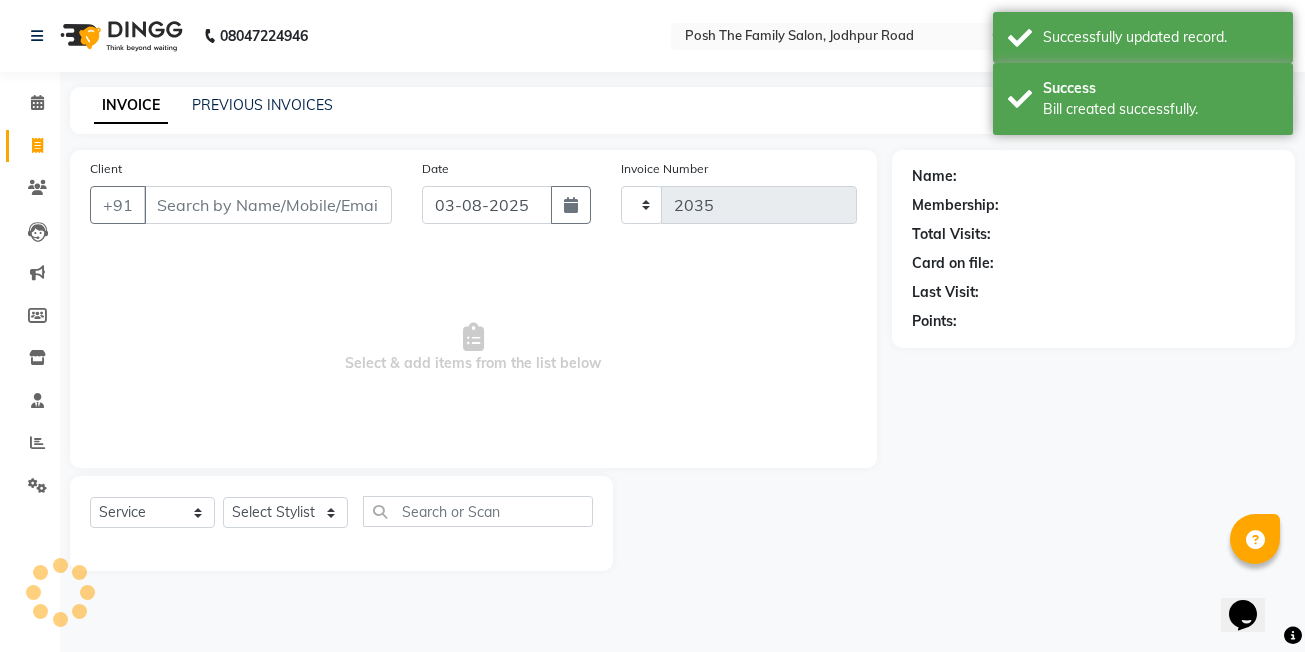 select on "6199" 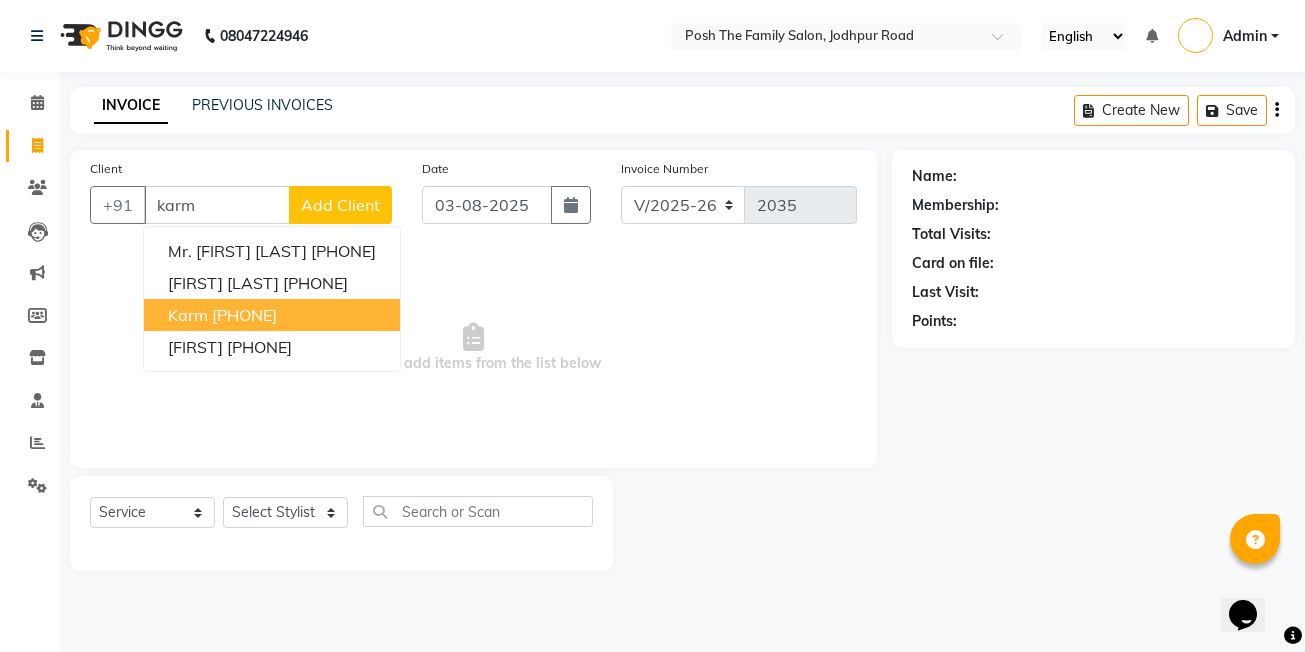 click on "[PHONE]" at bounding box center (244, 315) 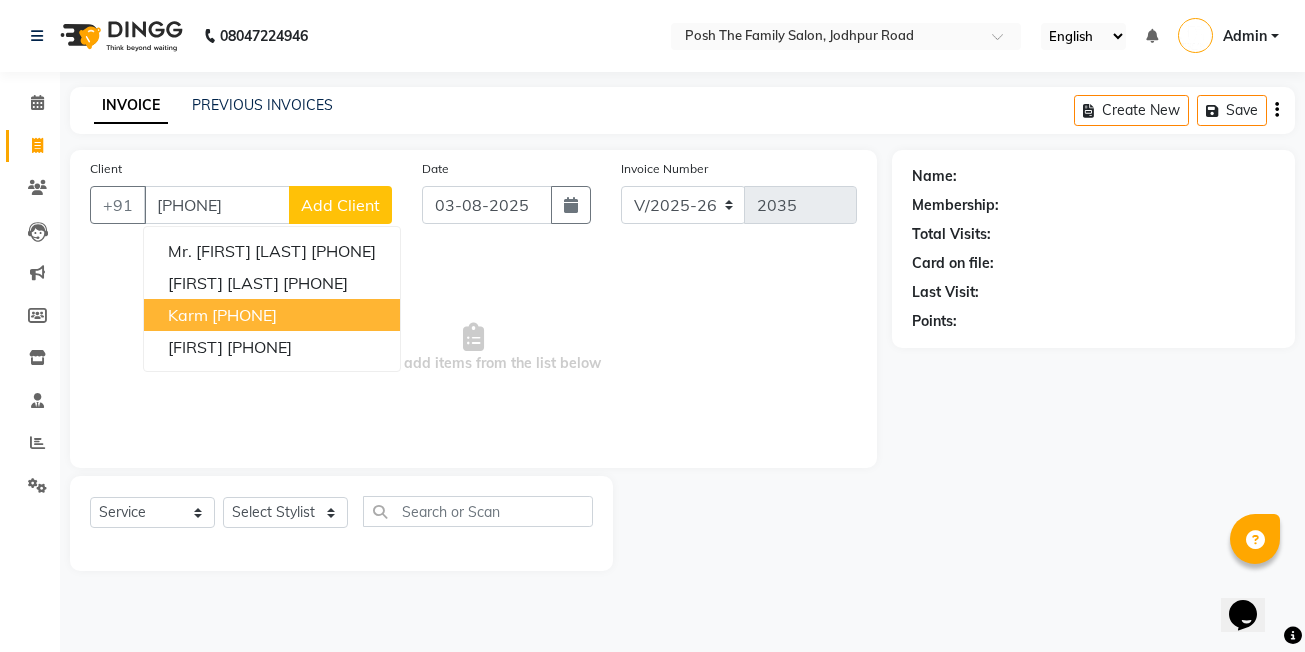 type on "[PHONE]" 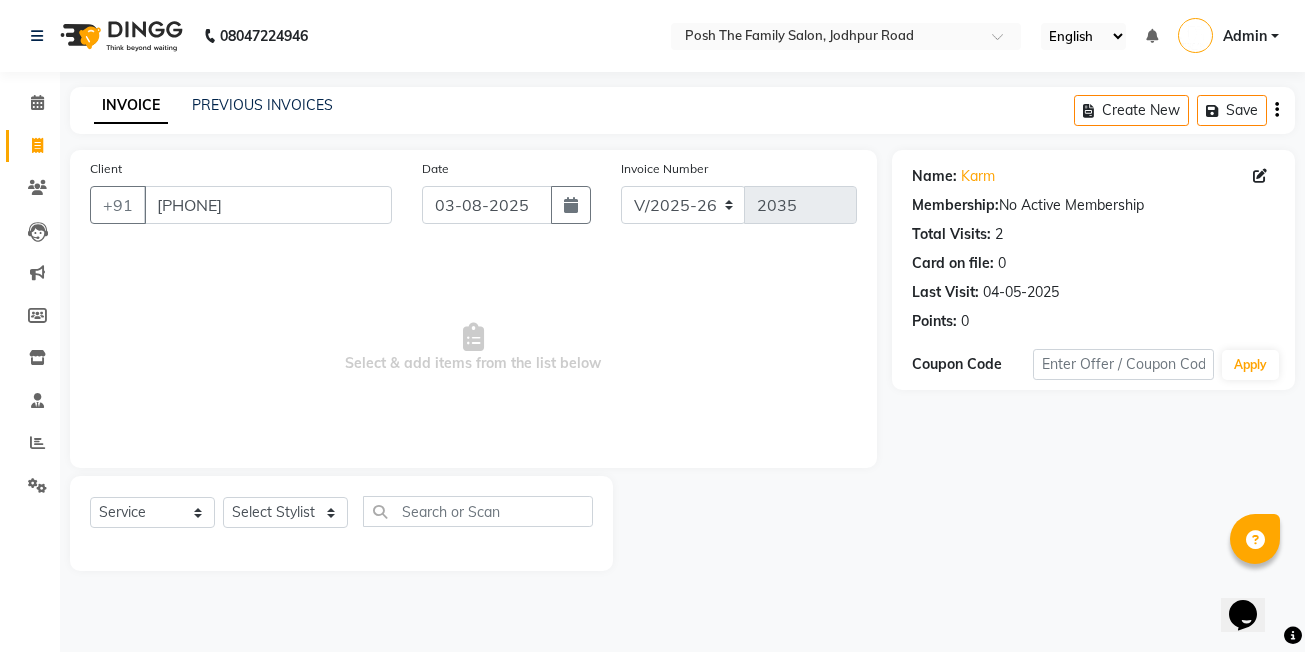 click on "Select  Service  Product  Membership  Package Voucher Prepaid Gift Card  Select Stylist [FIRST] [LAST] [FIRST] [LAST]  [FIRST] [LAST] [FIRST] [LAST]  [FIRST] [LAST] [FIRST] [LAST] [FIRST] [LAST] [FIRST] [LAST] (OWNER) POSH [FIRST] [LAST] [FIRST] [LAST] [FIRST] [LAST] [FIRST] [LAST] [FIRST] [LAST] [FIRST] [LAST] [FIRST] [LAST] [FIRST] [LAST] [FIRST] [LAST] [FIRST] [LAST] [FIRST] [LAST]" 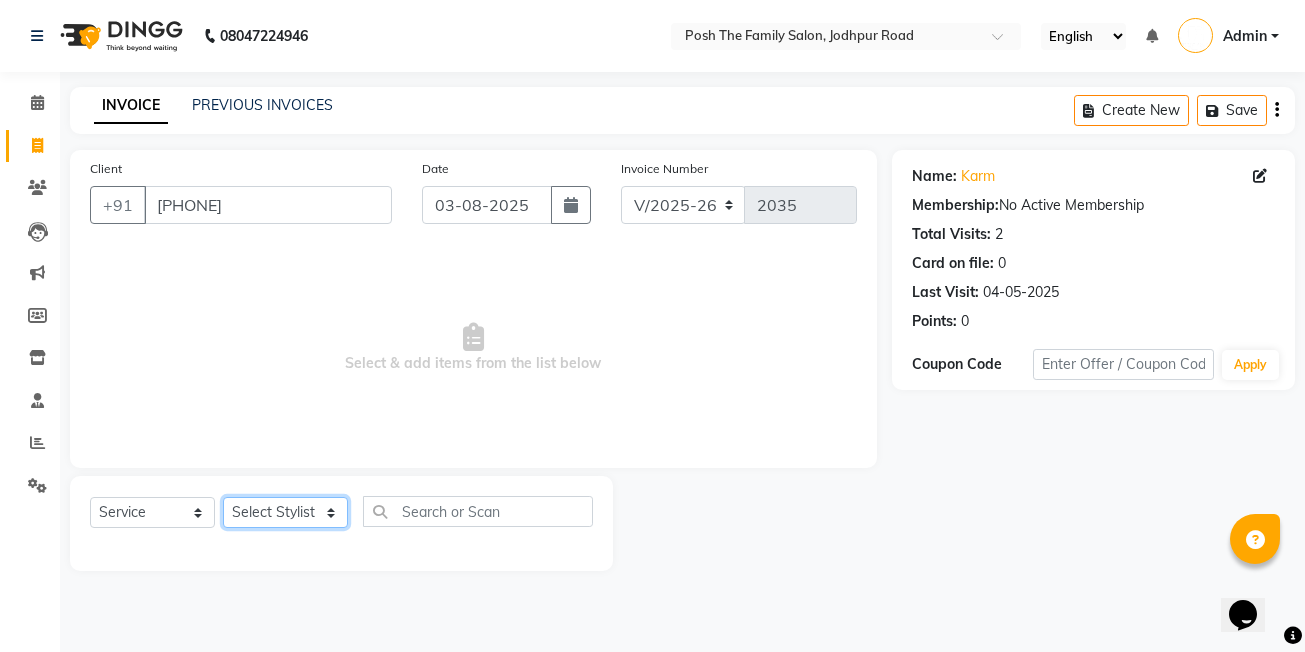 click on "Select Stylist [FIRST] [LAST] [FIRST] [LAST]  [FIRST] [LAST] [FIRST] [LAST]  [FIRST] [LAST] [FIRST] [LAST] [FIRST] [LAST] [FIRST] [LAST] (OWNER) POSH [FIRST] [LAST] [FIRST] [LAST] [FIRST] [LAST] [FIRST] [LAST] [FIRST] [LAST] [FIRST] [LAST] [FIRST] [LAST] [FIRST] [LAST] [FIRST] [LAST] [FIRST] [LAST] [FIRST] [LAST] master  Master Stylist (M)  Master Stylist" 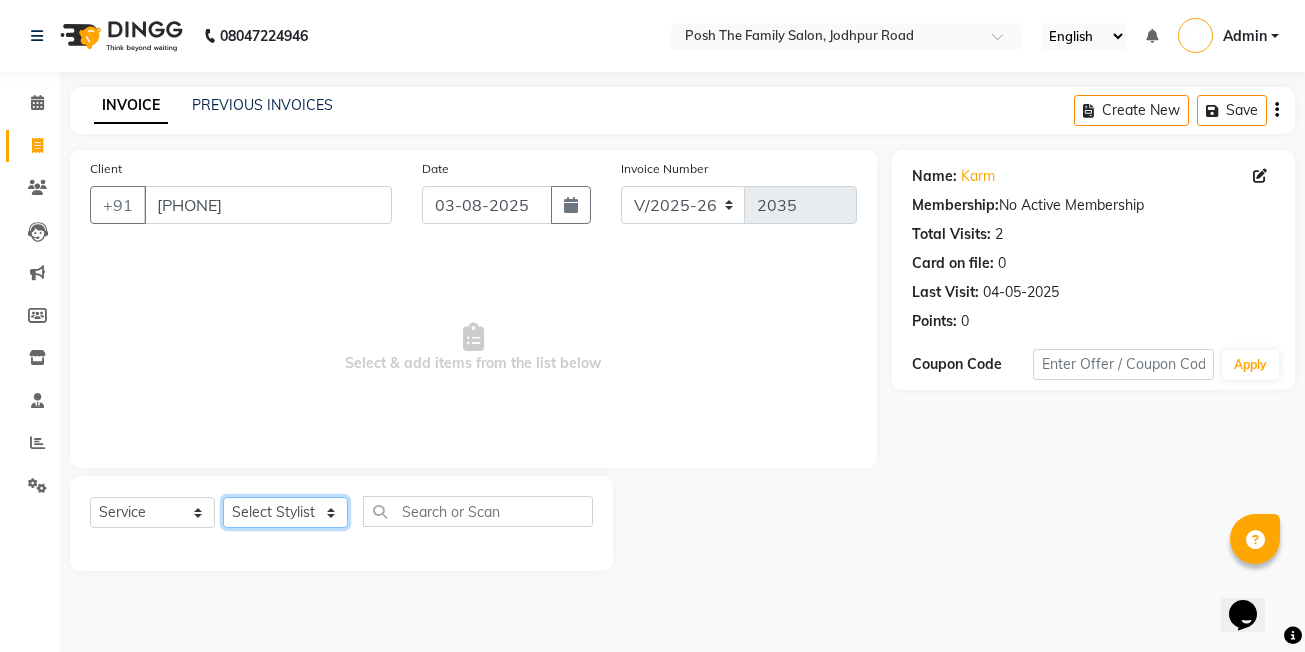 select on "53726" 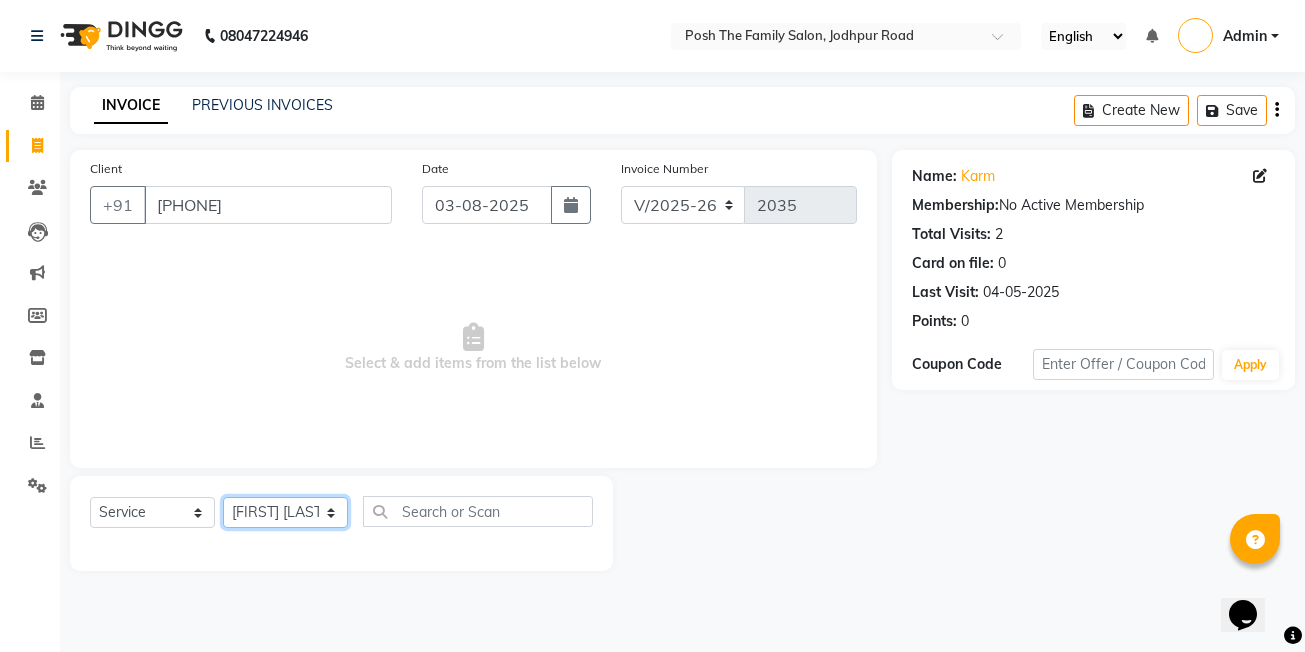 click on "Select Stylist [FIRST] [LAST] [FIRST] [LAST]  [FIRST] [LAST] [FIRST] [LAST]  [FIRST] [LAST] [FIRST] [LAST] [FIRST] [LAST] [FIRST] [LAST] (OWNER) POSH [FIRST] [LAST] [FIRST] [LAST] [FIRST] [LAST] [FIRST] [LAST] [FIRST] [LAST] [FIRST] [LAST] [FIRST] [LAST] [FIRST] [LAST] [FIRST] [LAST] [FIRST] [LAST] [FIRST] [LAST] master  Master Stylist (M)  Master Stylist" 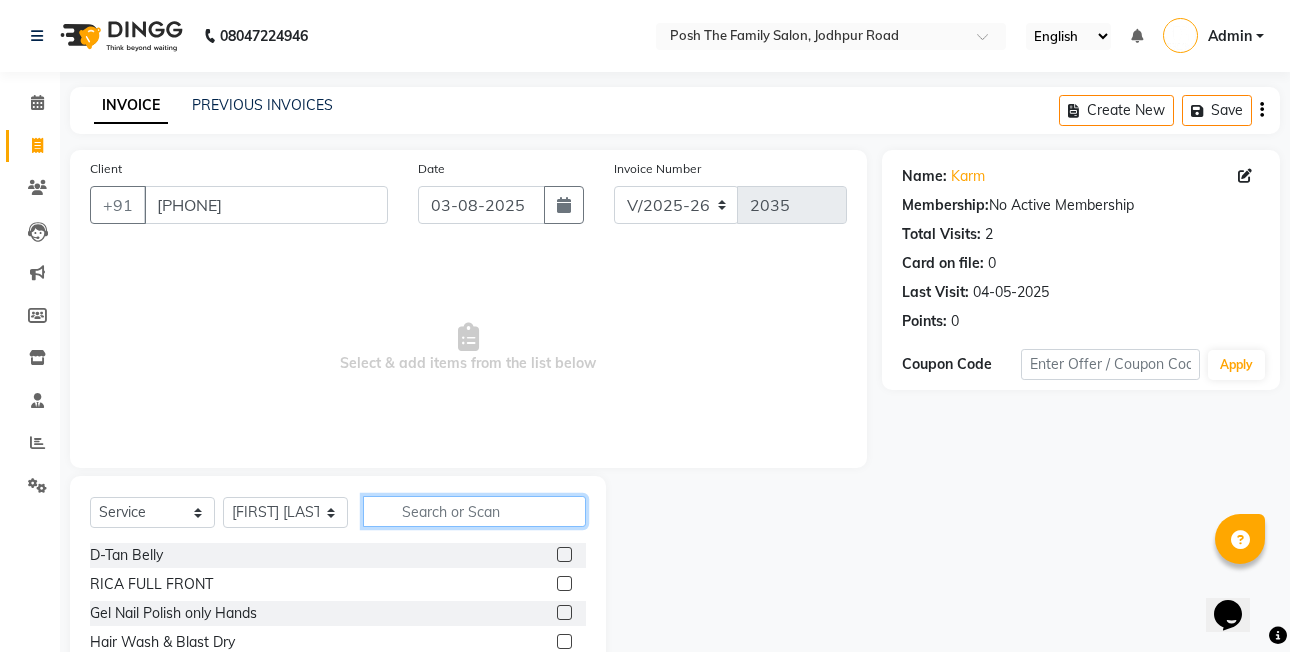 click 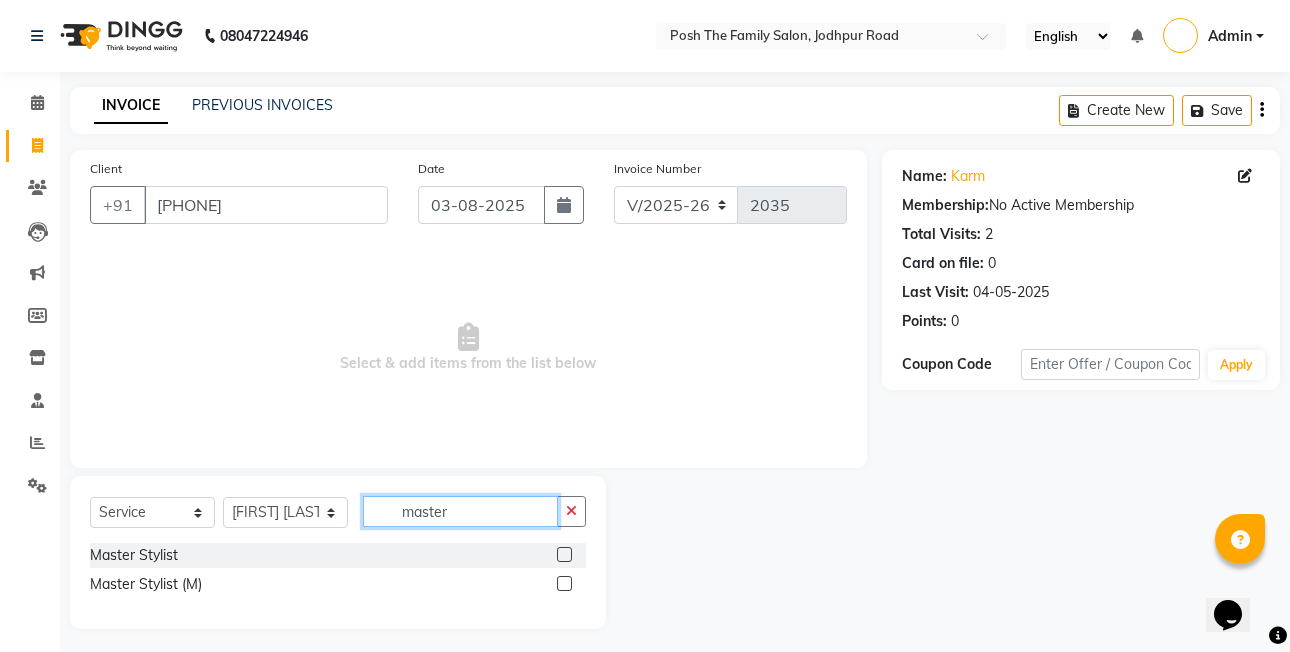 type on "master" 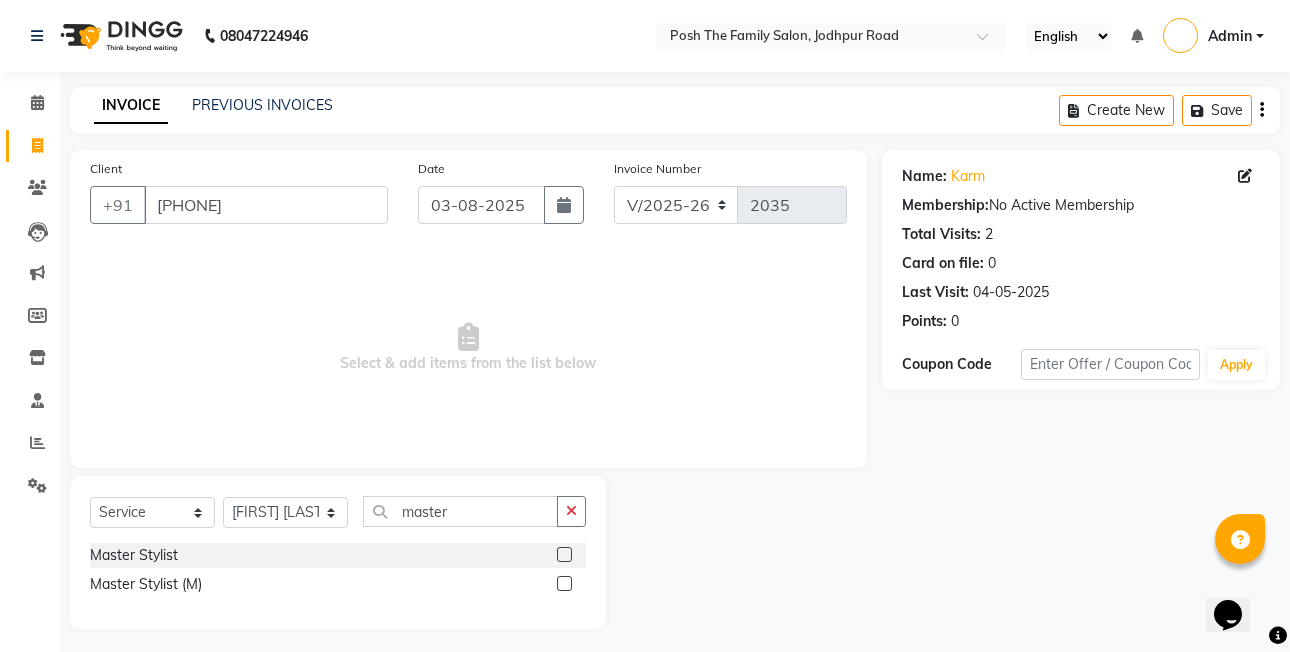 click 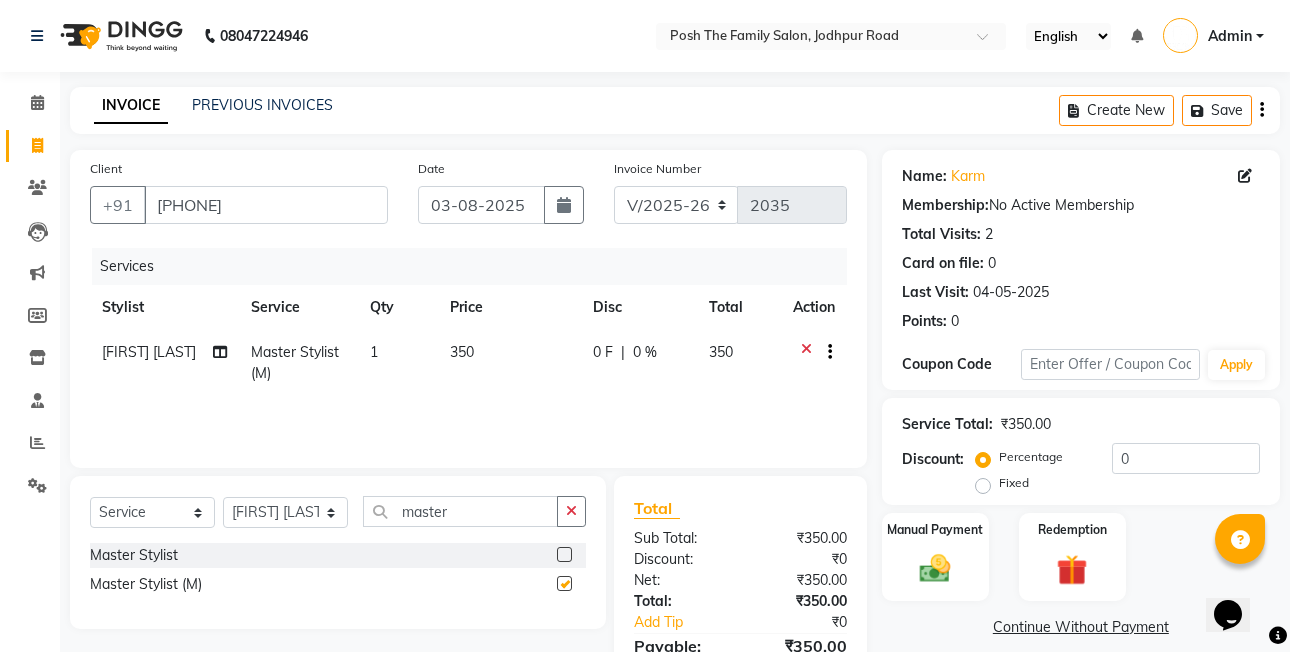 checkbox on "false" 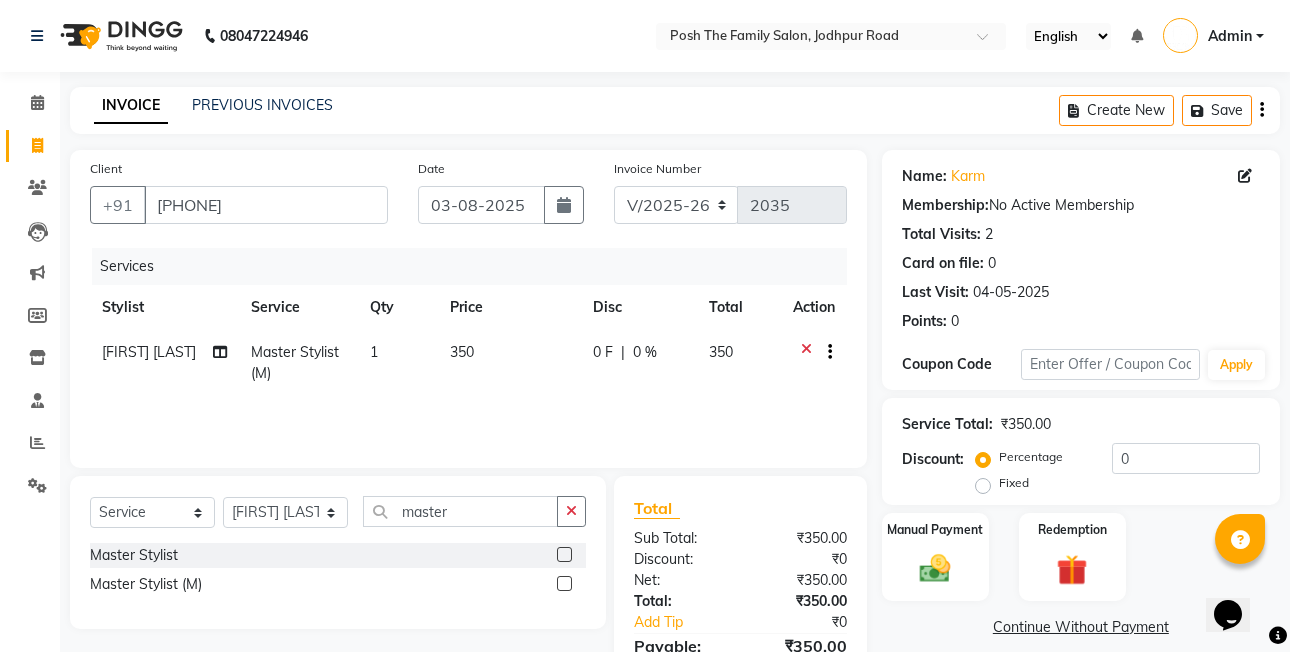click on "Fixed" 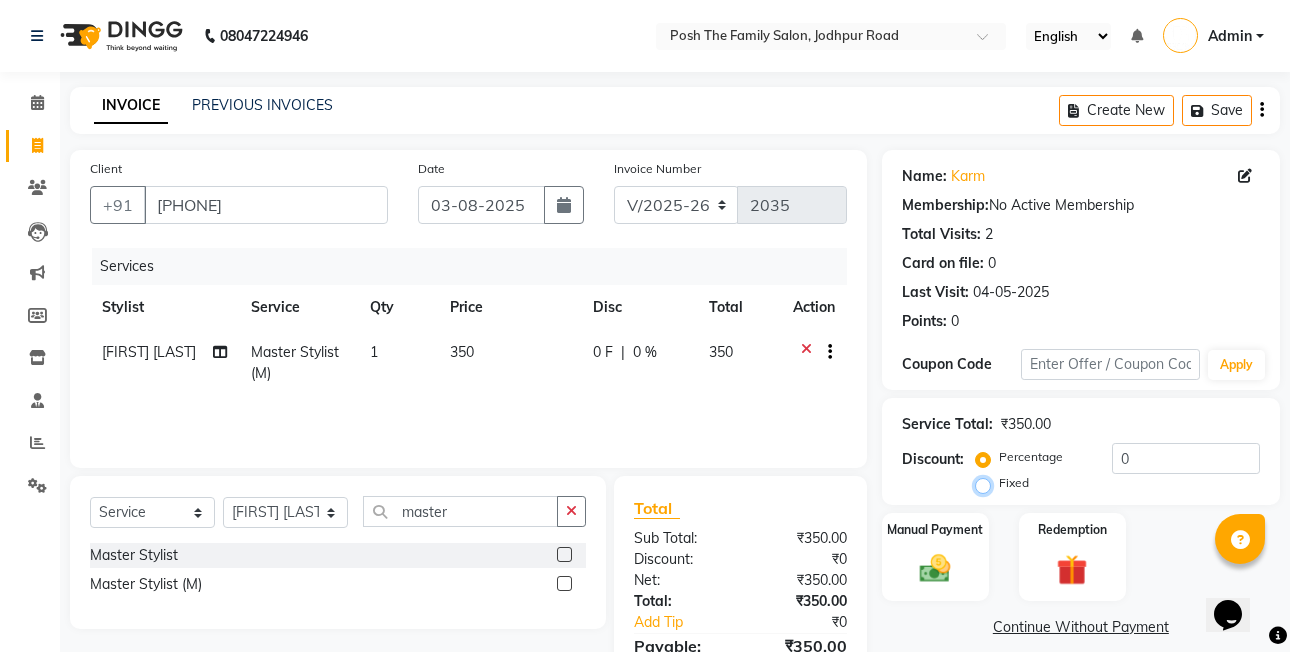 click on "Fixed" at bounding box center (987, 483) 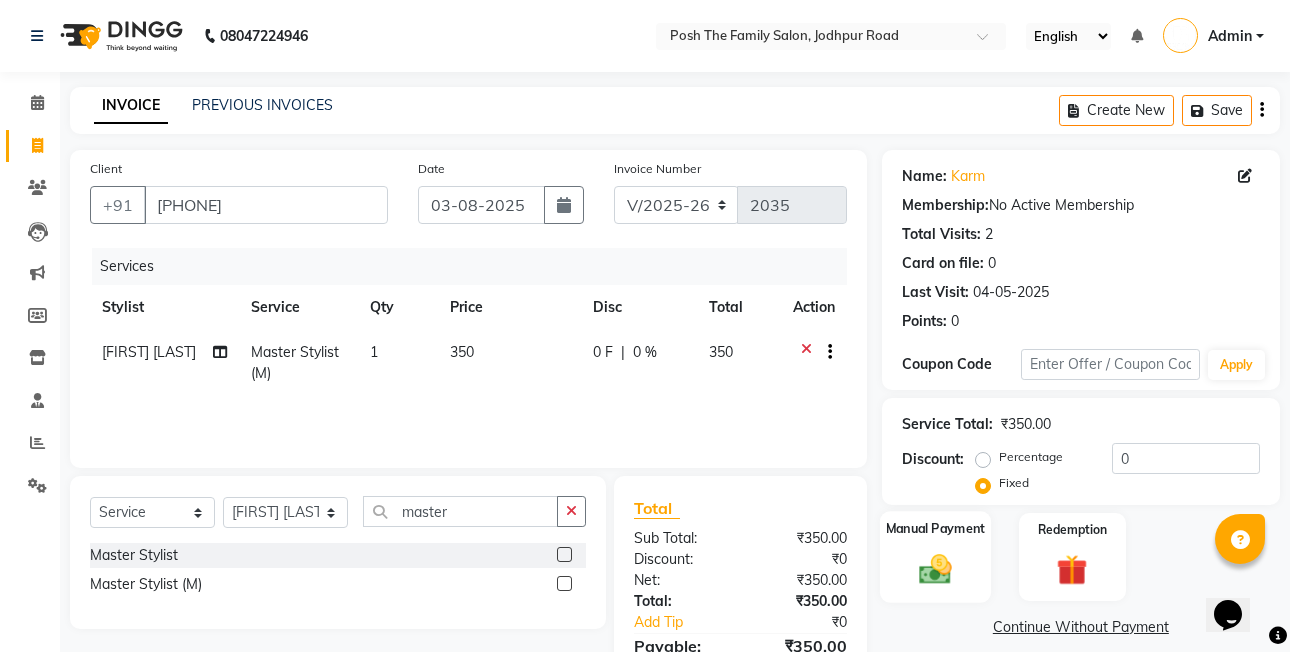 click on "Manual Payment" 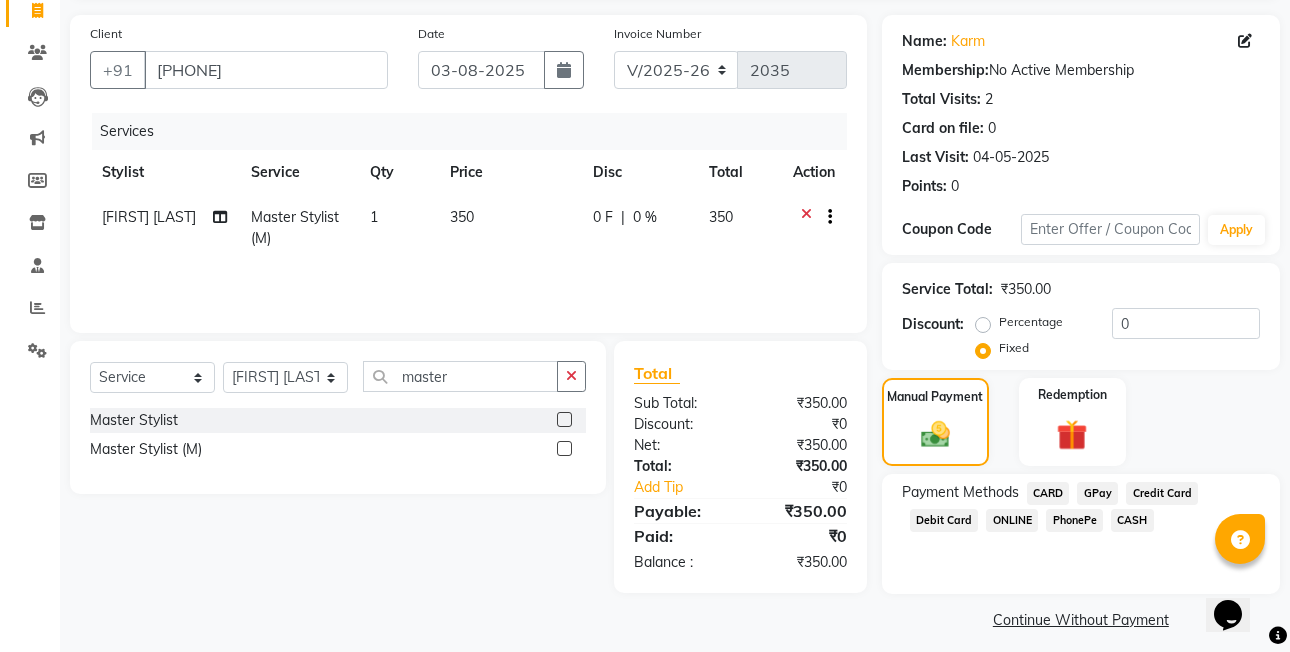 scroll, scrollTop: 148, scrollLeft: 0, axis: vertical 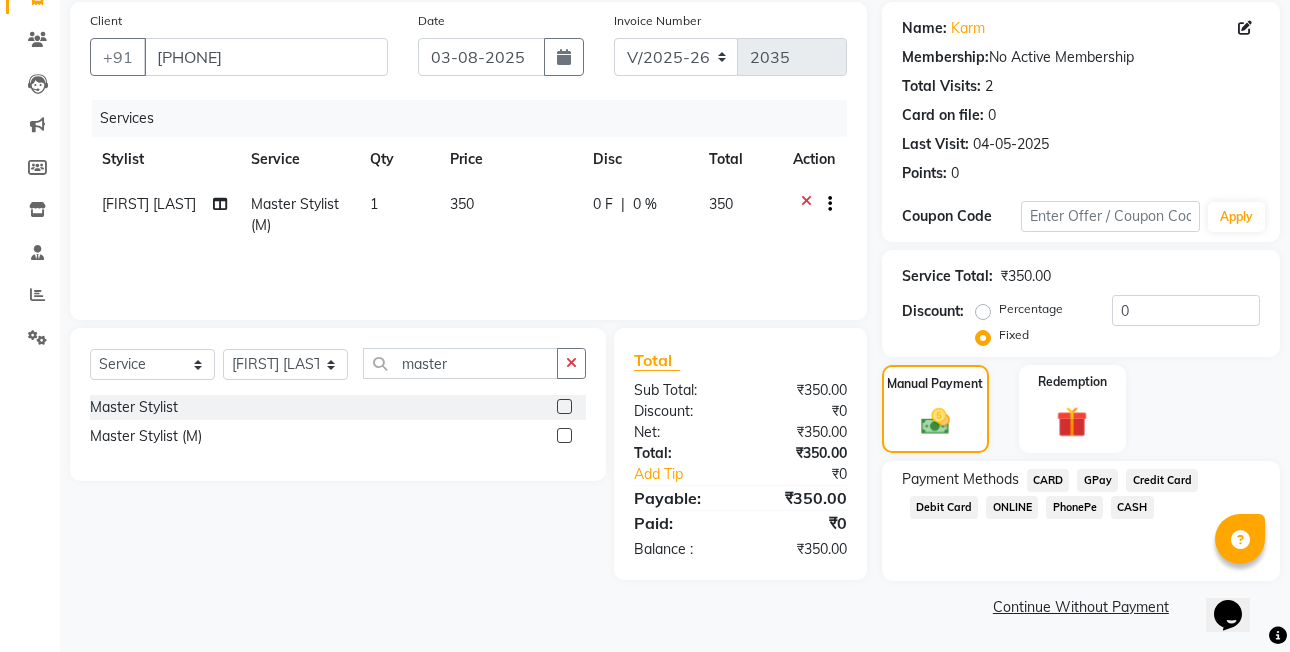 click on "CASH" 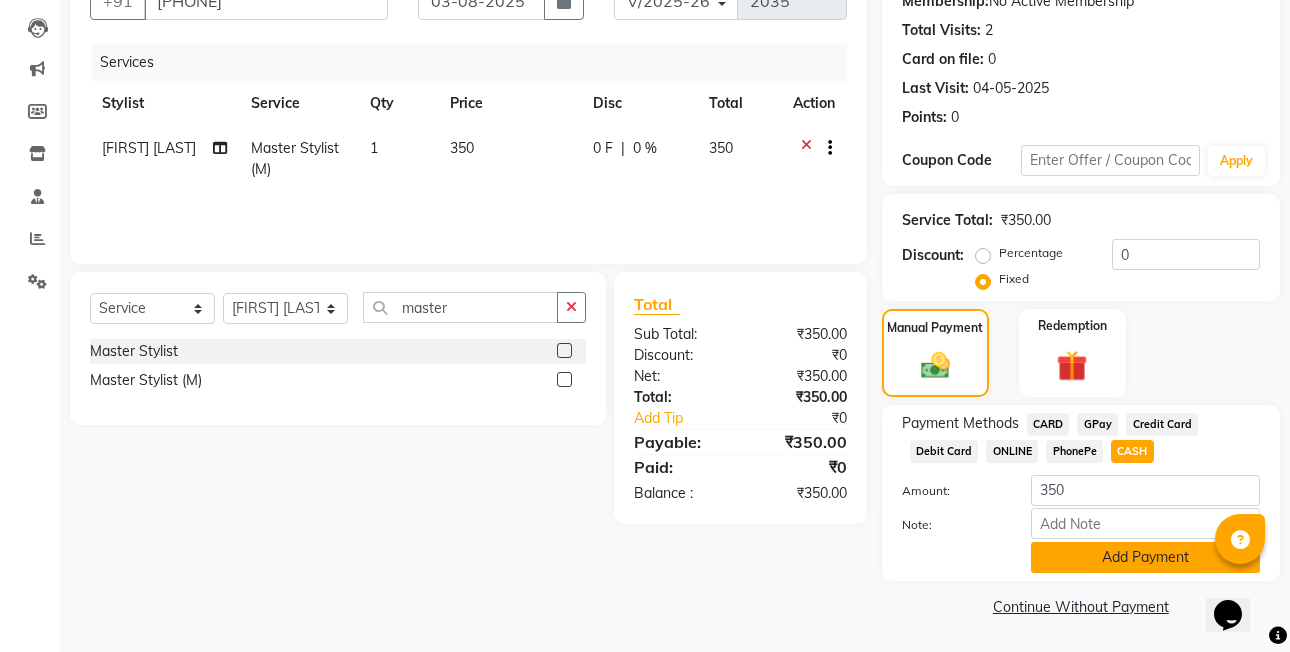 click on "Payment Methods  CARD   GPay   Credit Card   Debit Card   ONLINE   PhonePe   CASH  Amount: 350 Note: Add Payment" 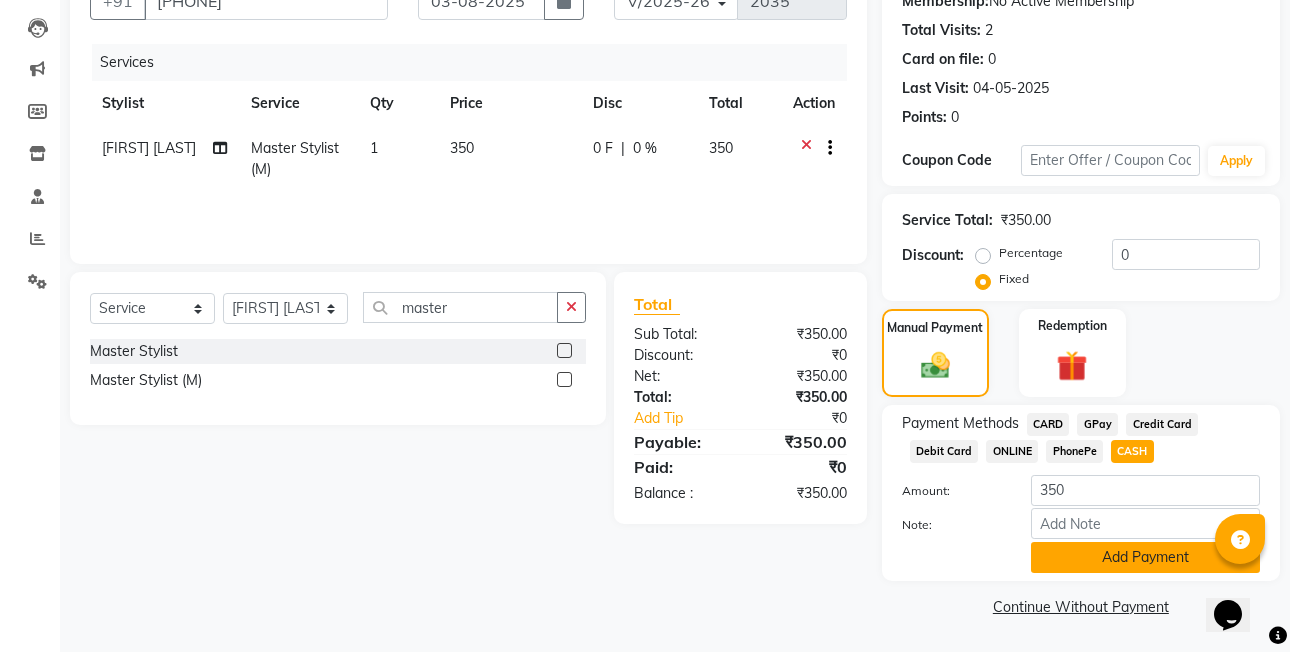 click on "Add Payment" 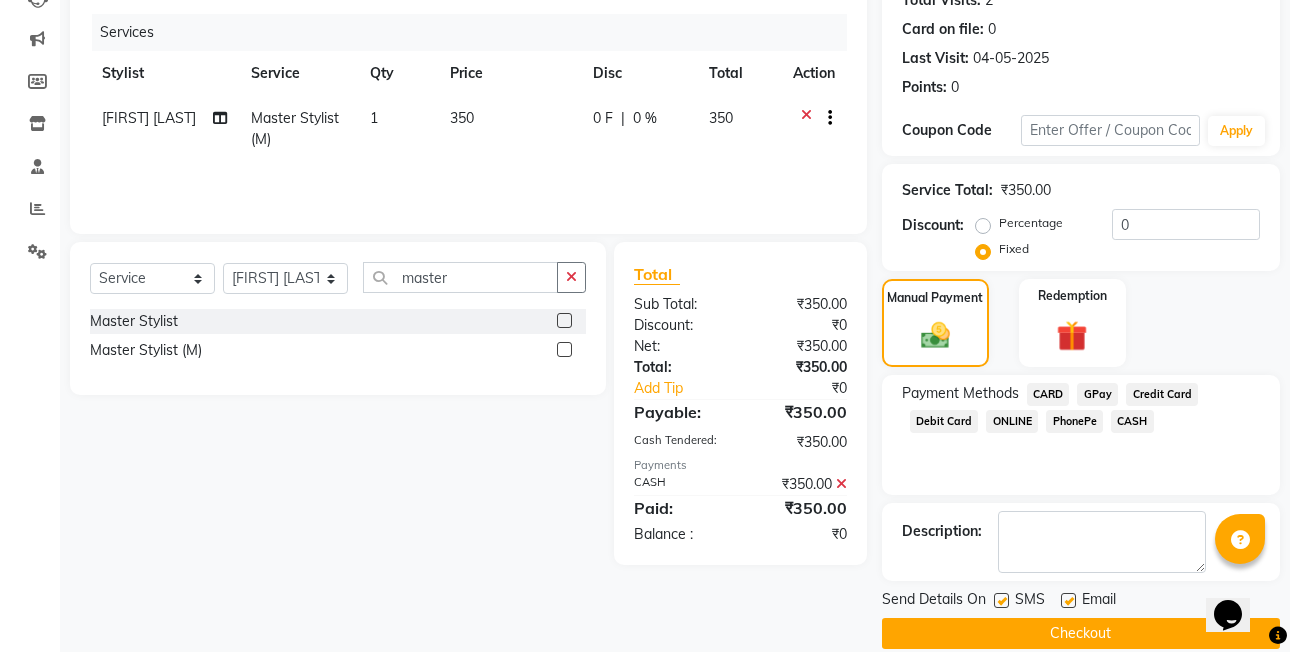 scroll, scrollTop: 261, scrollLeft: 0, axis: vertical 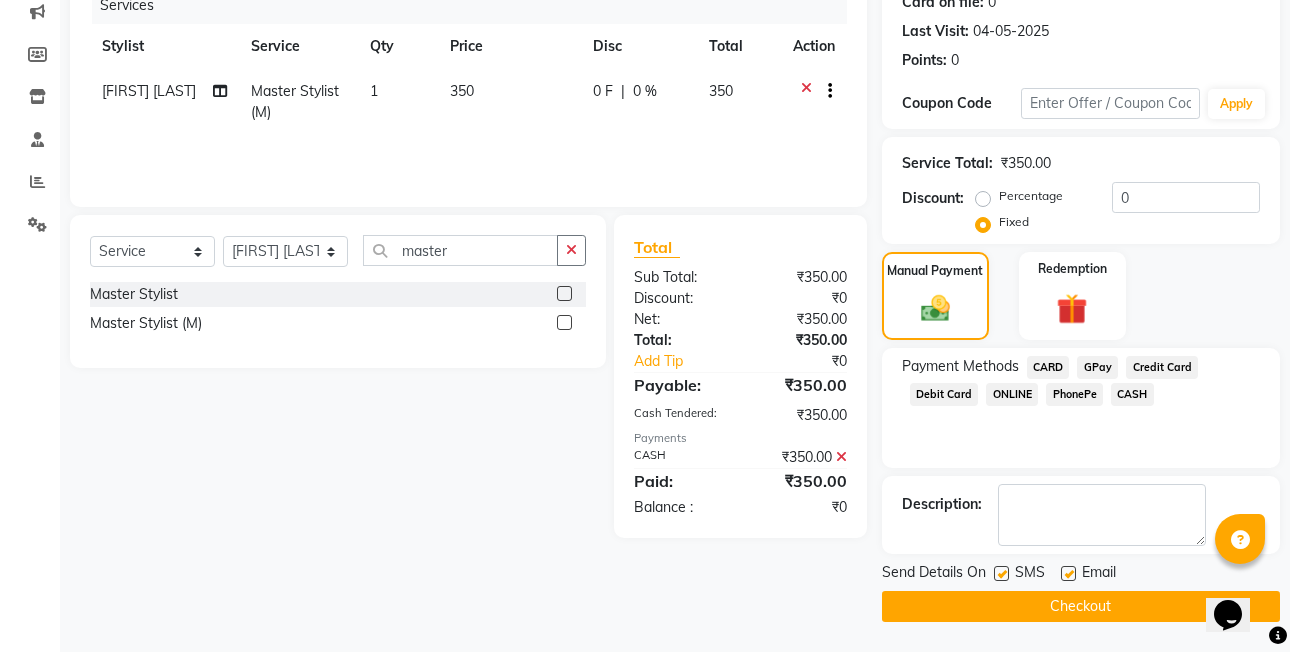 click on "Checkout" 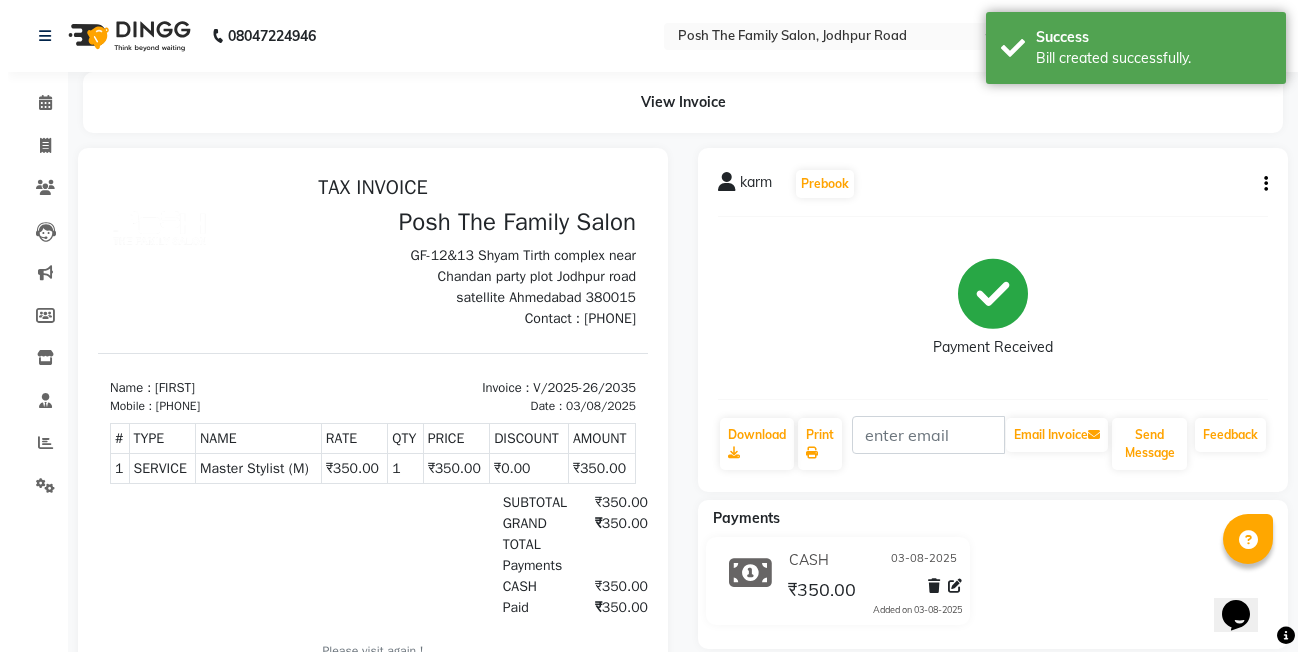 scroll, scrollTop: 0, scrollLeft: 0, axis: both 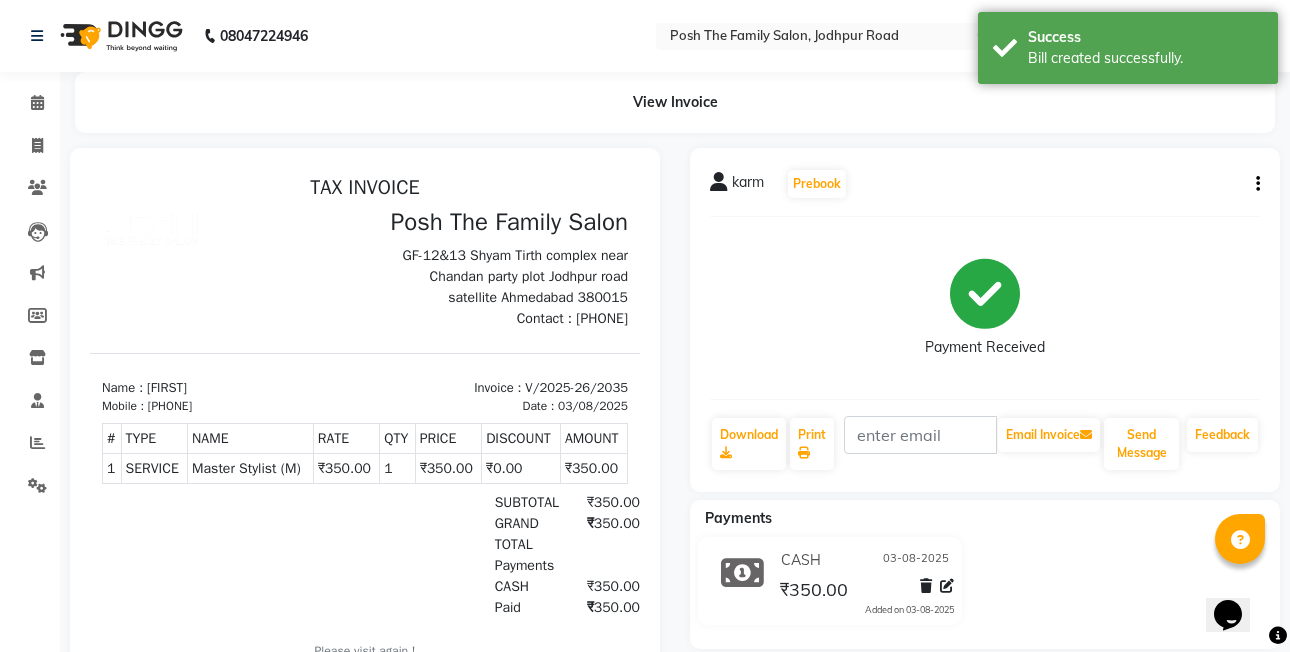 click 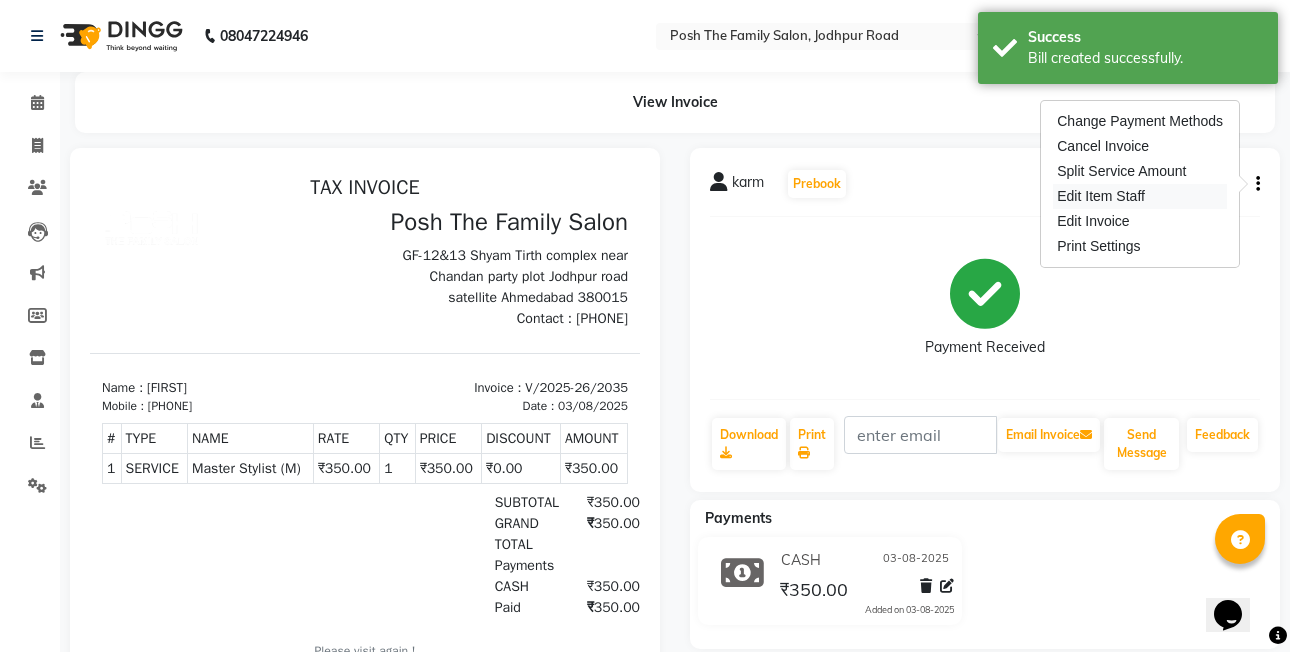 click on "Edit Item Staff" at bounding box center [1140, 196] 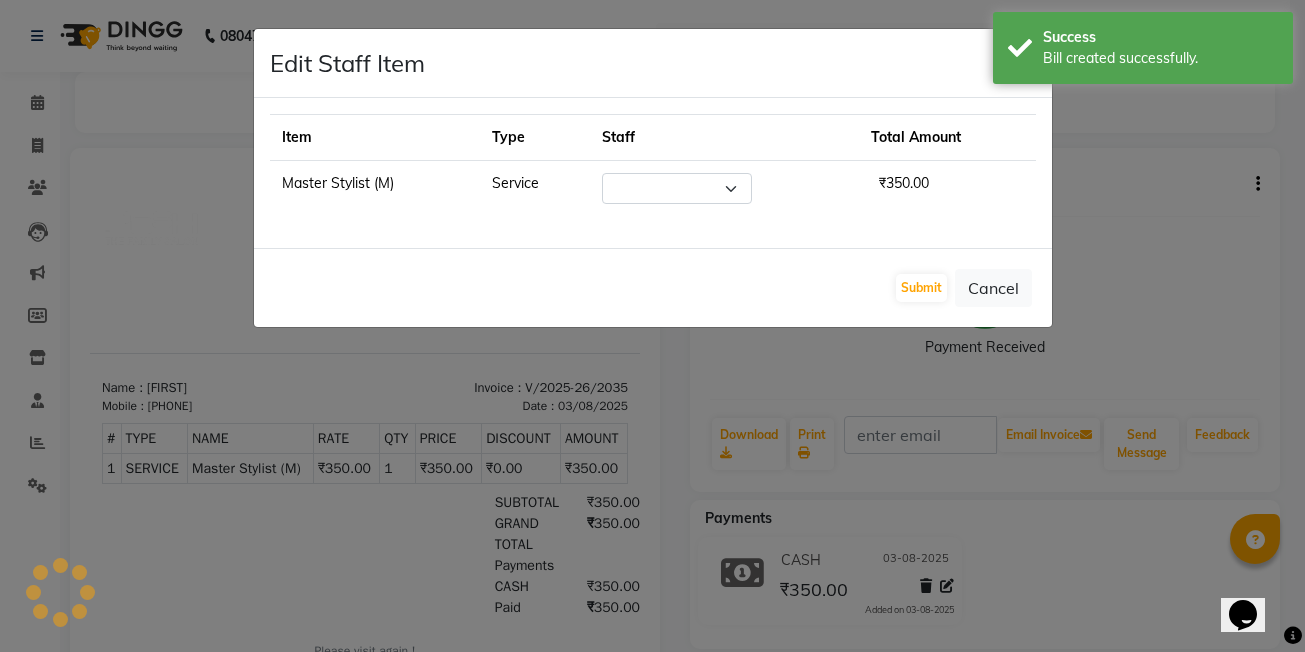 select on "53726" 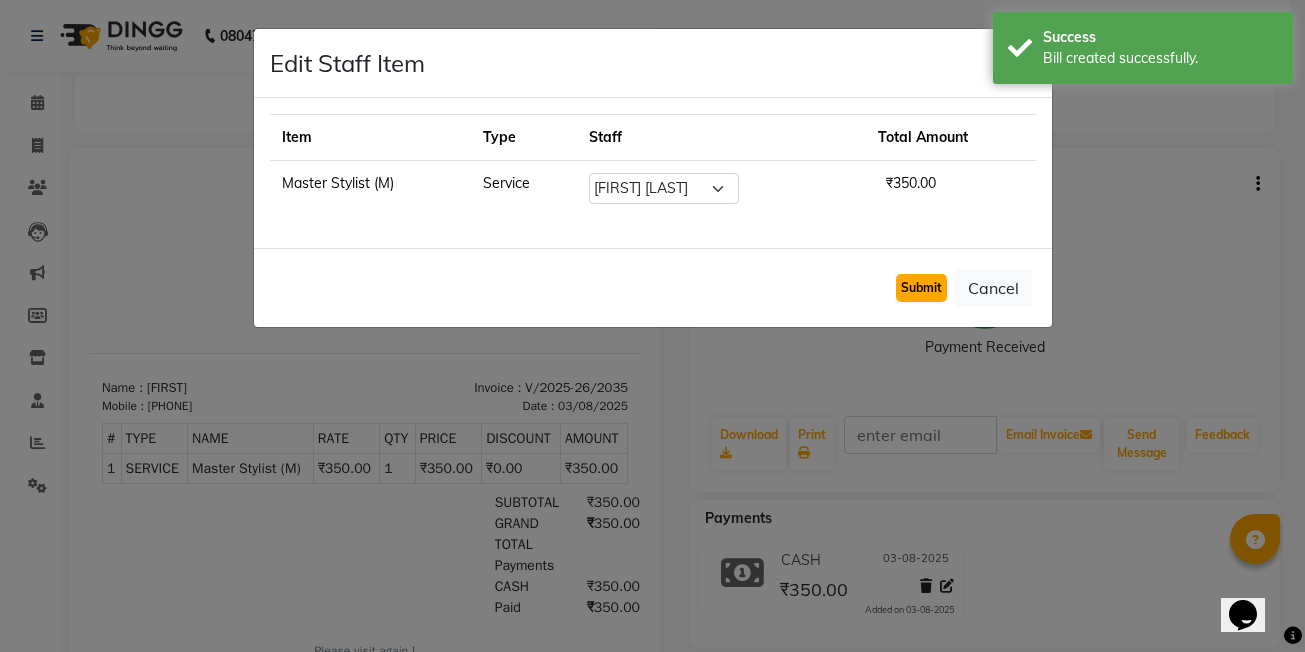 click on "Submit" 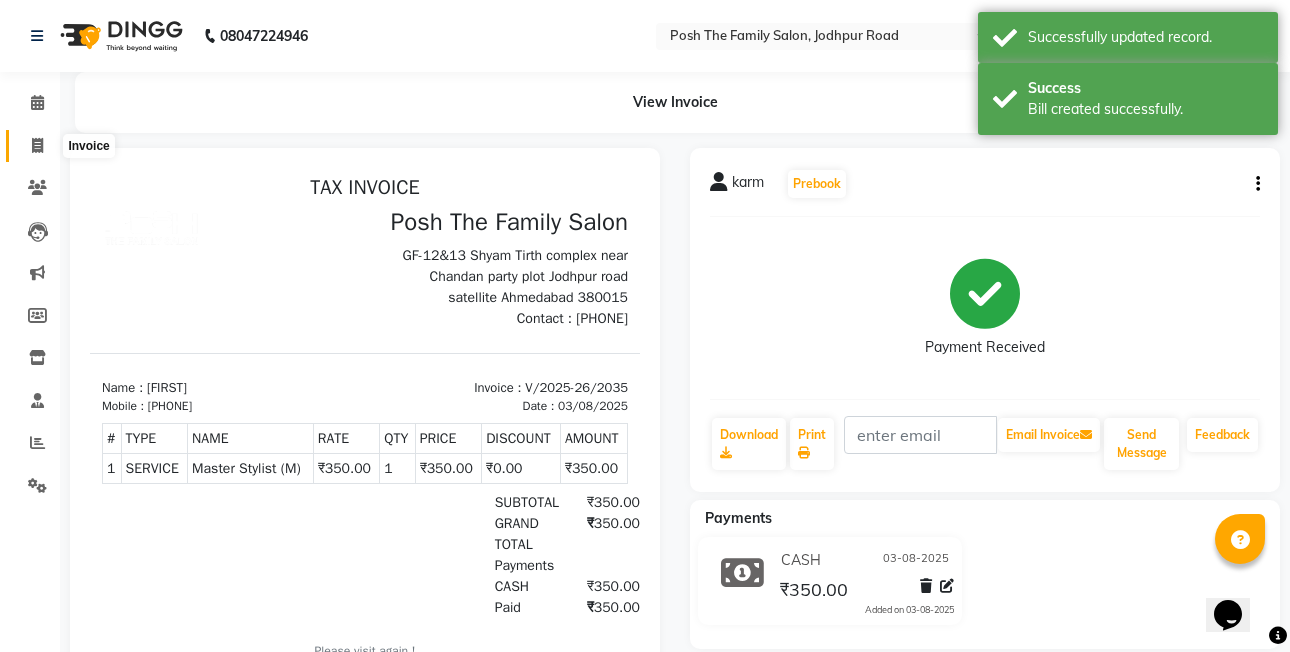 click 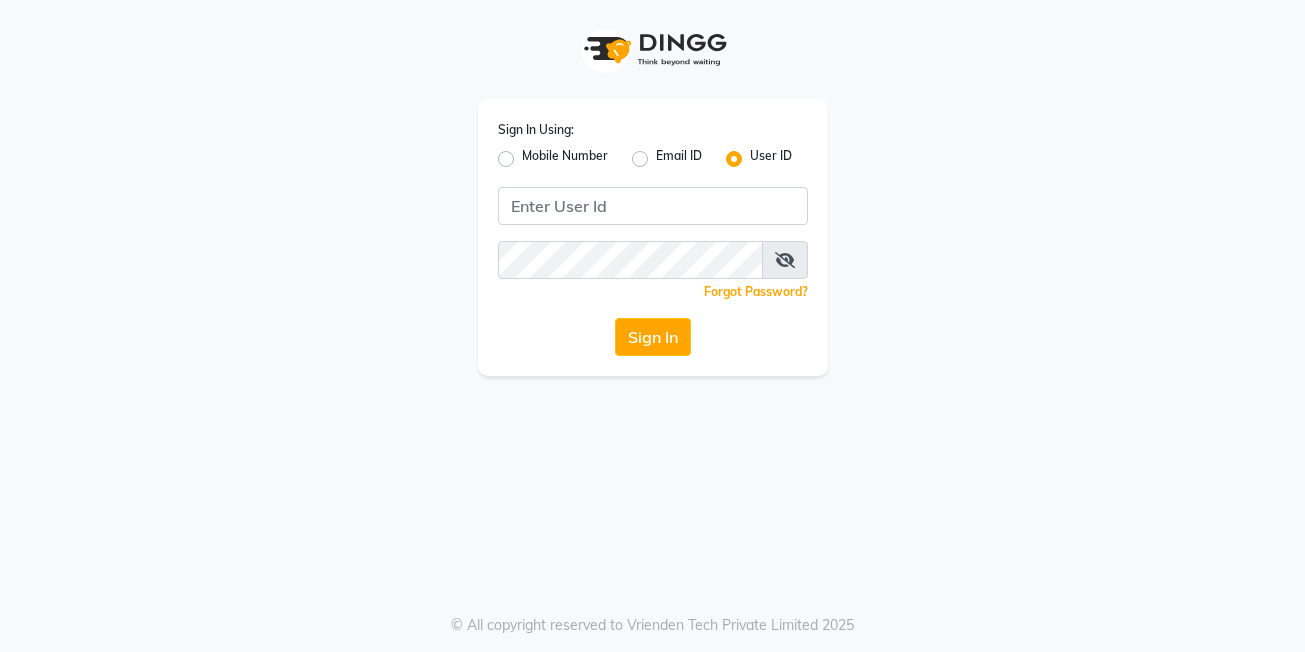 scroll, scrollTop: 0, scrollLeft: 0, axis: both 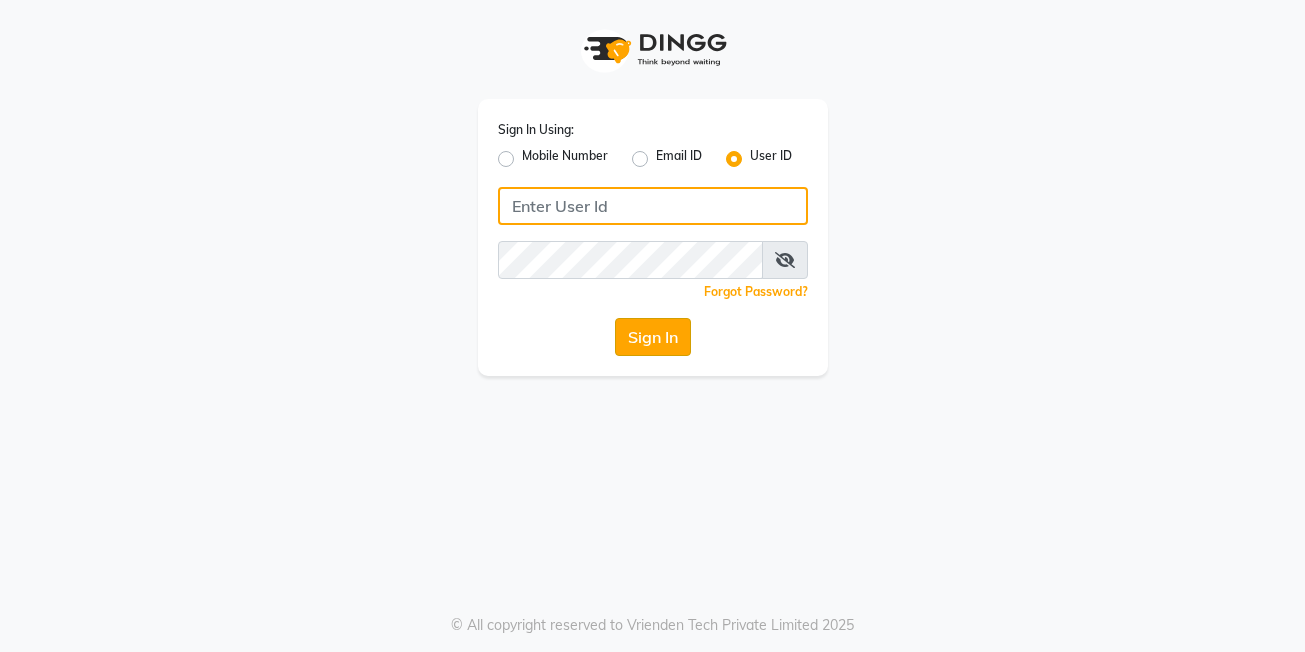 type on "posh123" 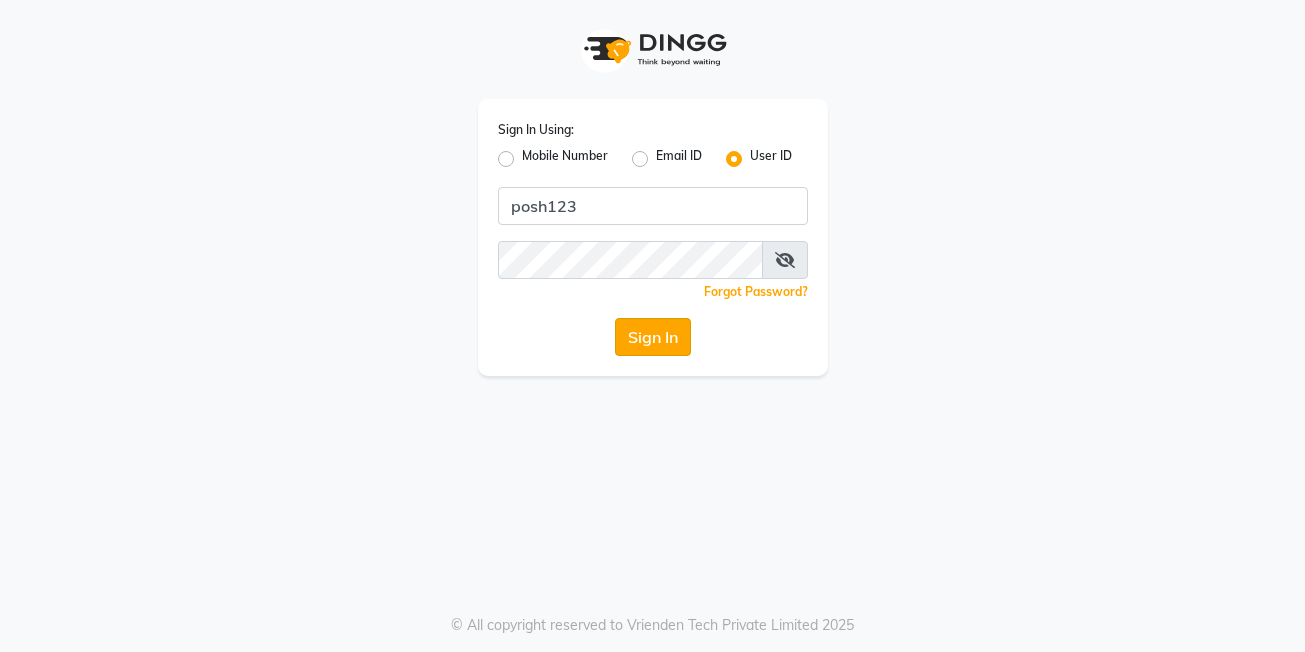 click on "Sign In" 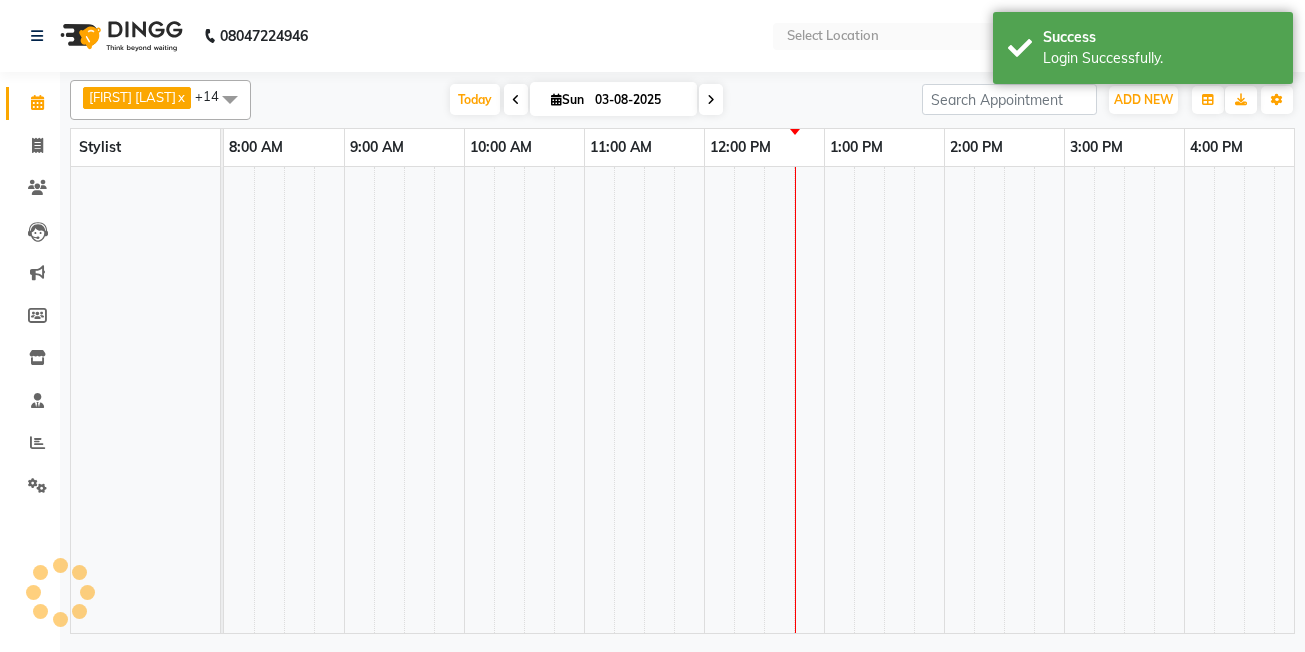 select on "en" 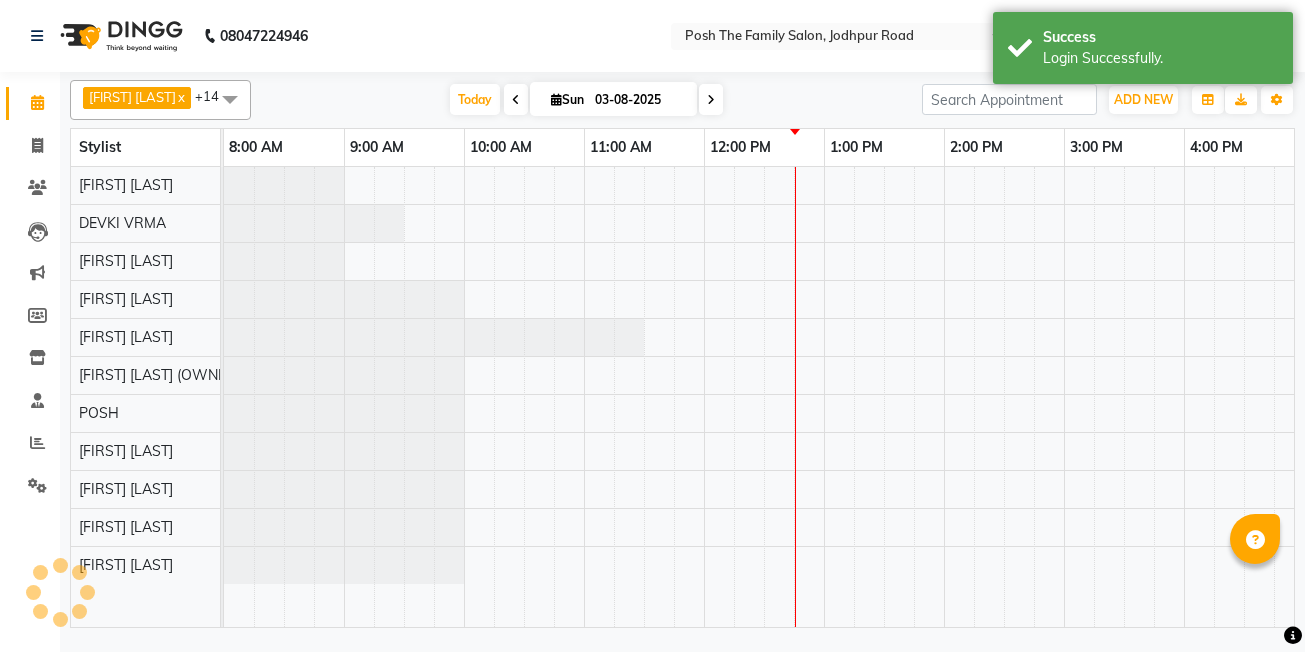 scroll, scrollTop: 0, scrollLeft: 0, axis: both 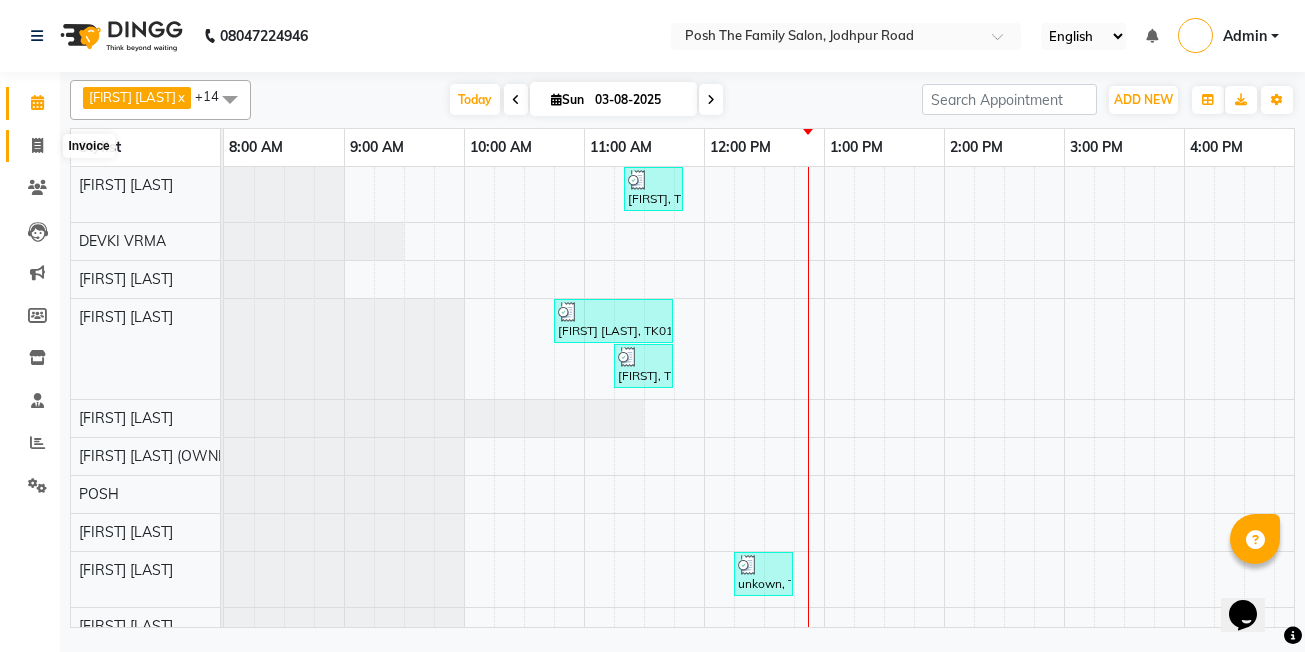 click 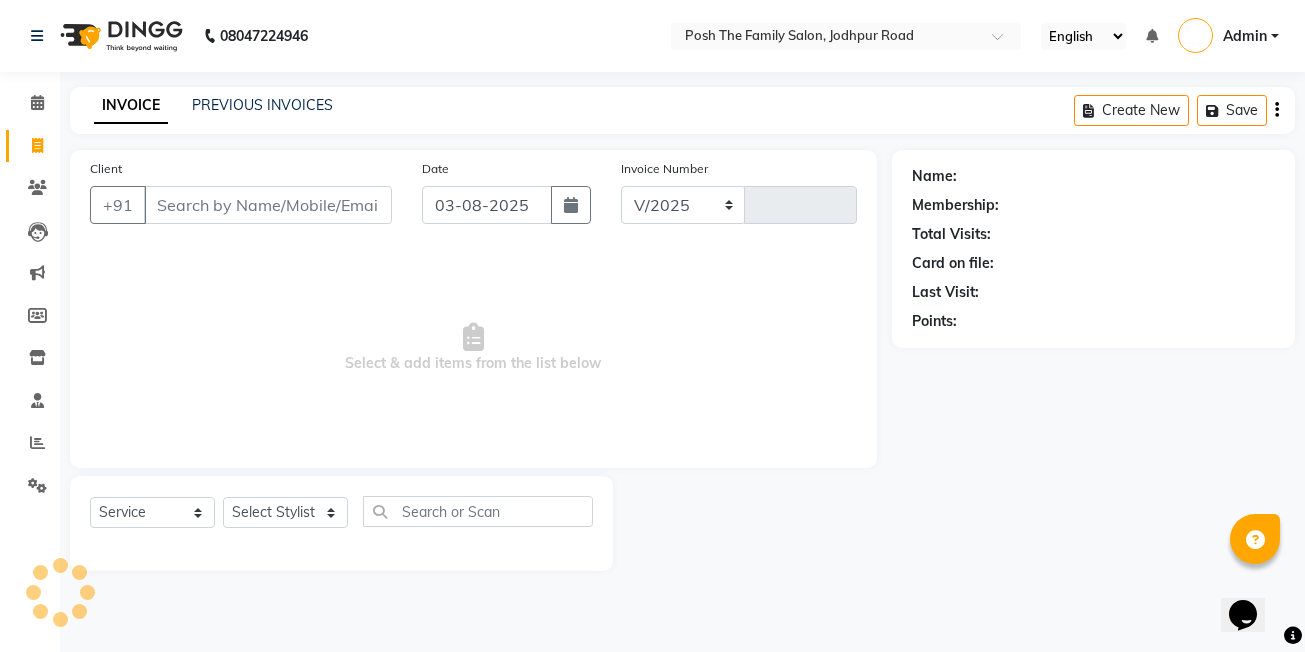 select on "6199" 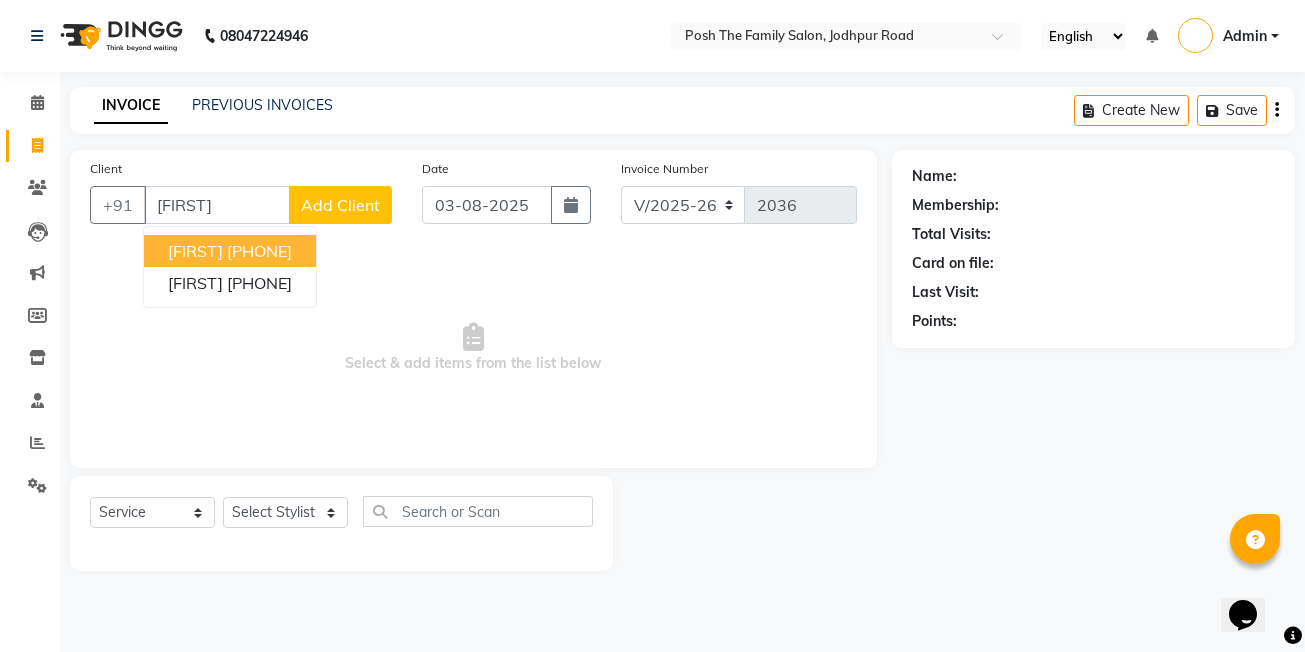 click on "[FIRST]  [PHONE]" at bounding box center (230, 251) 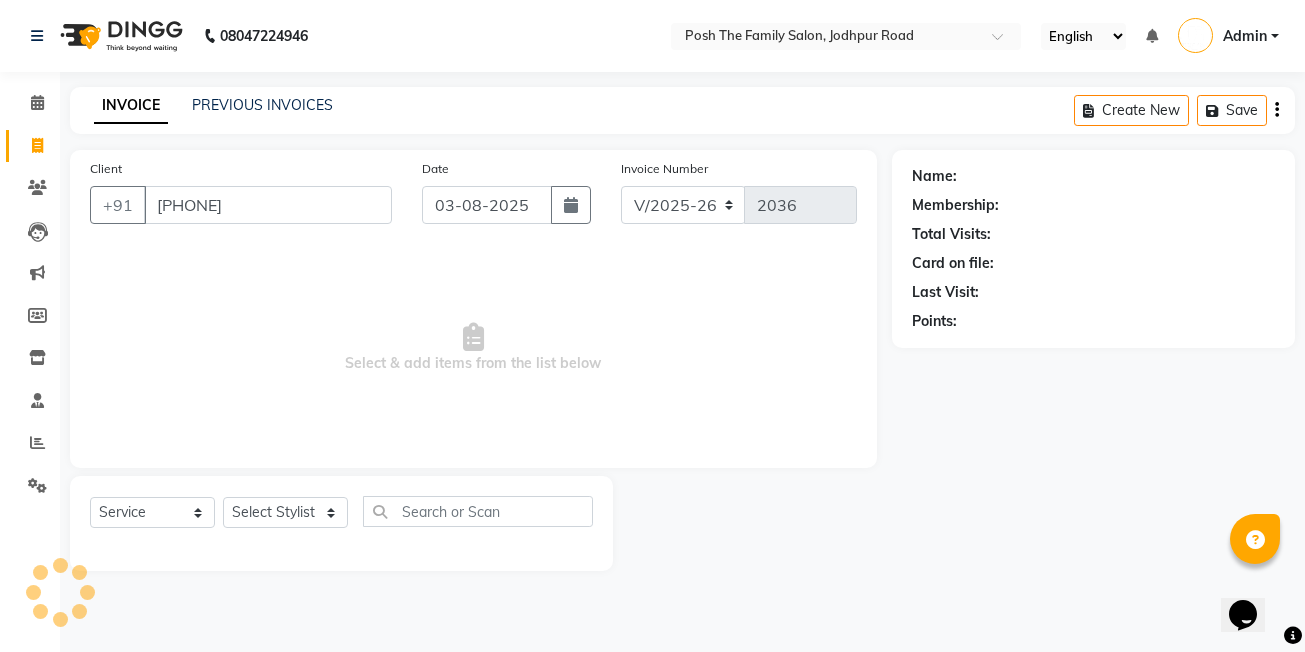 type on "[PHONE]" 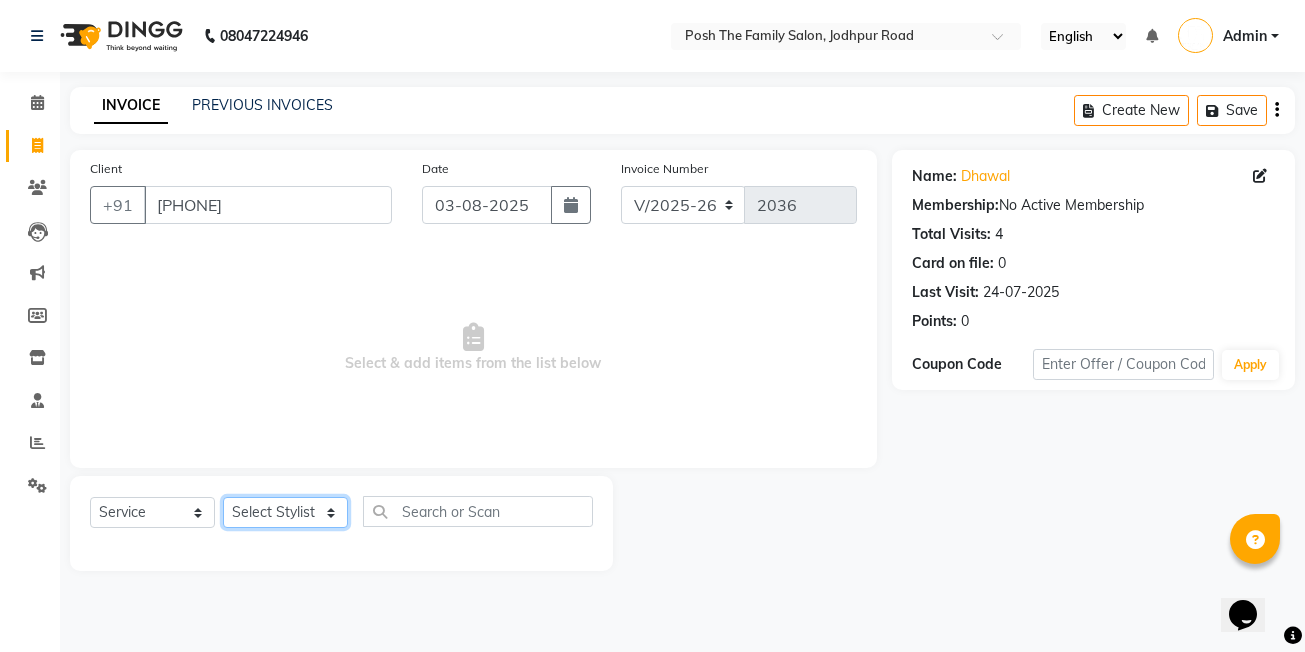click on "Select Stylist [FIRST] [LAST] [FIRST] [LAST]  [FIRST] [LAST] [FIRST] [LAST]  [FIRST] [LAST] [FIRST] [LAST] [FIRST] [LAST] [FIRST] [LAST] (OWNER) POSH [FIRST] [LAST] [FIRST] [LAST] [FIRST] [LAST] [FIRST] [LAST] [FIRST] [LAST] [FIRST] [LAST] [FIRST] [LAST] [FIRST] [LAST] [FIRST] [LAST] [FIRST] [LAST] [FIRST] [LAST] master  Master Stylist (M)  Master Stylist" 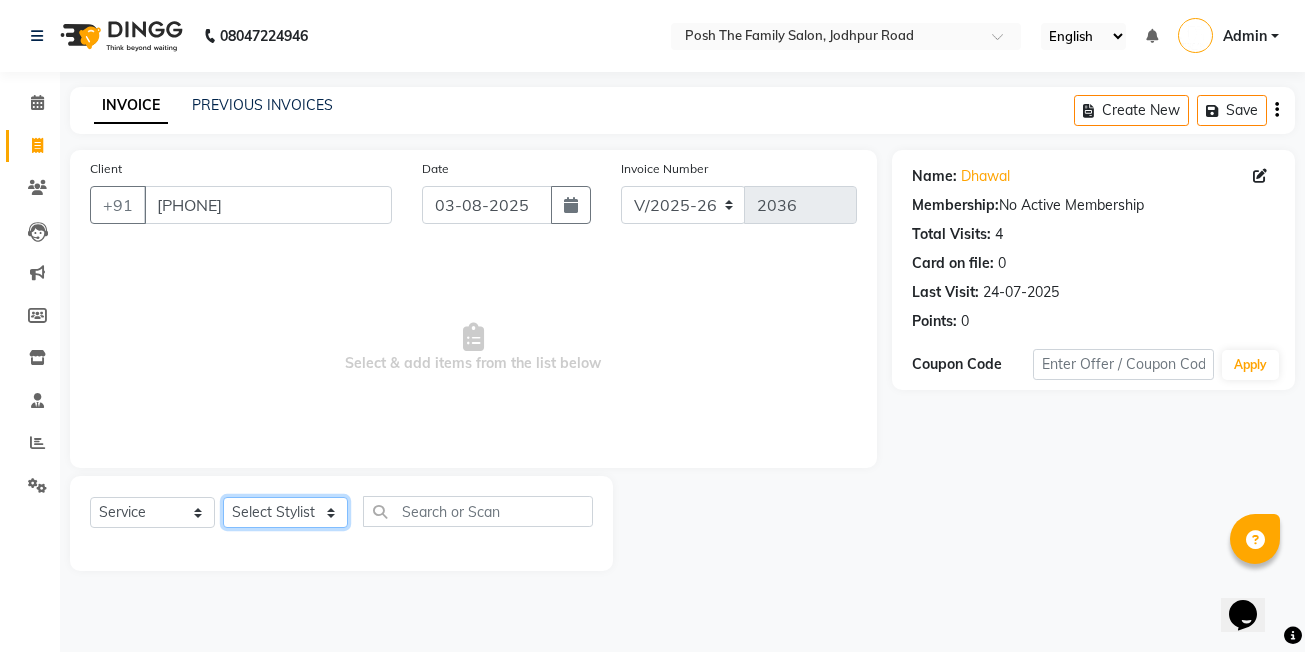 select on "54156" 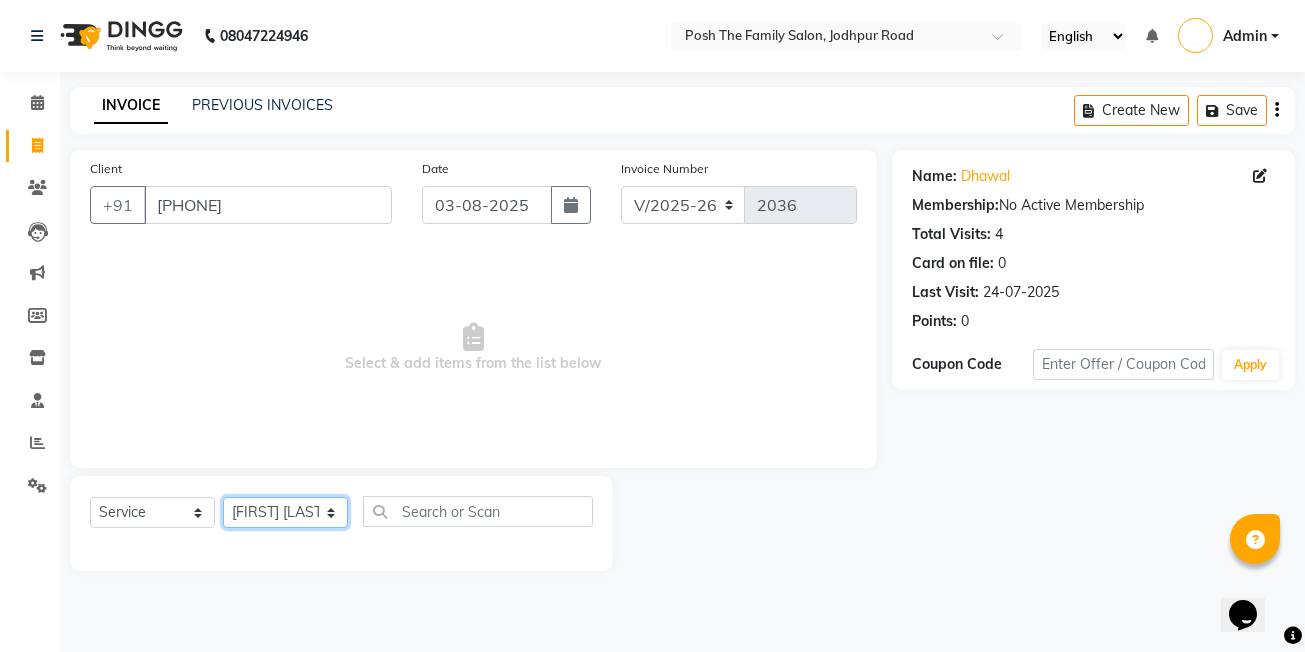 click on "Select Stylist [FIRST] [LAST] [FIRST] [LAST]  [FIRST] [LAST] [FIRST] [LAST]  [FIRST] [LAST] [FIRST] [LAST] [FIRST] [LAST] [FIRST] [LAST] (OWNER) POSH [FIRST] [LAST] [FIRST] [LAST] [FIRST] [LAST] [FIRST] [LAST] [FIRST] [LAST] [FIRST] [LAST] [FIRST] [LAST] [FIRST] [LAST] [FIRST] [LAST] [FIRST] [LAST] [FIRST] [LAST] master  Master Stylist (M)  Master Stylist" 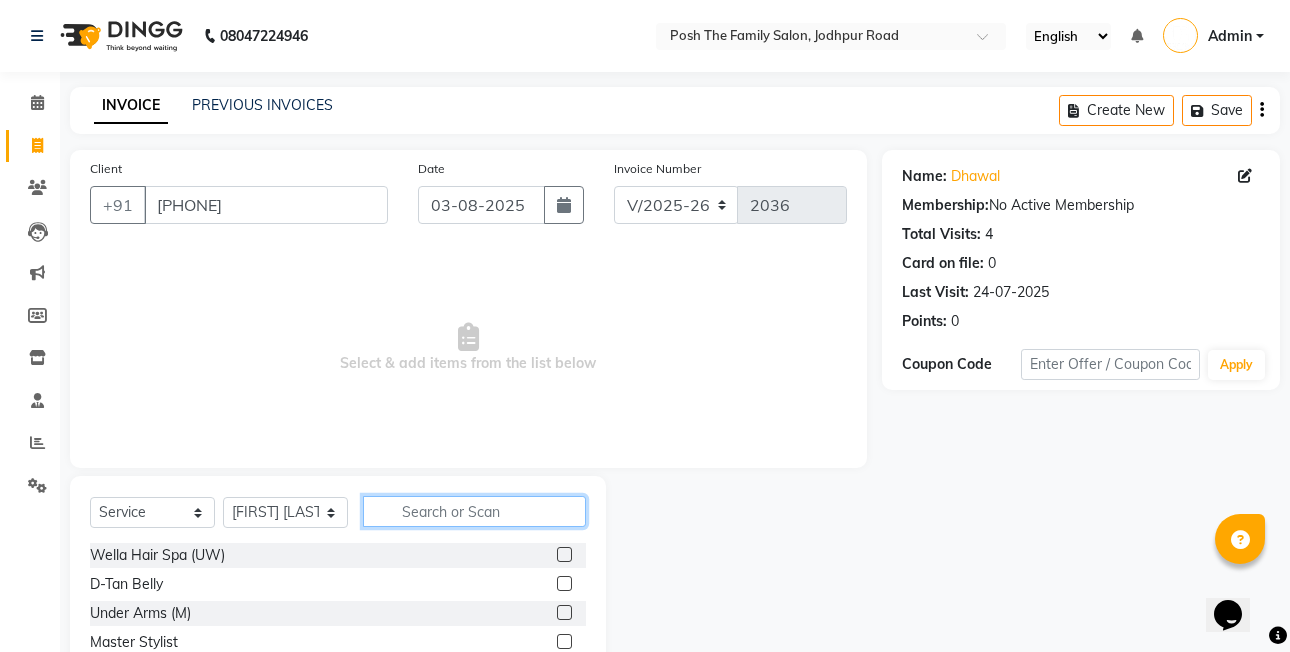 drag, startPoint x: 417, startPoint y: 503, endPoint x: 425, endPoint y: 496, distance: 10.630146 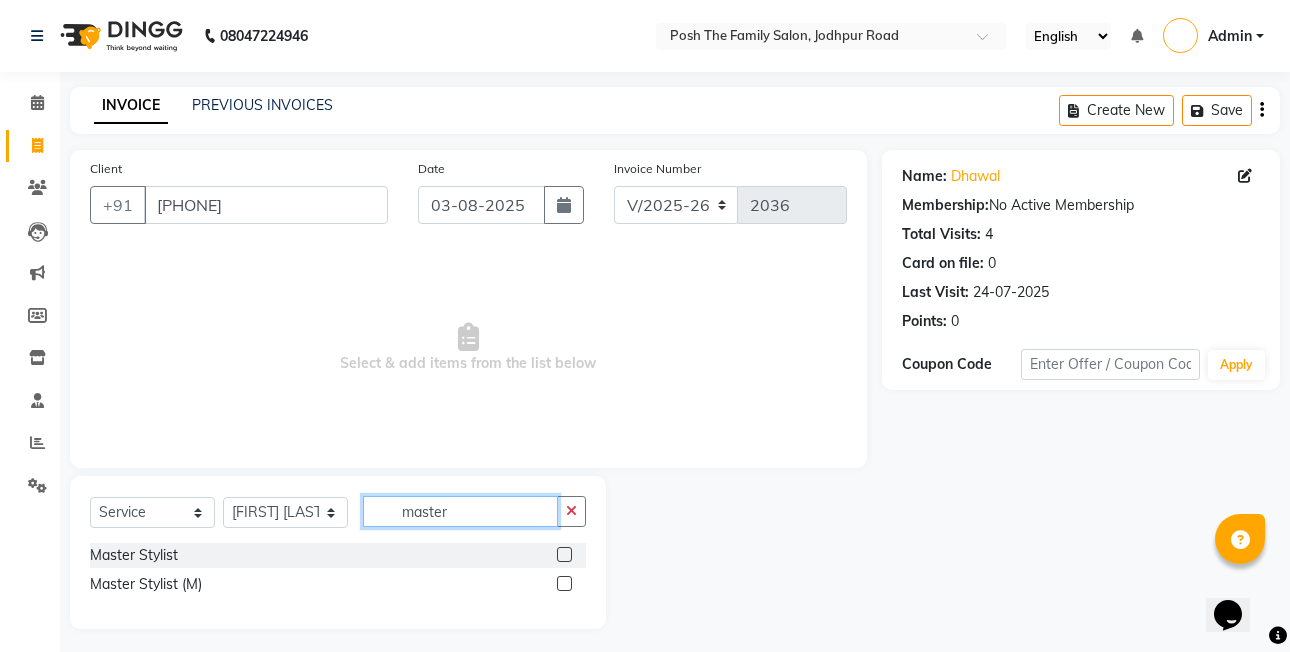 type on "master" 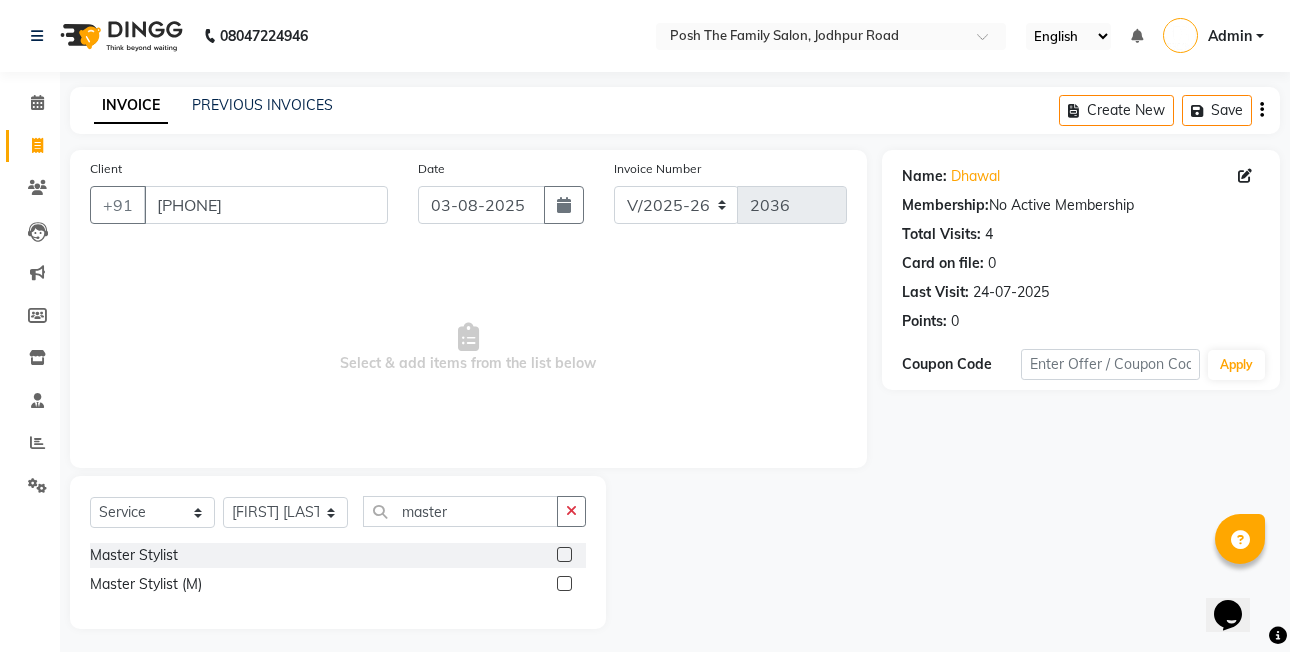 click 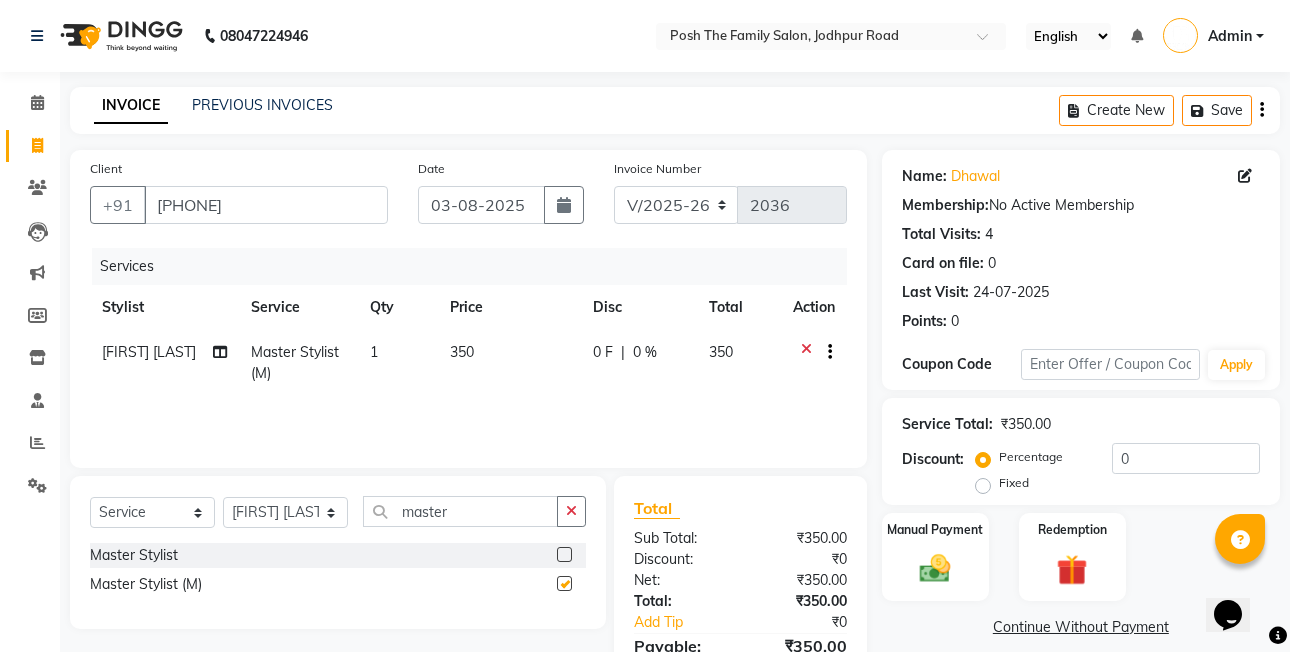 checkbox on "false" 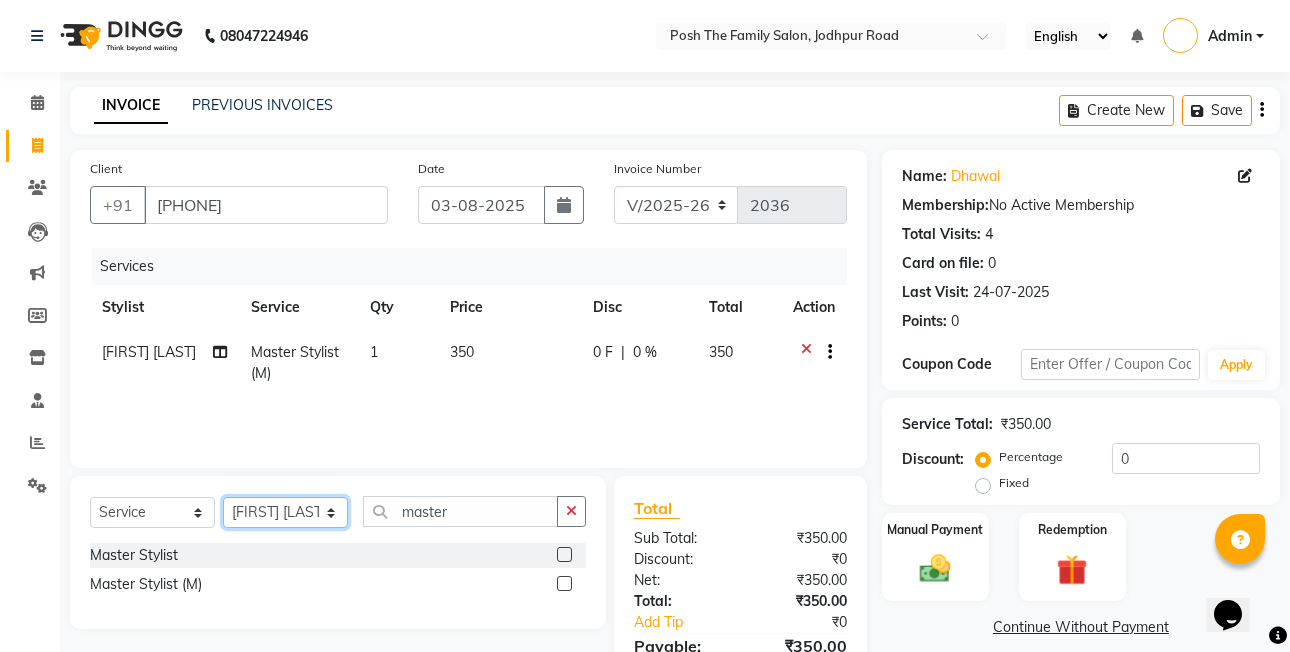 click on "Select Stylist [FIRST] [LAST] [FIRST] [LAST]  [FIRST] [LAST] [FIRST] [LAST]  [FIRST] [LAST] [FIRST] [LAST] [FIRST] [LAST] [FIRST] [LAST] (OWNER) POSH [FIRST] [LAST] [FIRST] [LAST] [FIRST] [LAST] [FIRST] [LAST] [FIRST] [LAST] [FIRST] [LAST] [FIRST] [LAST] [FIRST] [LAST] [FIRST] [LAST] [FIRST] [LAST] [FIRST] [LAST] master  Master Stylist (M)  Master Stylist" 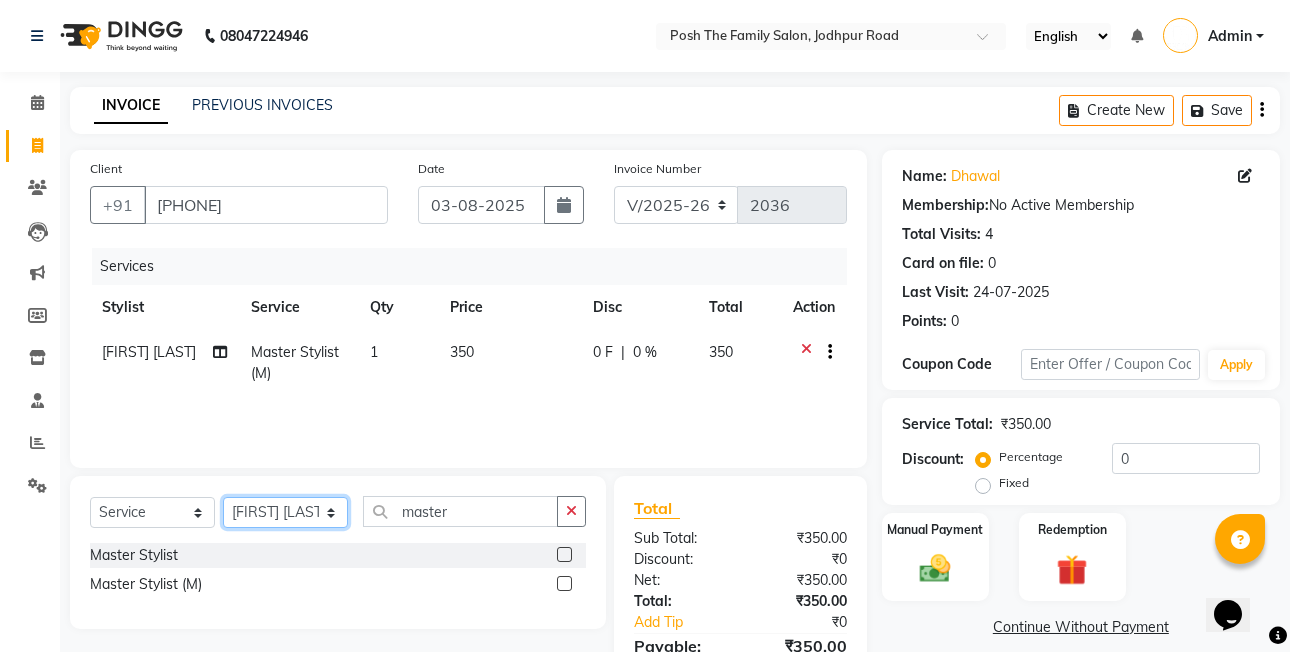 select on "86687" 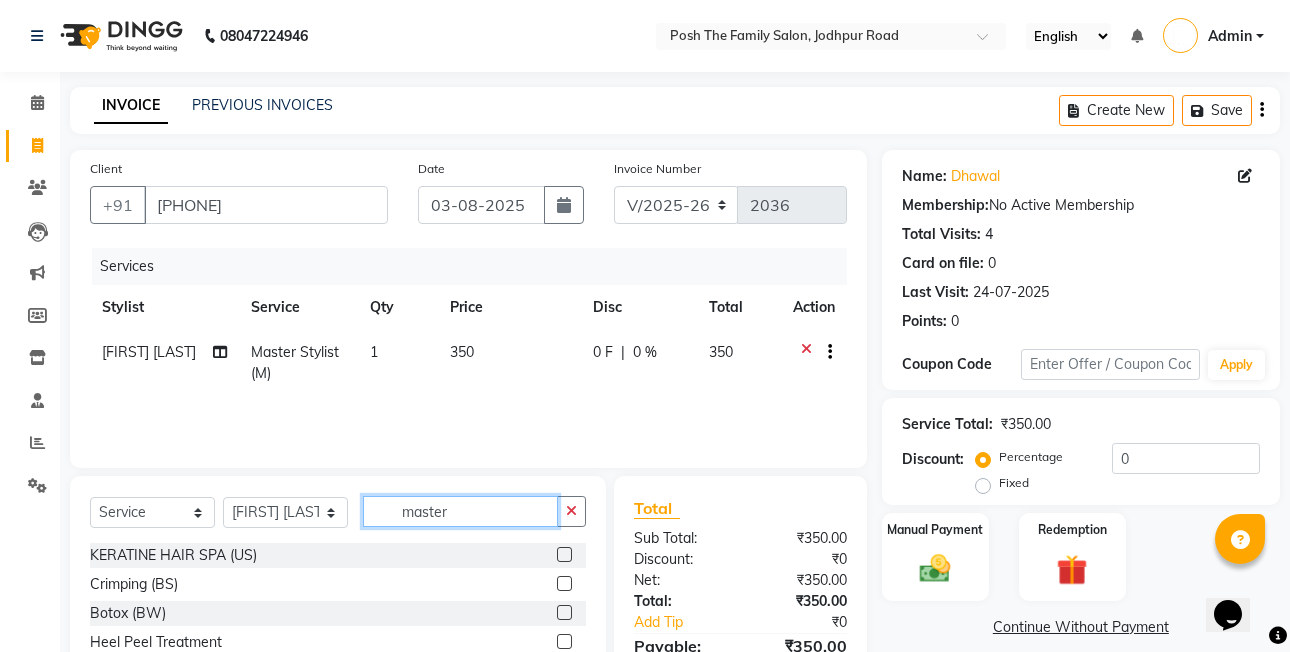 click on "master" 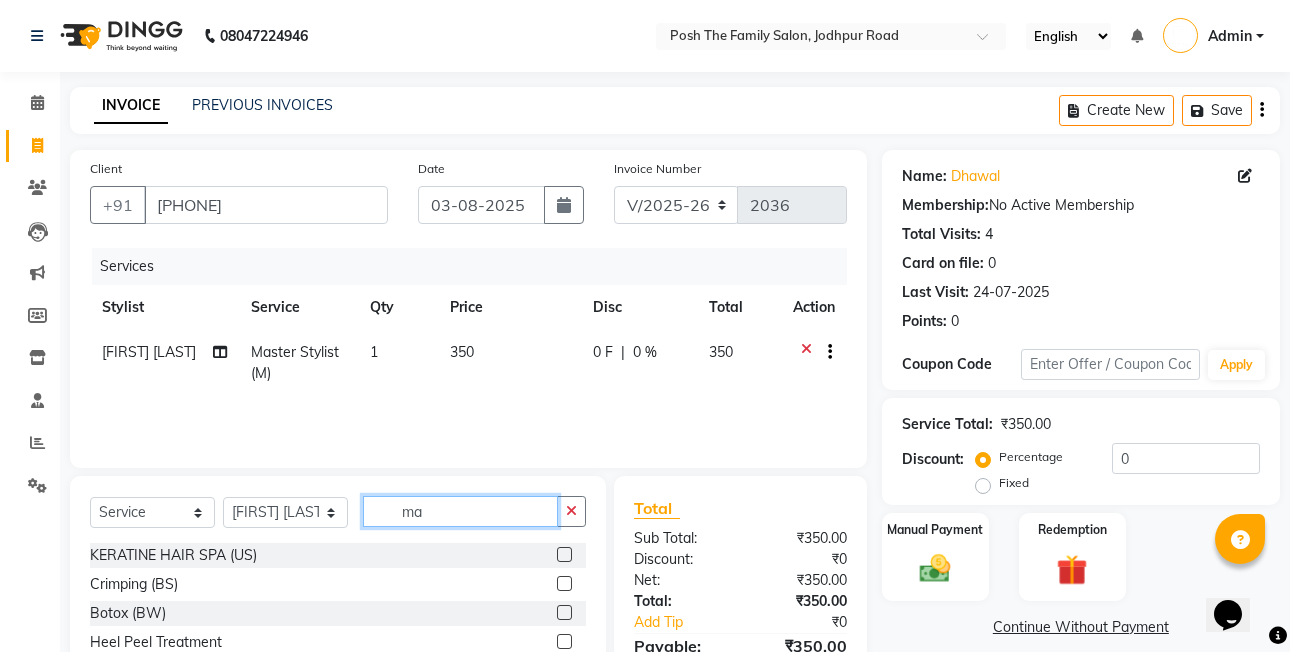type on "m" 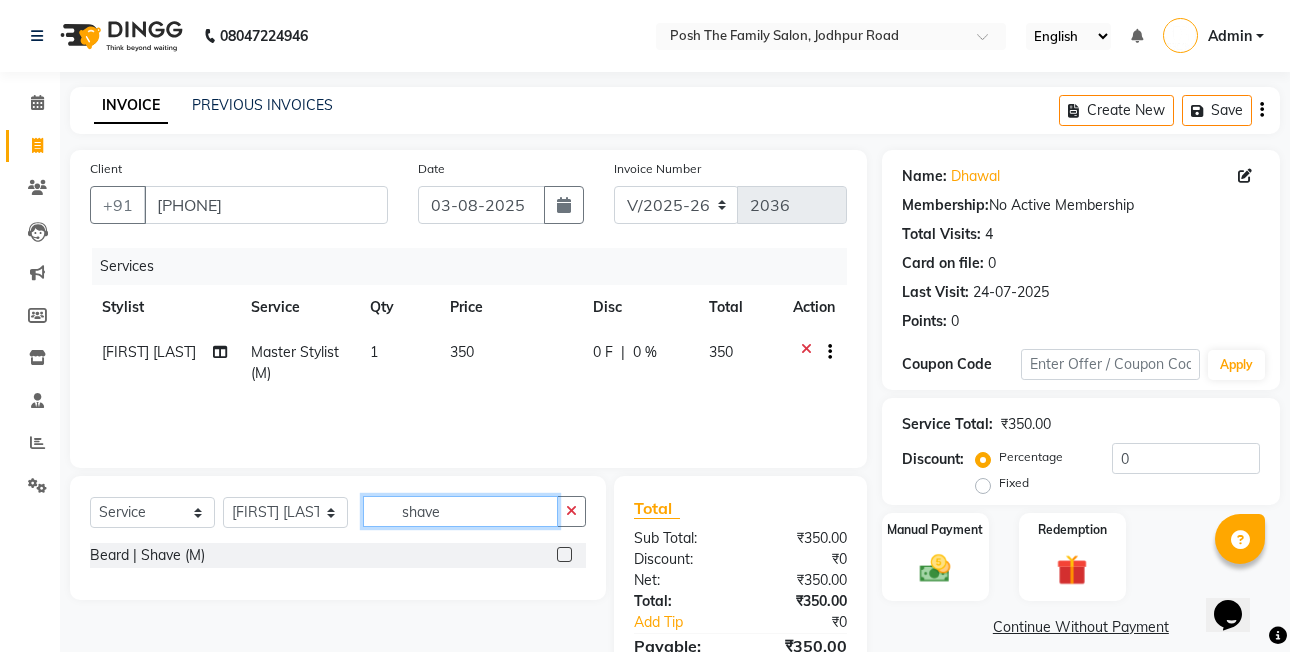 type on "shave" 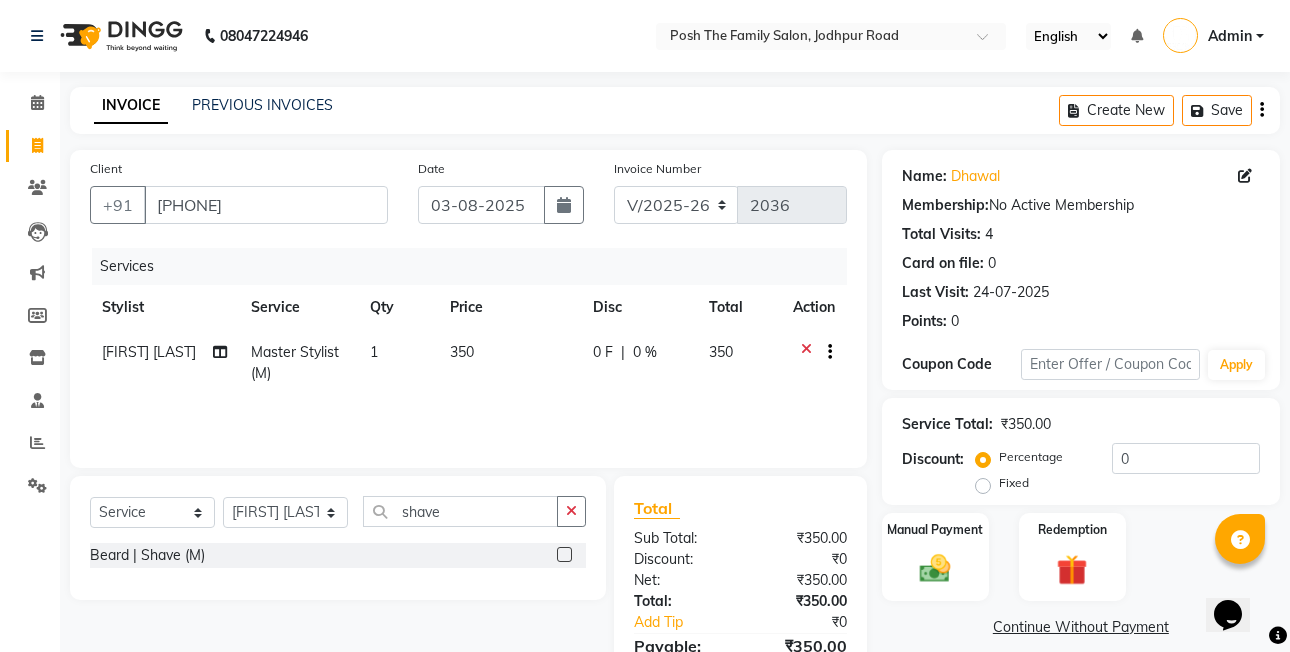 click 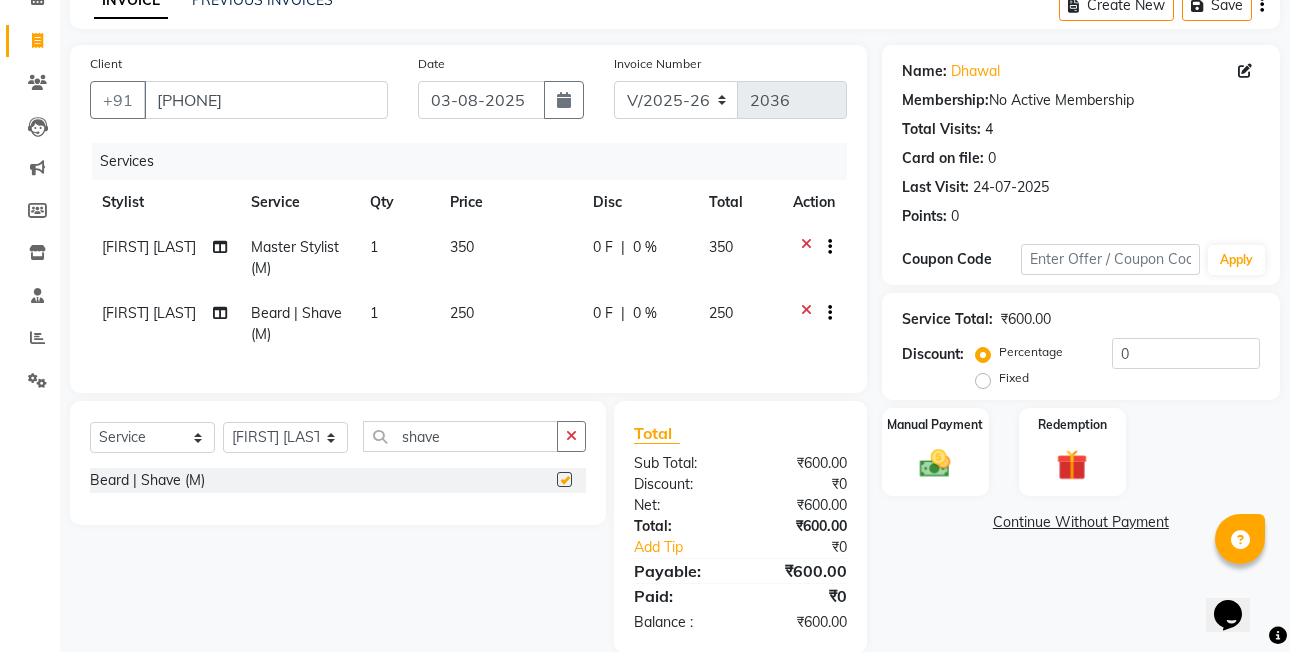 scroll, scrollTop: 151, scrollLeft: 0, axis: vertical 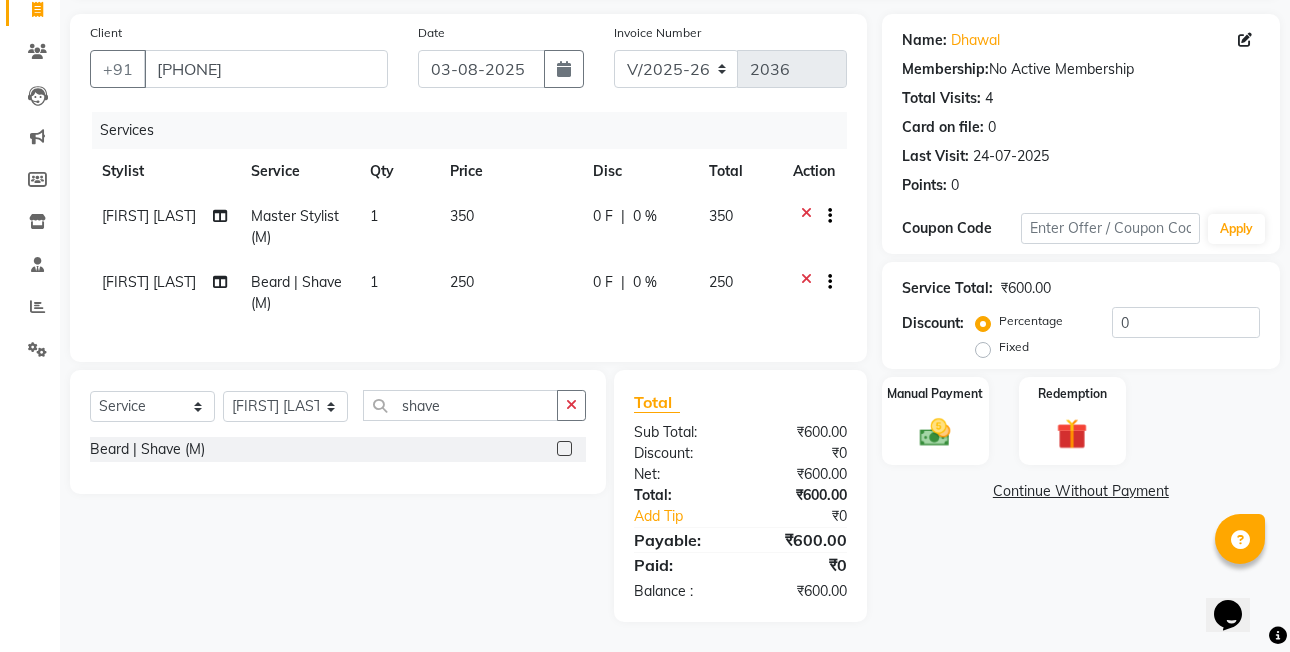 checkbox on "false" 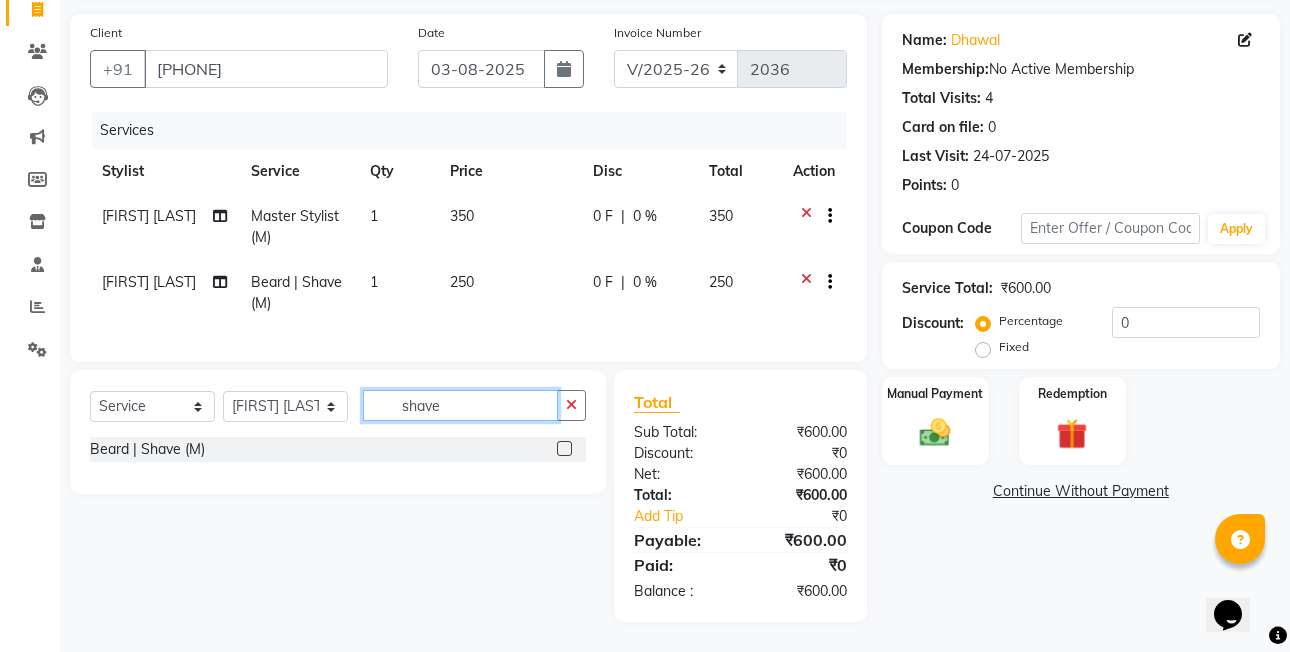 click on "shave" 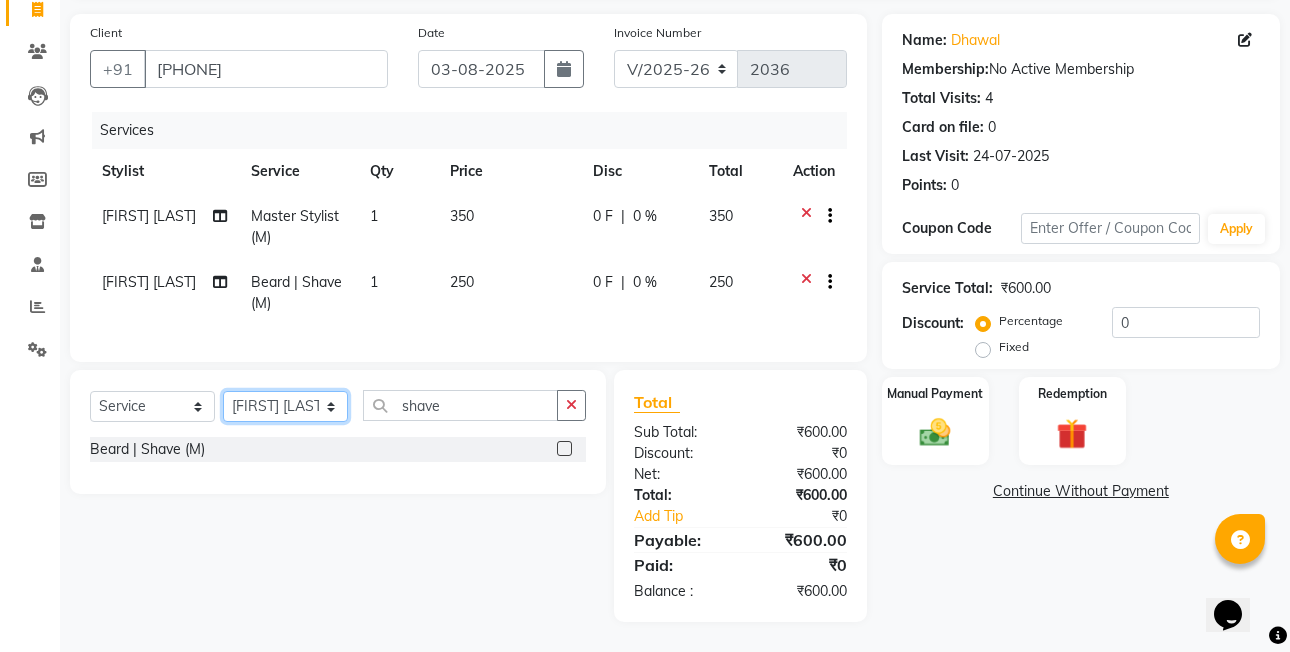click on "Select Stylist [FIRST] [LAST] [FIRST] [LAST]  [FIRST] [LAST] [FIRST] [LAST]  [FIRST] [LAST] [FIRST] [LAST] [FIRST] [LAST] [FIRST] [LAST] (OWNER) POSH [FIRST] [LAST] [FIRST] [LAST] [FIRST] [LAST] [FIRST] [LAST] [FIRST] [LAST] [FIRST] [LAST] [FIRST] [LAST] [FIRST] [LAST] [FIRST] [LAST] [FIRST] [LAST] [FIRST] [LAST] master  Master Stylist (M)  Master Stylist" 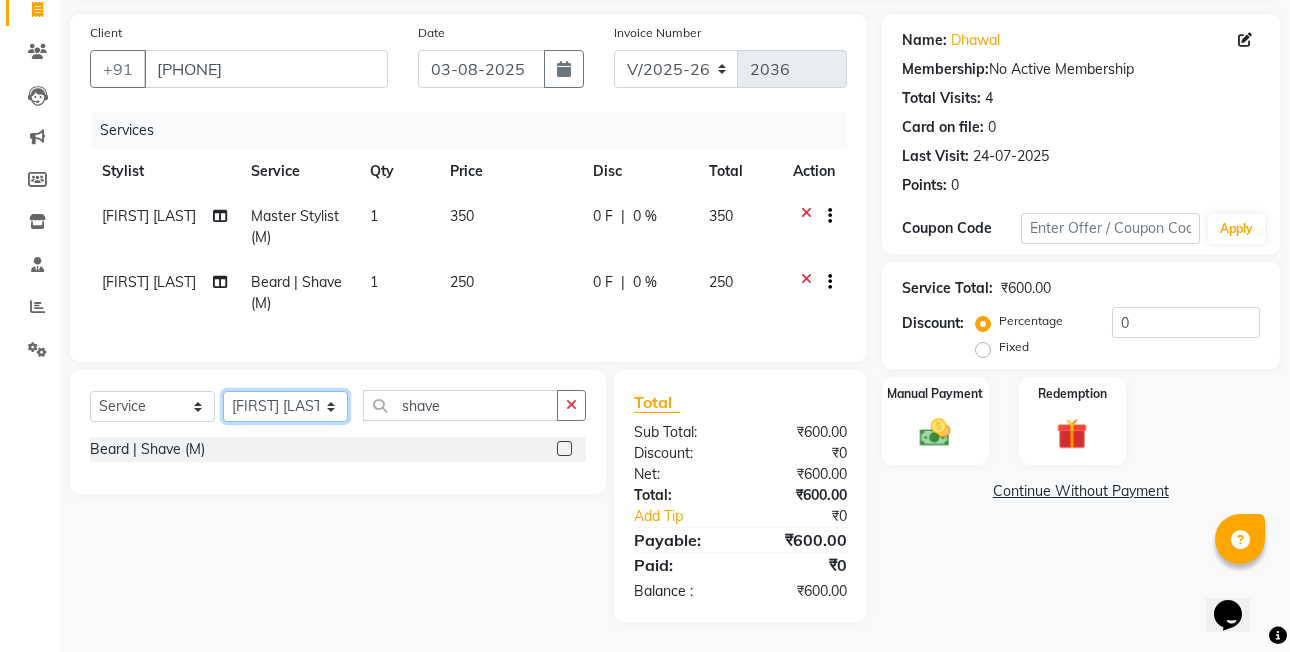 select on "53742" 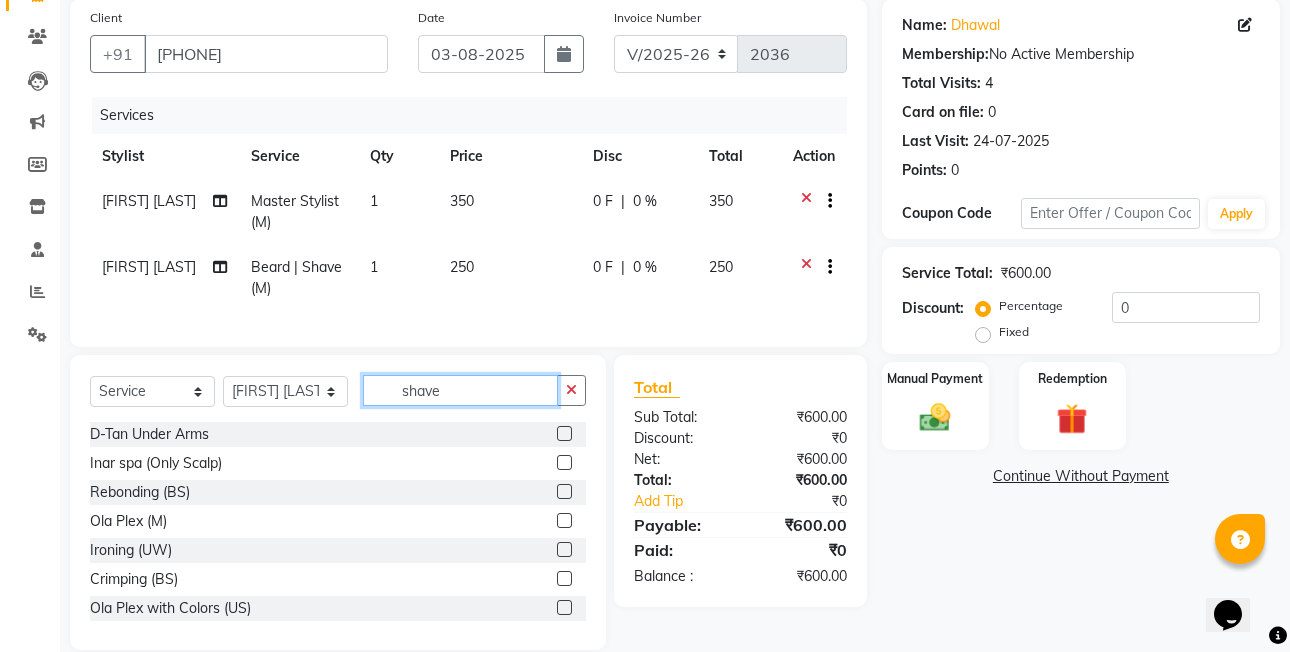 click on "shave" 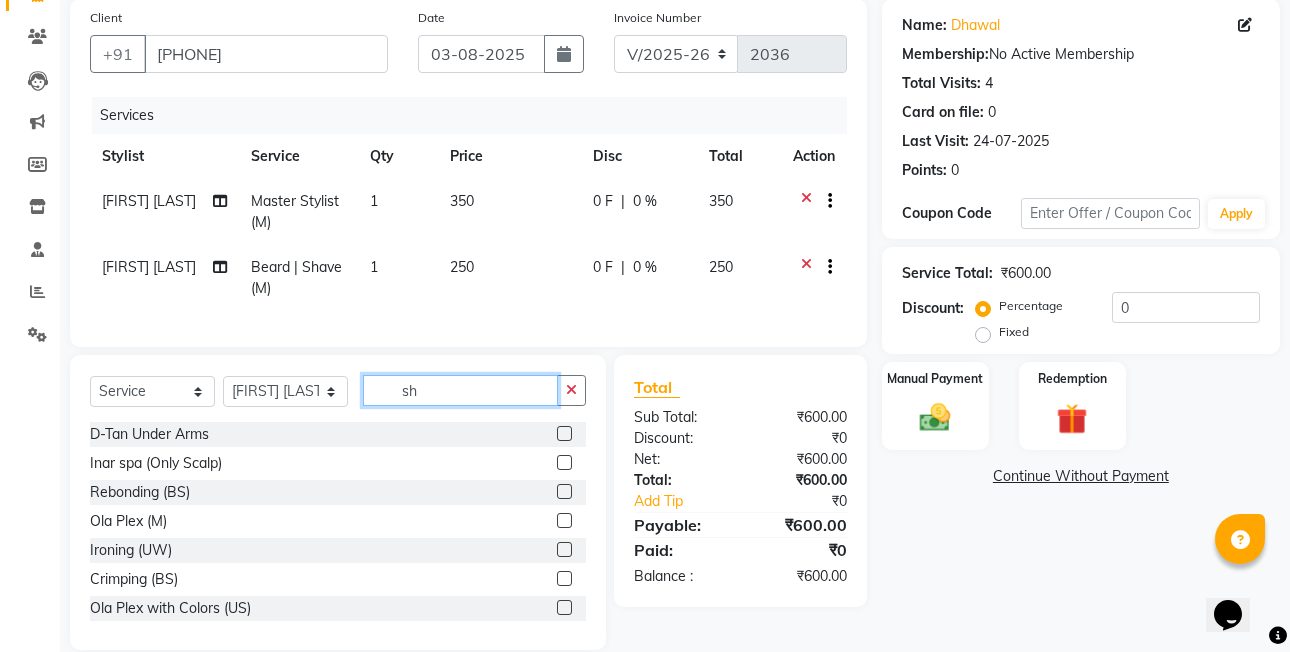 type on "s" 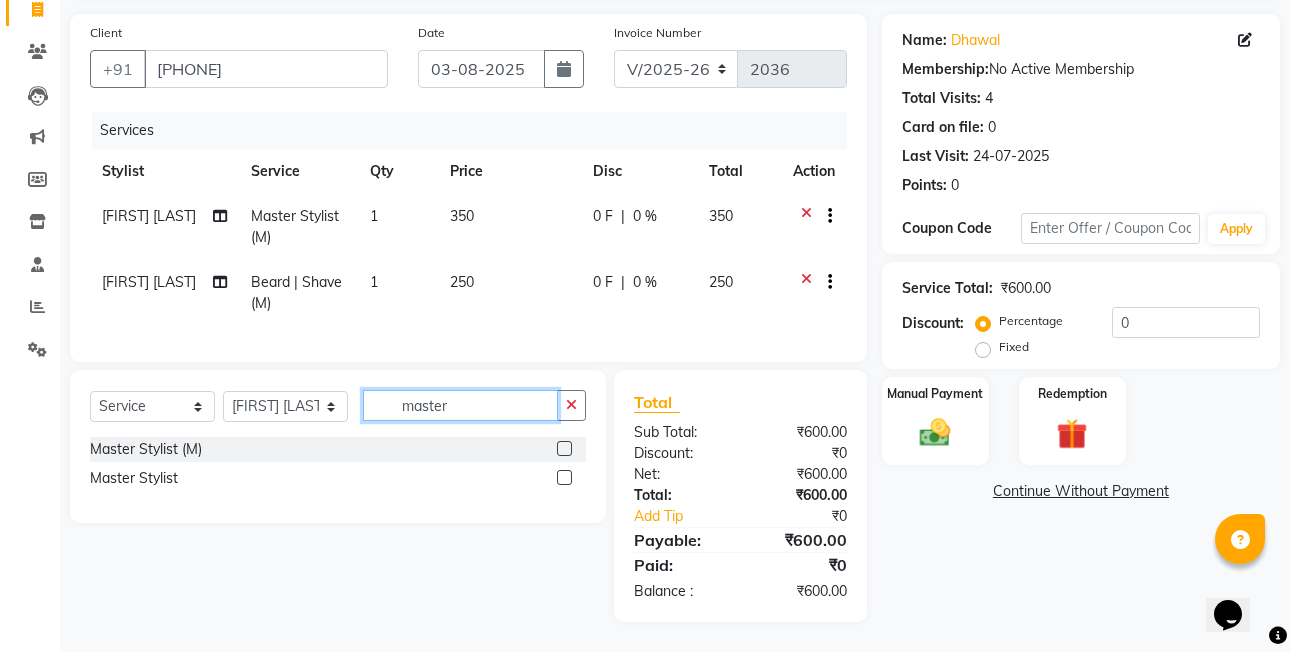 type on "master" 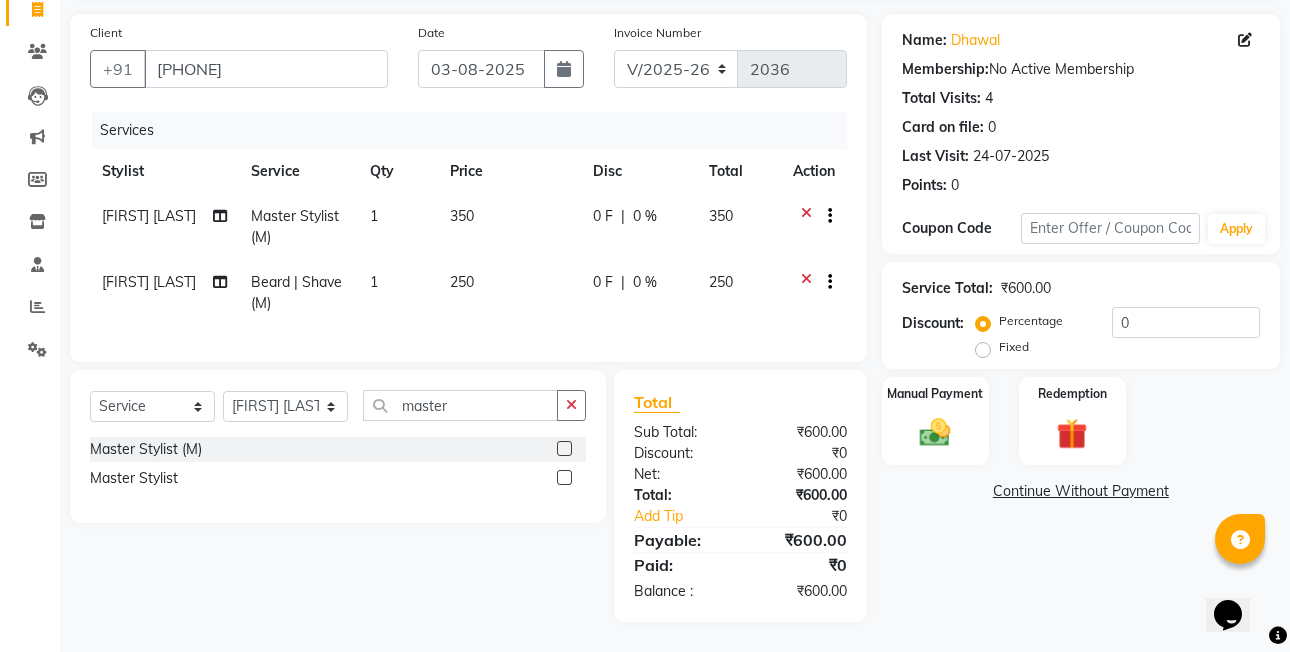 click 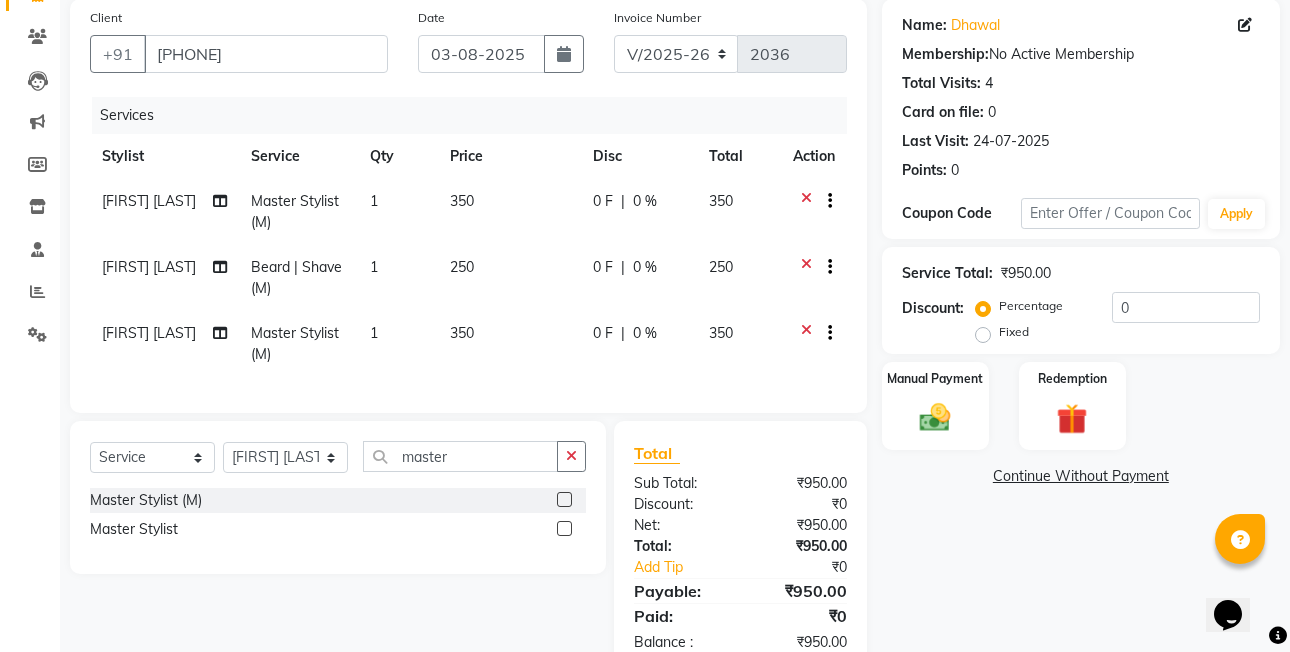checkbox on "false" 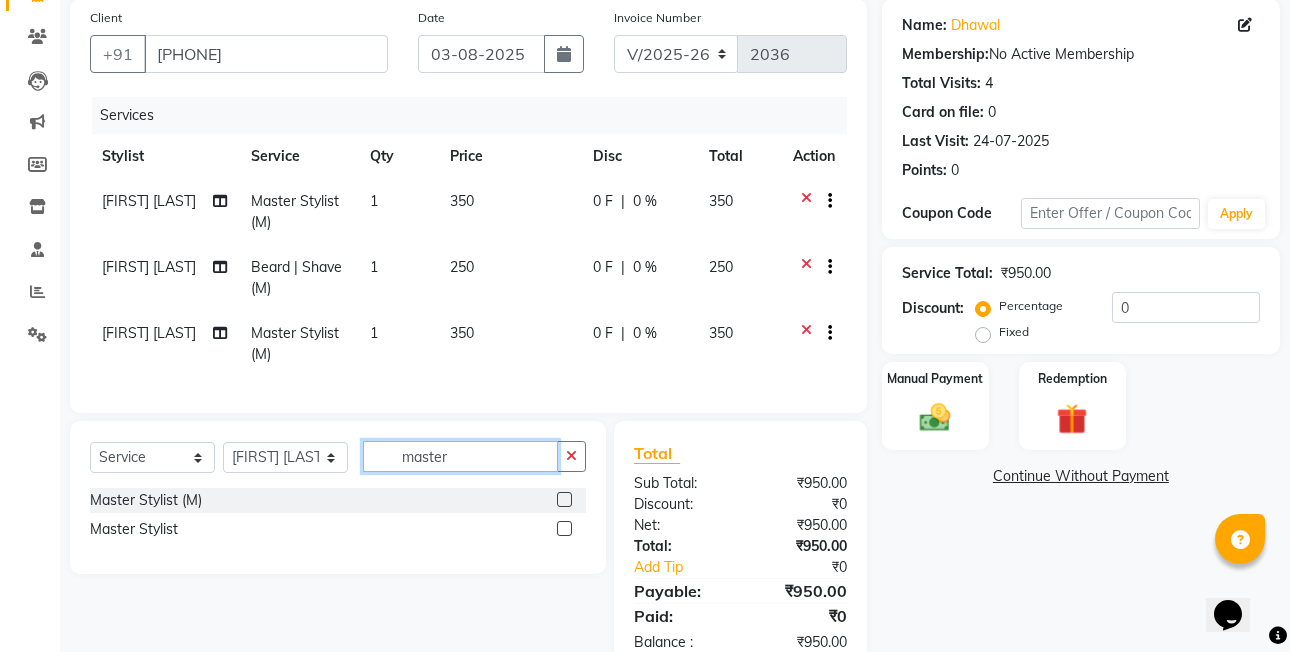 click on "master" 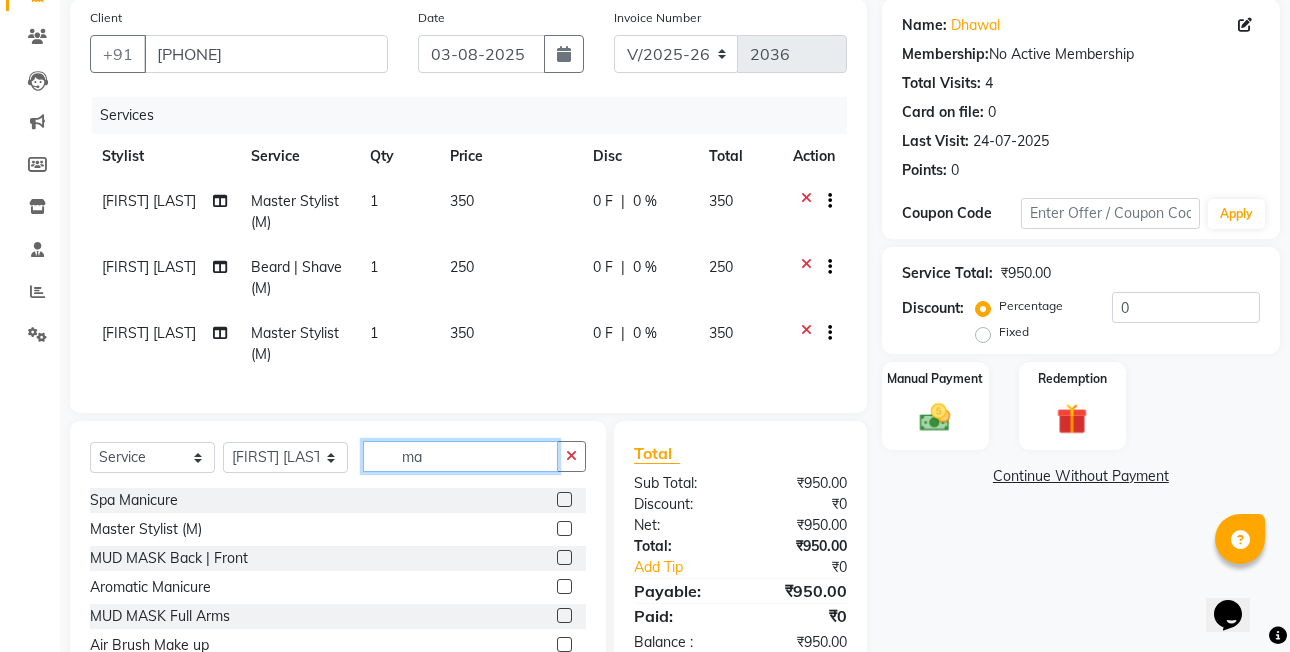 type on "m" 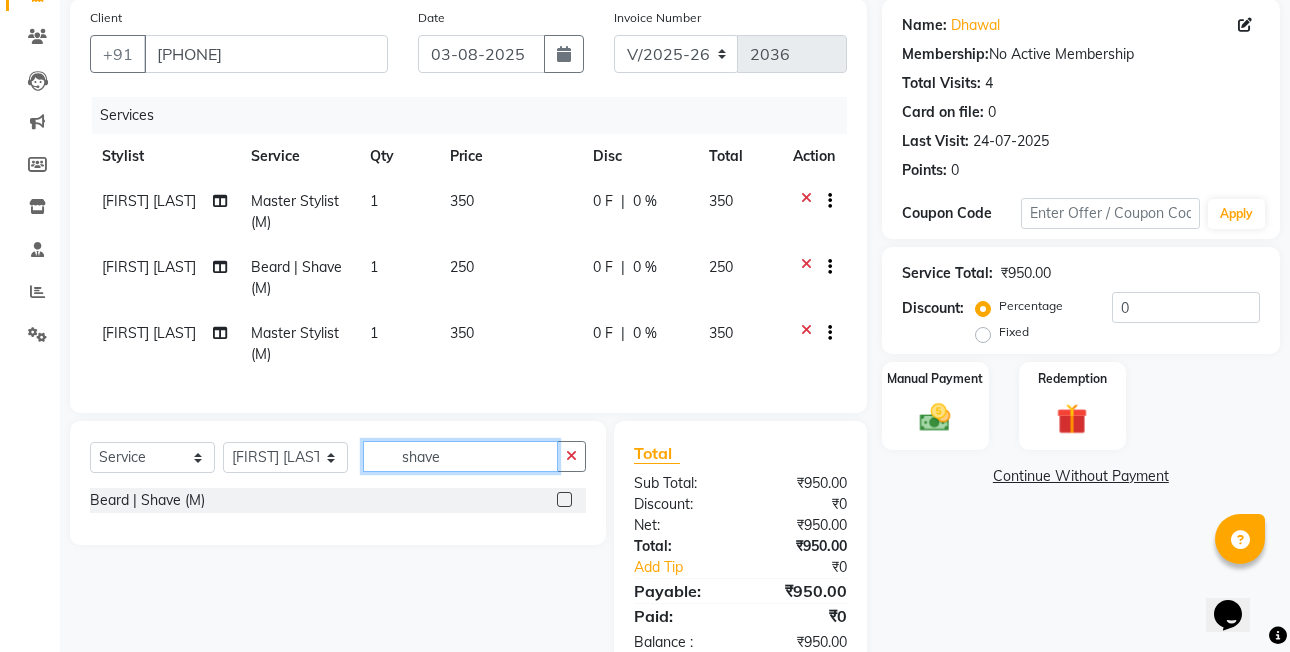 type on "shave" 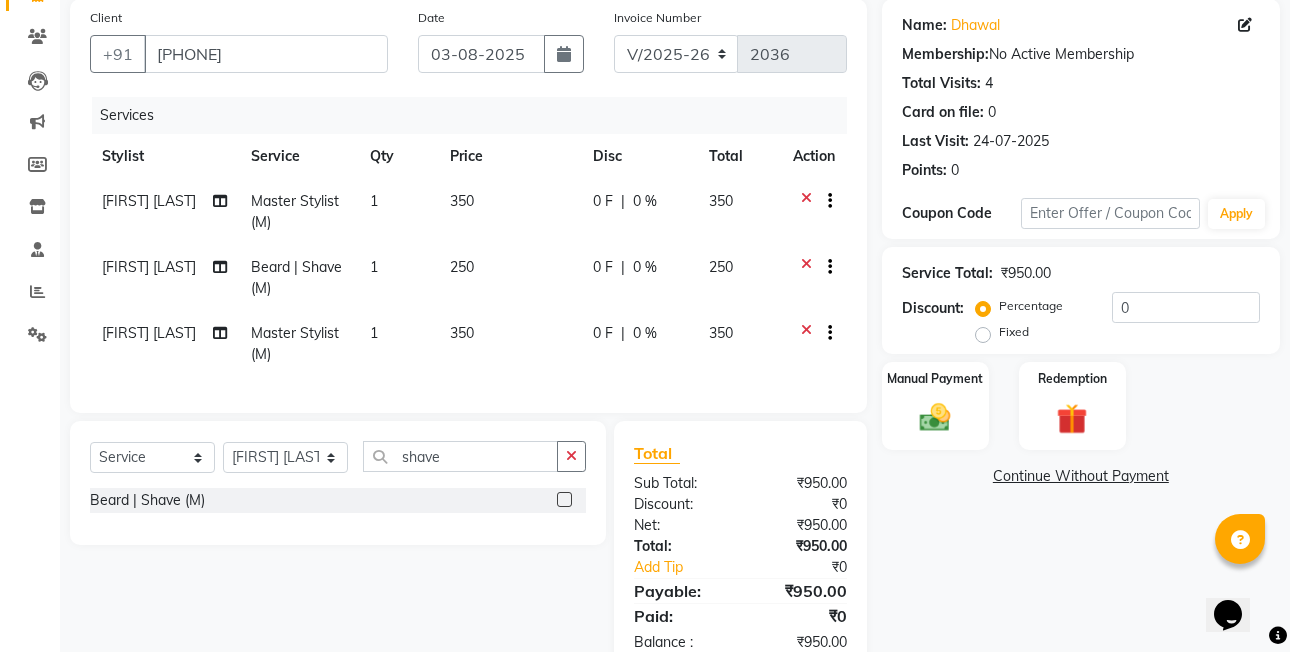 click 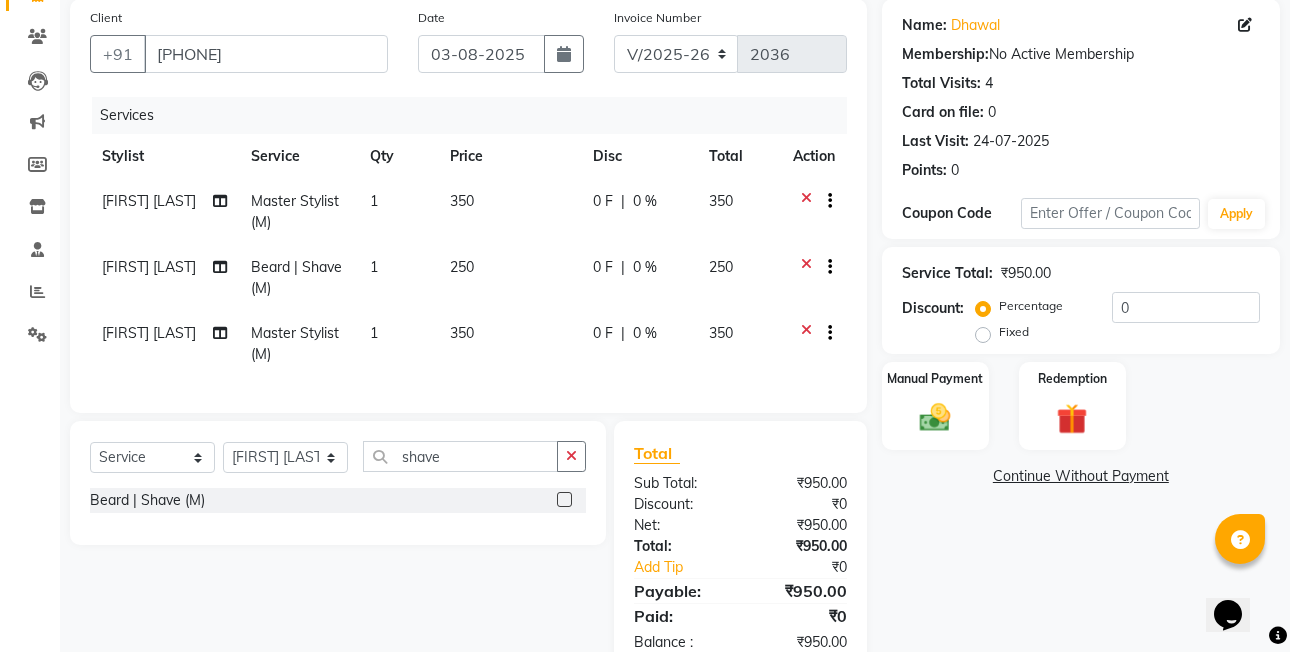 click at bounding box center [563, 500] 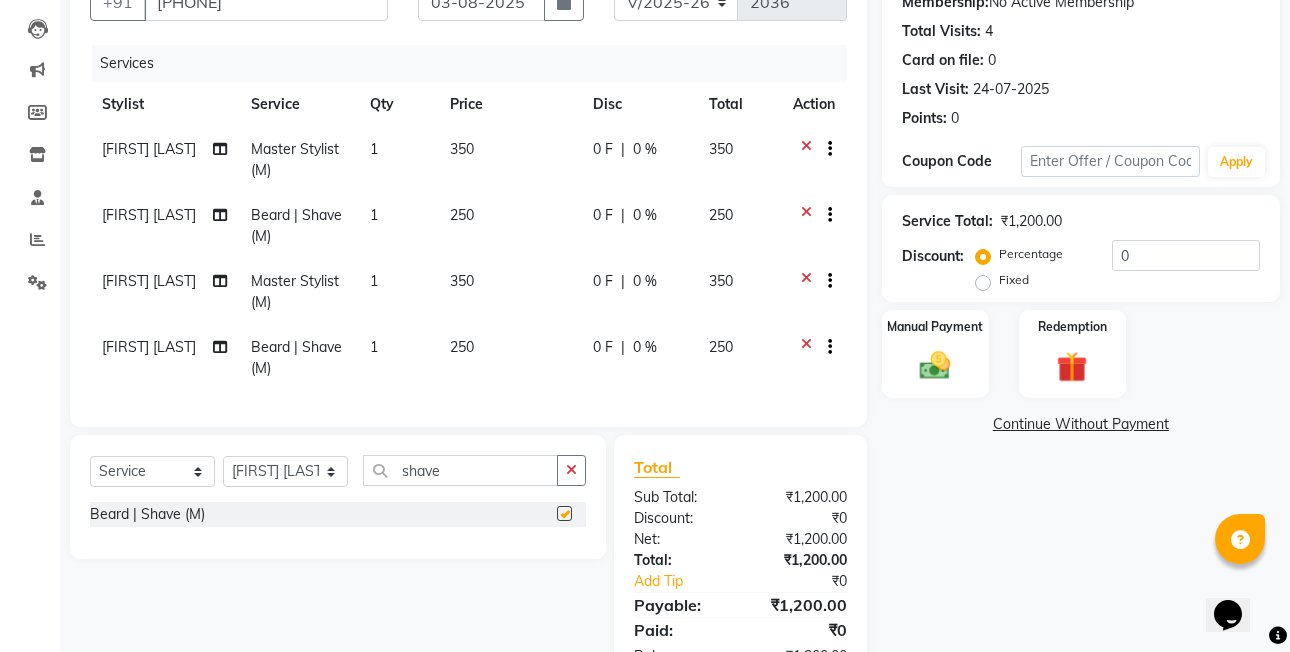 scroll, scrollTop: 283, scrollLeft: 0, axis: vertical 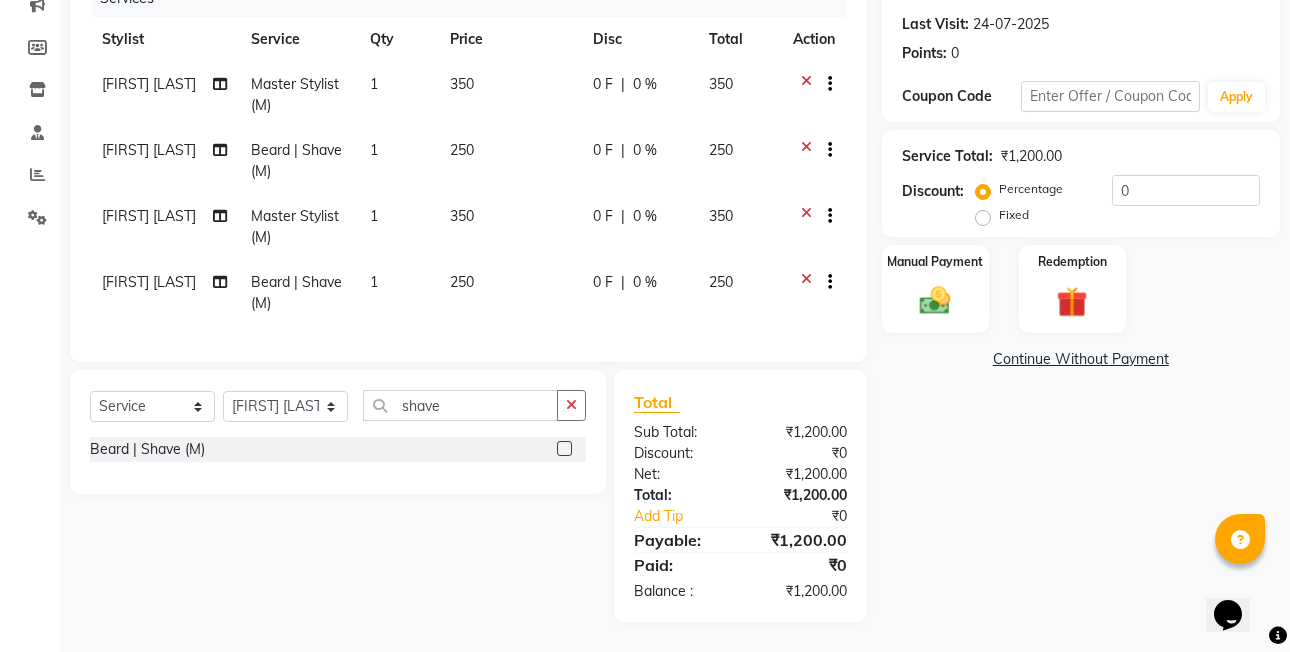 checkbox on "false" 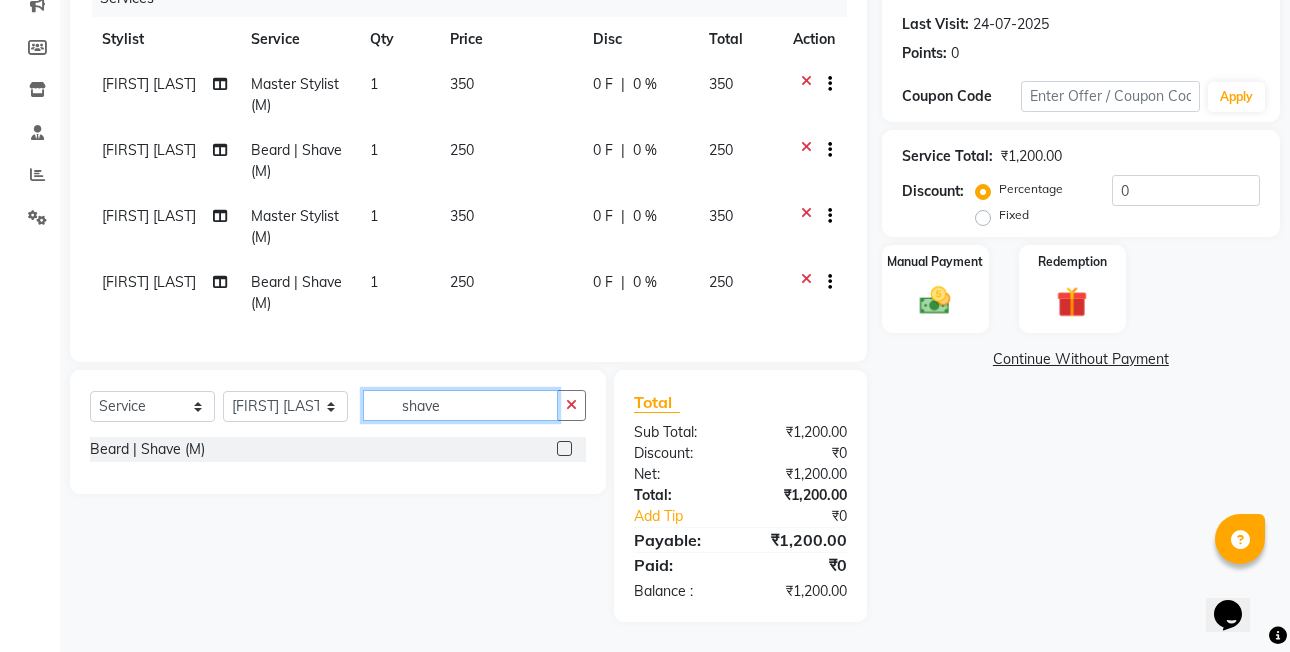 click on "shave" 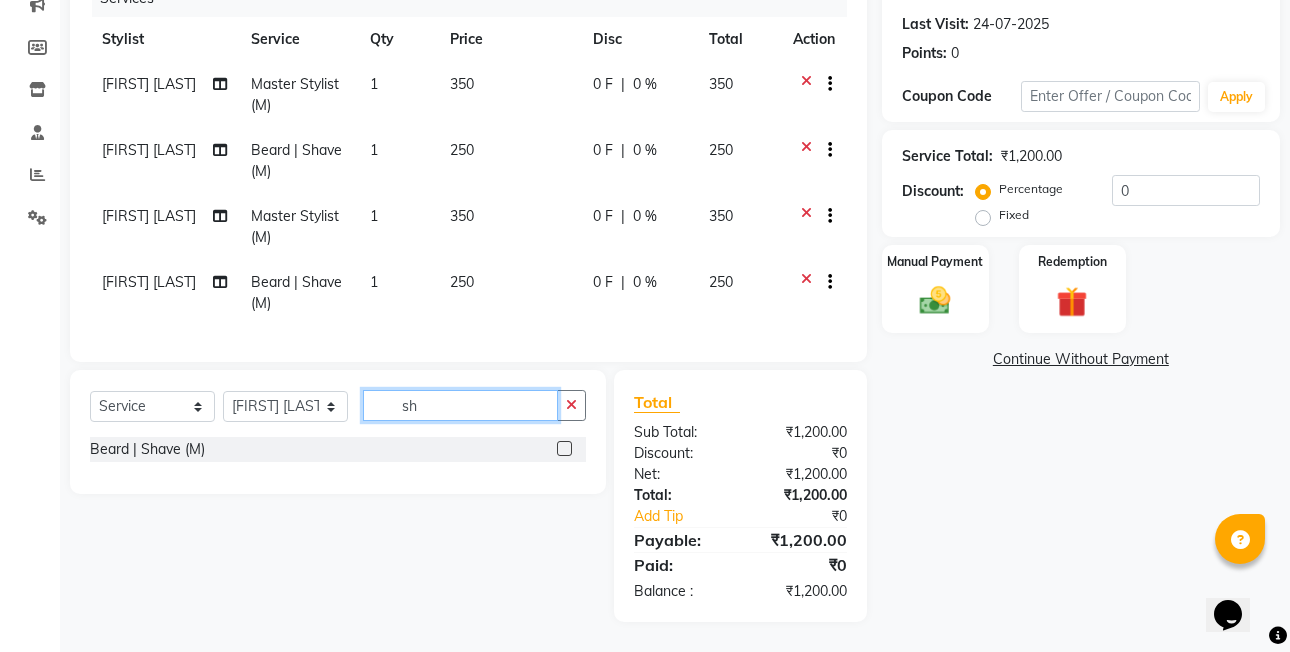 type on "s" 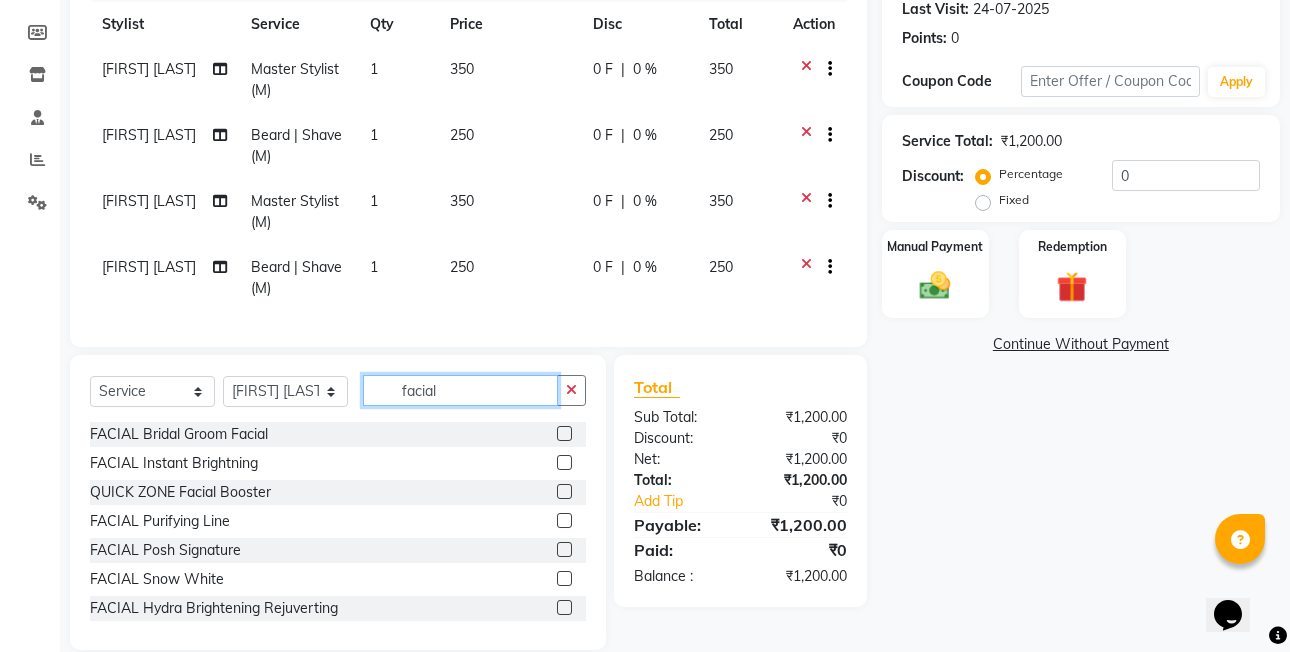 type on "facial" 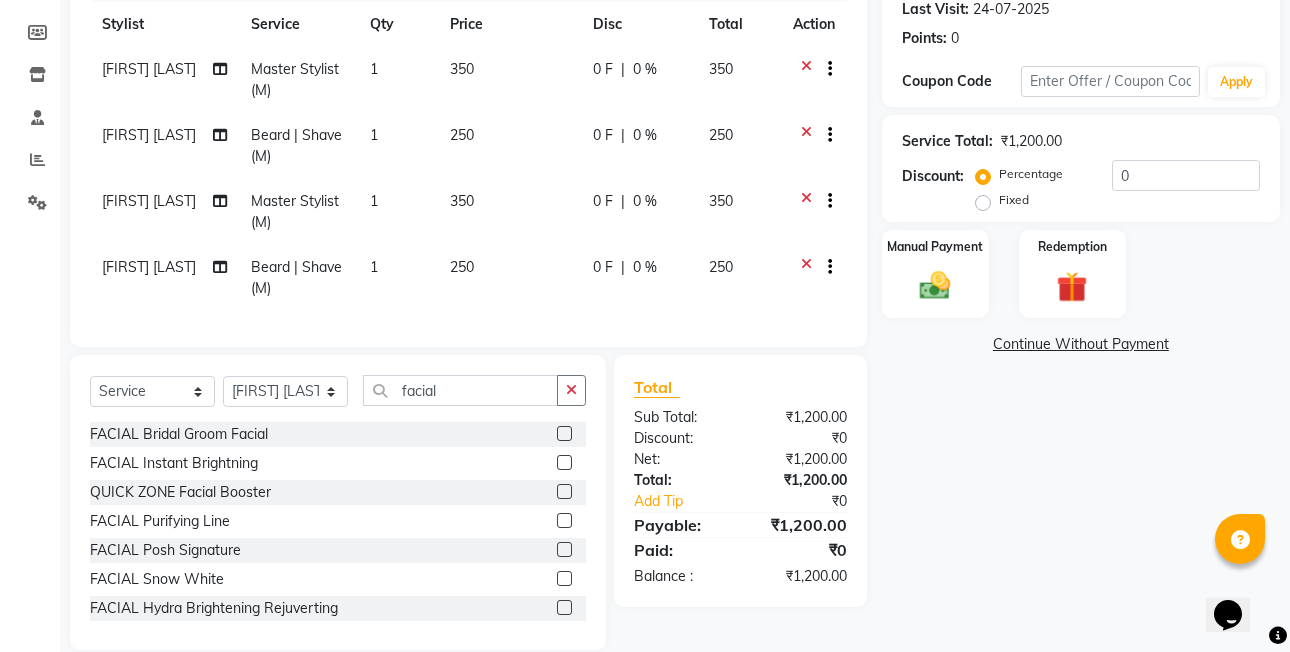 click 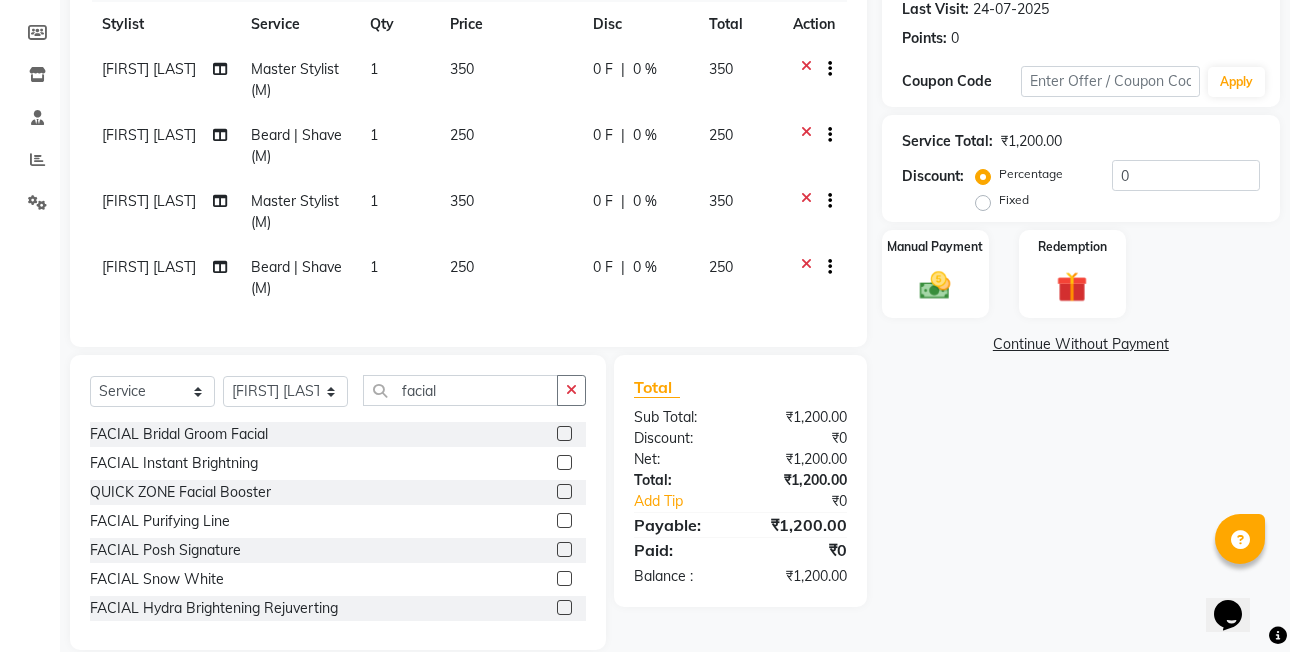 click at bounding box center (563, 521) 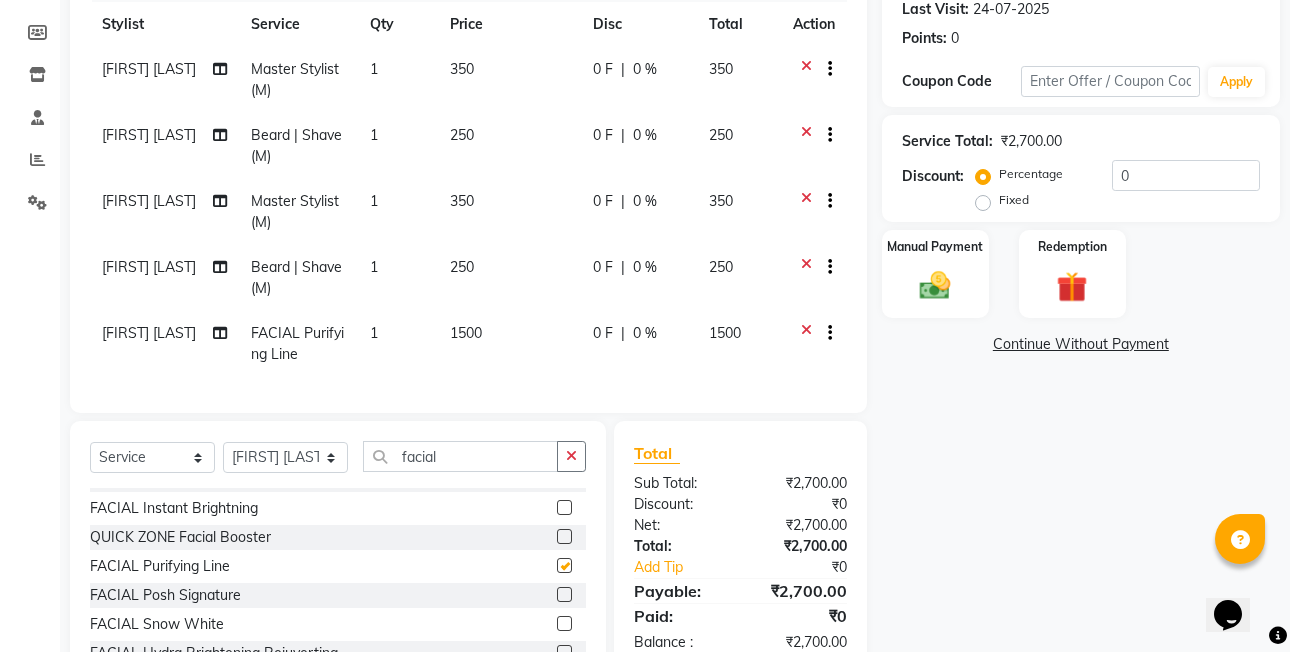 checkbox on "false" 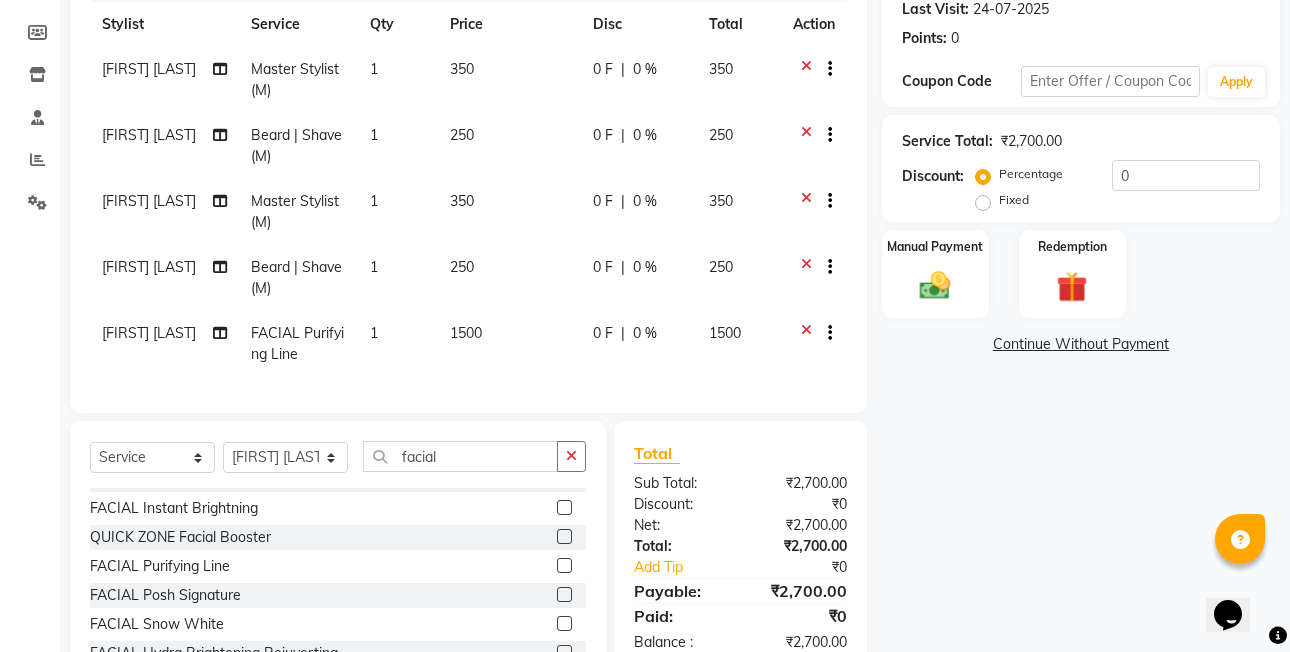 scroll, scrollTop: 32, scrollLeft: 0, axis: vertical 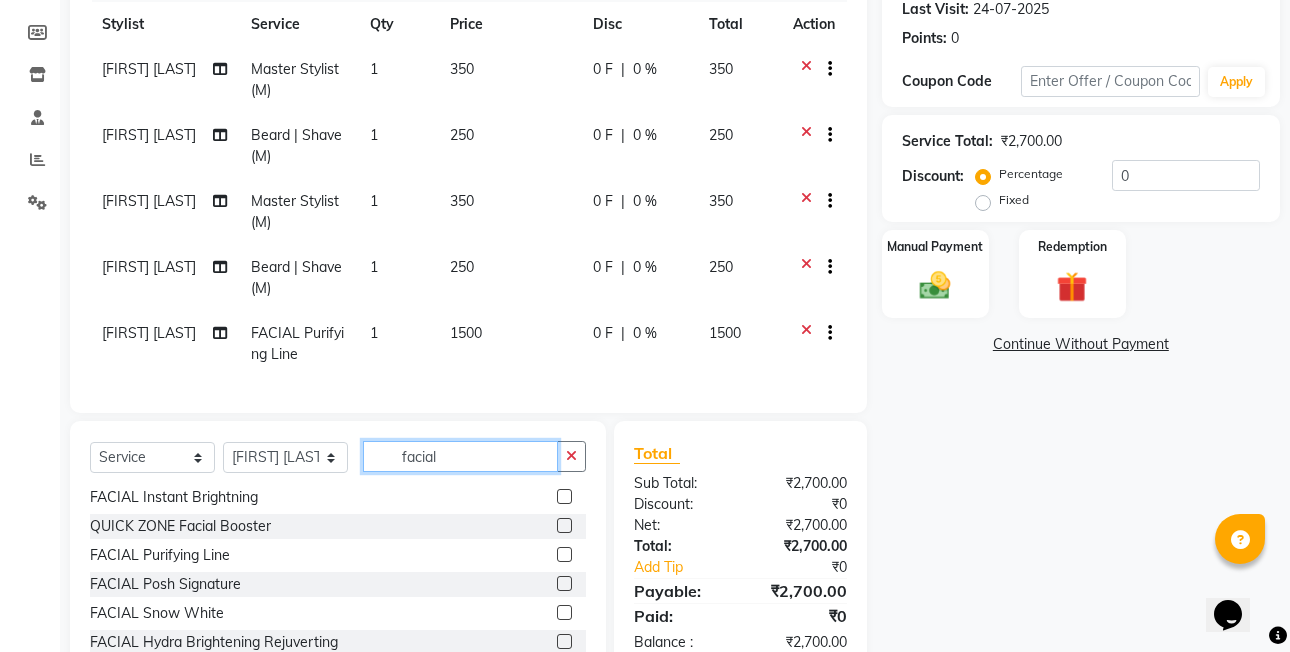 click on "facial" 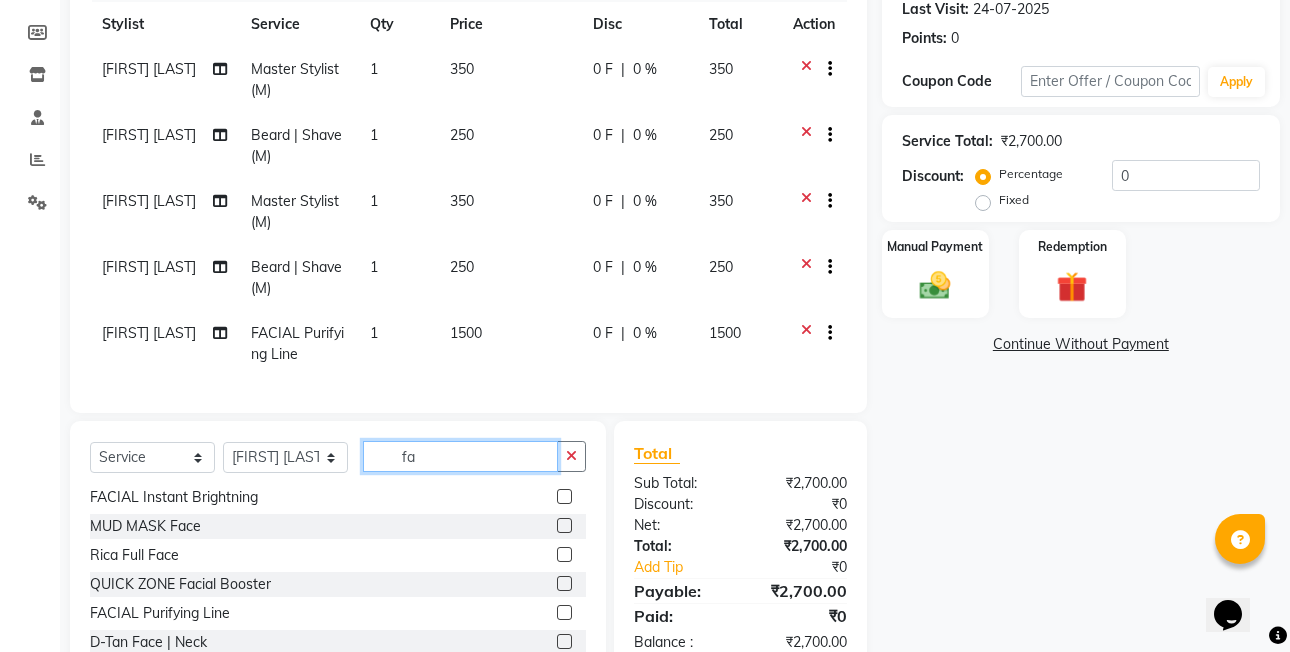 type on "f" 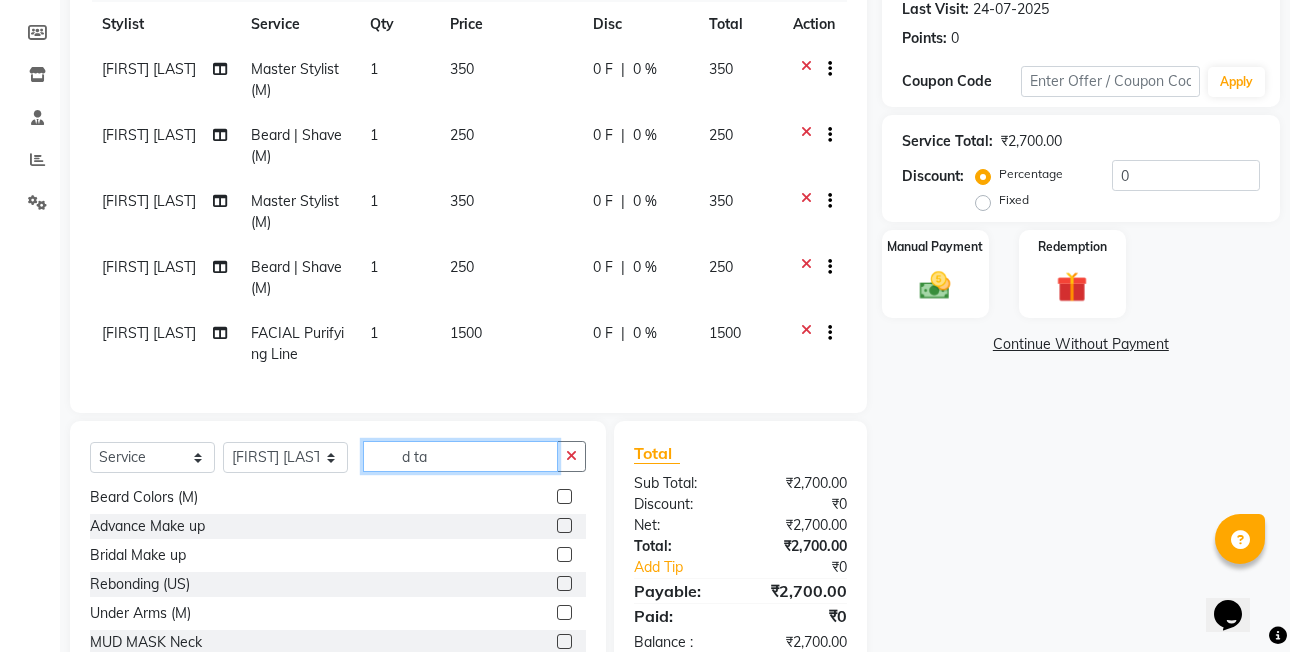 scroll, scrollTop: 0, scrollLeft: 0, axis: both 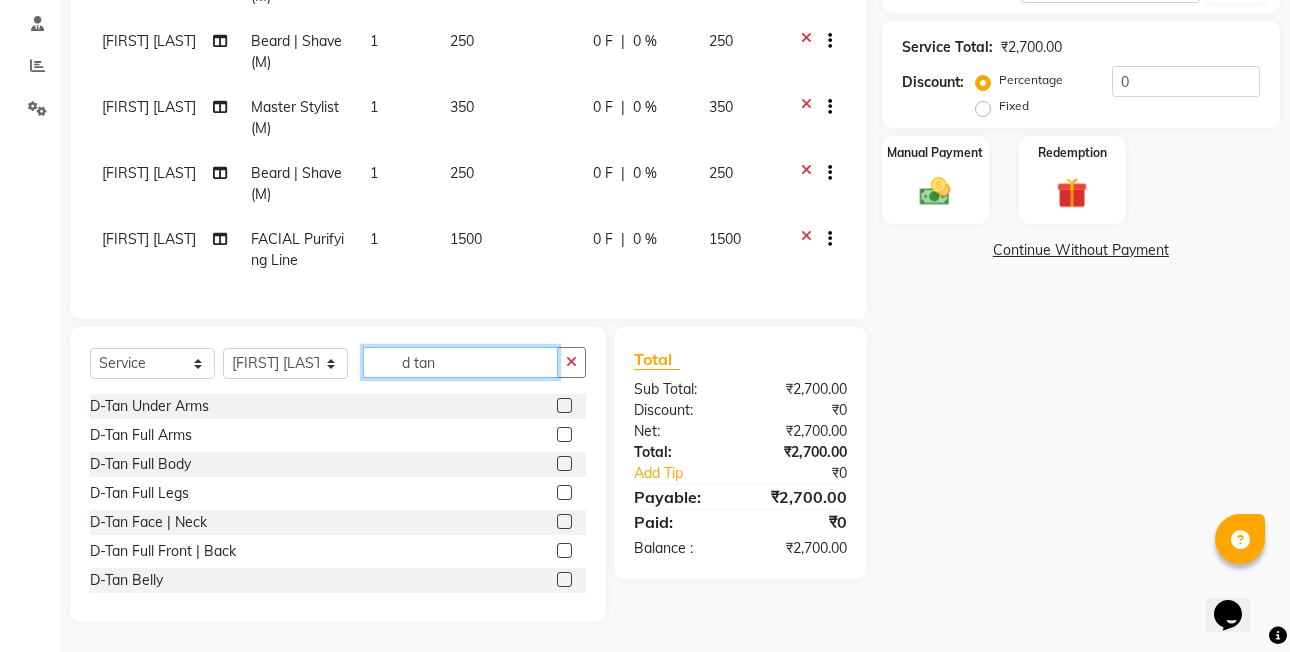 type on "d tan" 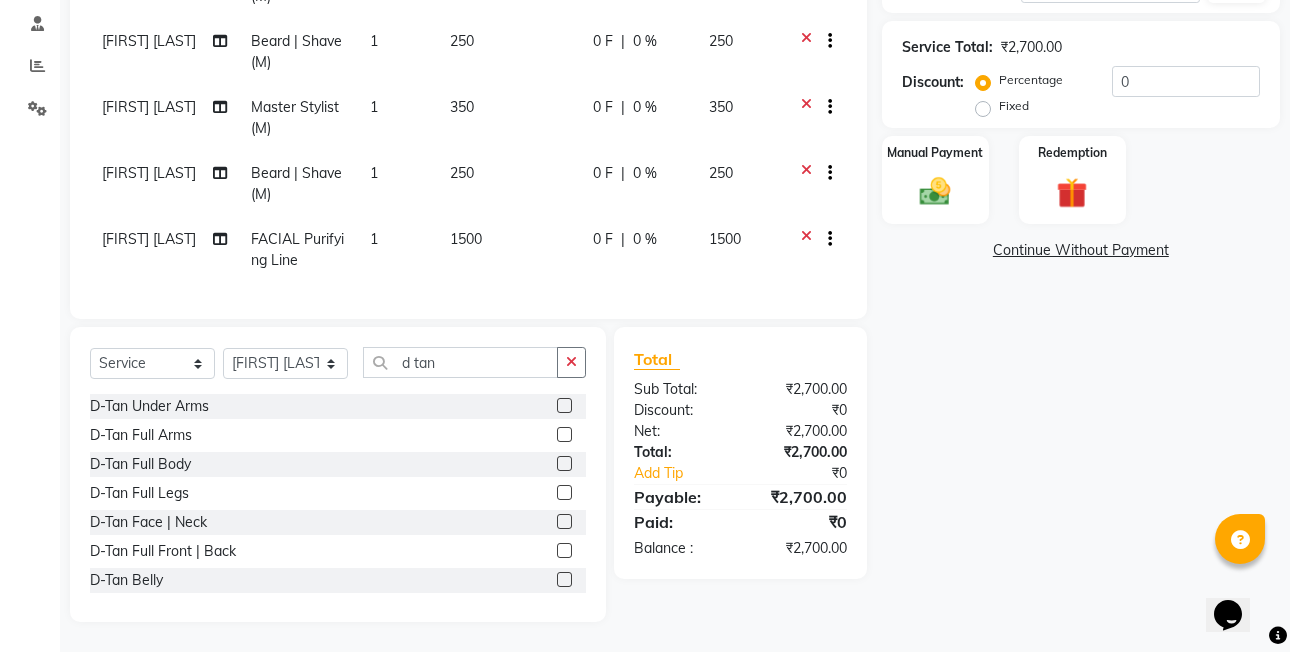 click 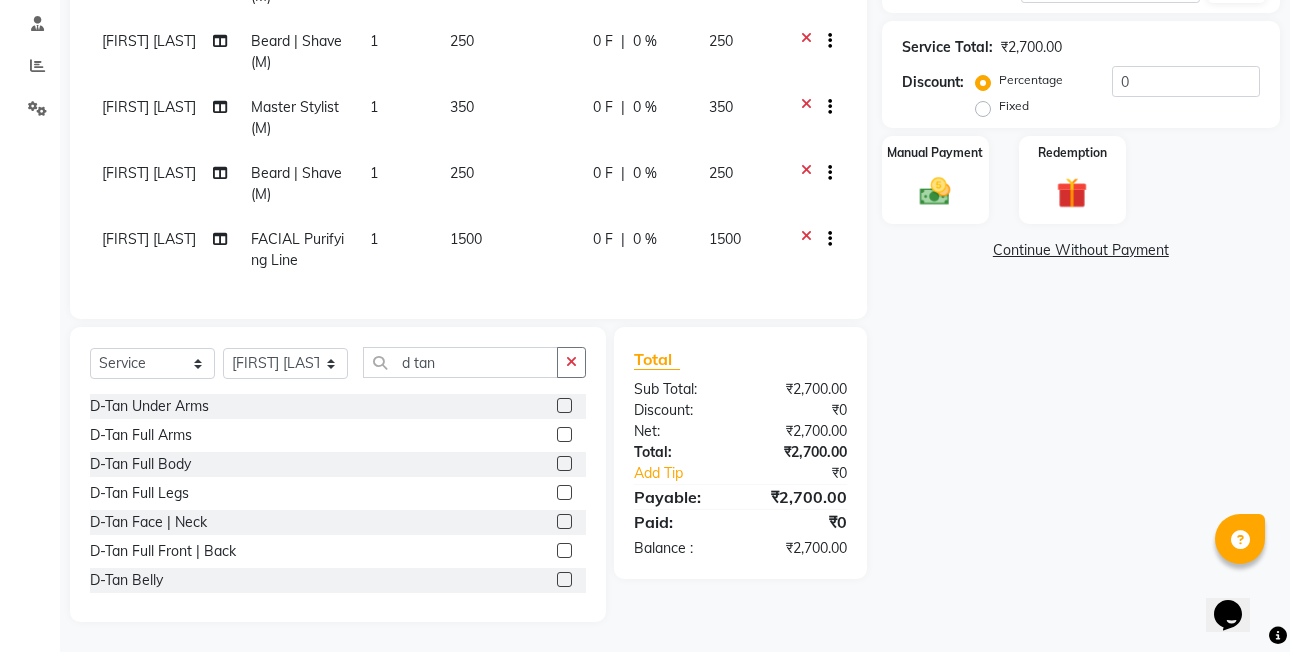 click at bounding box center [563, 522] 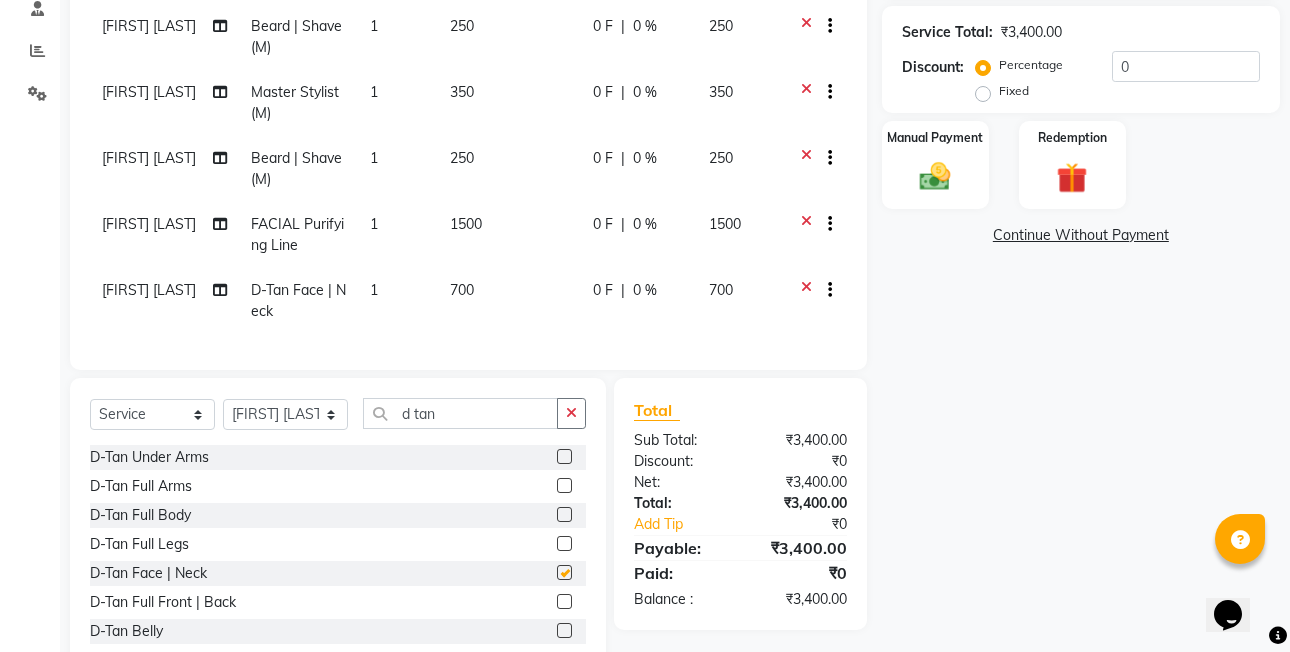 checkbox on "false" 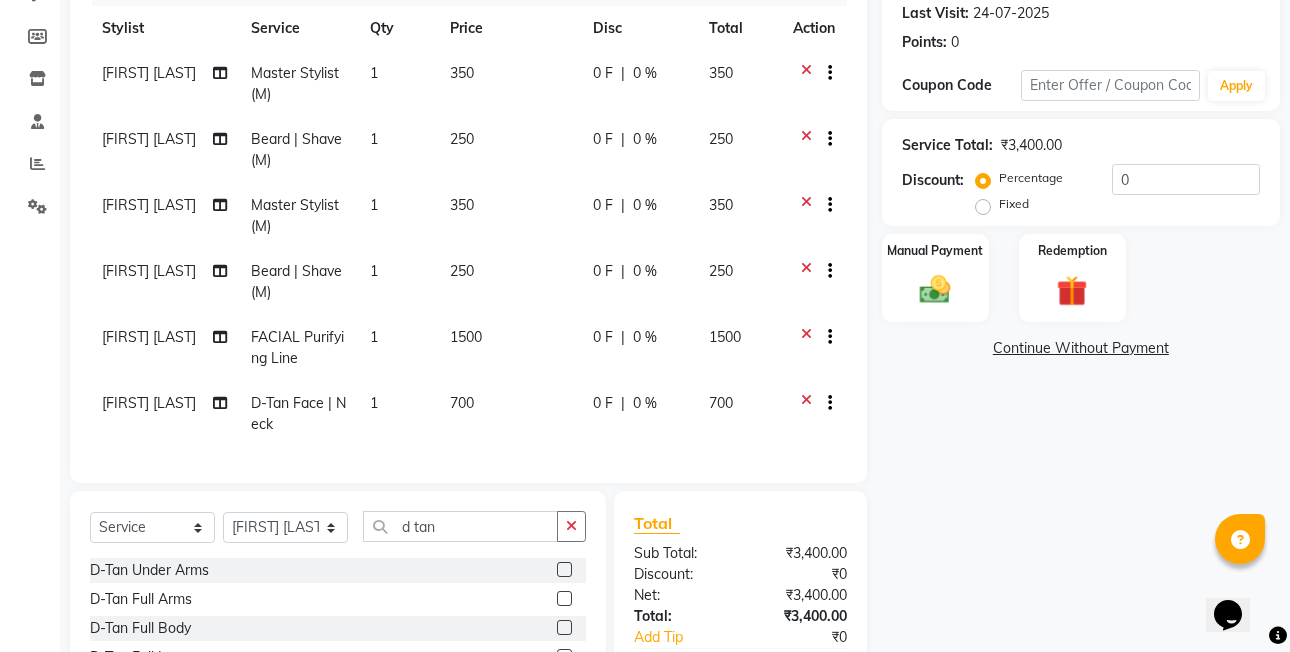 scroll, scrollTop: 0, scrollLeft: 0, axis: both 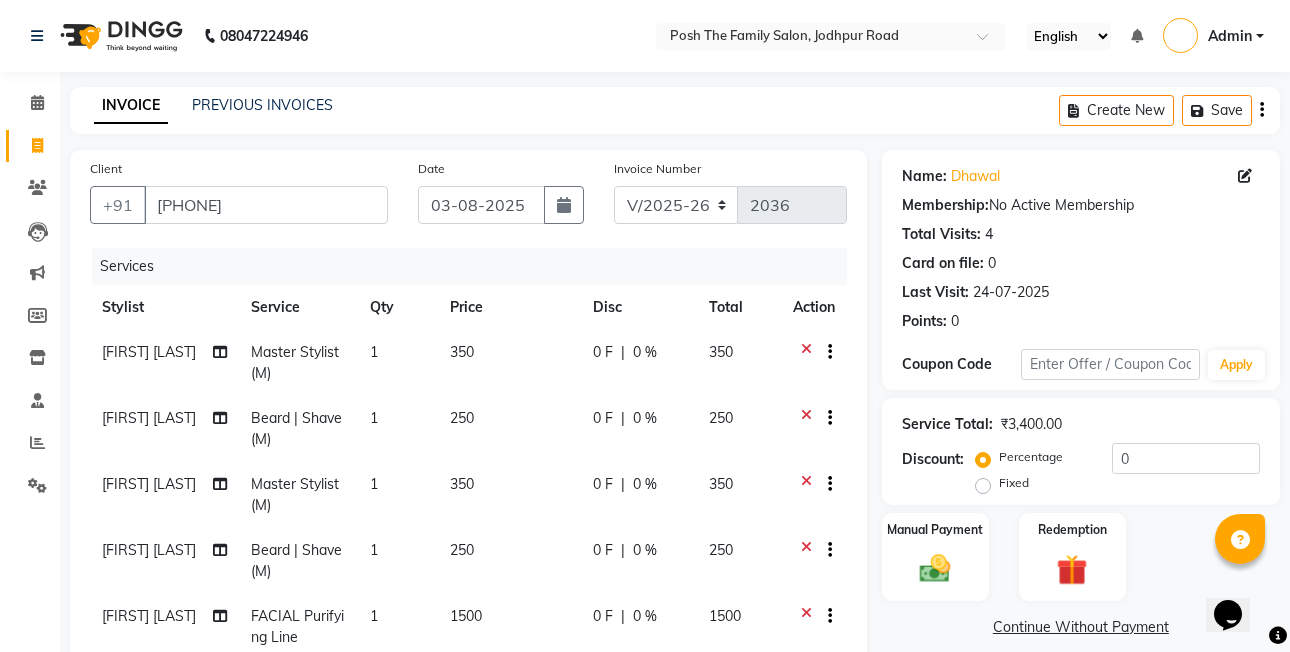 click on "250" 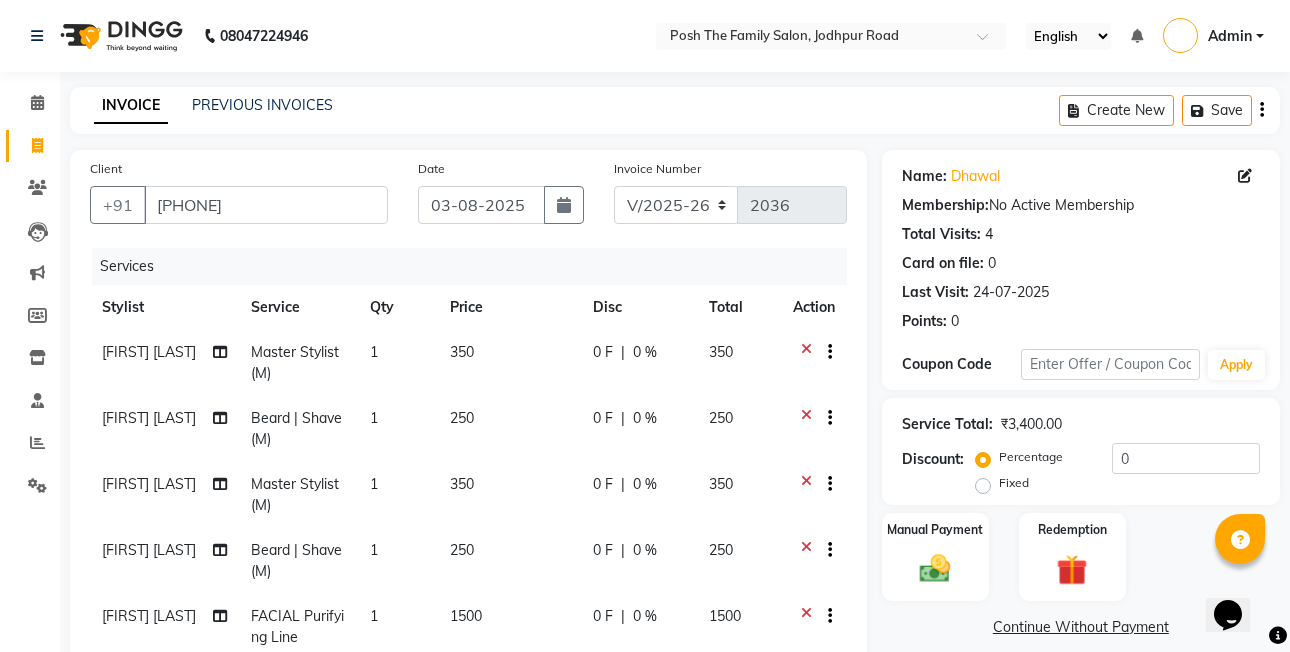 select on "86687" 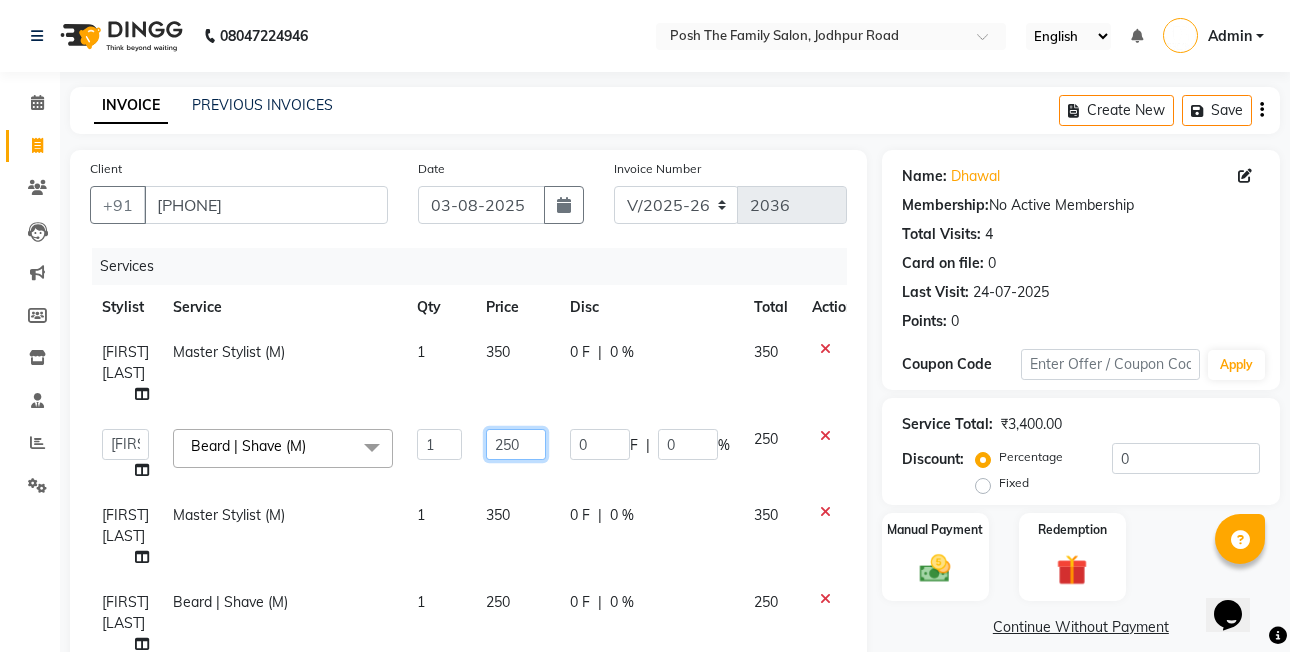 click on "250" 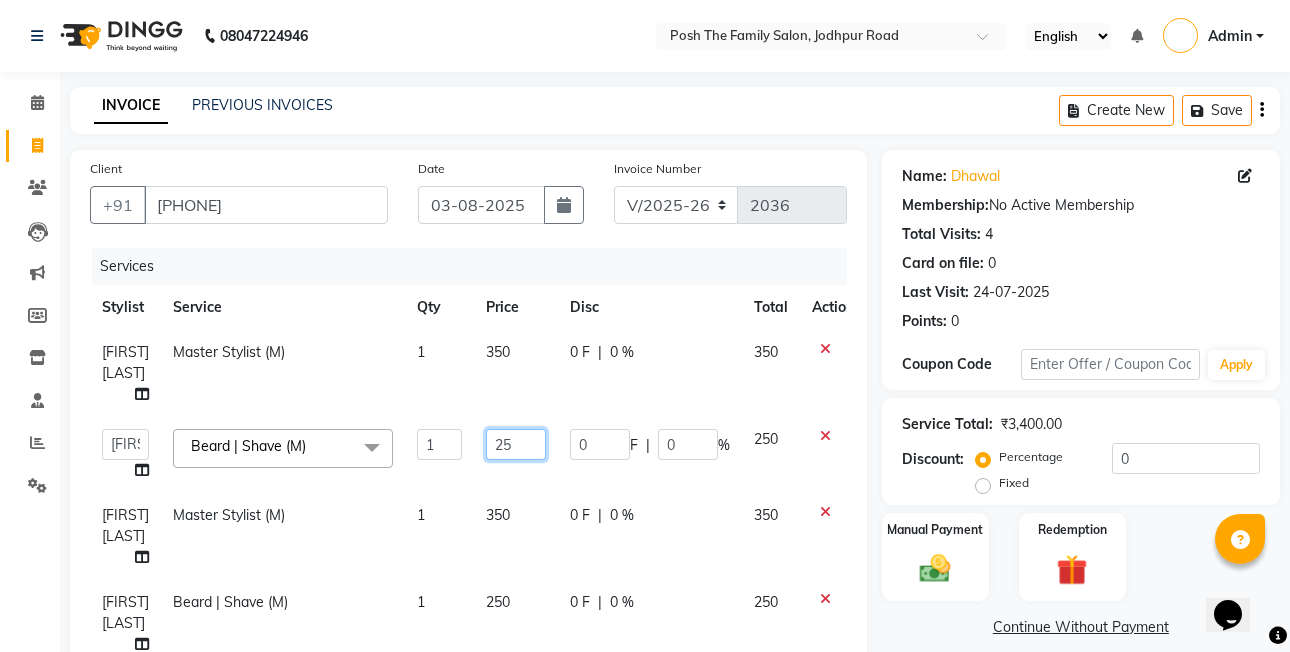 type on "2" 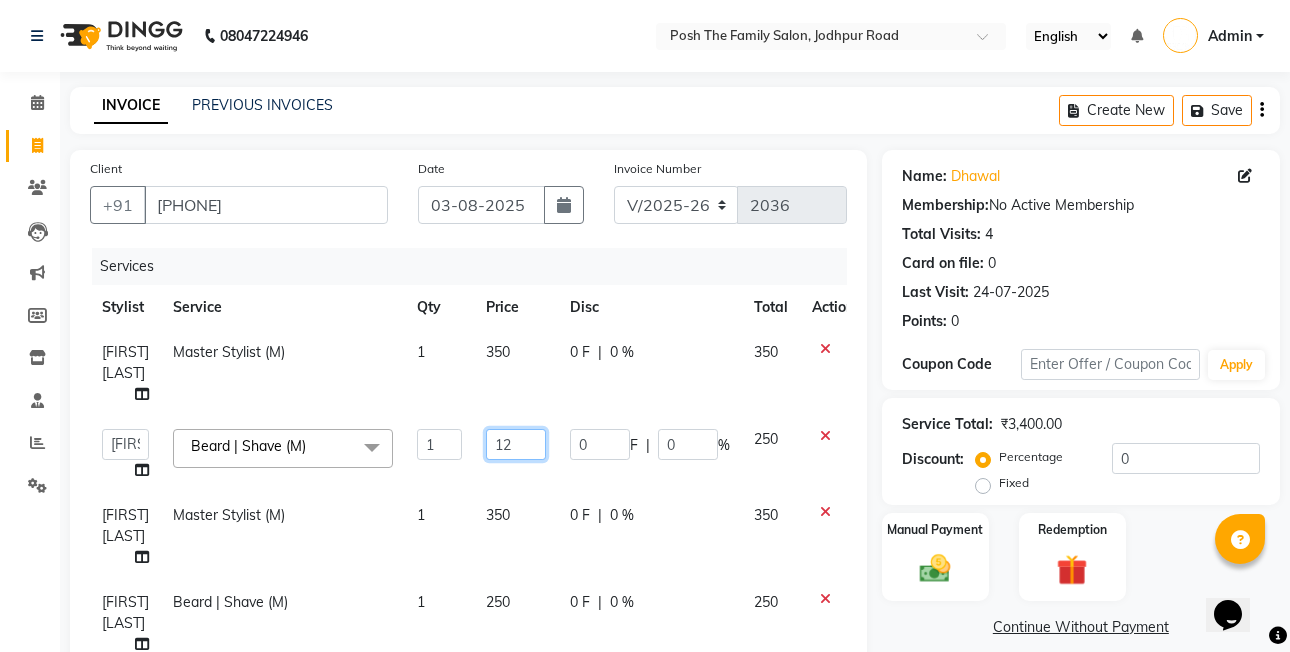 type on "125" 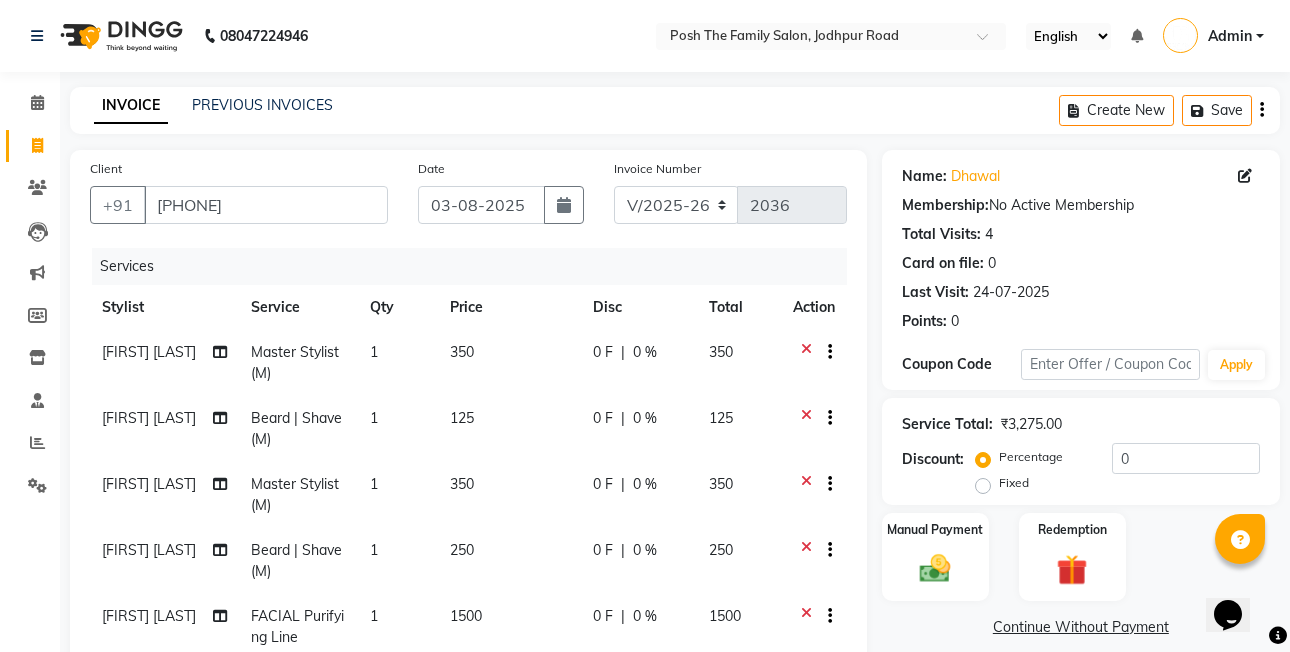 drag, startPoint x: 575, startPoint y: 509, endPoint x: 561, endPoint y: 503, distance: 15.231546 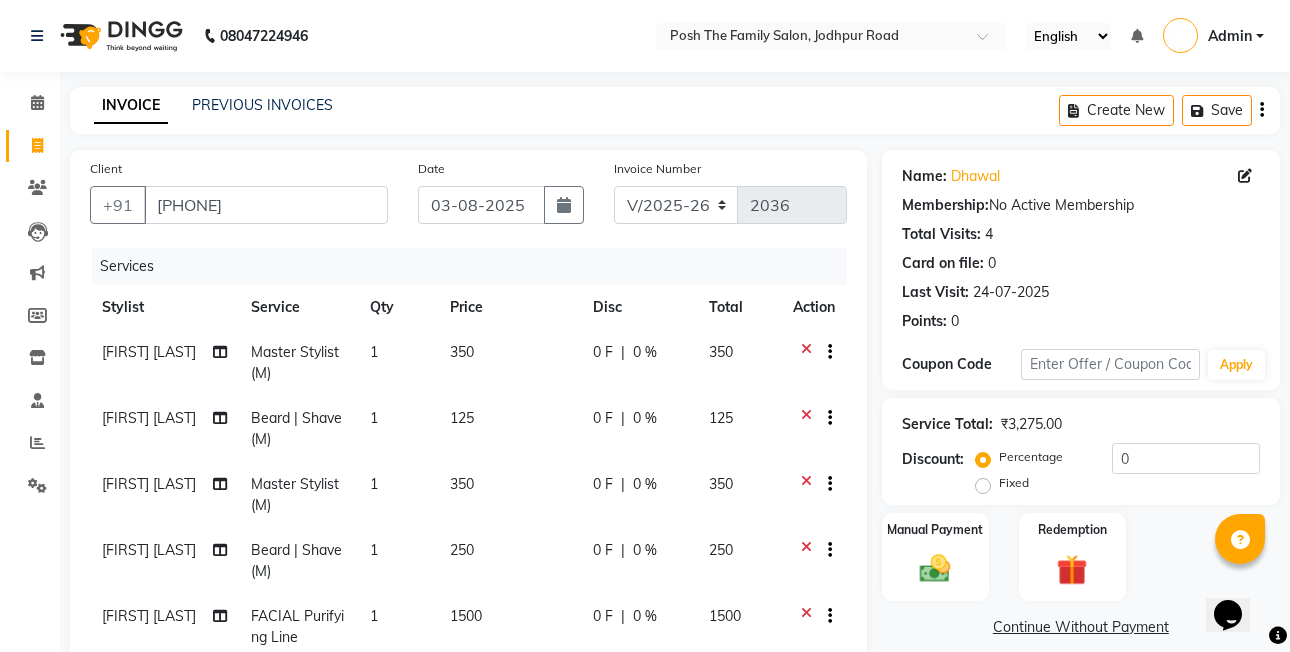 click on "[FIRST]  [LAST]  Master Stylist (M) 1 350 0 F | 0 % 350" 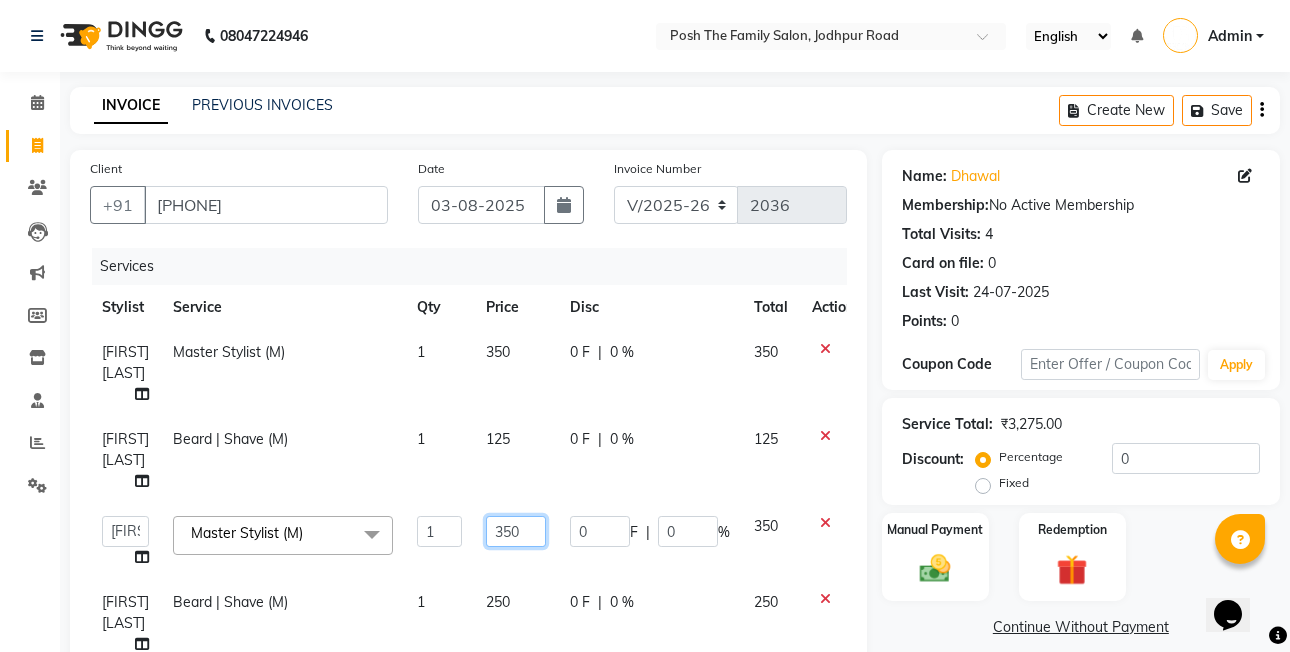 drag, startPoint x: 535, startPoint y: 506, endPoint x: 558, endPoint y: 506, distance: 23 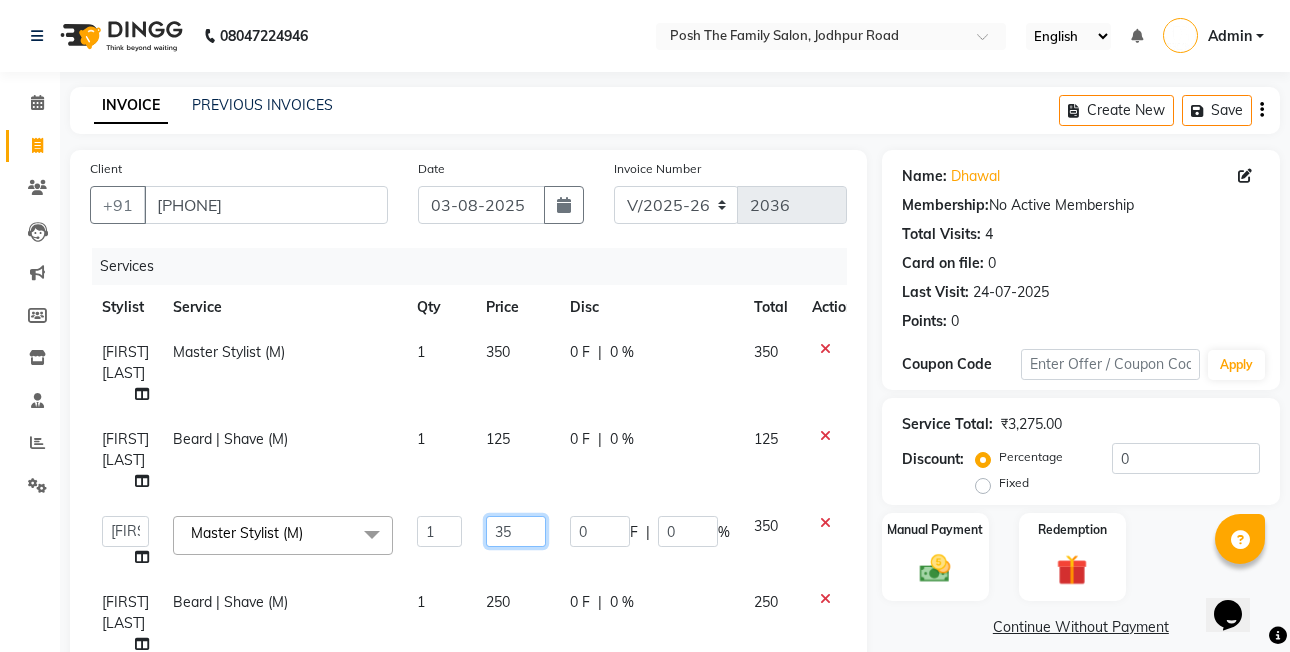 type on "3" 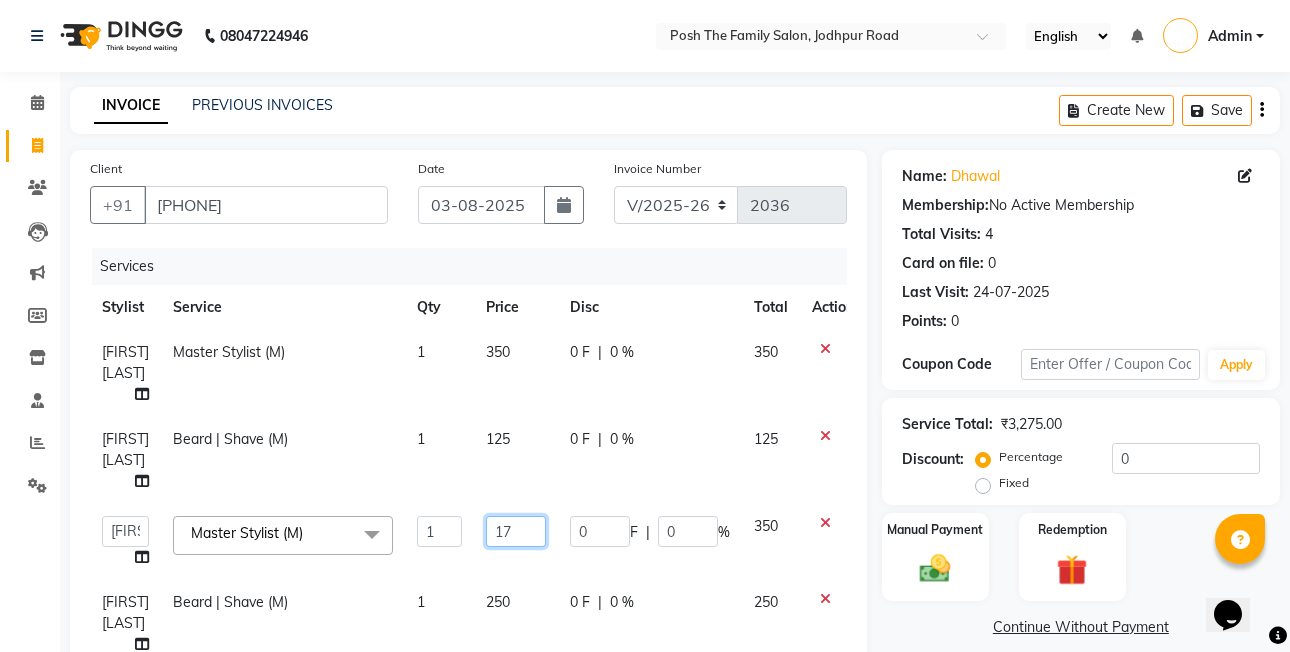 type on "175" 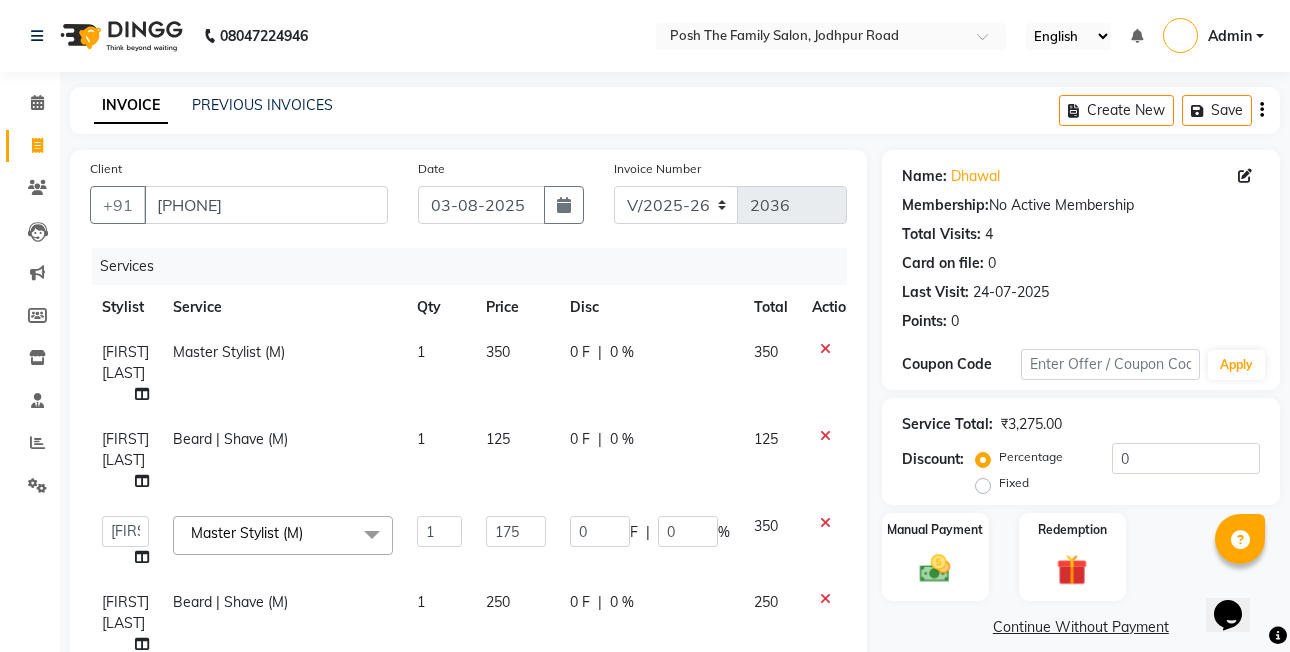 click on "125" 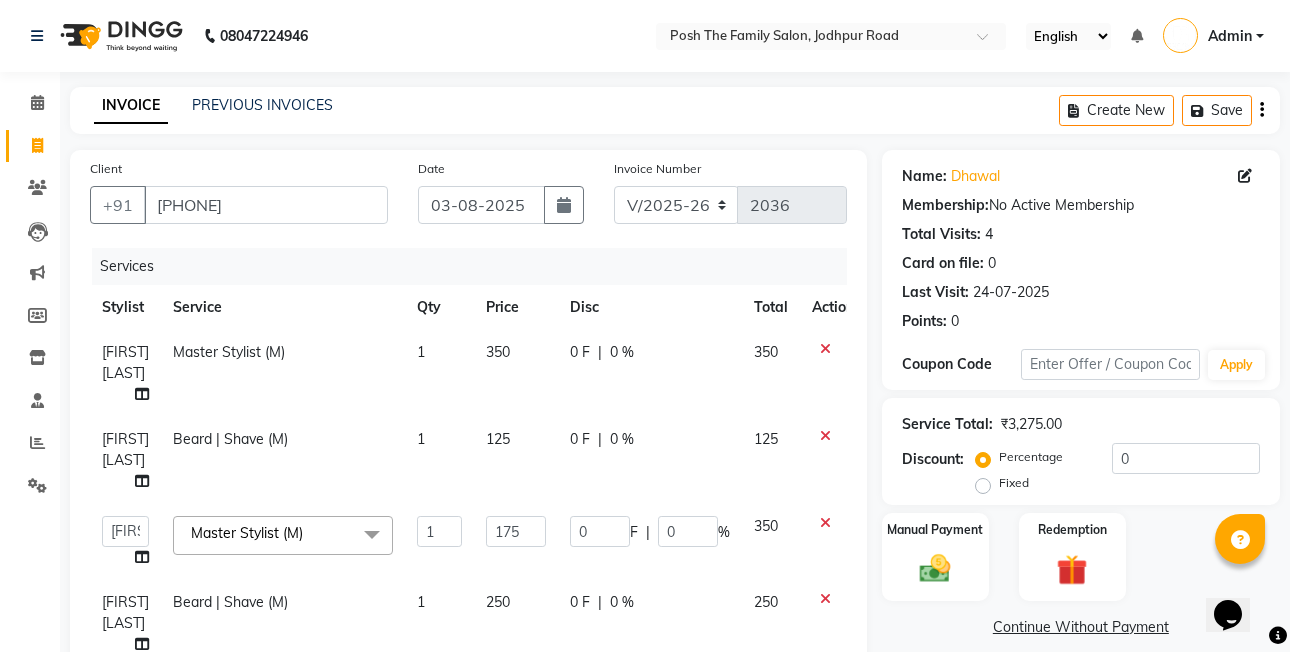 select on "86687" 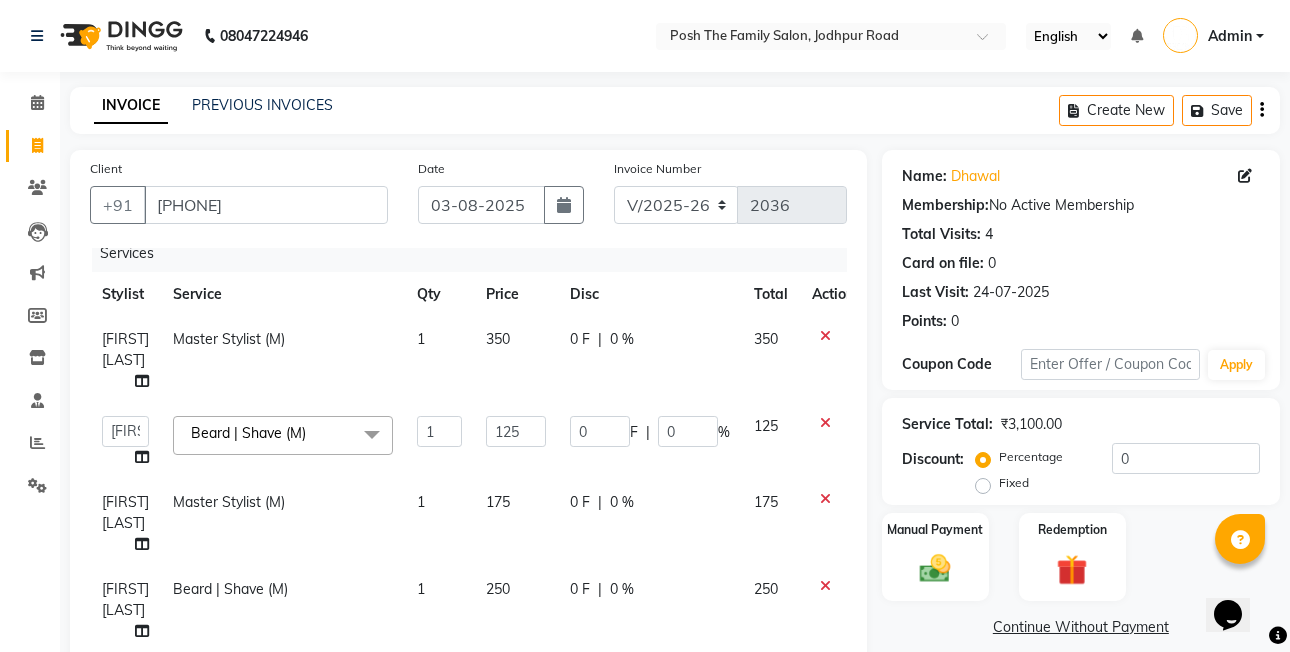 scroll, scrollTop: 19, scrollLeft: 0, axis: vertical 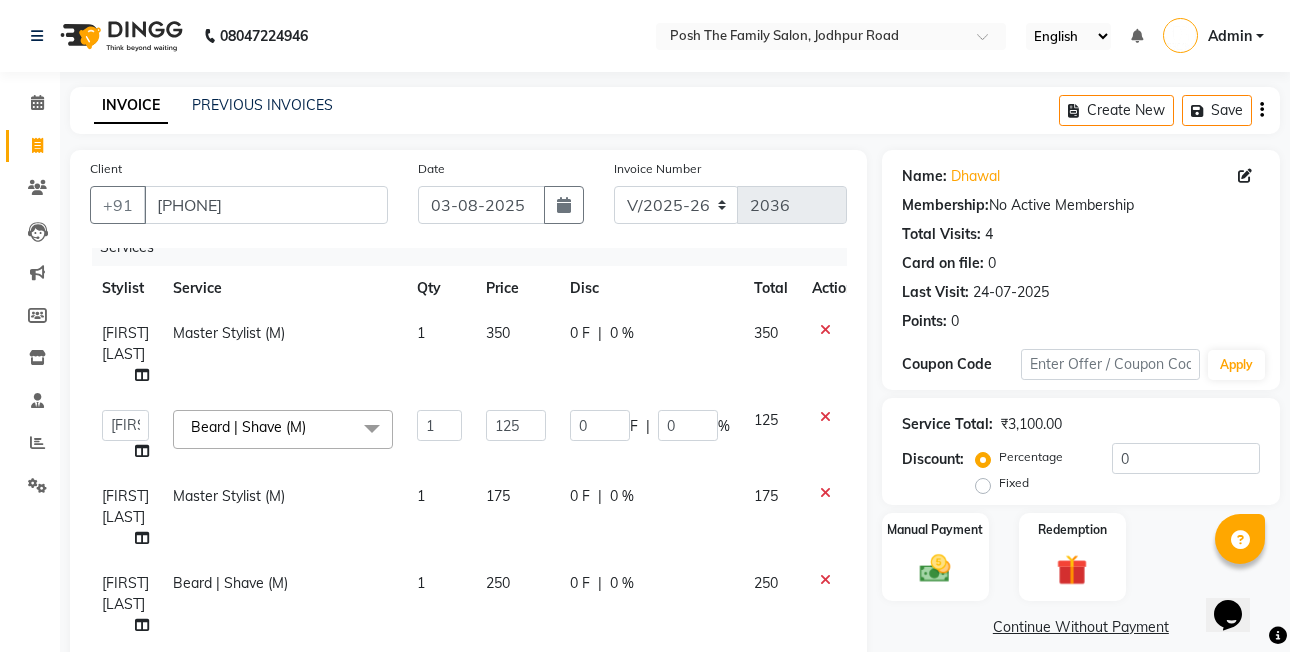 click on "175" 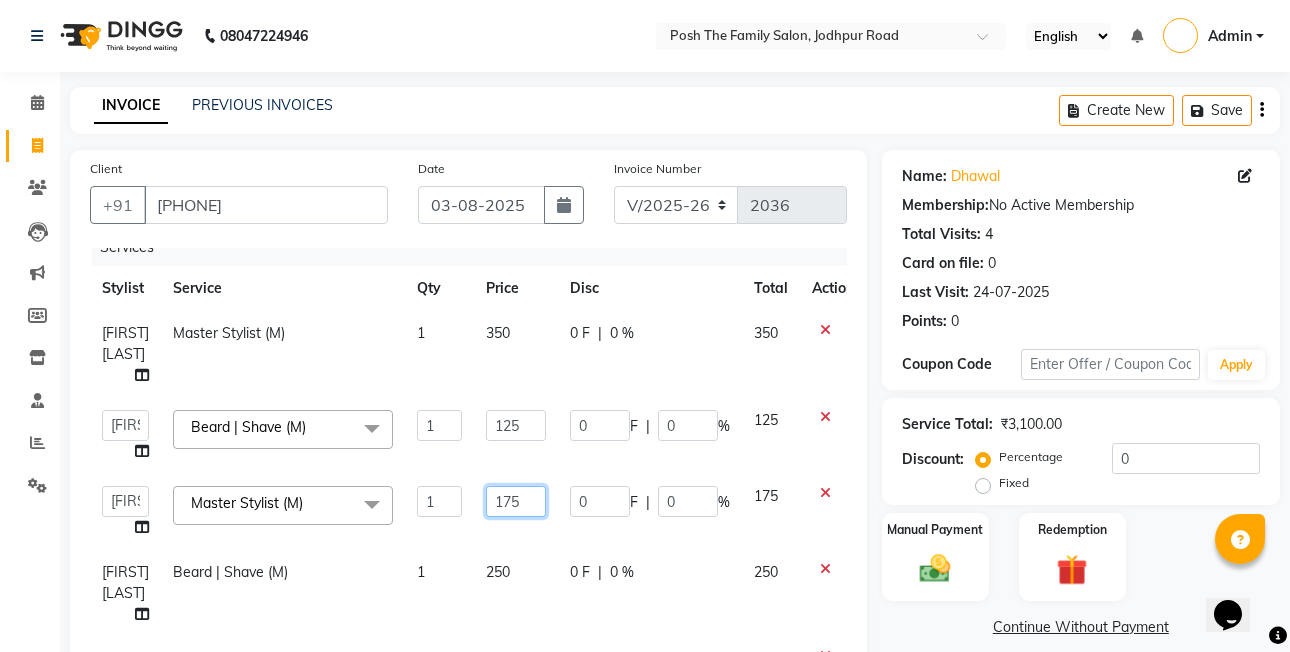 click on "175" 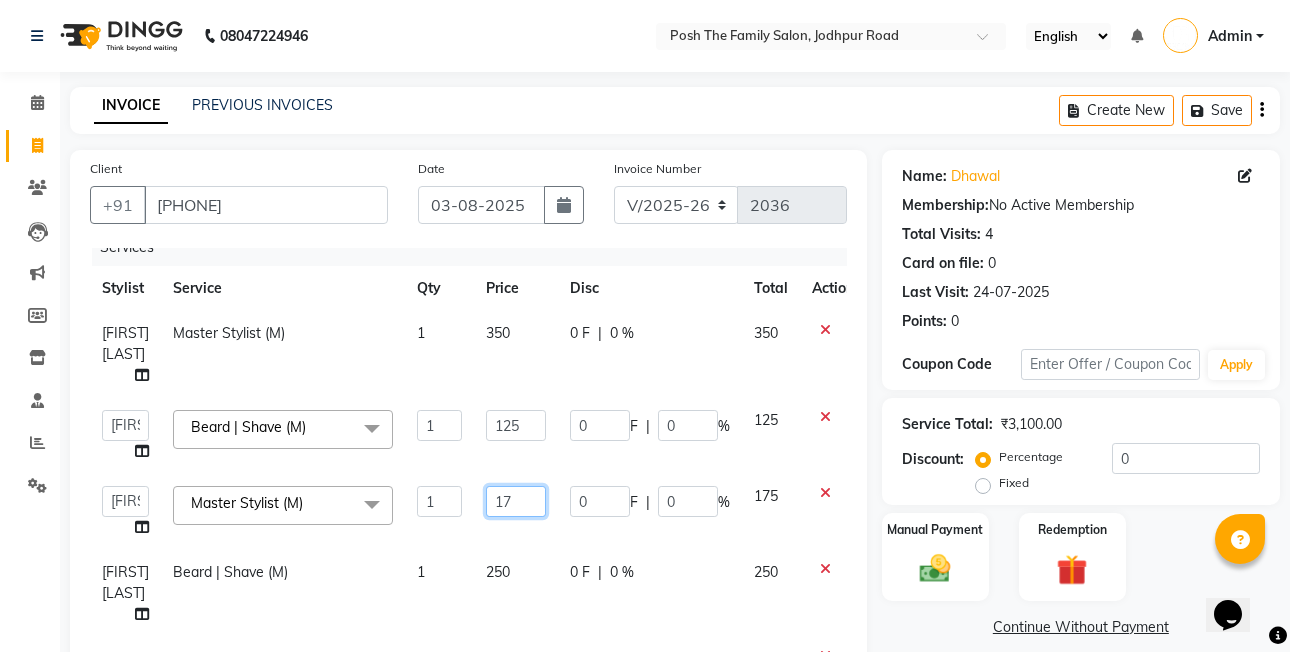 type on "175" 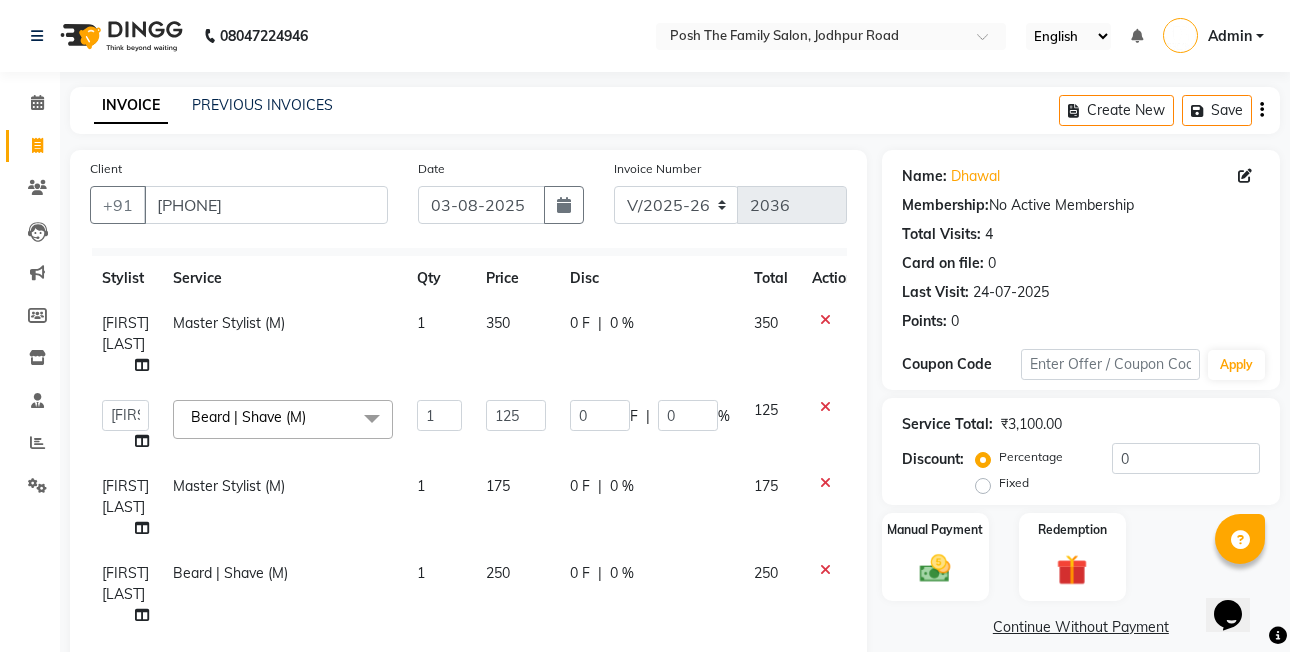 click on "250" 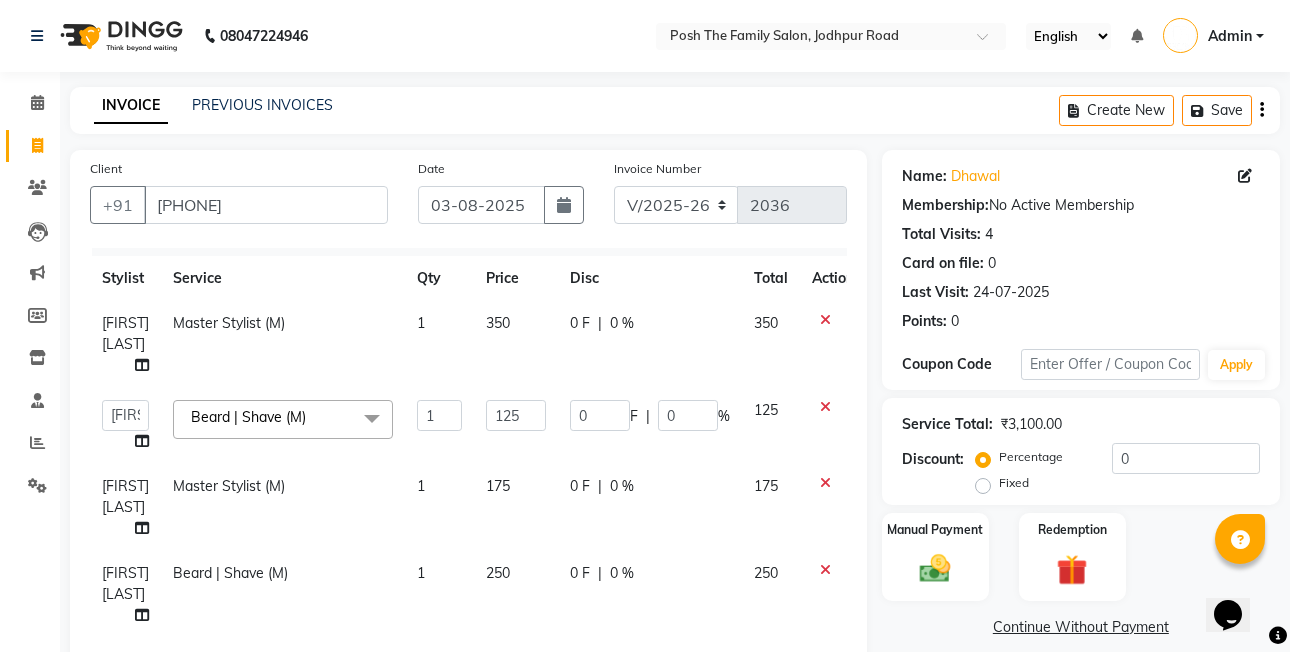 scroll, scrollTop: 29, scrollLeft: 0, axis: vertical 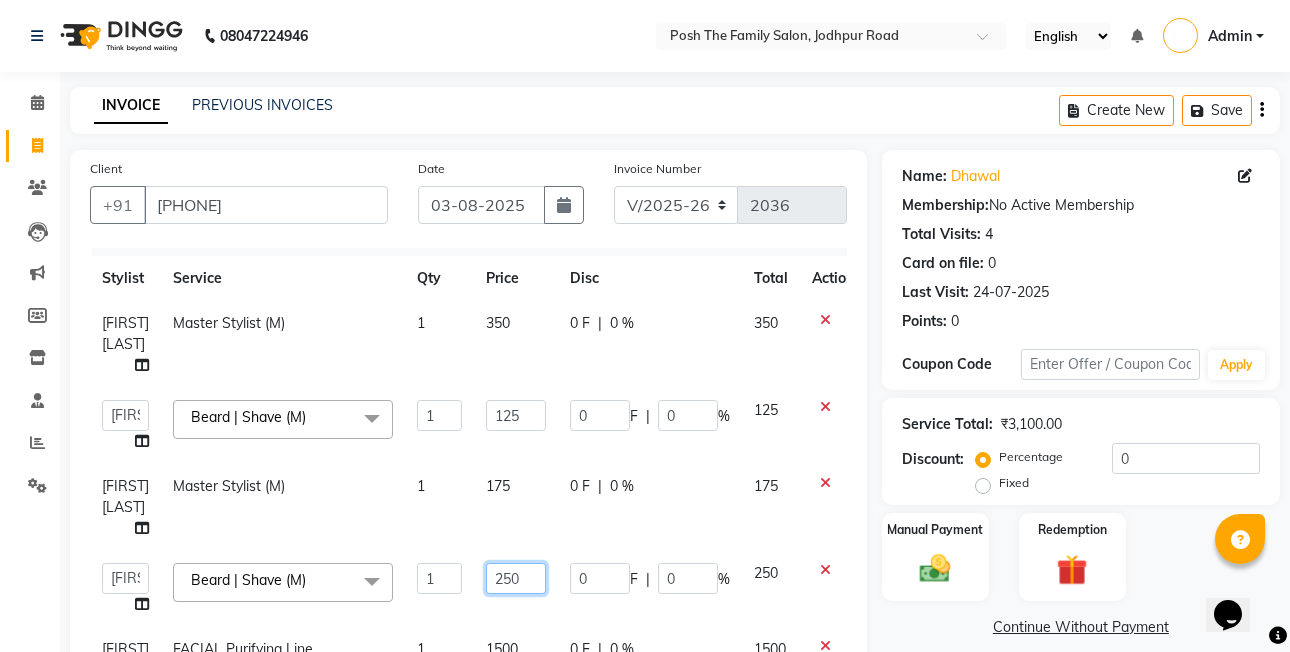 drag, startPoint x: 549, startPoint y: 541, endPoint x: 512, endPoint y: 485, distance: 67.11929 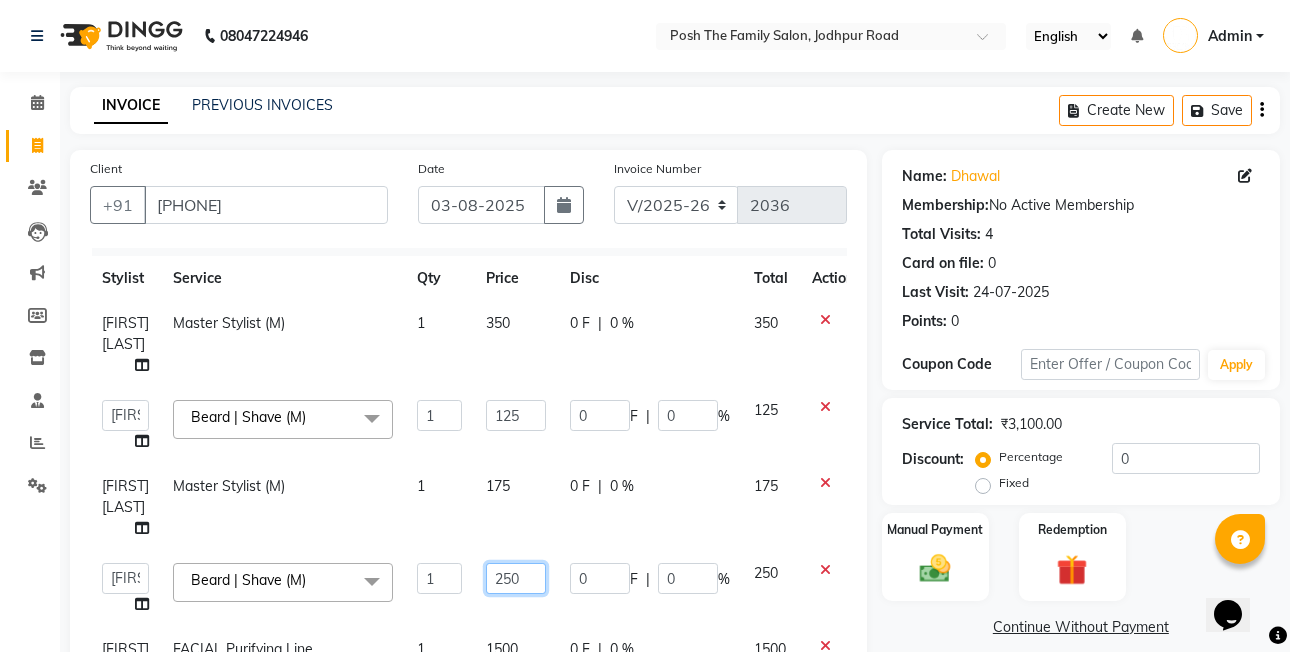 click on "250" 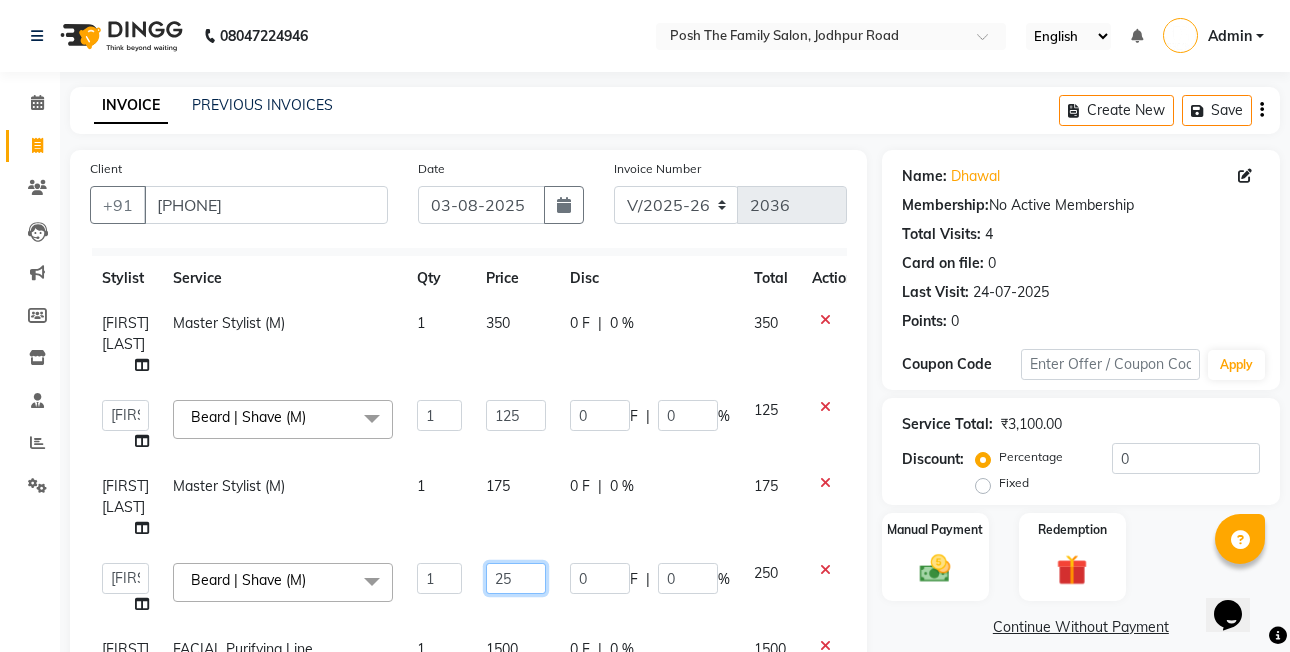 type on "2" 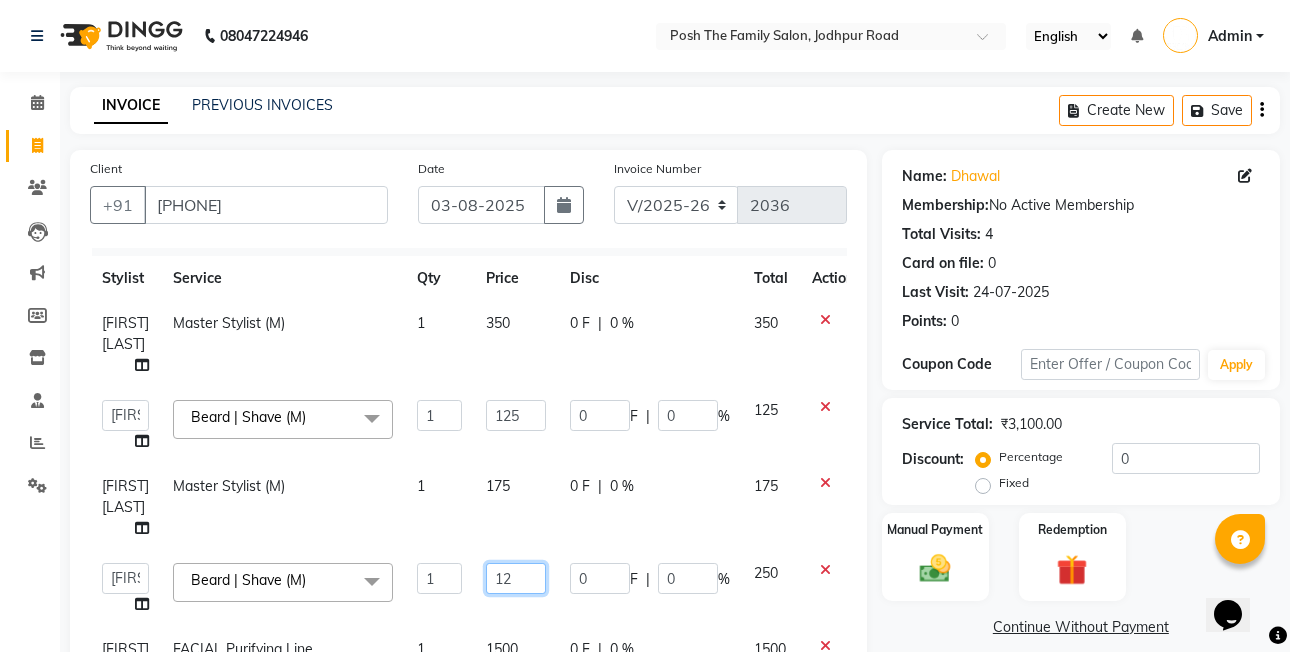 type on "125" 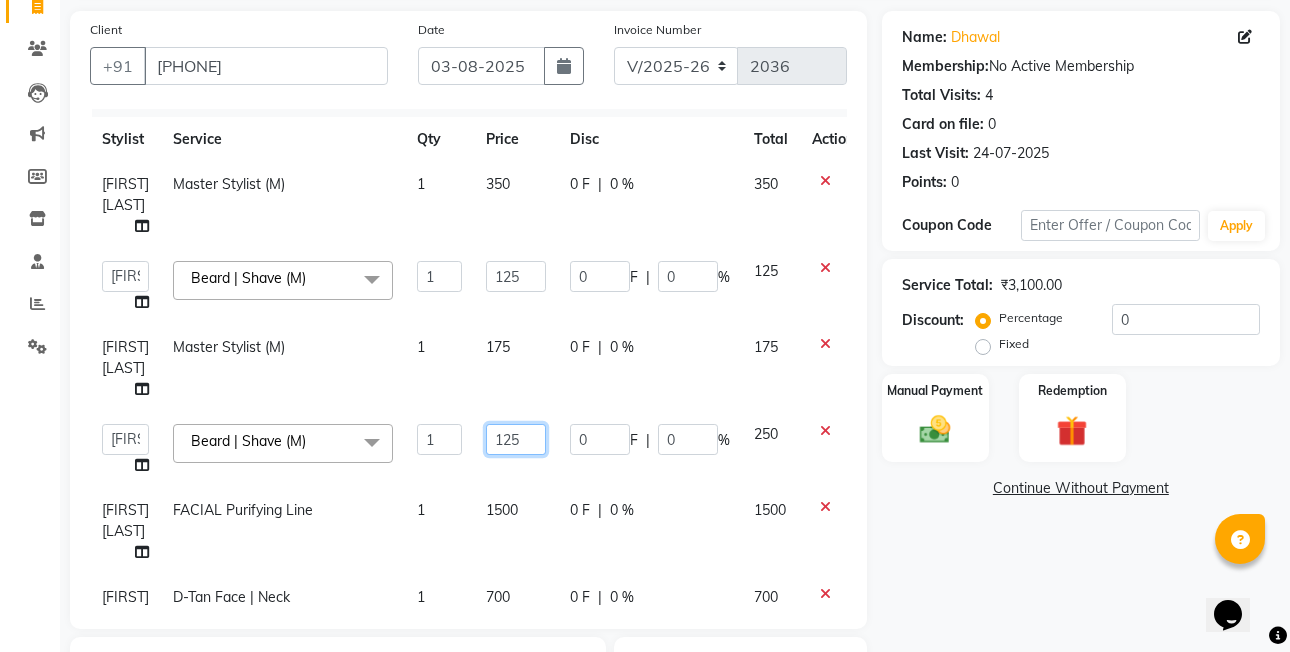 scroll, scrollTop: 300, scrollLeft: 0, axis: vertical 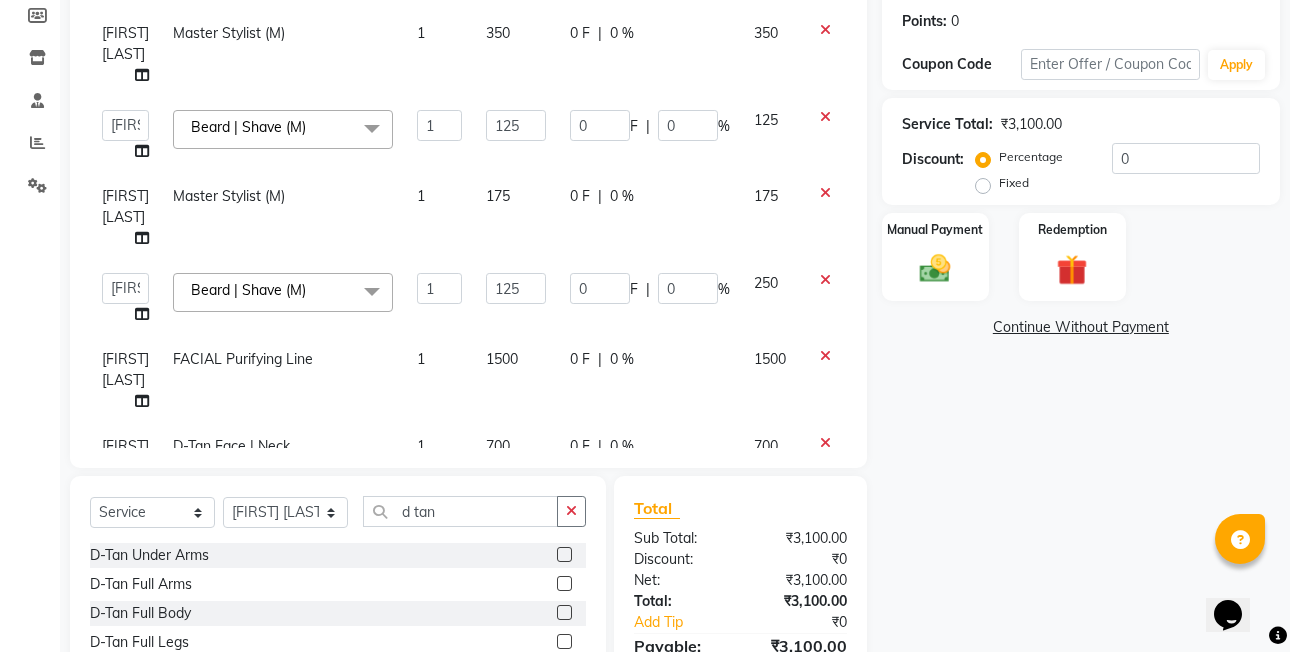 click on "1500" 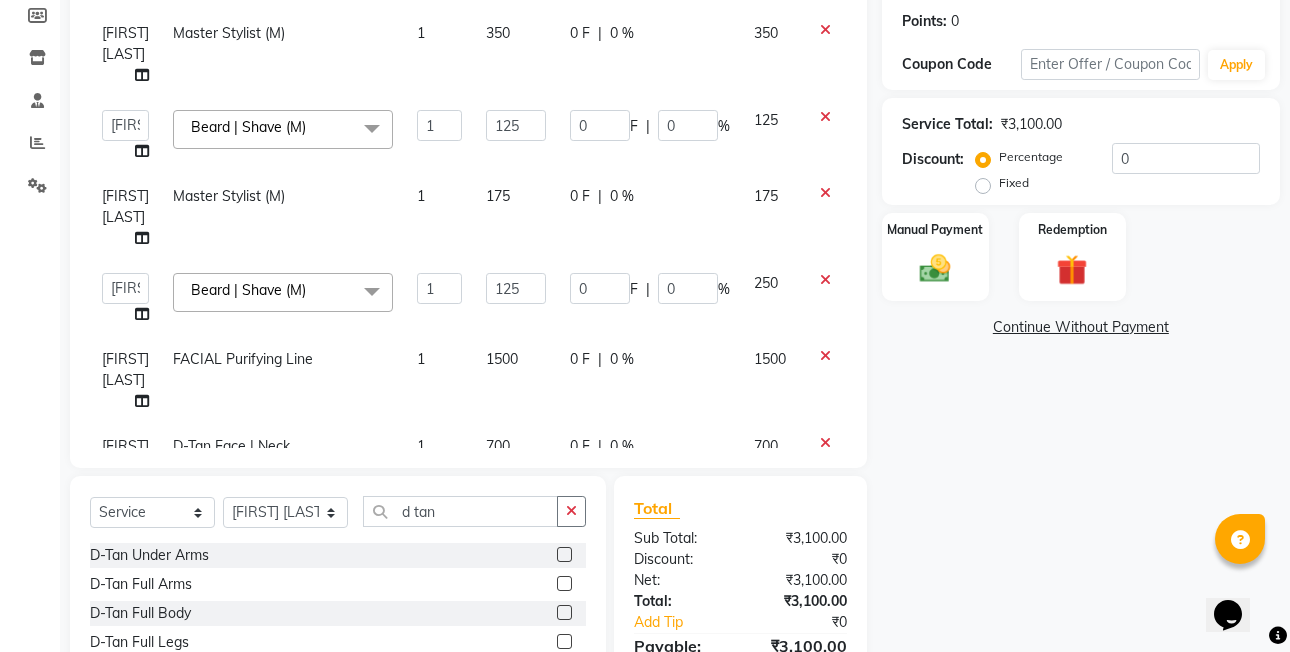 select on "53742" 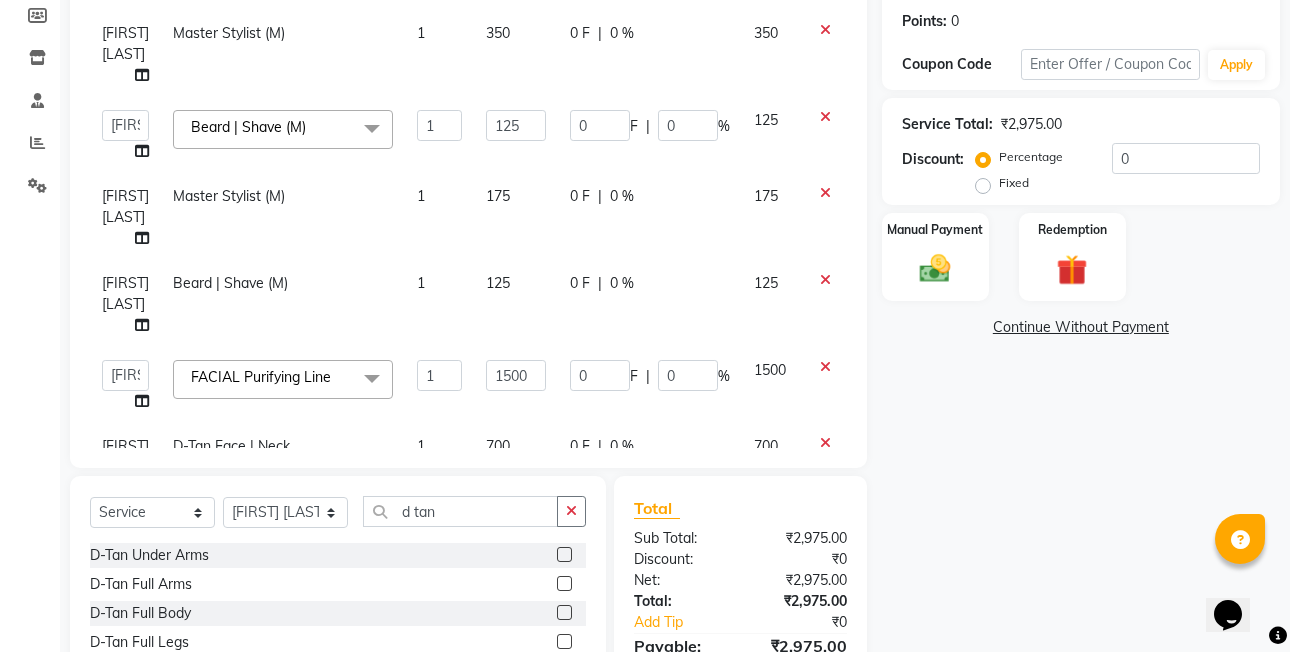 scroll, scrollTop: 29, scrollLeft: 0, axis: vertical 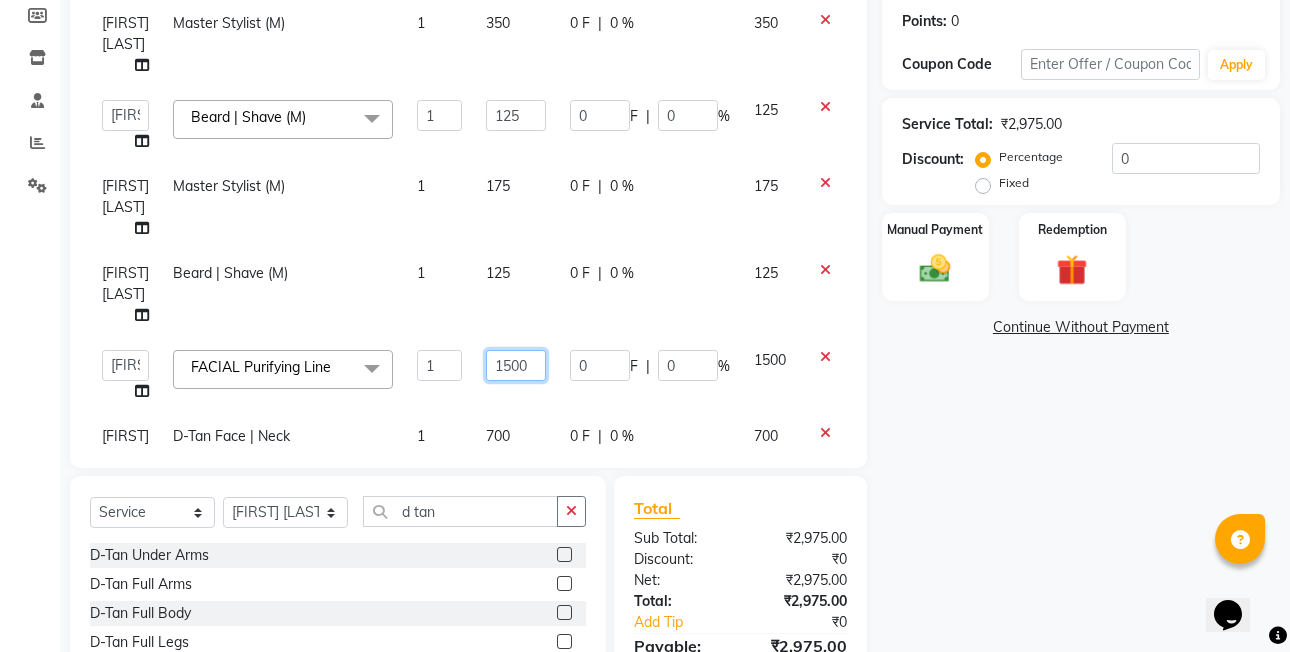 drag, startPoint x: 548, startPoint y: 299, endPoint x: 529, endPoint y: 309, distance: 21.470911 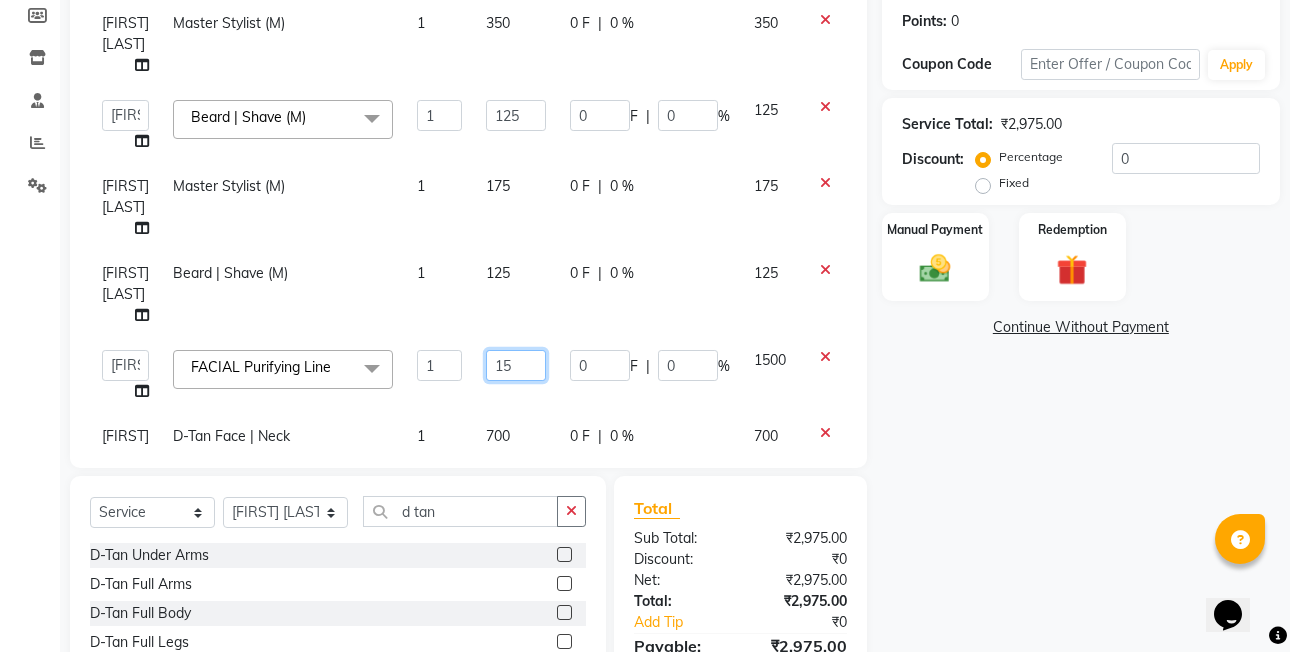 type on "1" 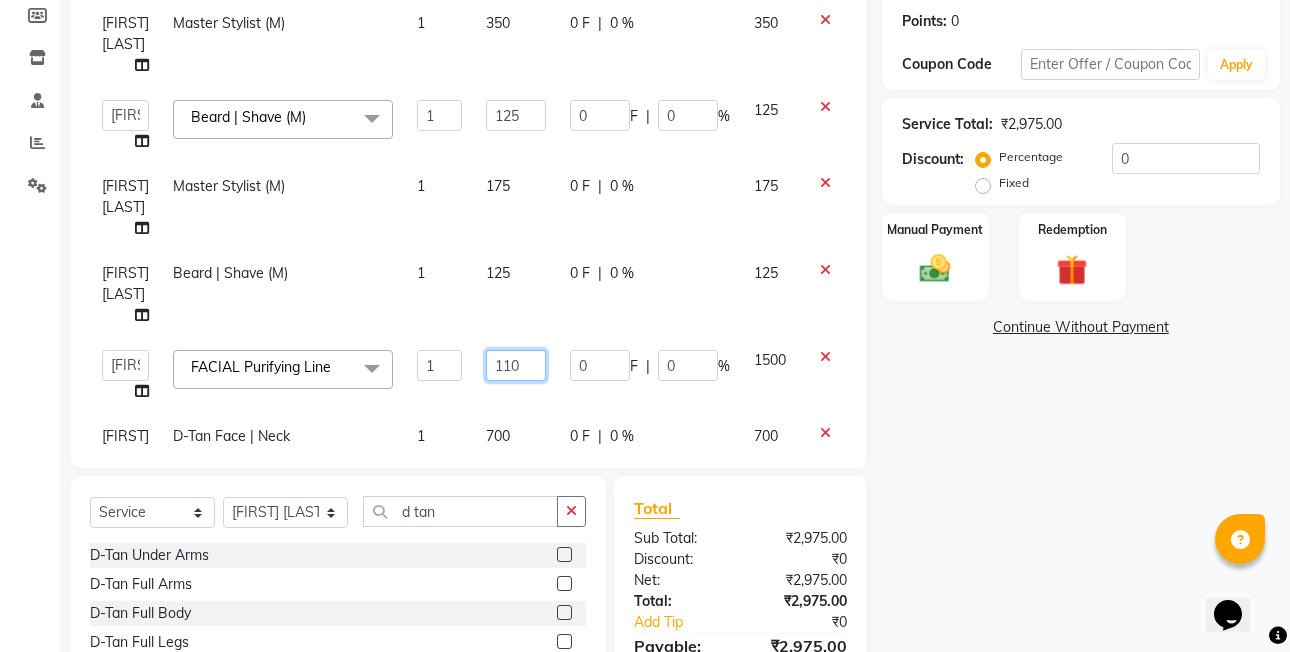 type on "1100" 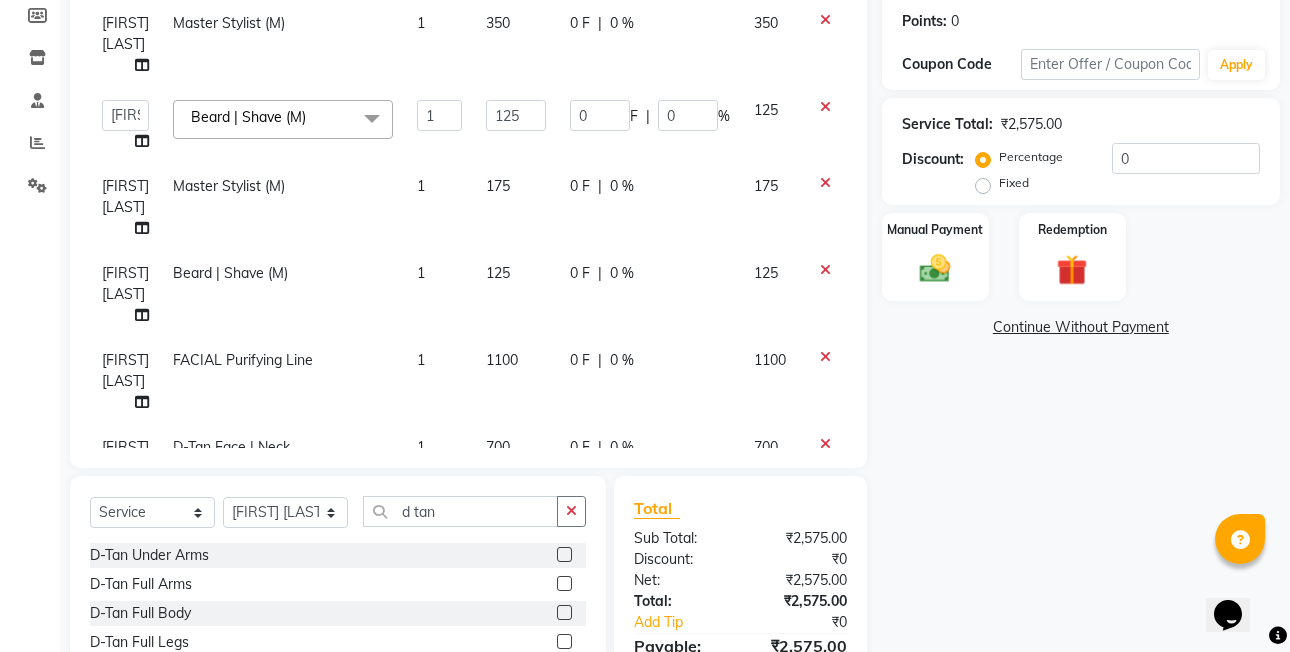 click on "1100" 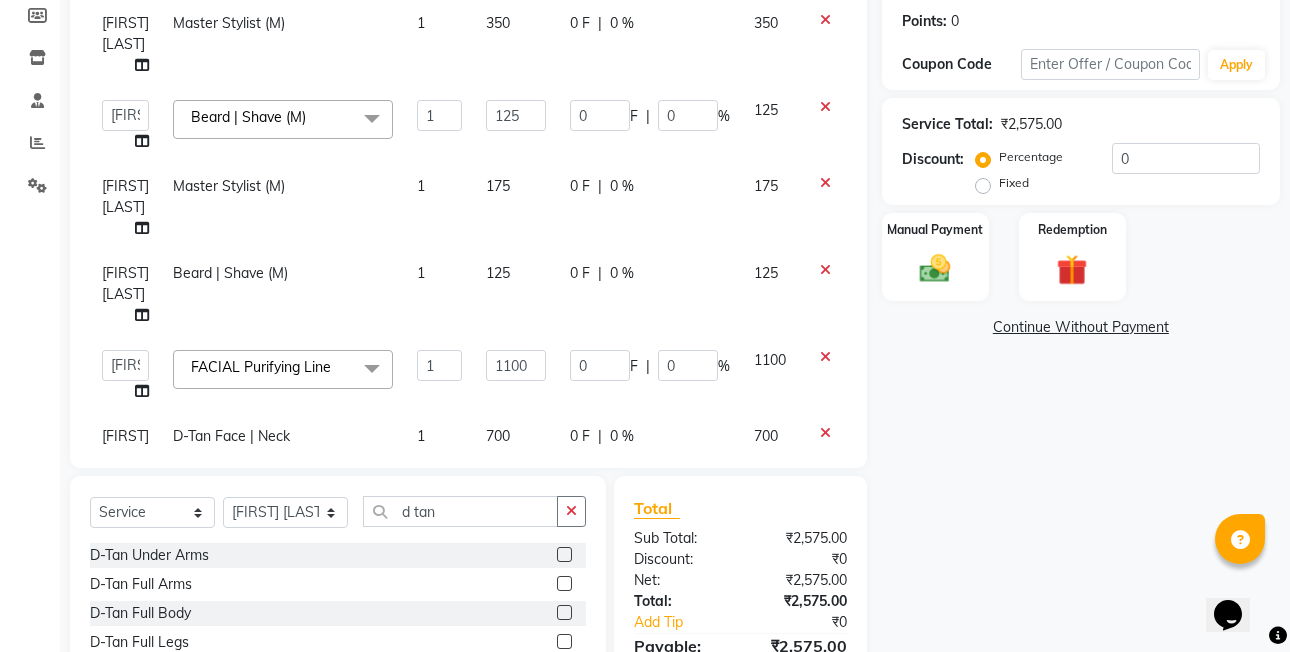 click on "700" 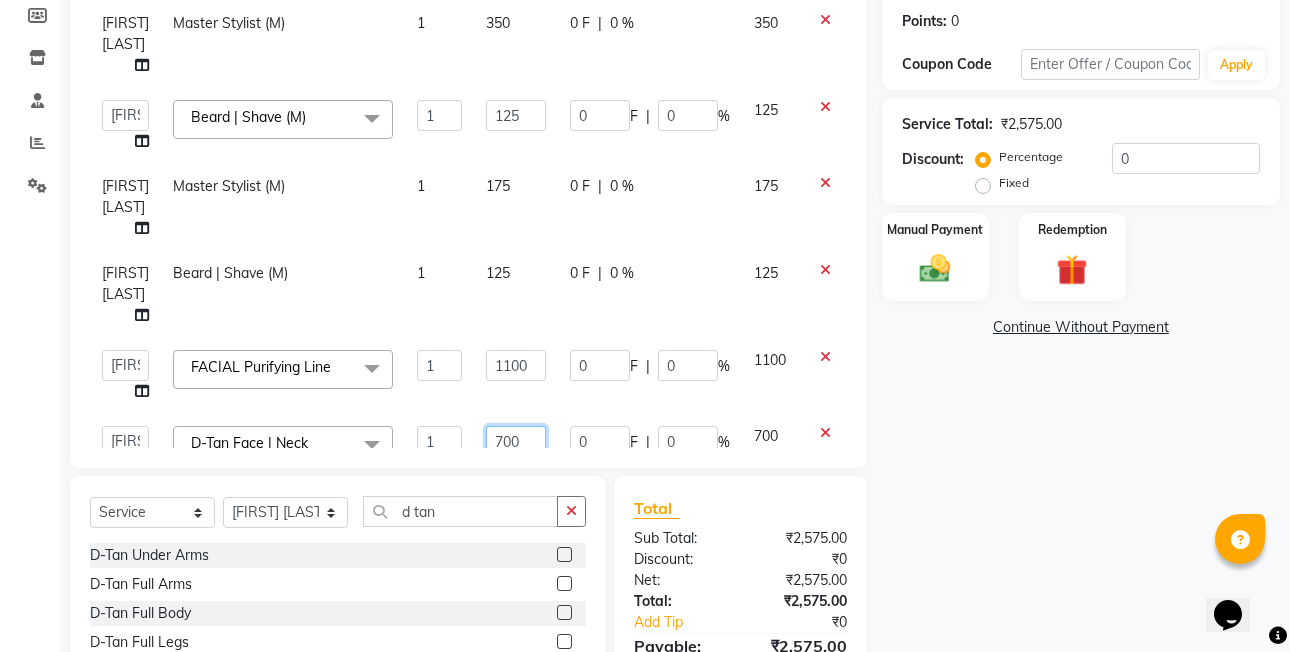 click on "700" 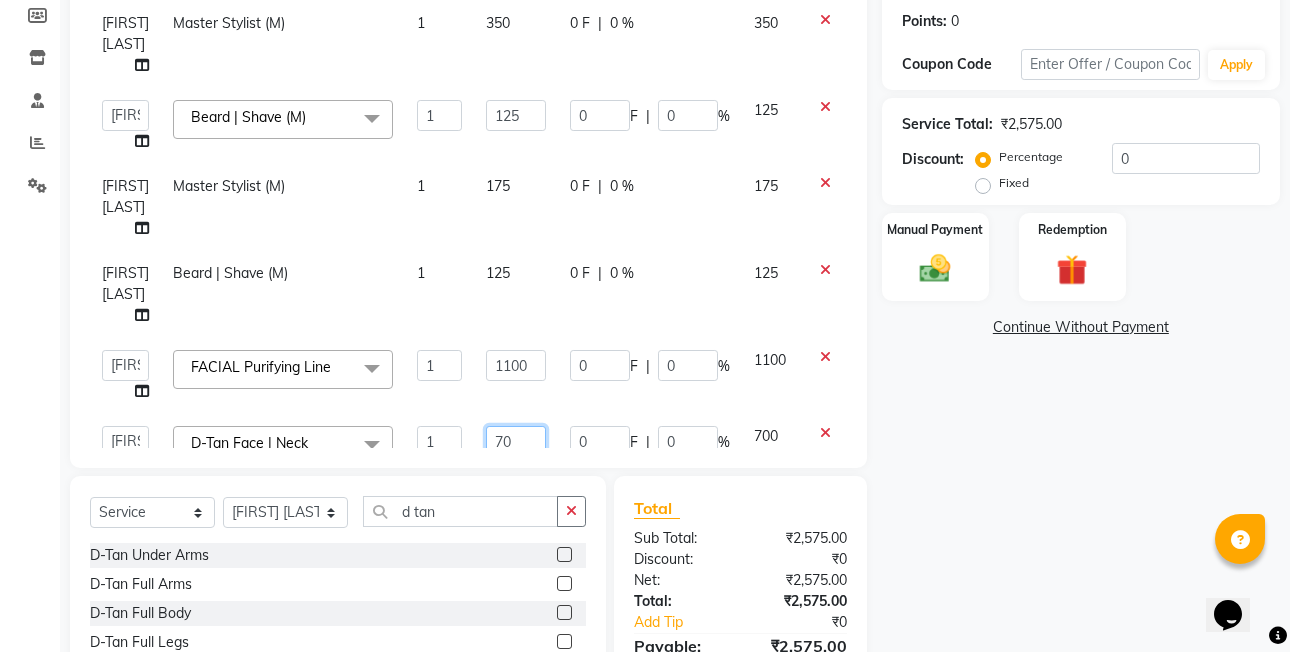 type on "7" 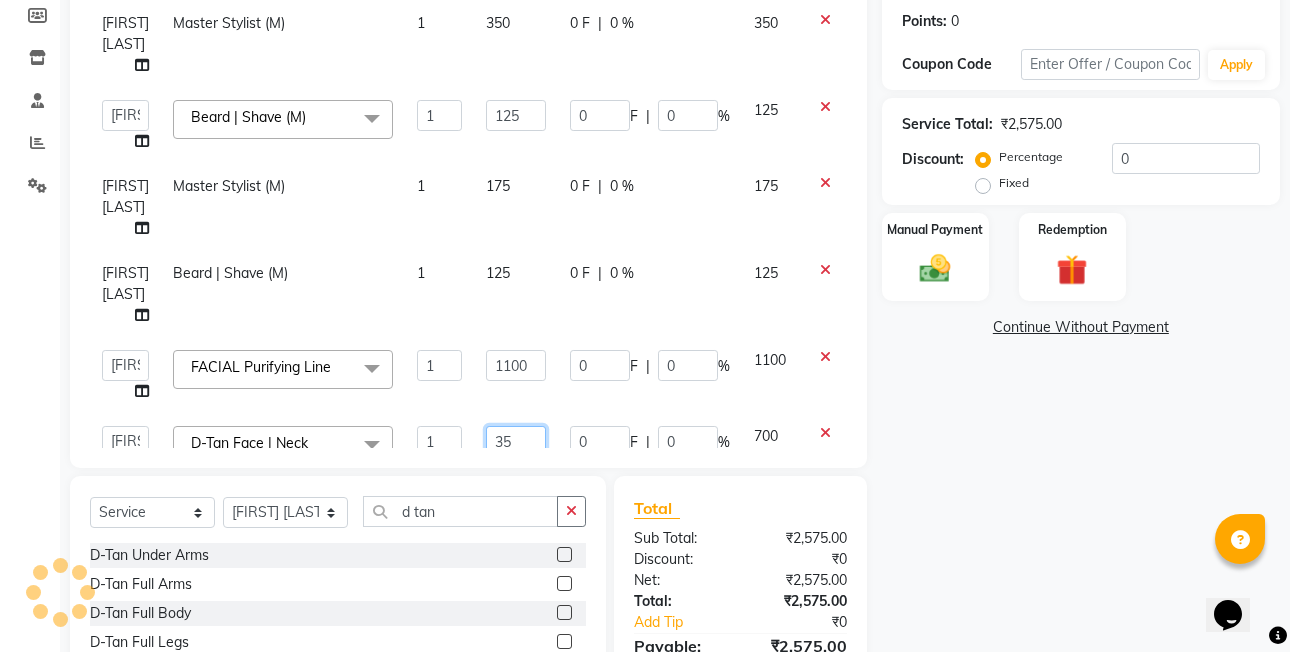 type on "350" 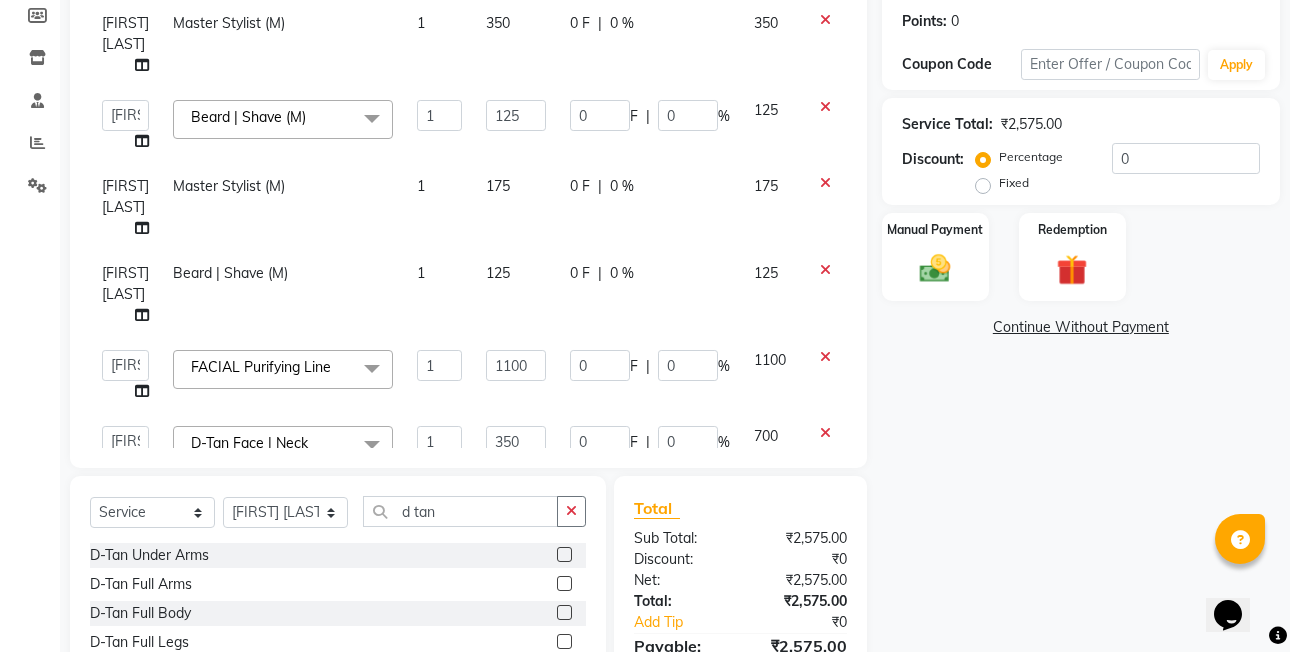 click on "0 F | 0 %" 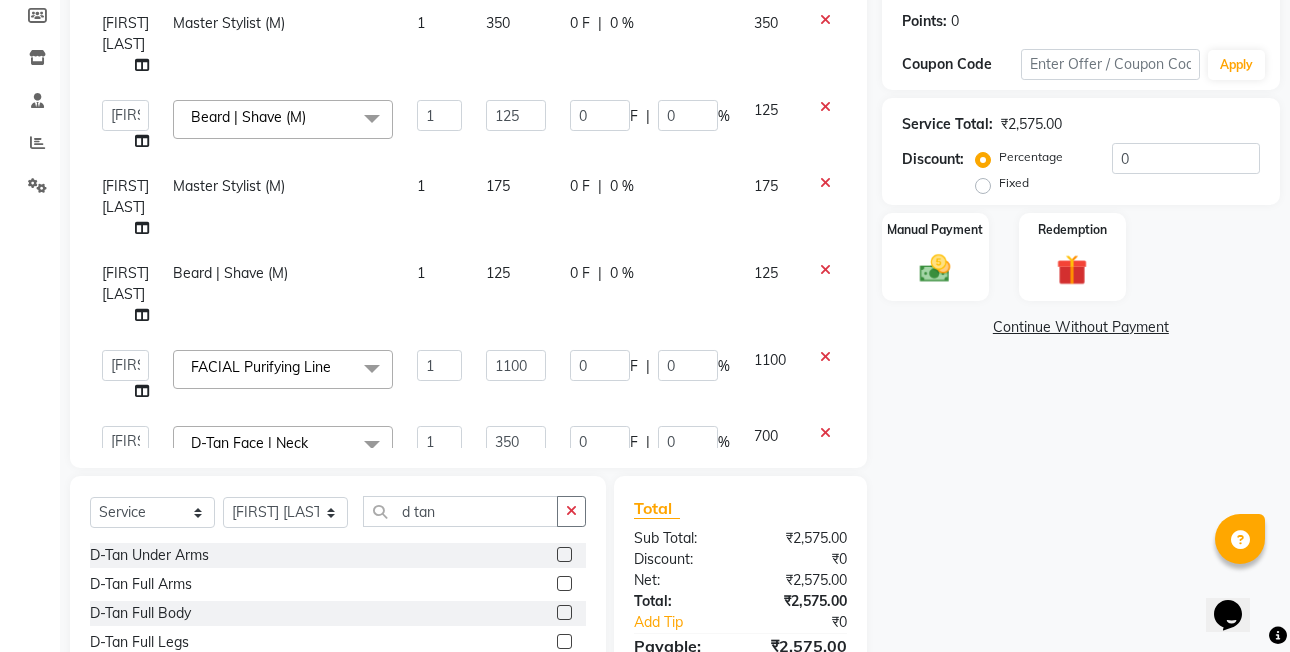 select on "53742" 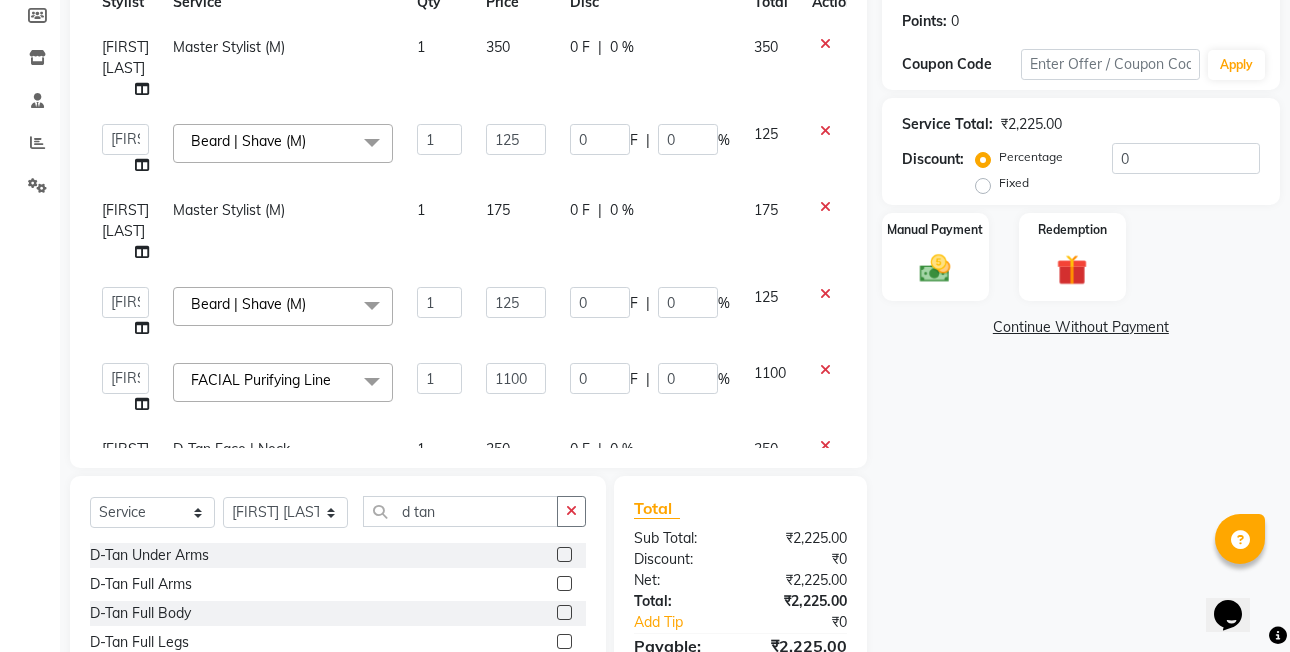 scroll, scrollTop: 0, scrollLeft: 0, axis: both 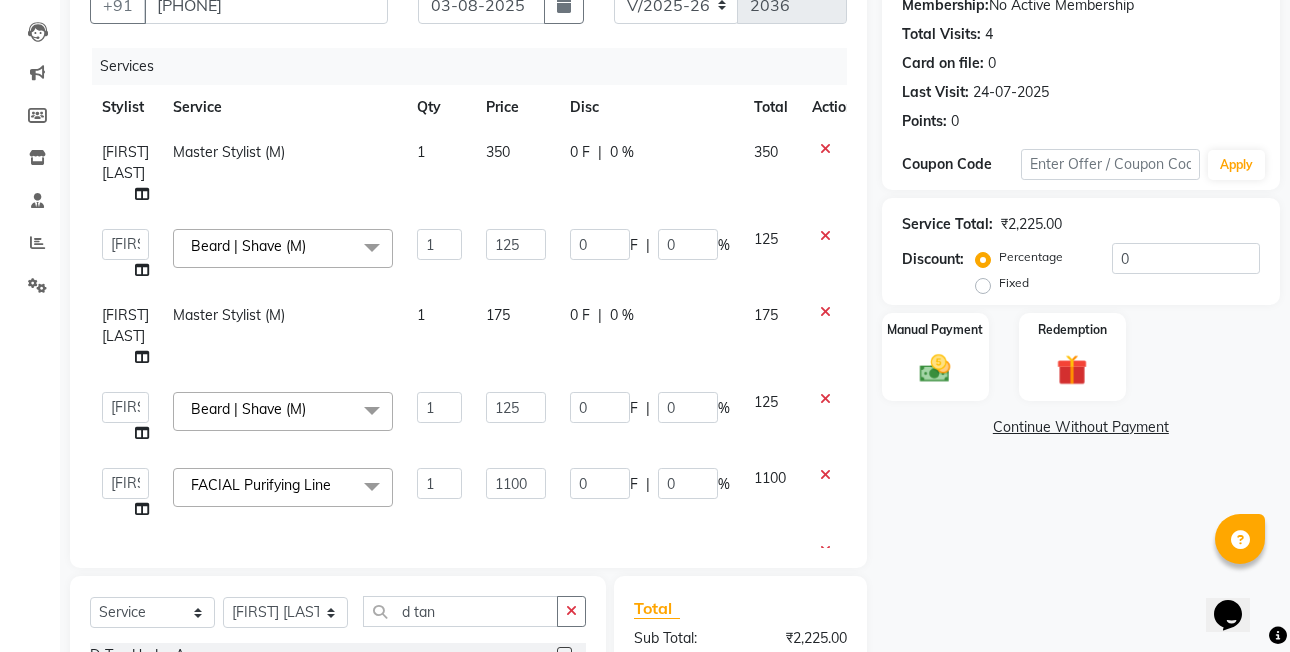 click on "350" 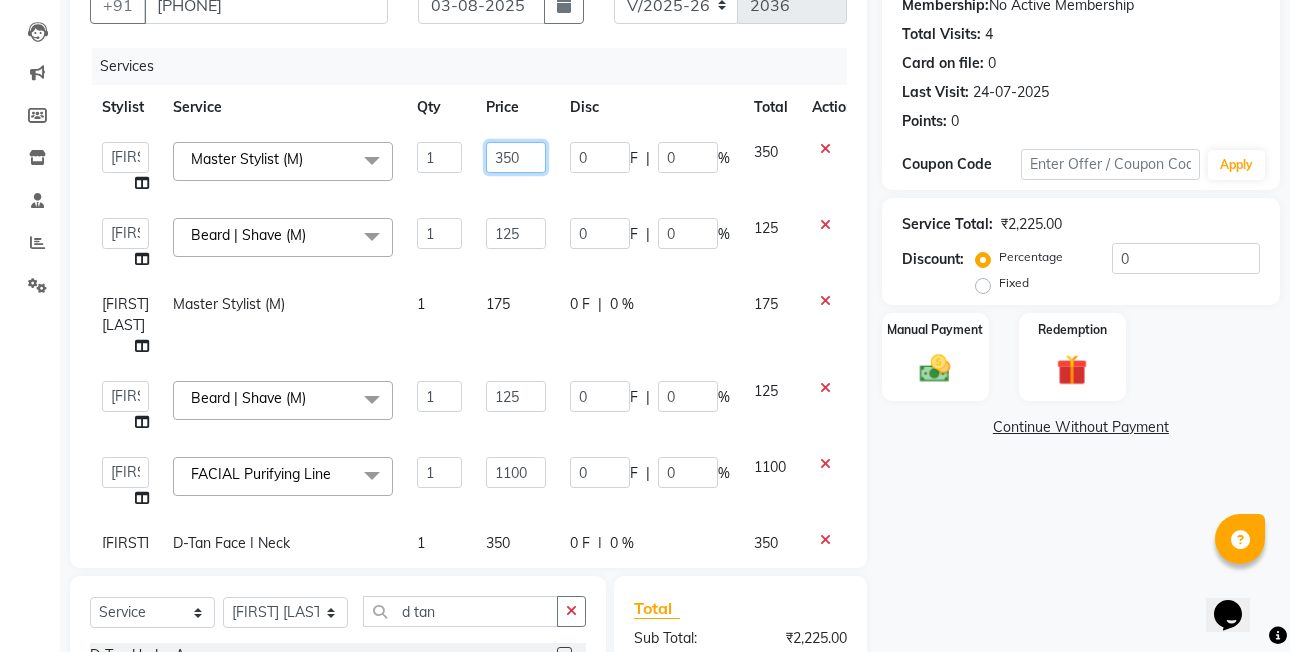 click on "350" 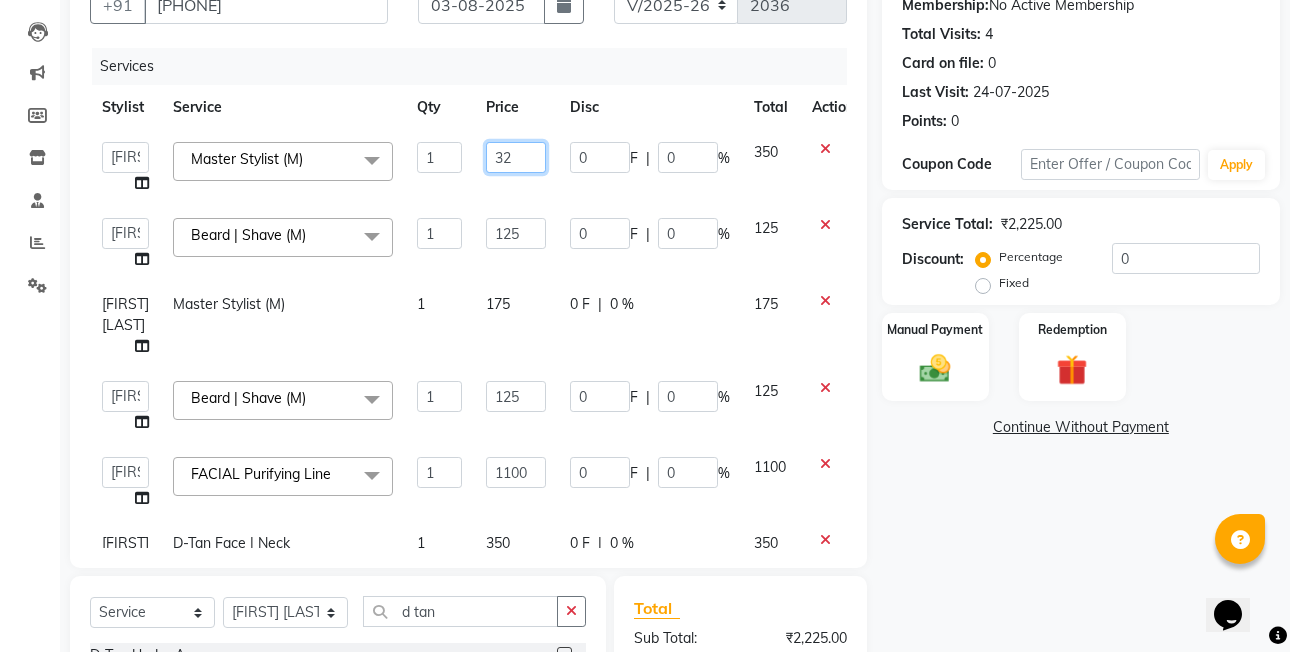 type on "325" 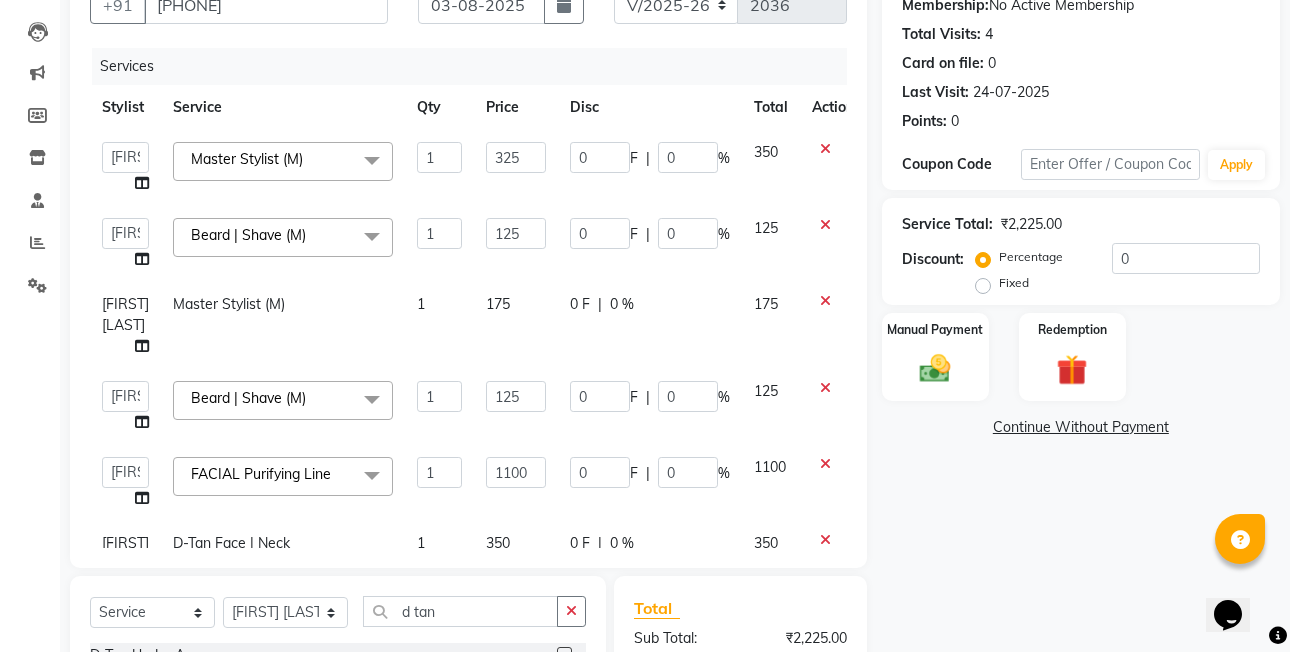 click on "Disc" 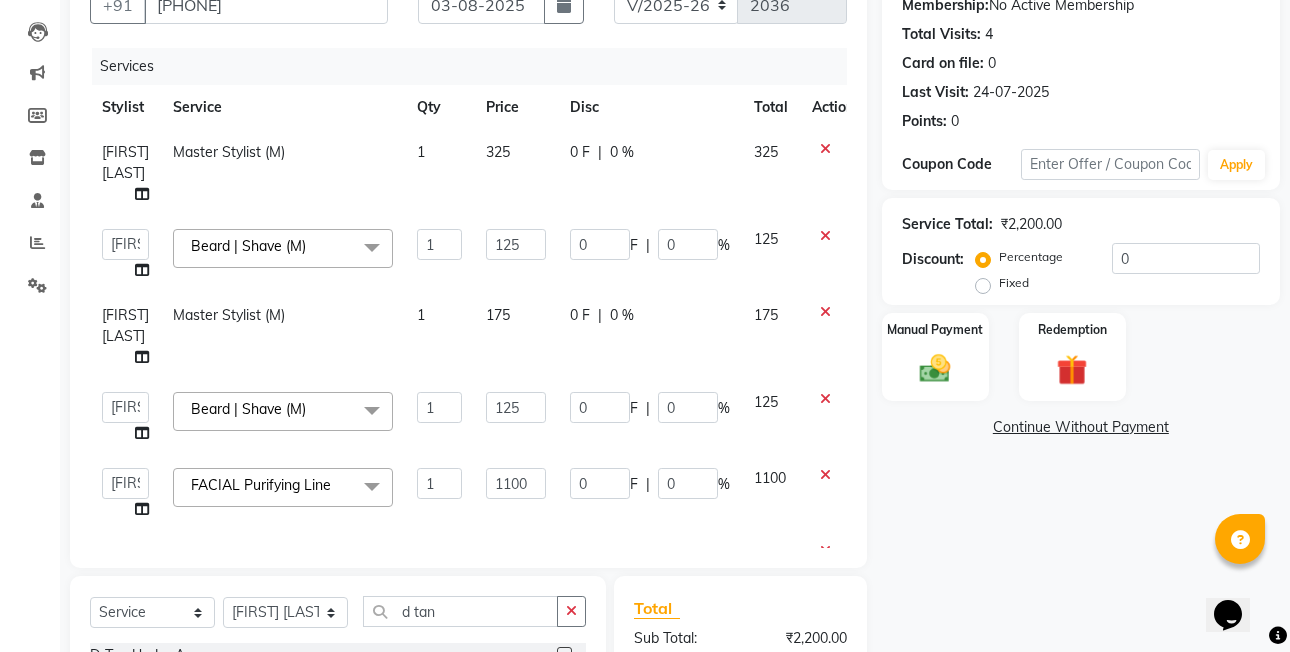click on "325" 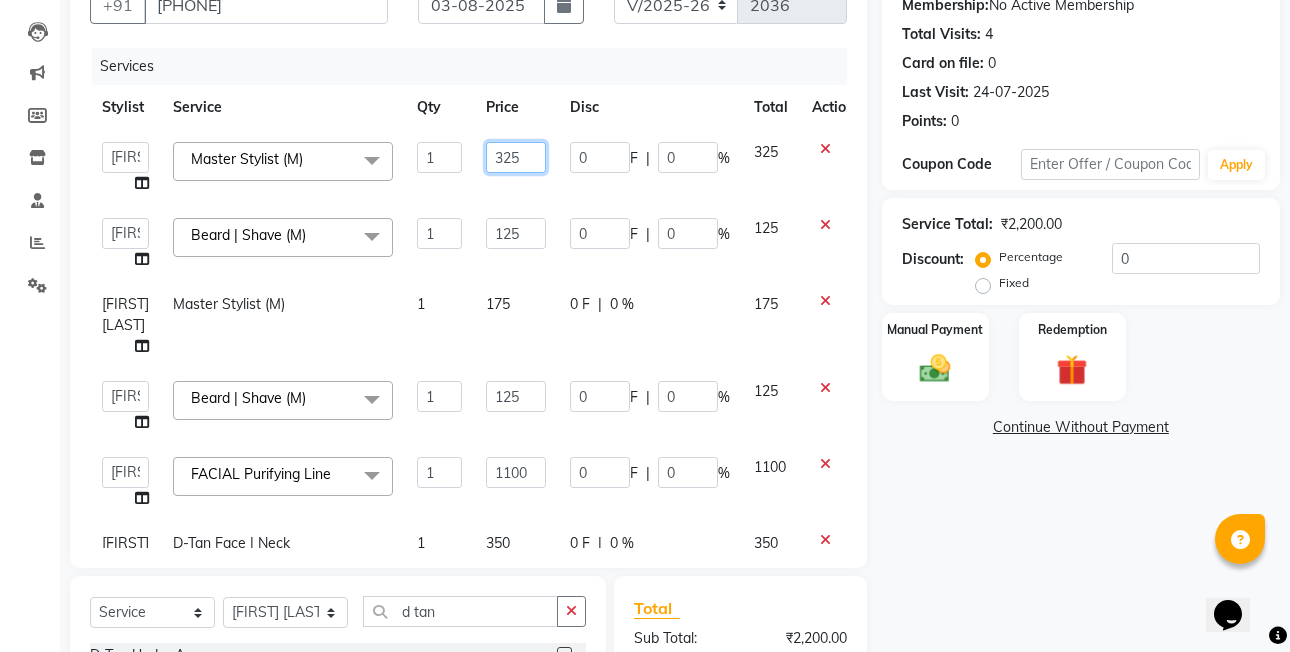 click on "325" 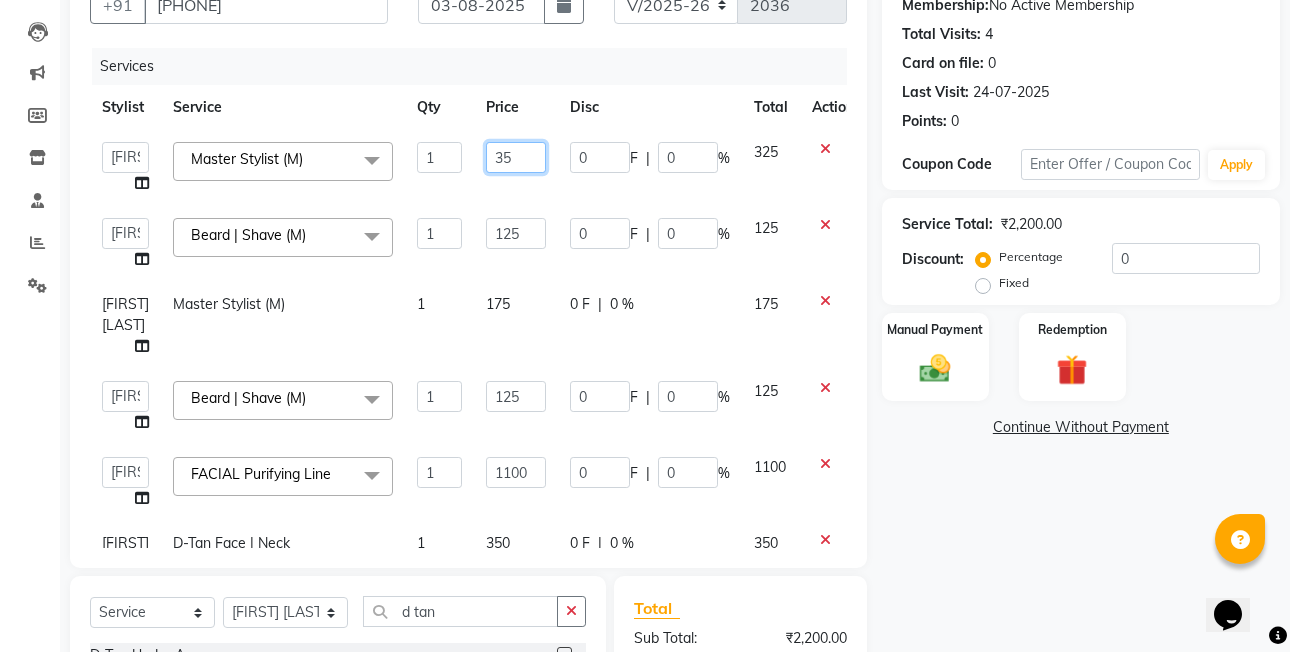 type on "350" 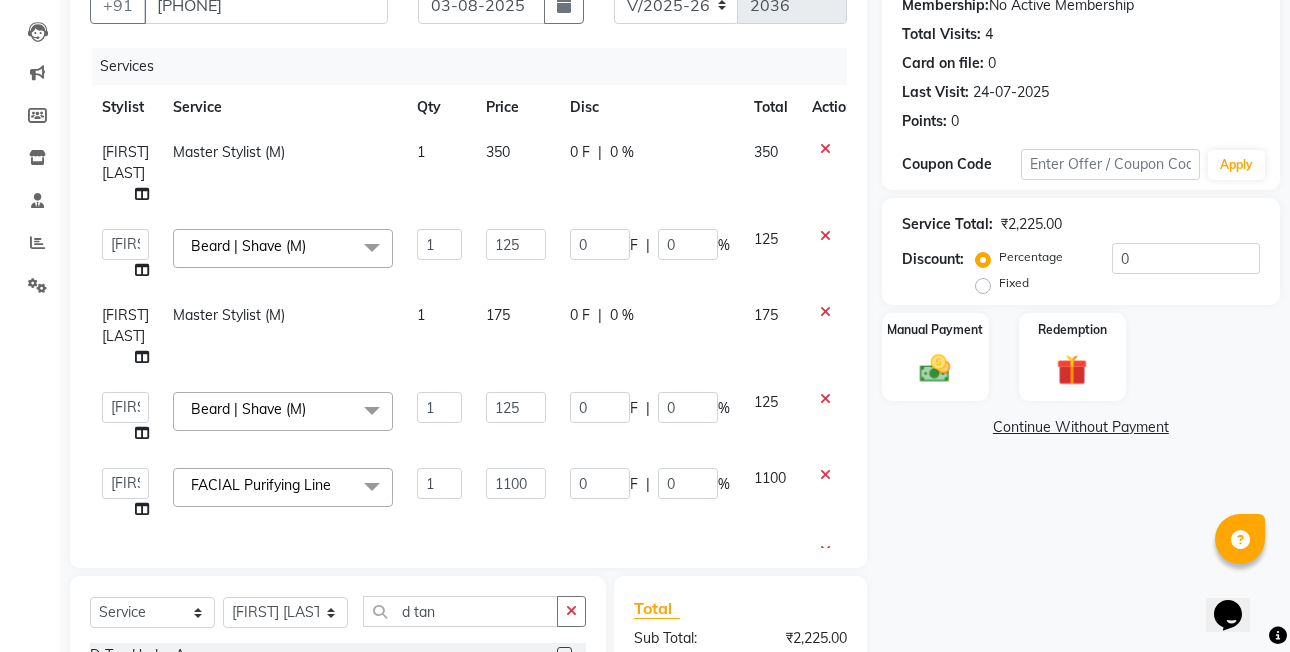 click on "0 F | 0 %" 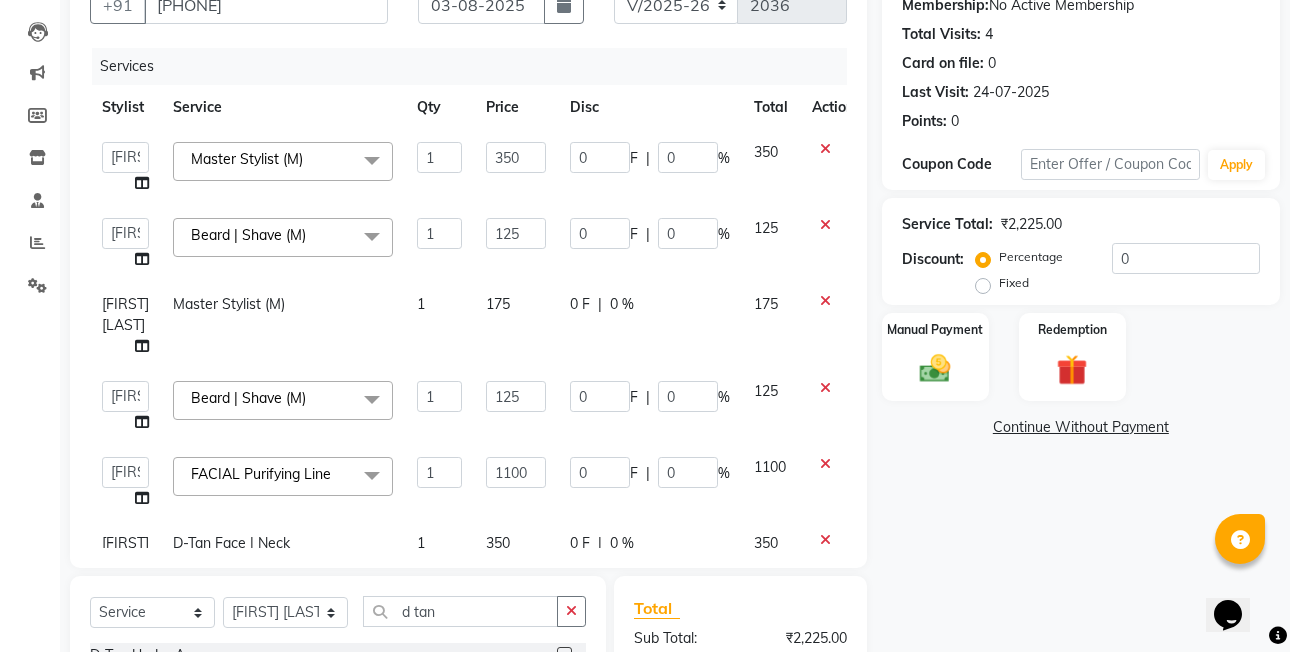 click on "Fixed" 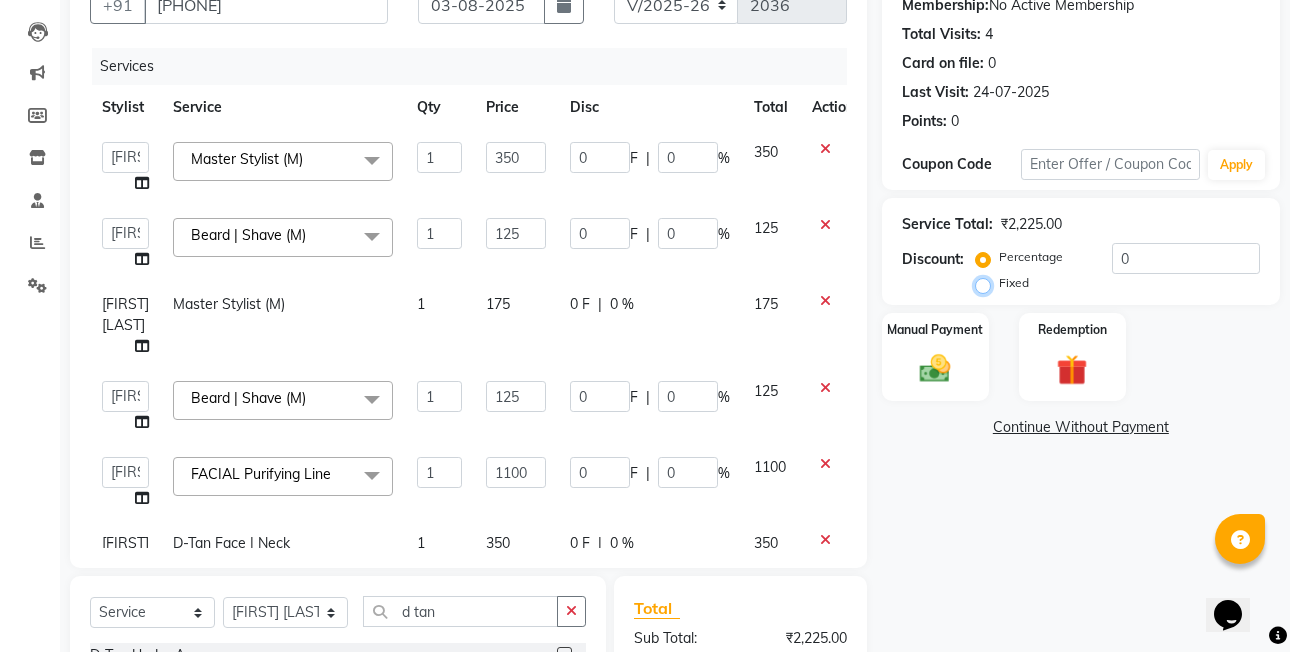 click on "Fixed" at bounding box center [987, 283] 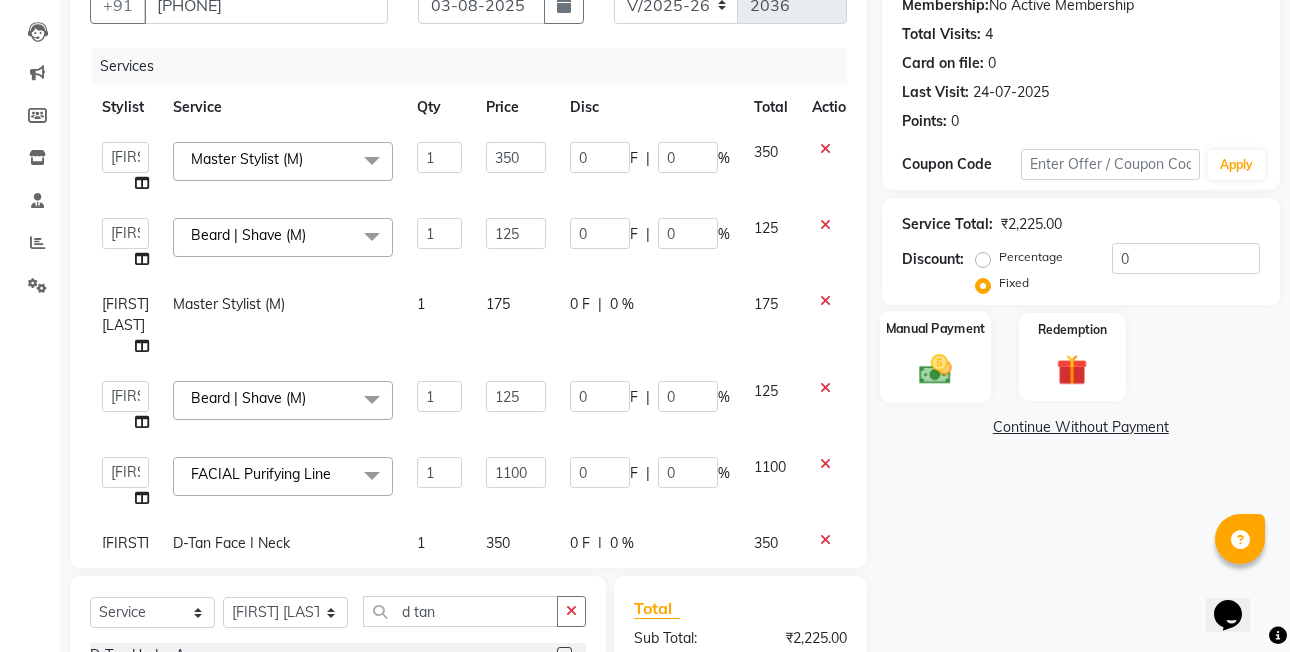 click on "Manual Payment" 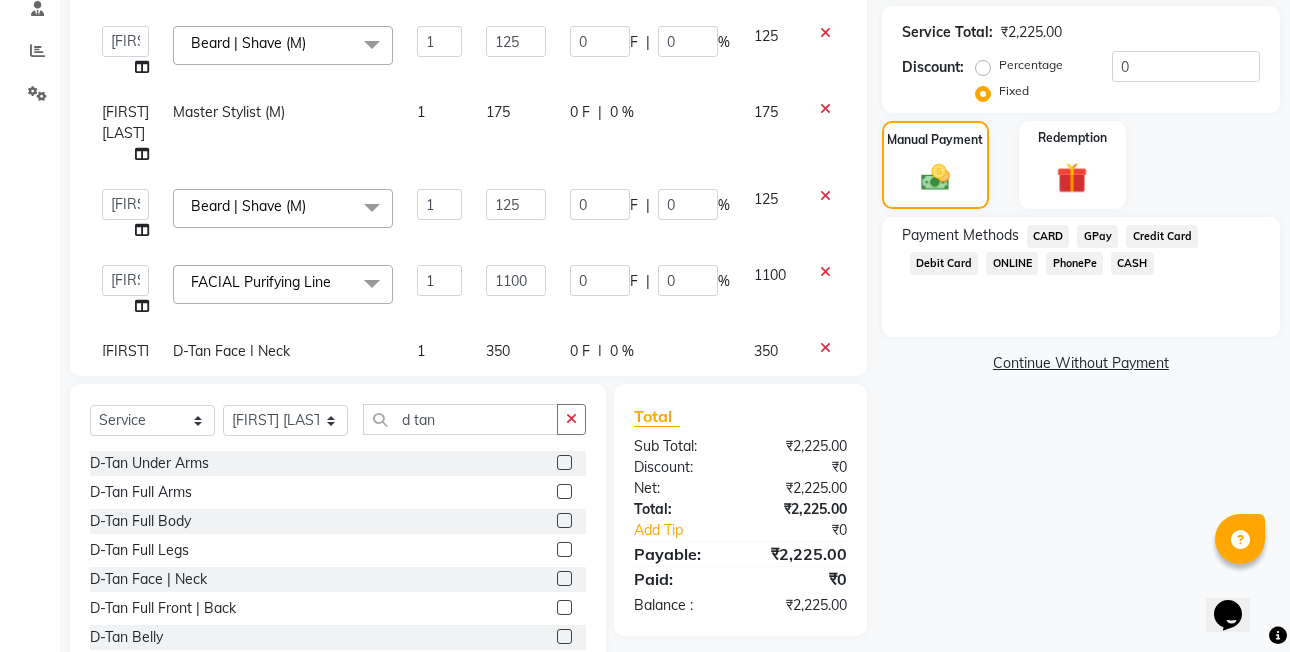 scroll, scrollTop: 400, scrollLeft: 0, axis: vertical 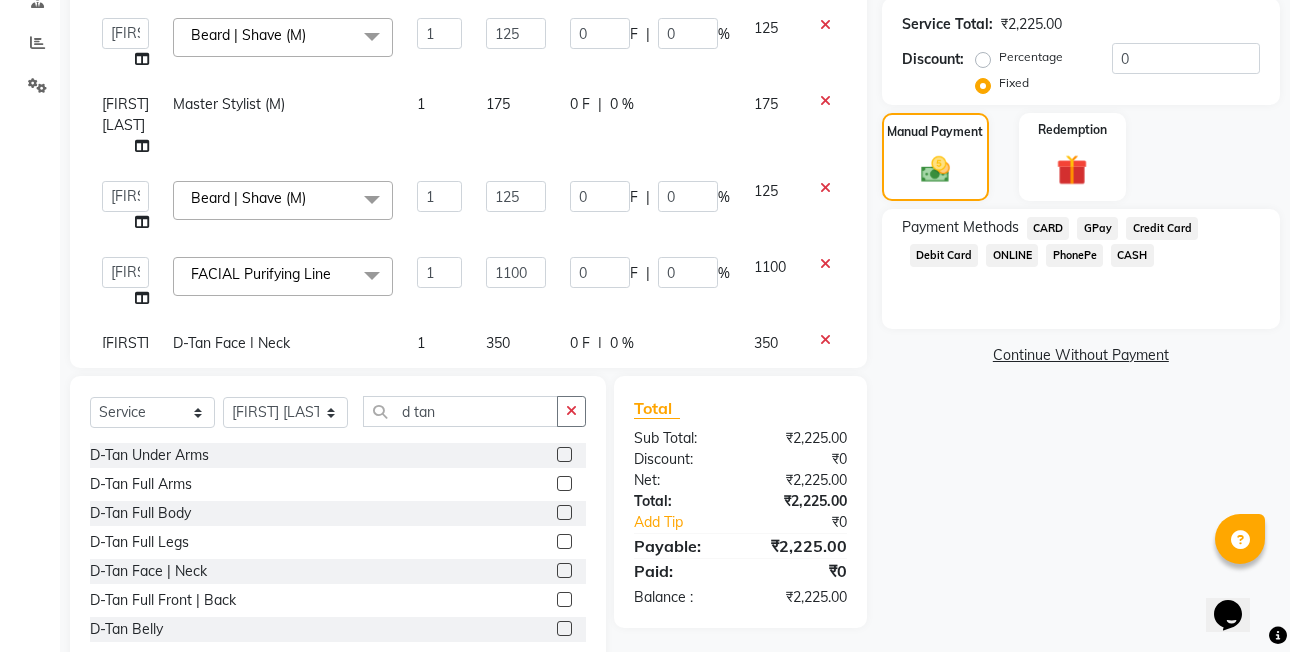 click on "PhonePe" 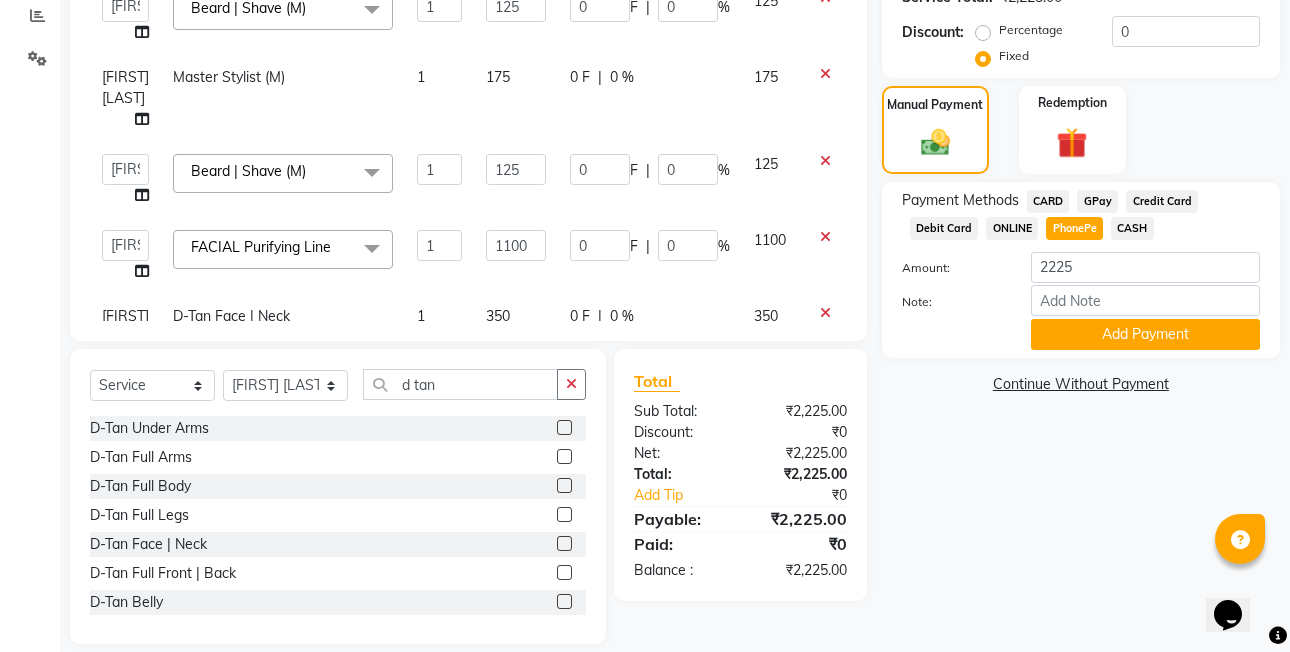 scroll, scrollTop: 449, scrollLeft: 0, axis: vertical 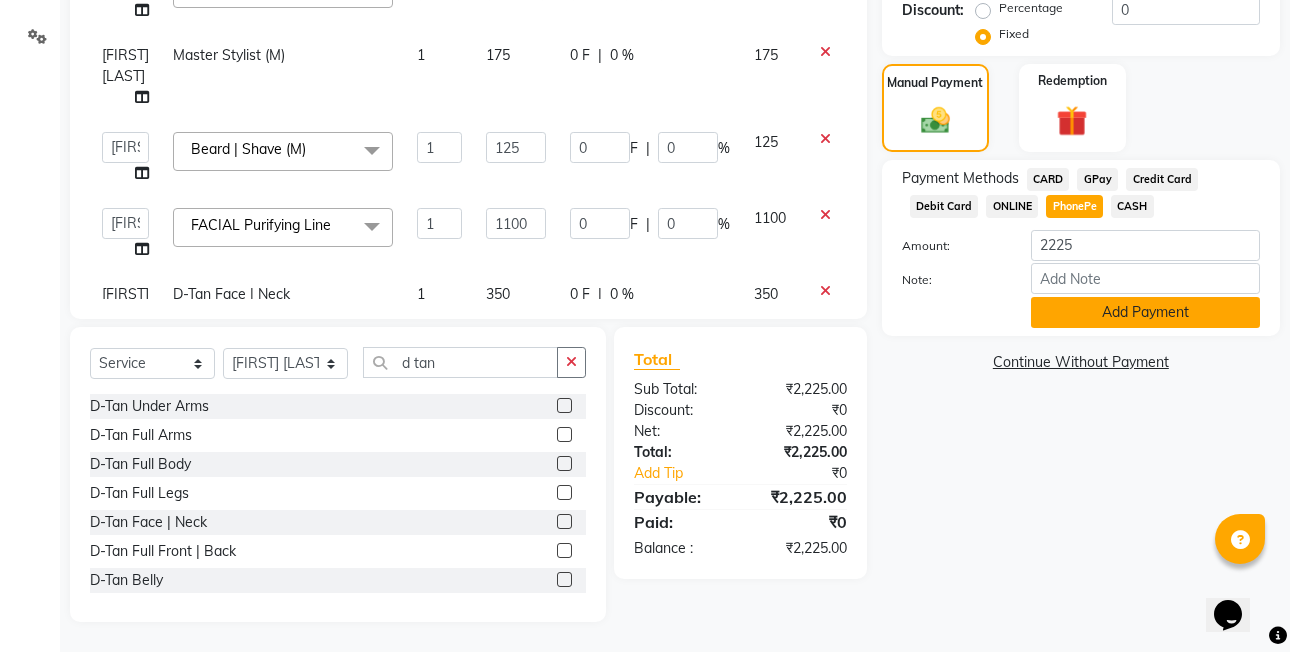 click on "Add Payment" 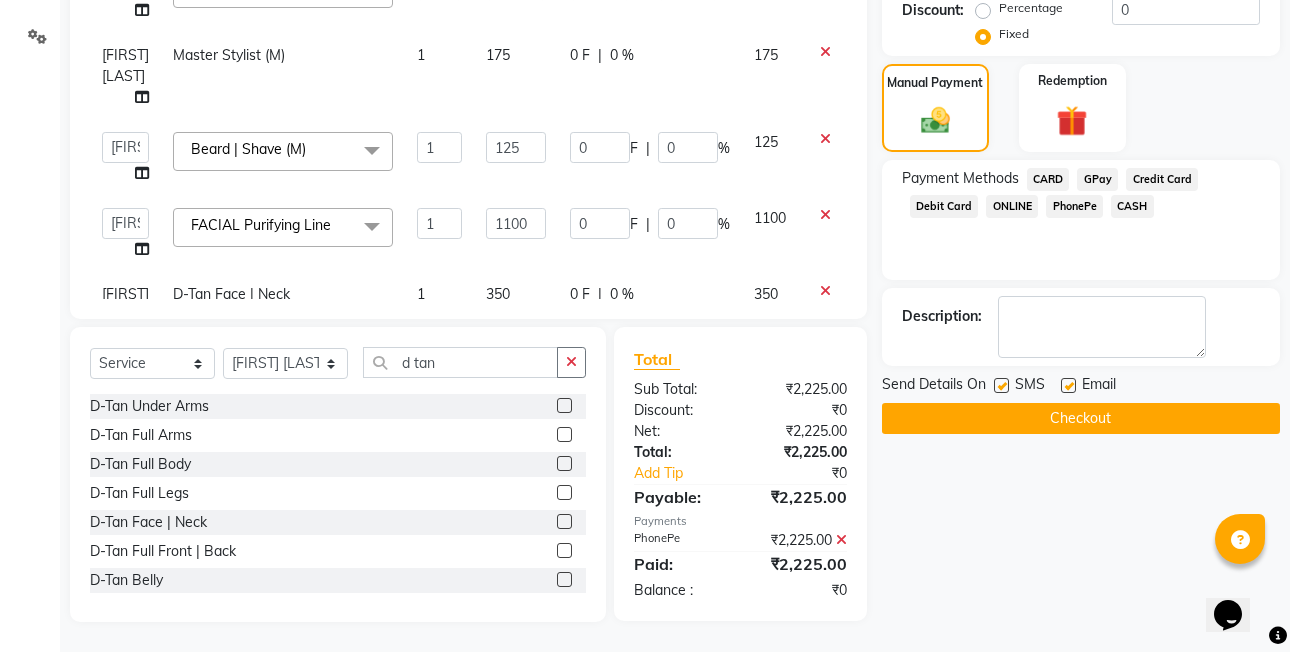 click on "Checkout" 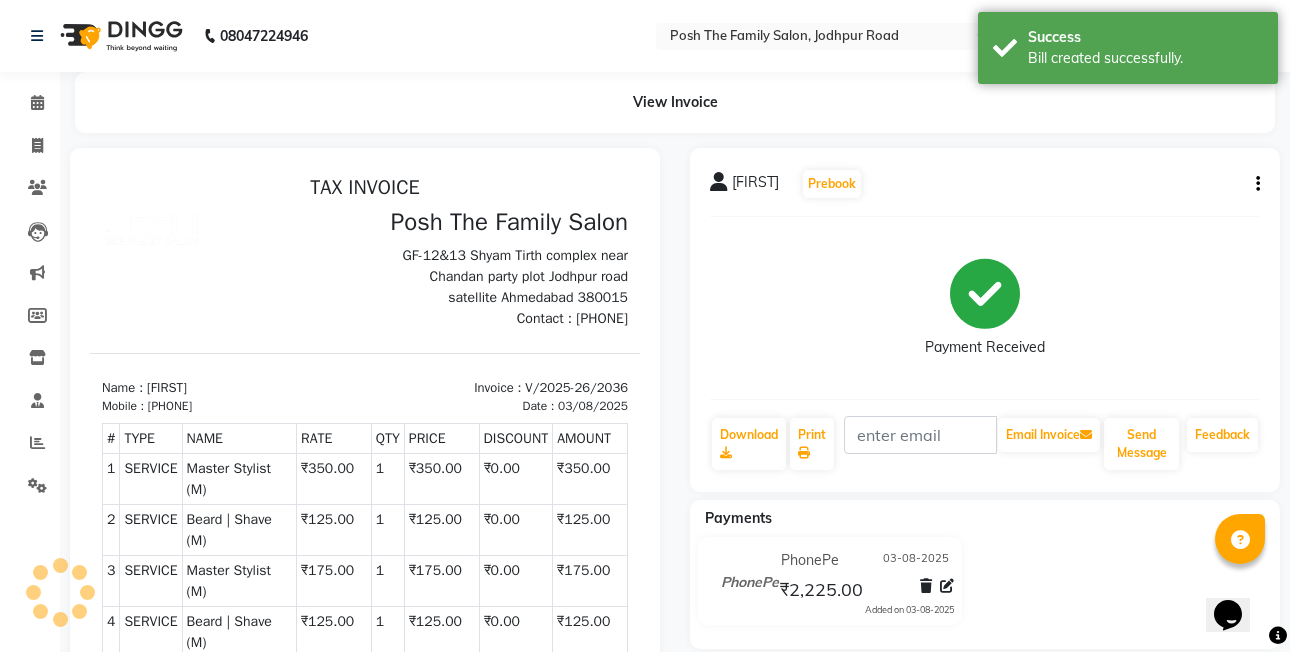 scroll, scrollTop: 0, scrollLeft: 0, axis: both 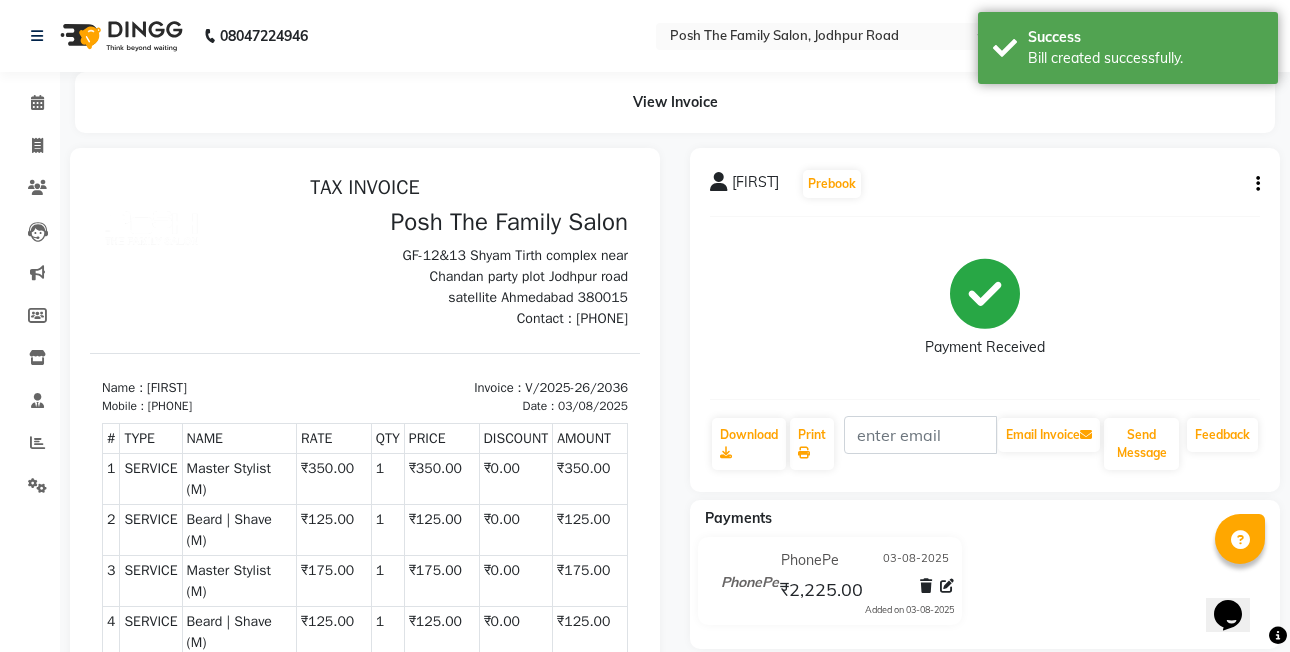 click 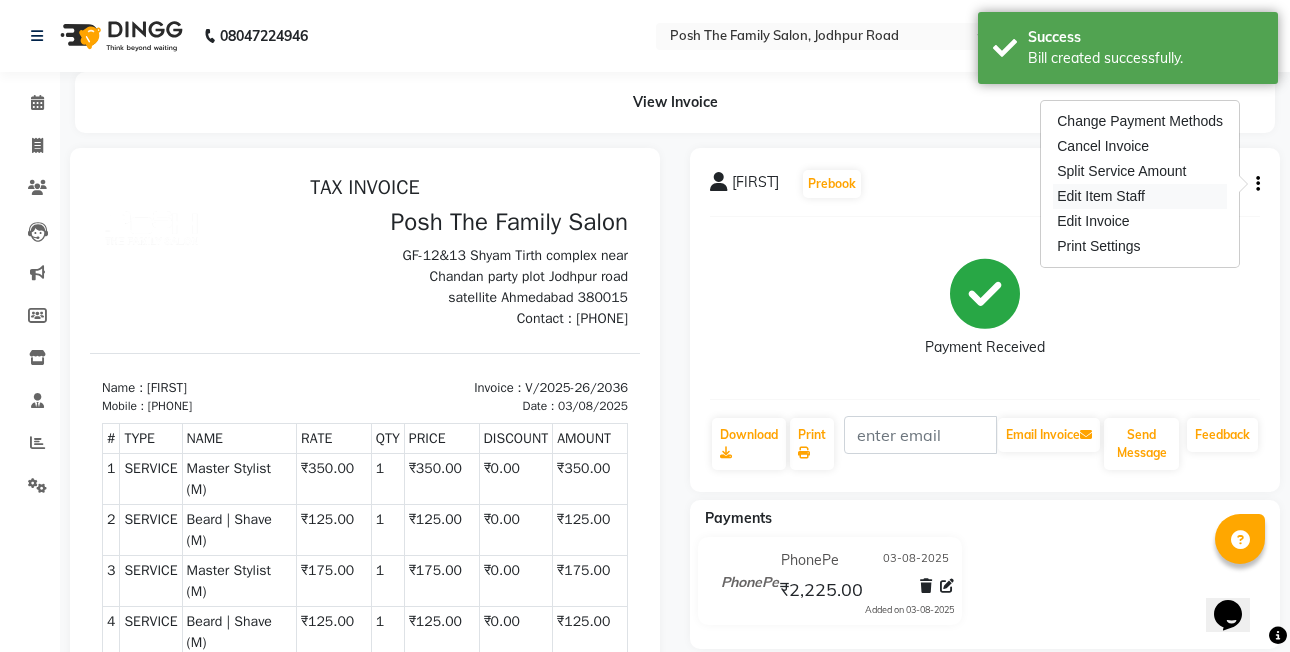 click on "Edit Item Staff" at bounding box center (1140, 196) 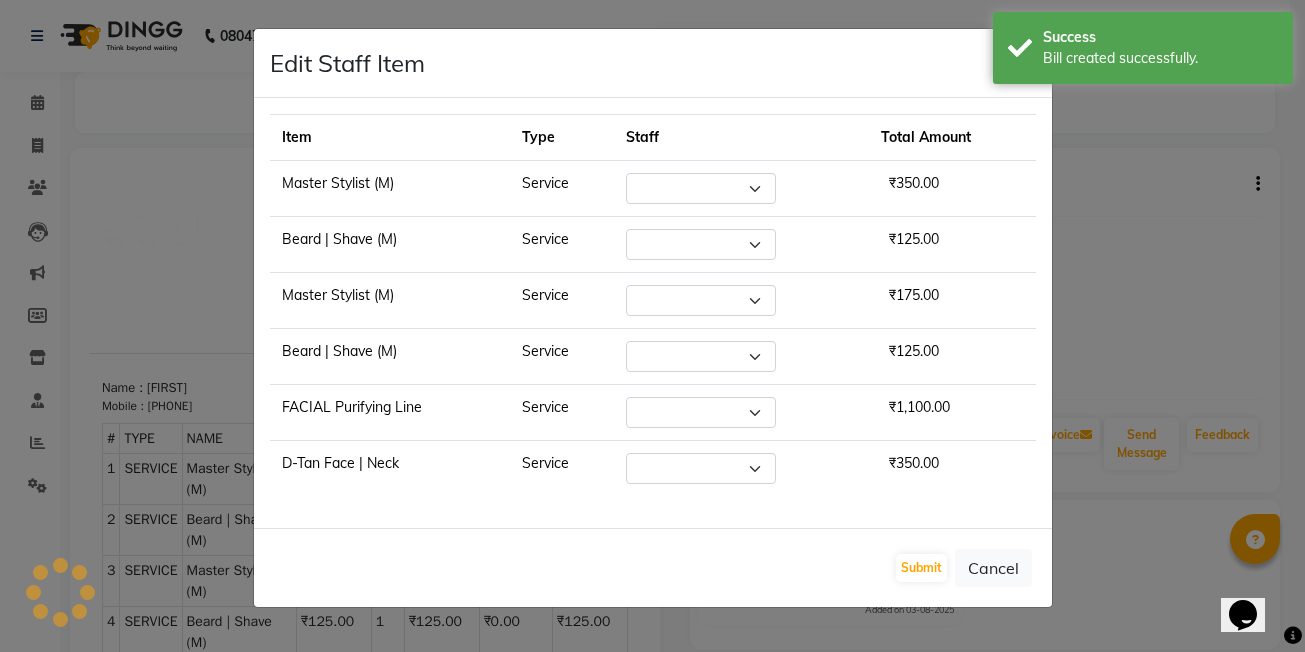 select on "54156" 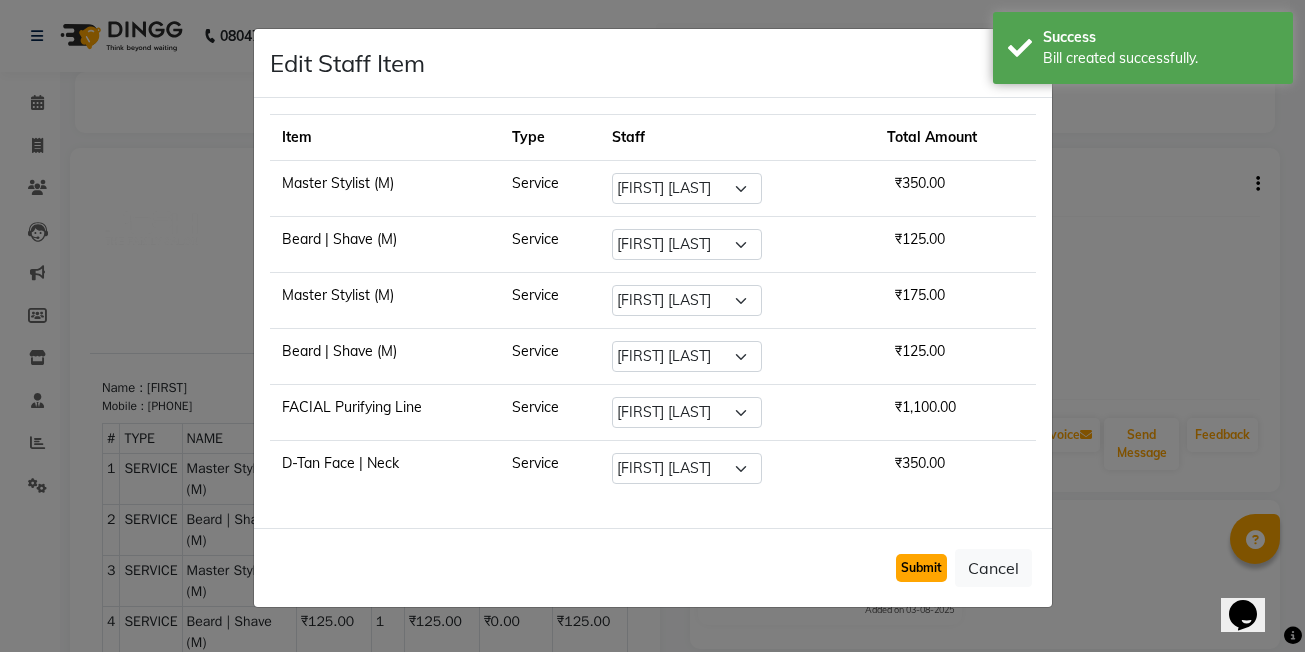 drag, startPoint x: 930, startPoint y: 569, endPoint x: 922, endPoint y: 560, distance: 12.0415945 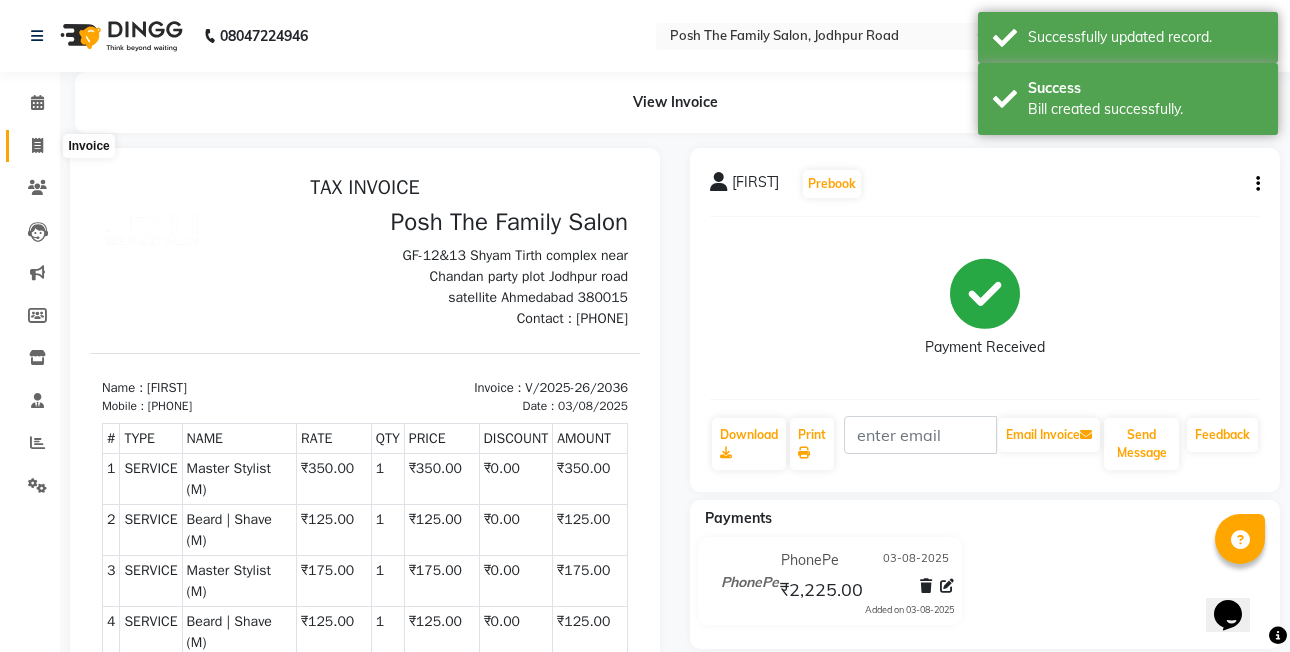 click 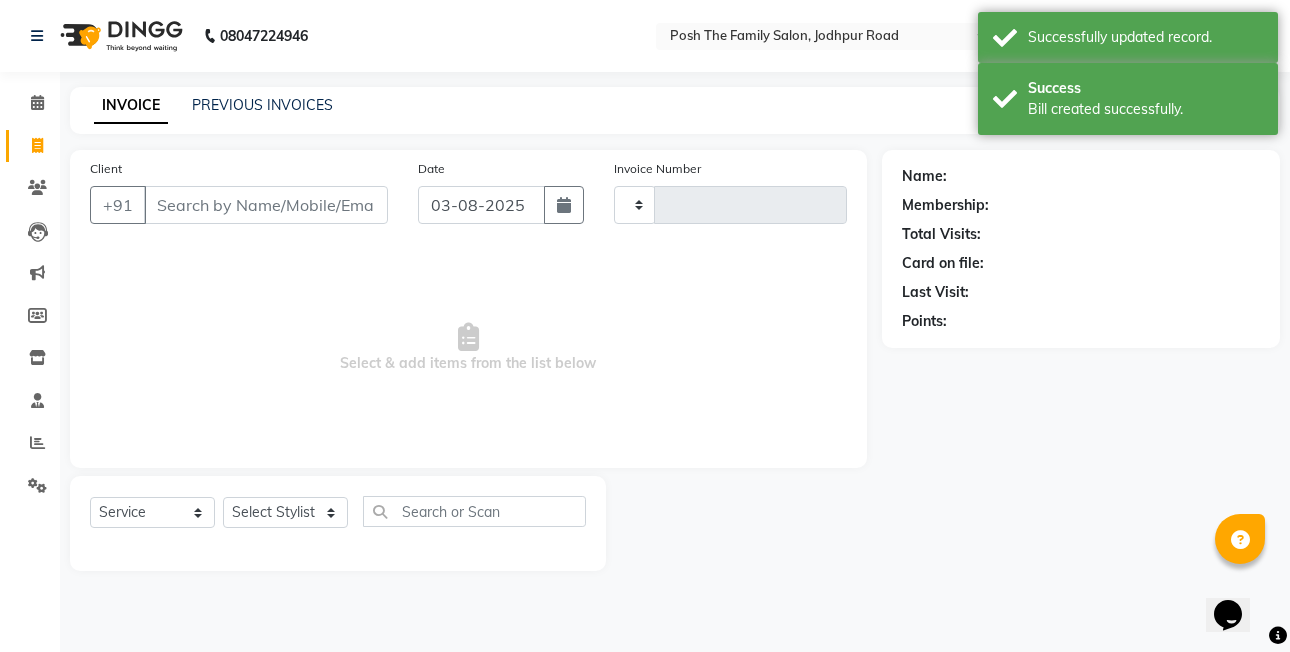 type on "2037" 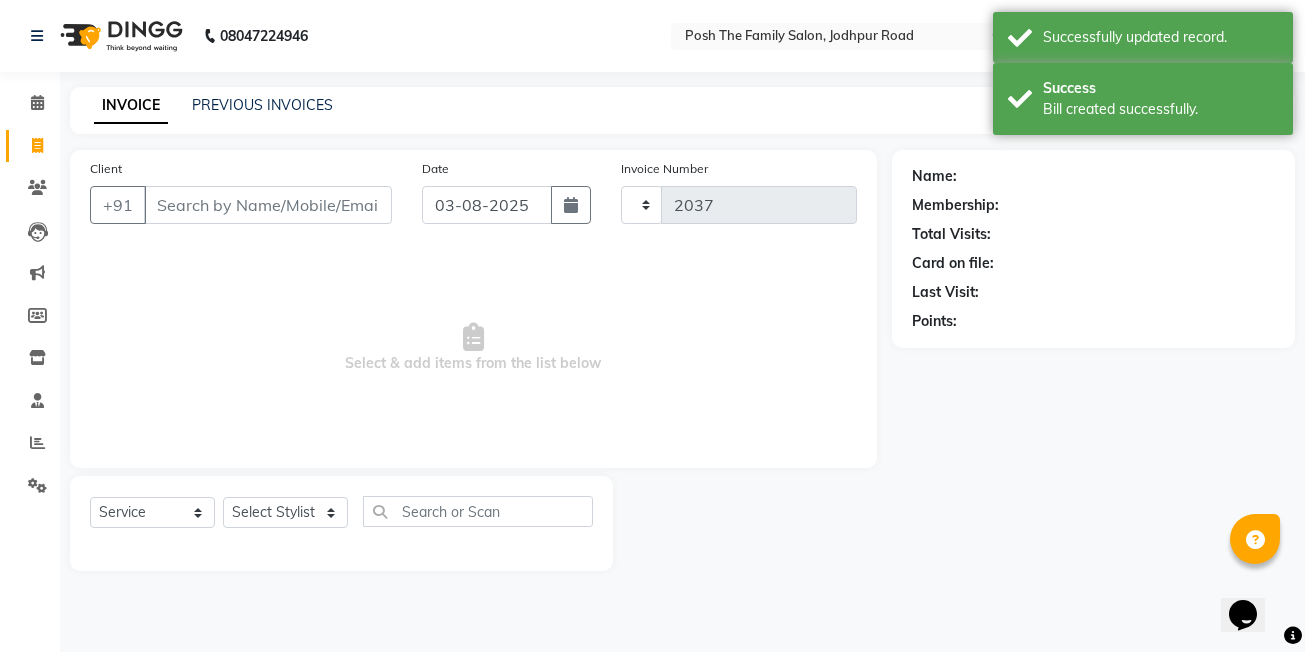 select on "6199" 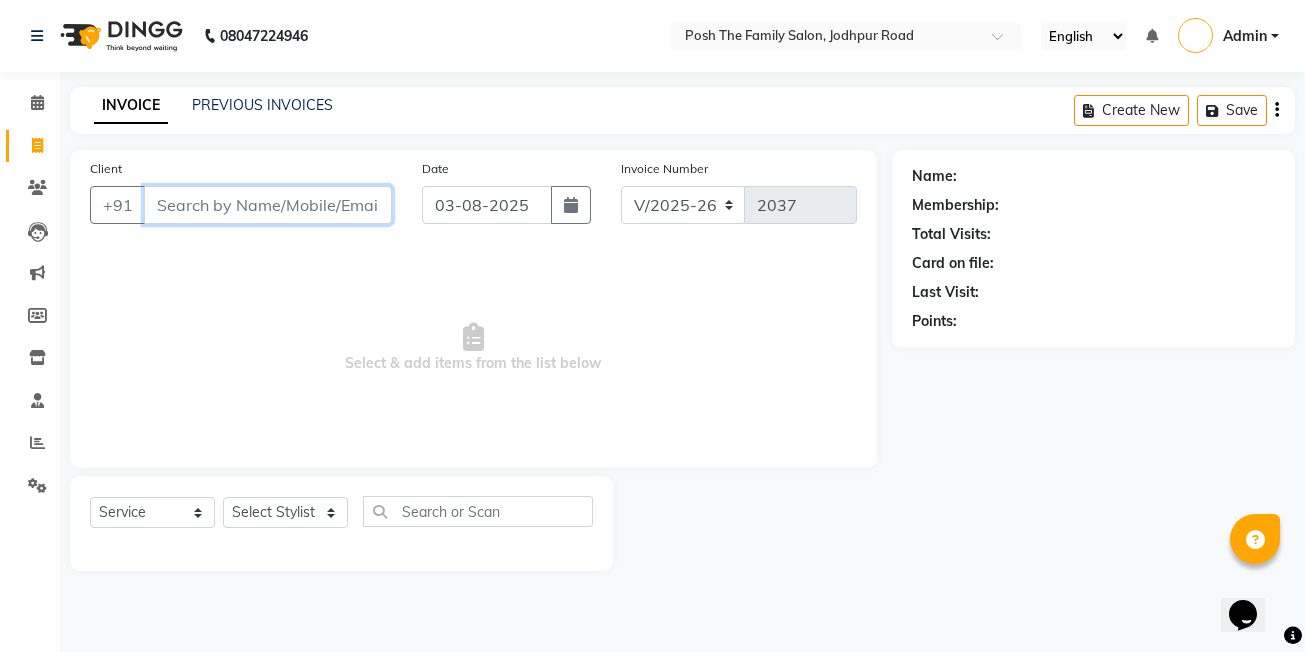 click on "Client" at bounding box center (268, 205) 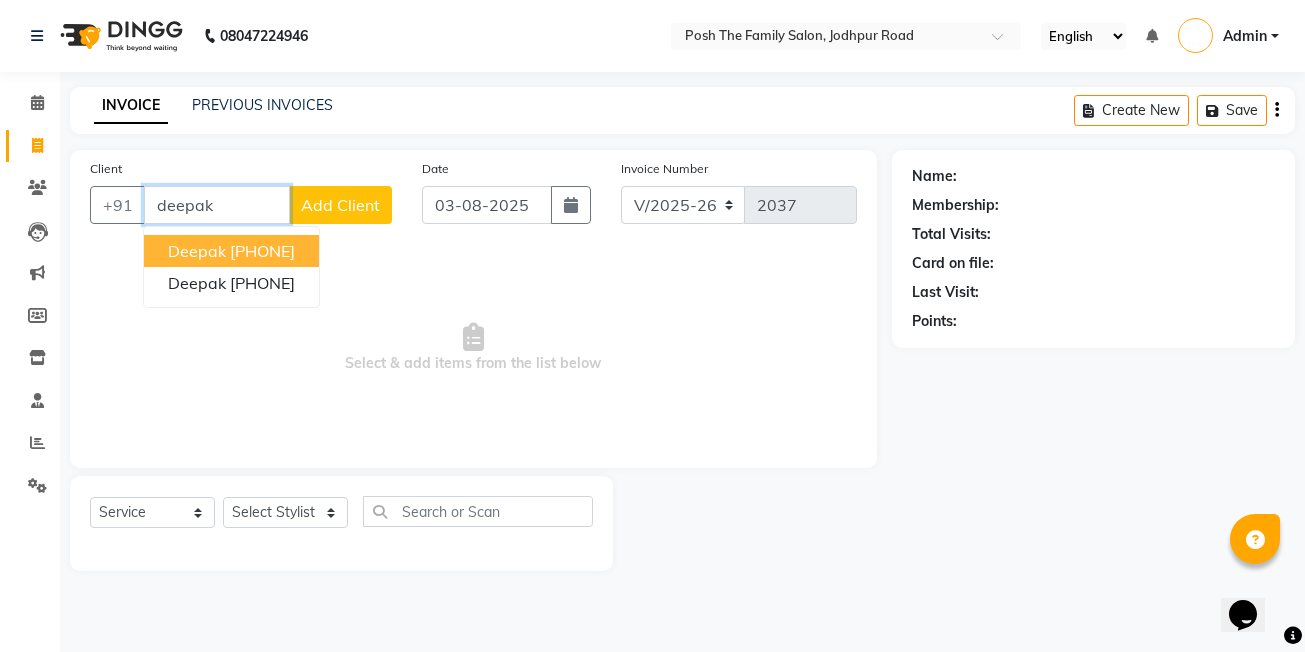 click on "[FIRST]  [PHONE]" at bounding box center [231, 251] 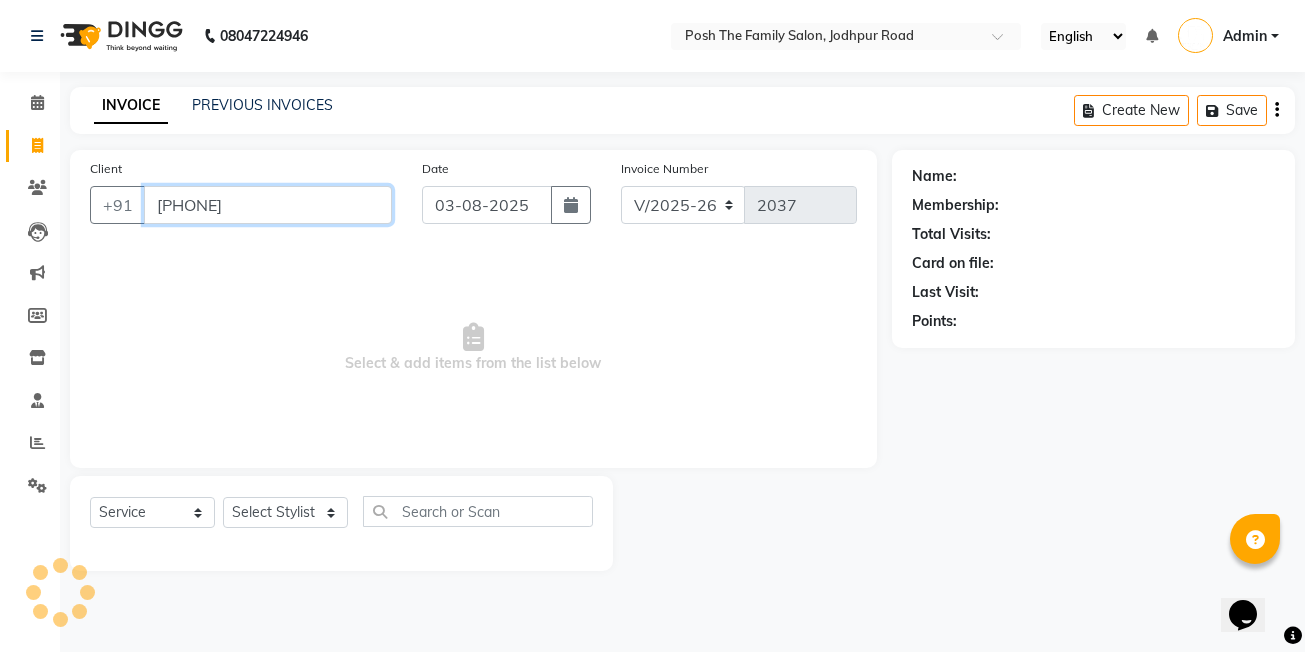 type on "[PHONE]" 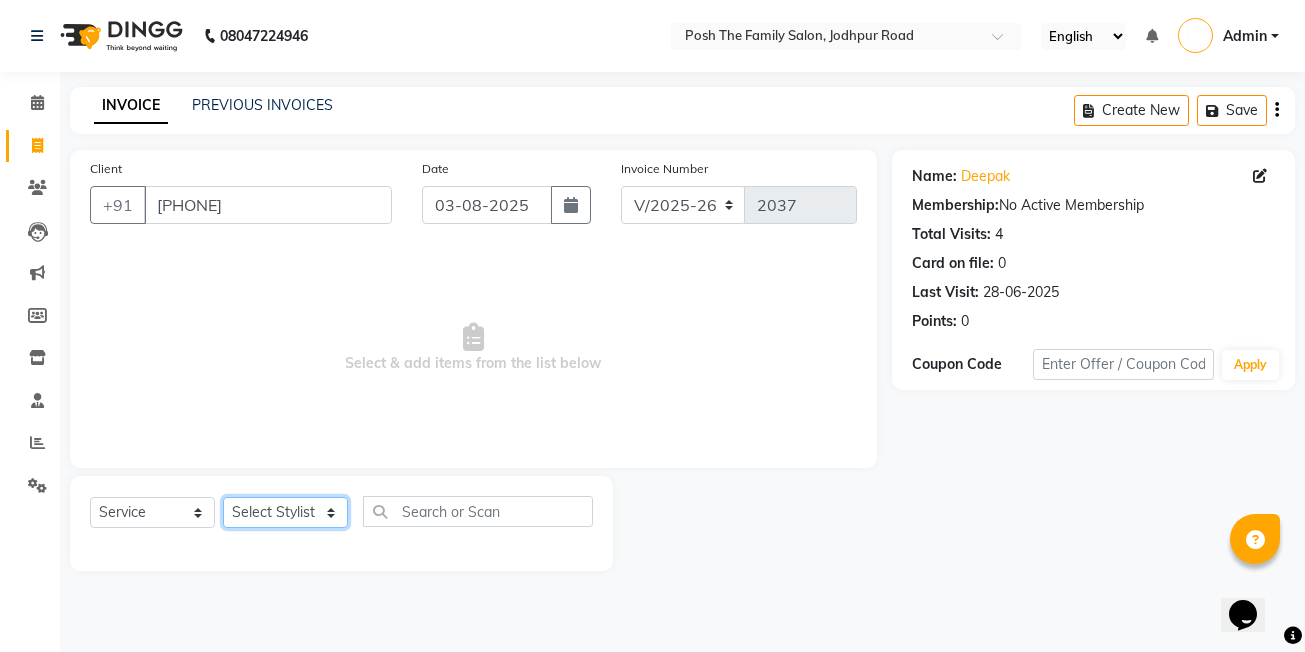 click on "Select Stylist [FIRST] [LAST] [FIRST] [LAST]  [FIRST] [LAST] [FIRST] [LAST]  [FIRST] [LAST] [FIRST] [LAST] [FIRST] [LAST] [FIRST] [LAST] (OWNER) POSH [FIRST] [LAST] [FIRST] [LAST] [FIRST] [LAST] [FIRST] [LAST] [FIRST] [LAST] [FIRST] [LAST] [FIRST] [LAST] [FIRST] [LAST] [FIRST] [LAST] [FIRST] [LAST] [FIRST] [LAST] master  Master Stylist (M)  Master Stylist" 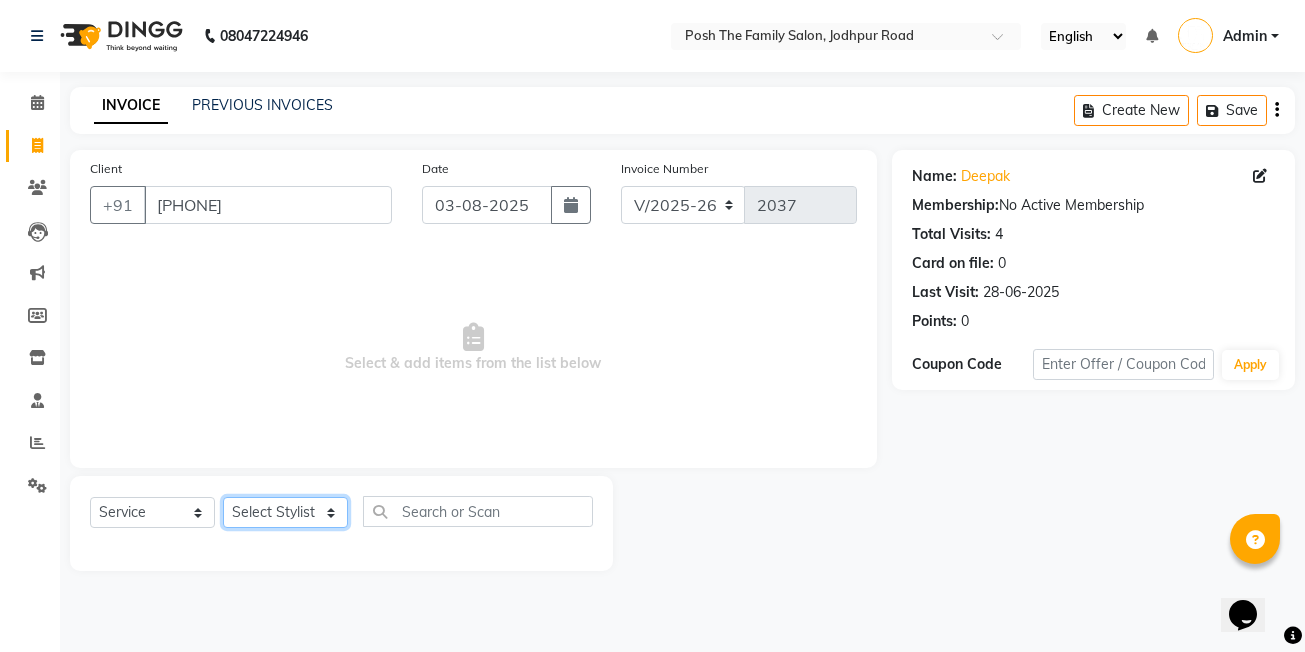 select on "54156" 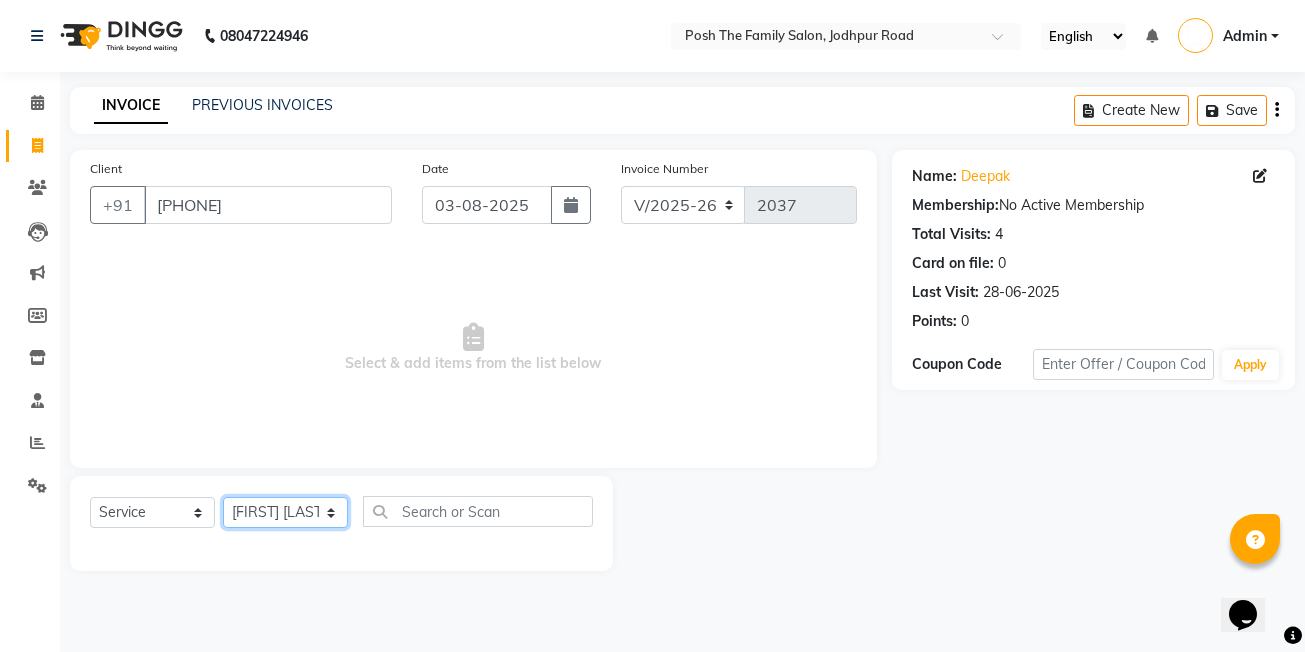 click on "Select Stylist [FIRST] [LAST] [FIRST] [LAST]  [FIRST] [LAST] [FIRST] [LAST]  [FIRST] [LAST] [FIRST] [LAST] [FIRST] [LAST] [FIRST] [LAST] (OWNER) POSH [FIRST] [LAST] [FIRST] [LAST] [FIRST] [LAST] [FIRST] [LAST] [FIRST] [LAST] [FIRST] [LAST] [FIRST] [LAST] [FIRST] [LAST] [FIRST] [LAST] [FIRST] [LAST] [FIRST] [LAST] master  Master Stylist (M)  Master Stylist" 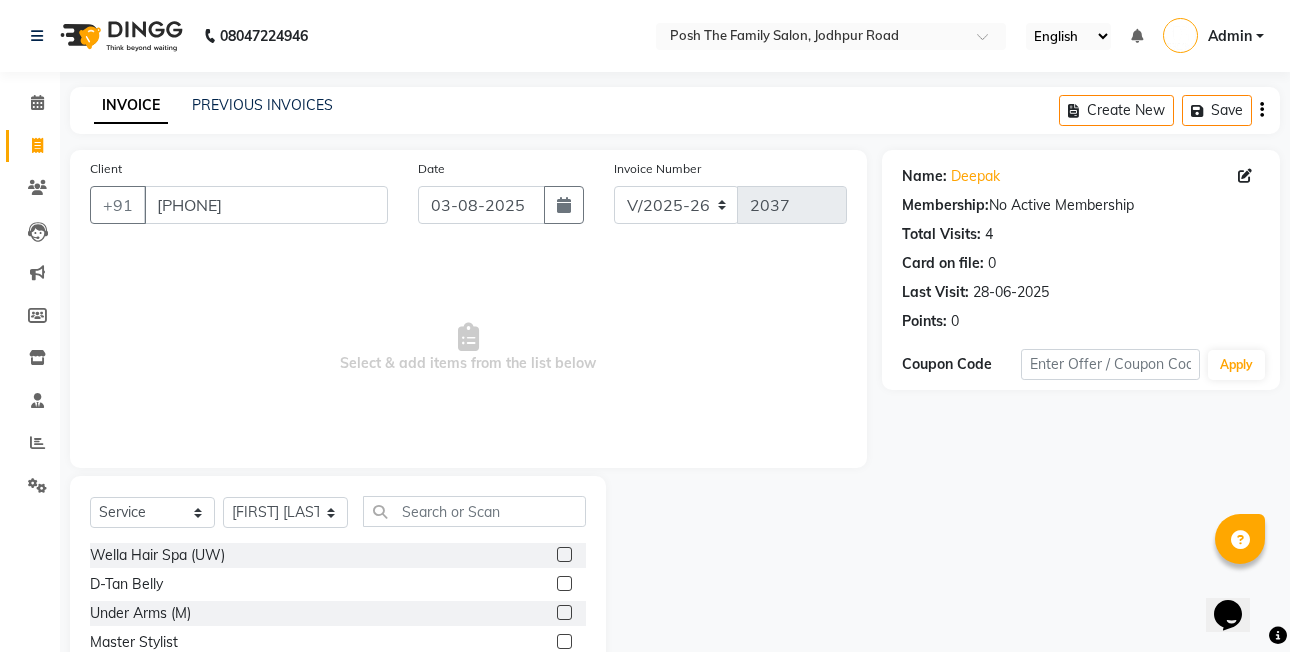 click on "Select  Service  Product  Membership  Package Voucher Prepaid Gift Card  Select Stylist [FIRST] [LAST] [FIRST] [LAST]  [FIRST] [LAST] [FIRST] [LAST]  [FIRST] [LAST] [FIRST] [LAST] [FIRST] [LAST] [FIRST] [LAST] (OWNER) POSH [FIRST] [LAST] [FIRST] [LAST] [FIRST] [LAST] [FIRST] [LAST] [FIRST] [LAST] [FIRST] [LAST] [FIRST] [LAST] [FIRST] [LAST] [FIRST] [LAST] [FIRST] [LAST] [FIRST] [LAST]" 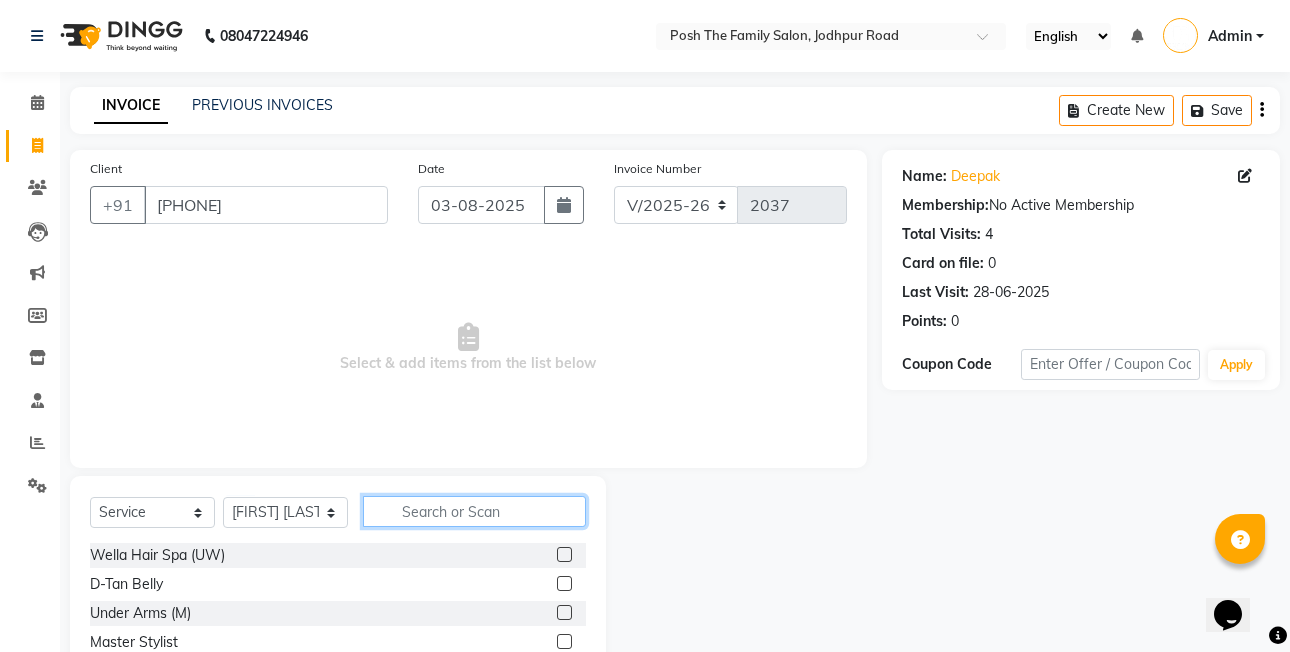 click 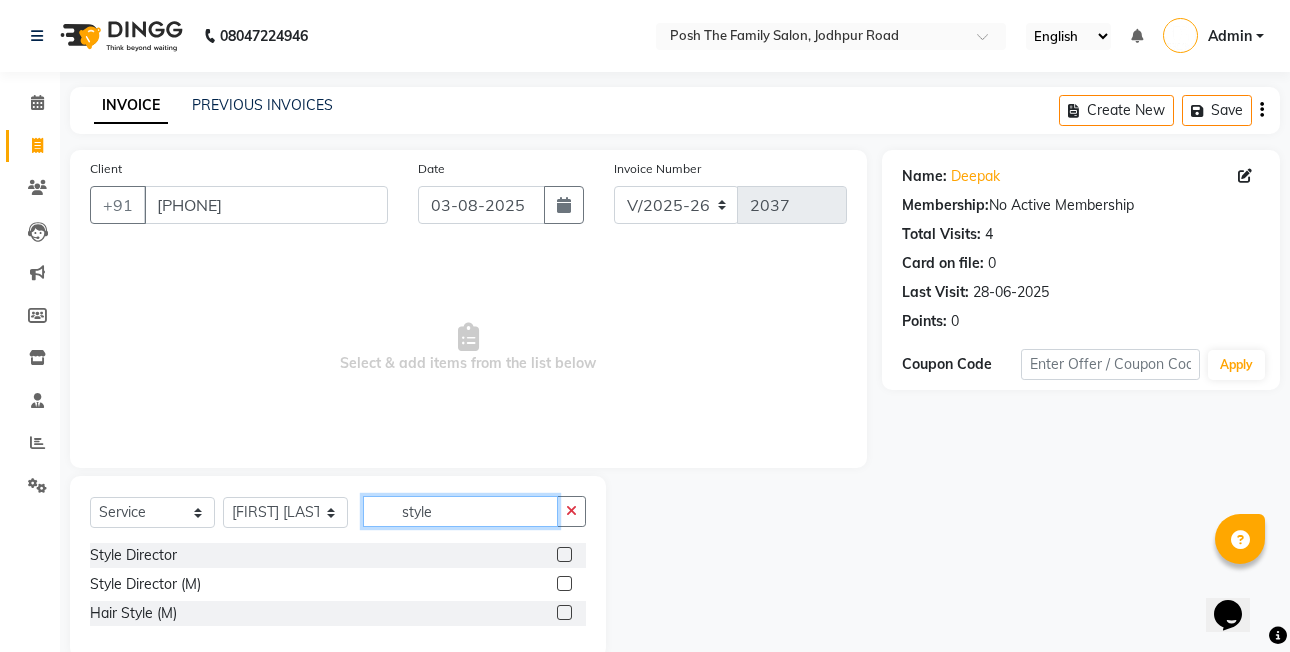 type on "style" 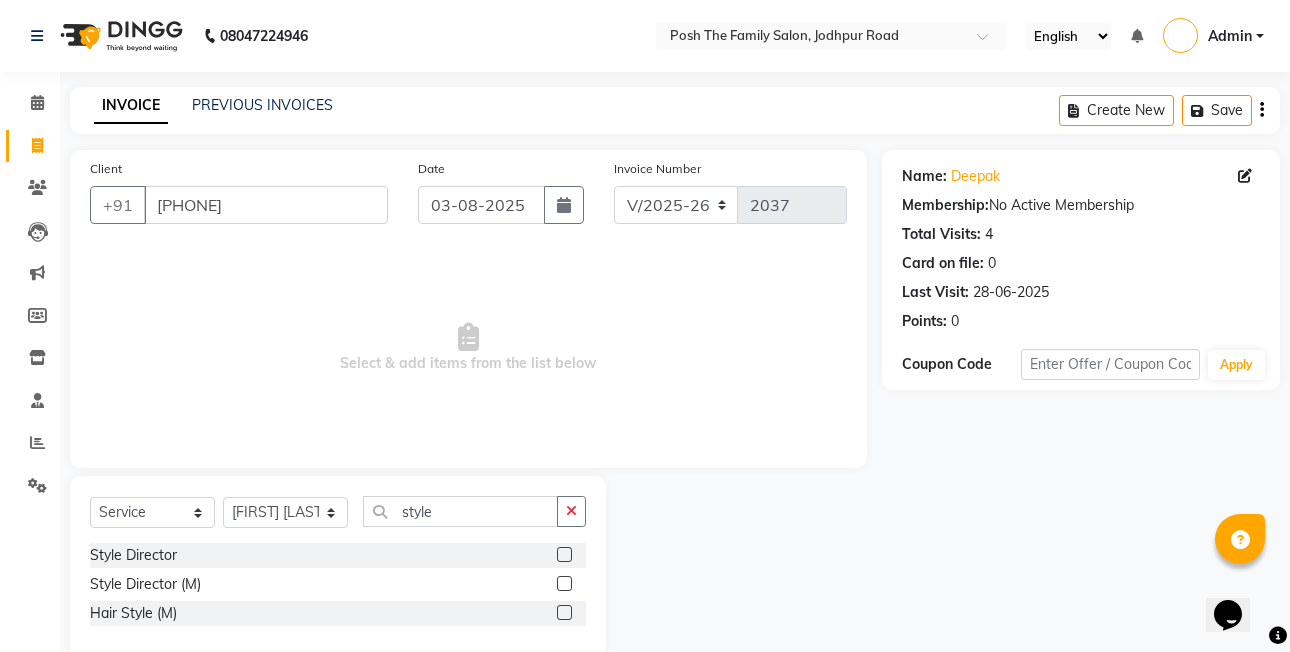 click 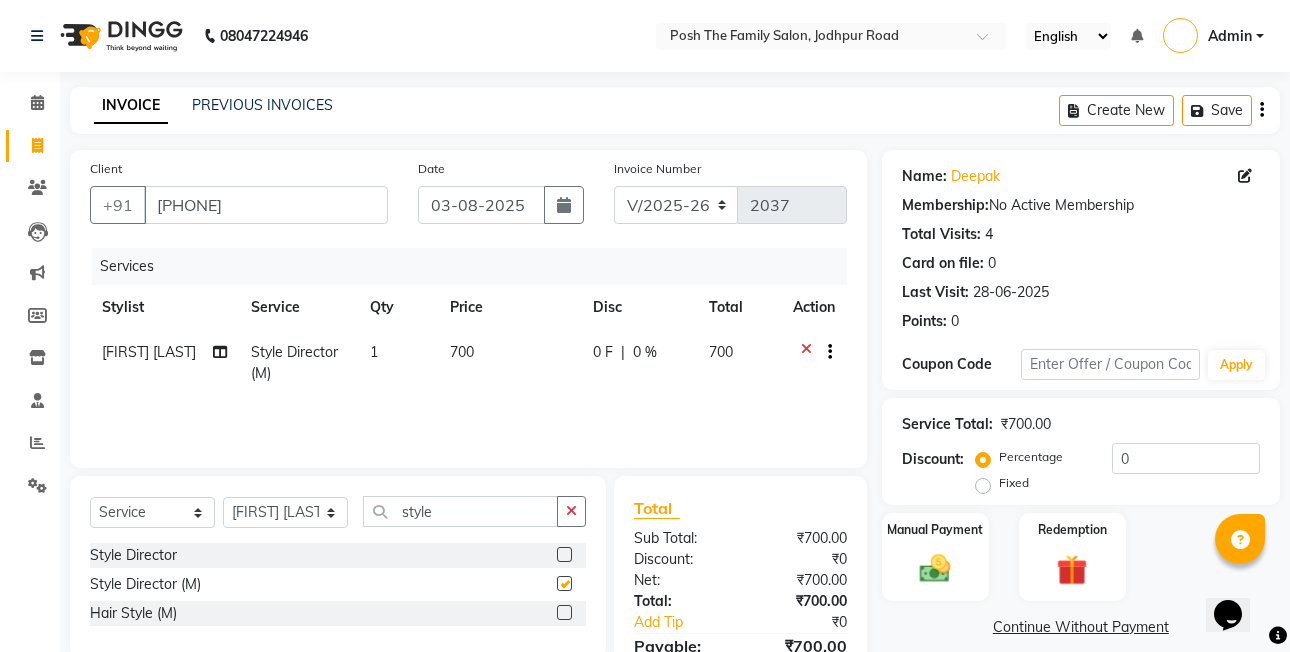 checkbox on "false" 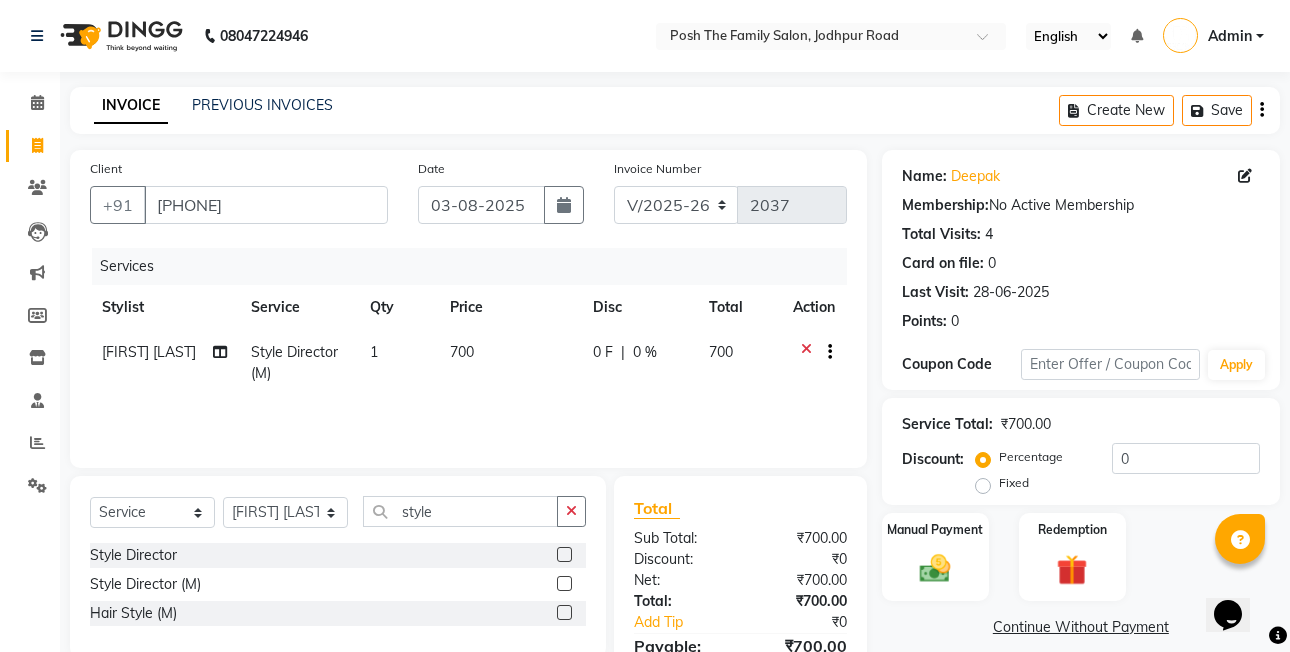 click on "Fixed" 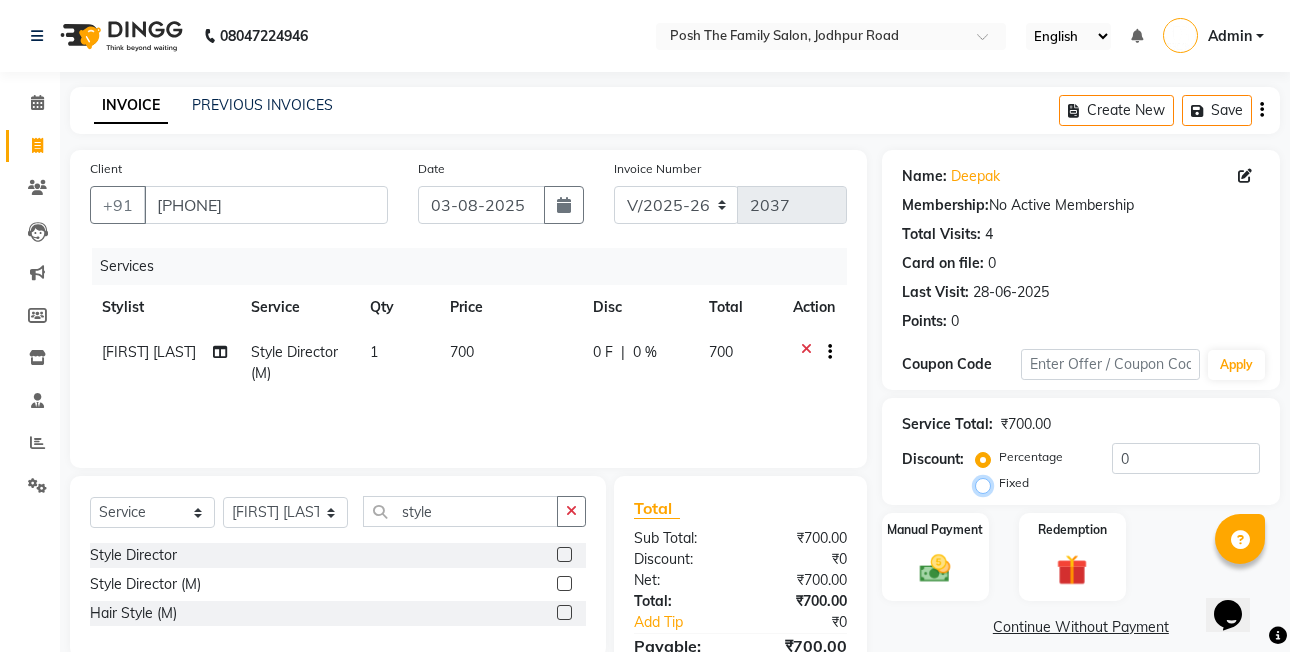 click on "Fixed" at bounding box center (987, 483) 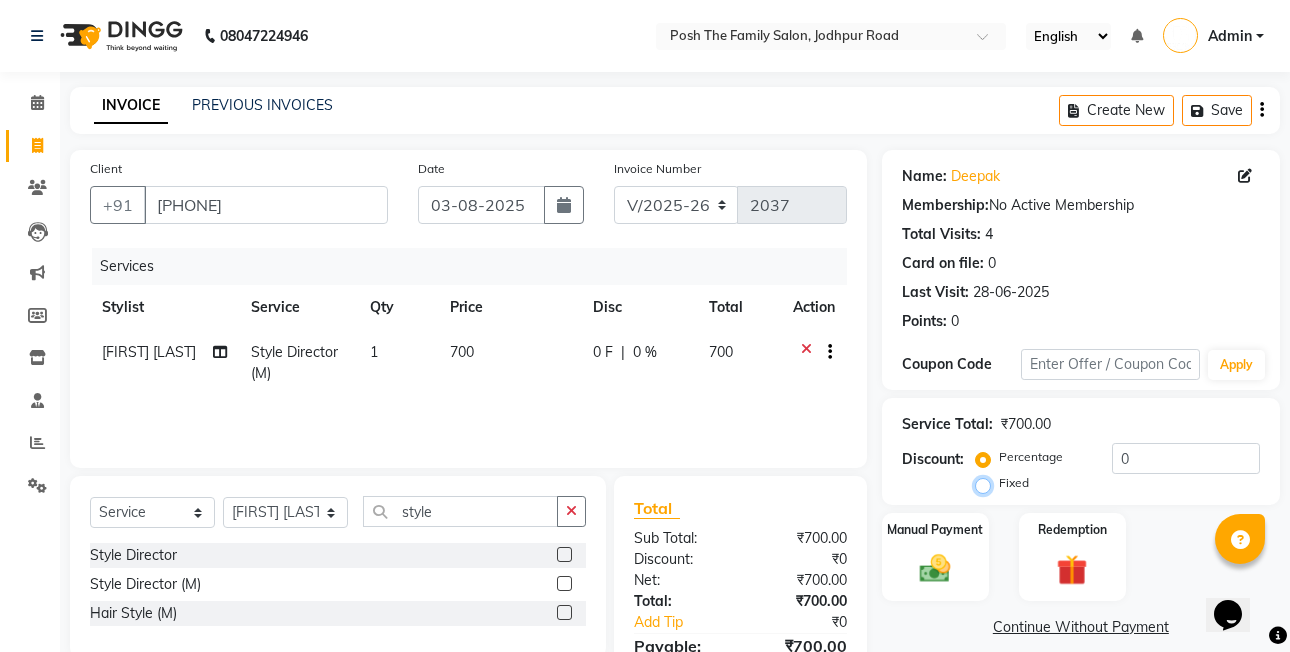 radio on "true" 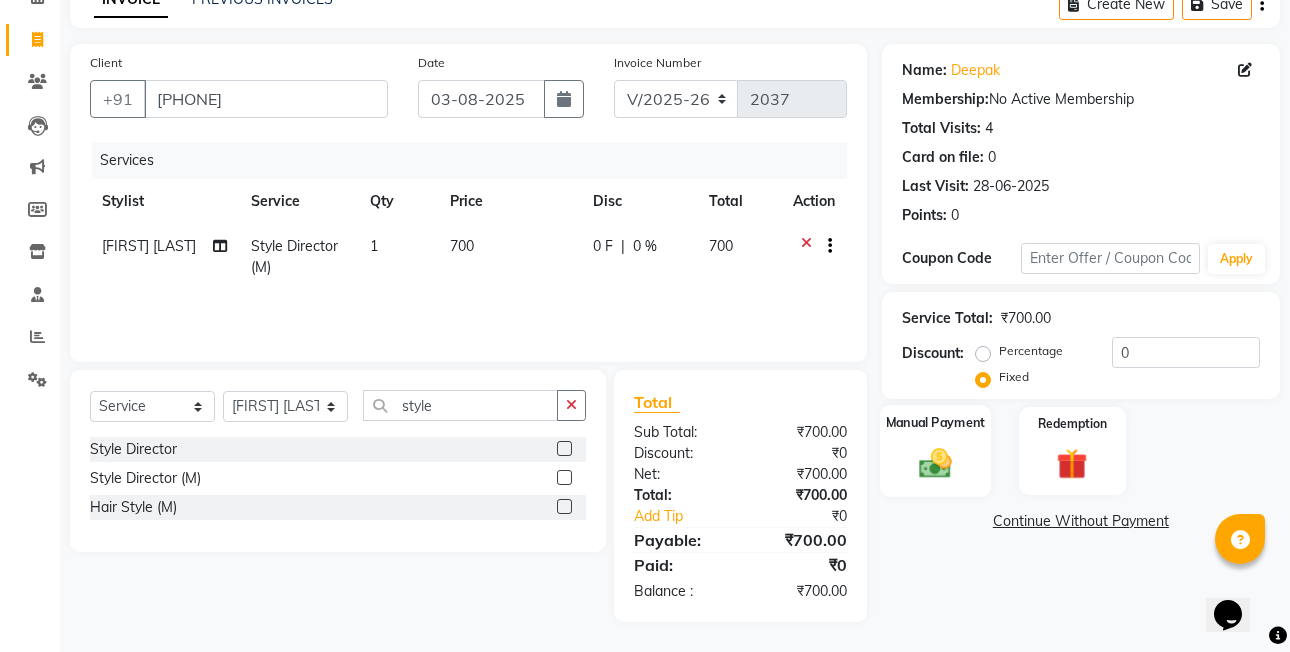 click on "Manual Payment" 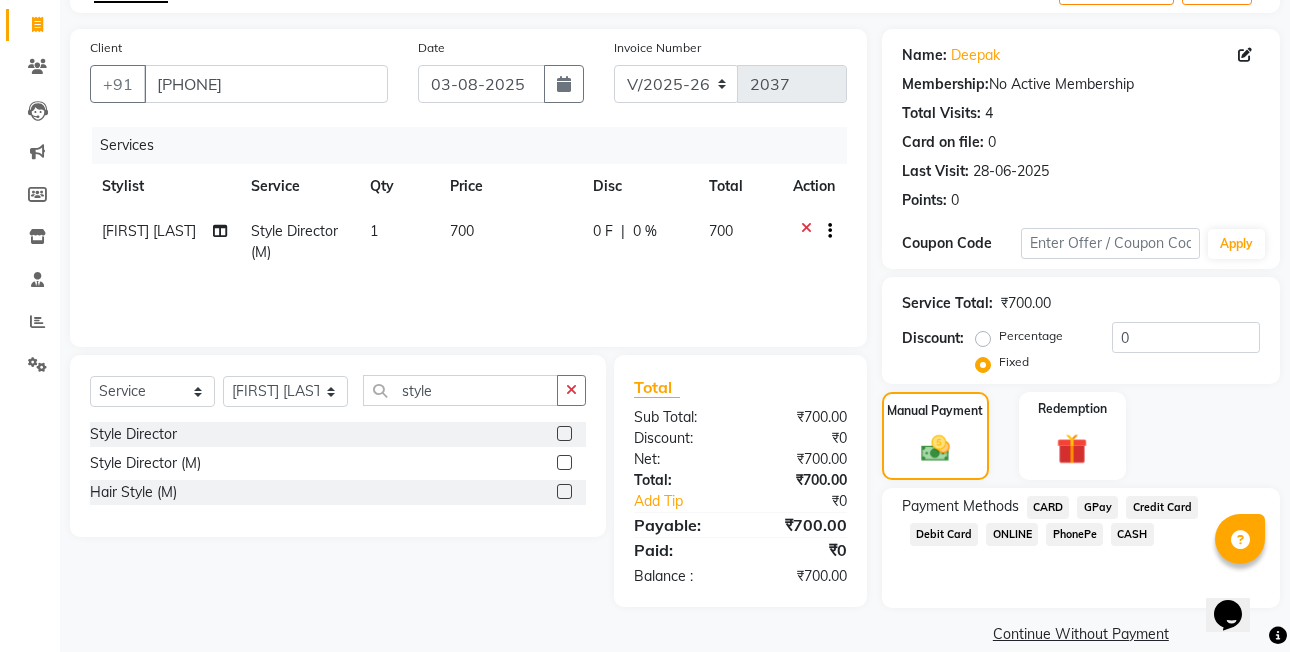scroll, scrollTop: 148, scrollLeft: 0, axis: vertical 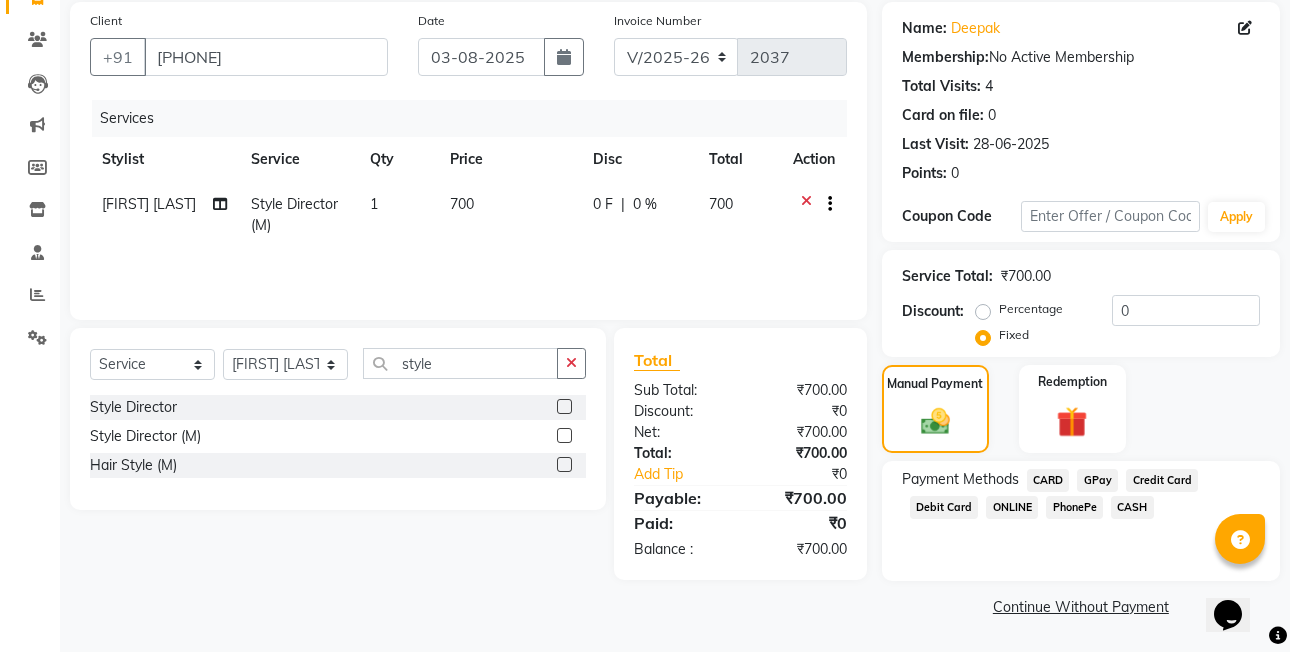 click on "CASH" 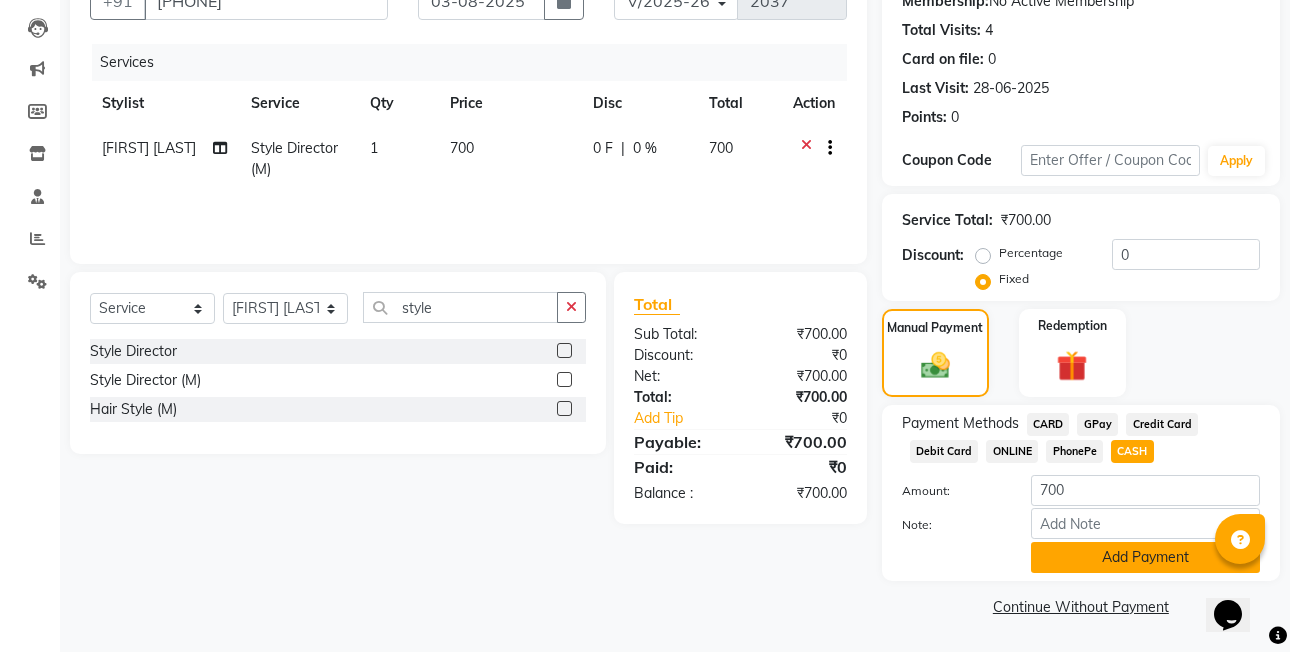 click on "Add Payment" 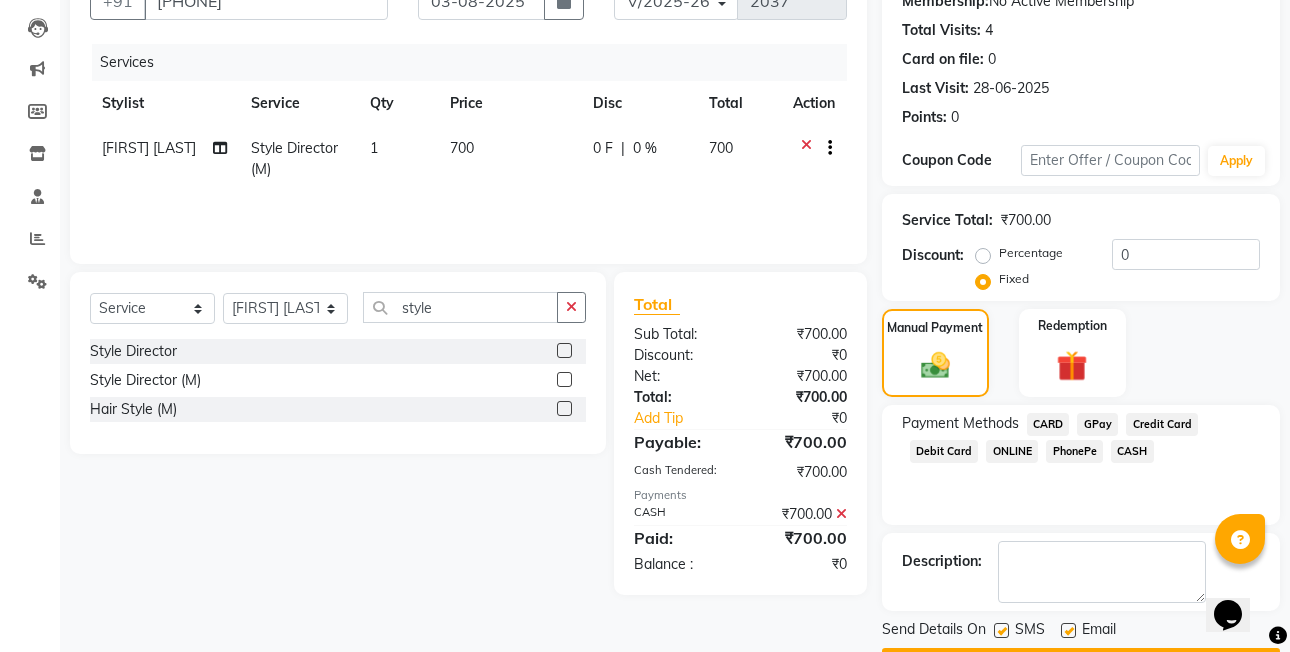 scroll, scrollTop: 261, scrollLeft: 0, axis: vertical 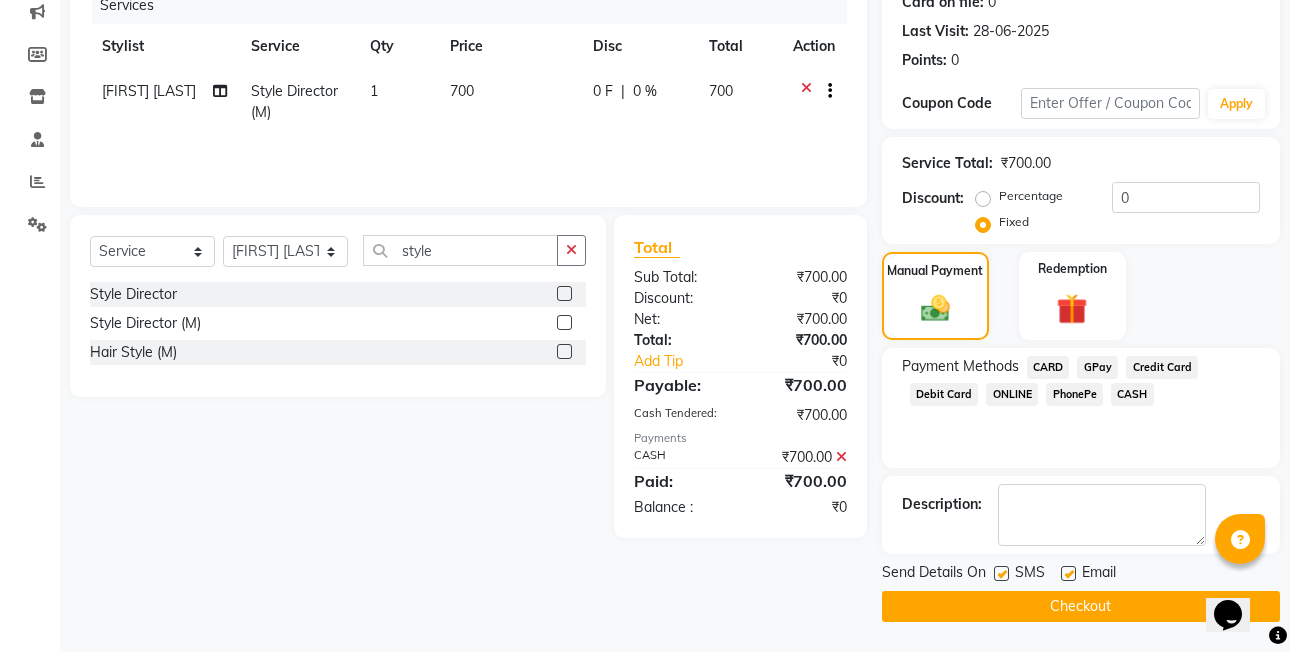 click on "Checkout" 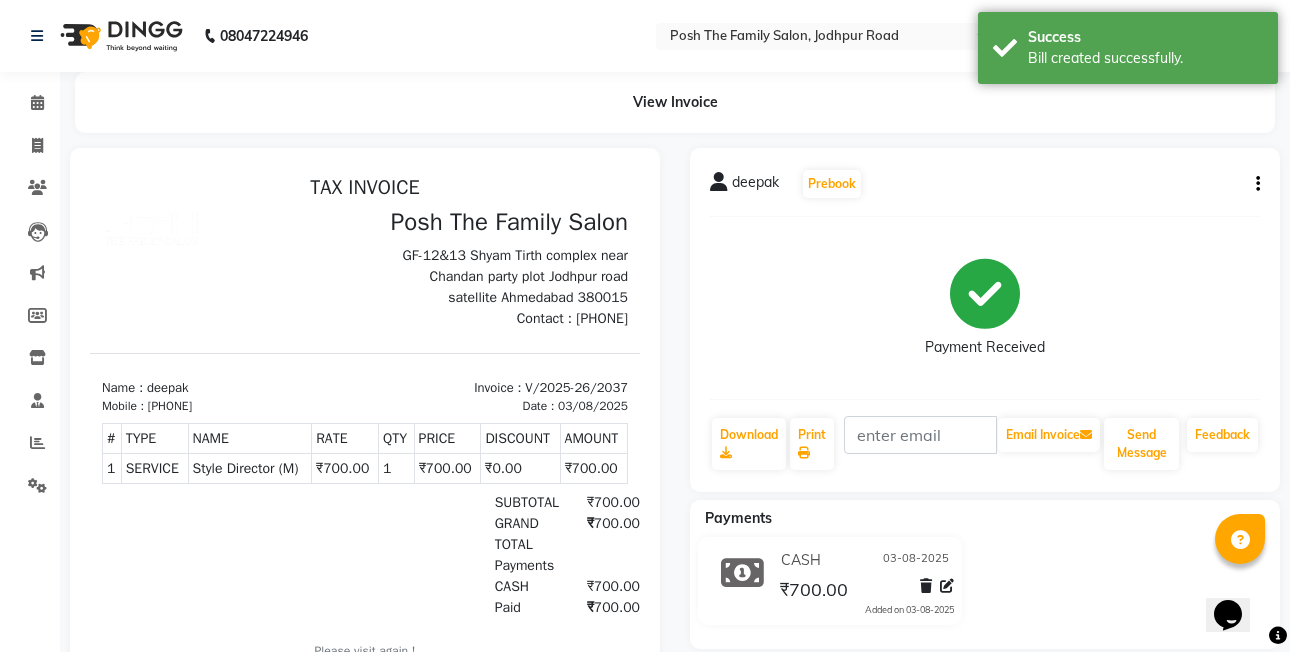 scroll, scrollTop: 0, scrollLeft: 0, axis: both 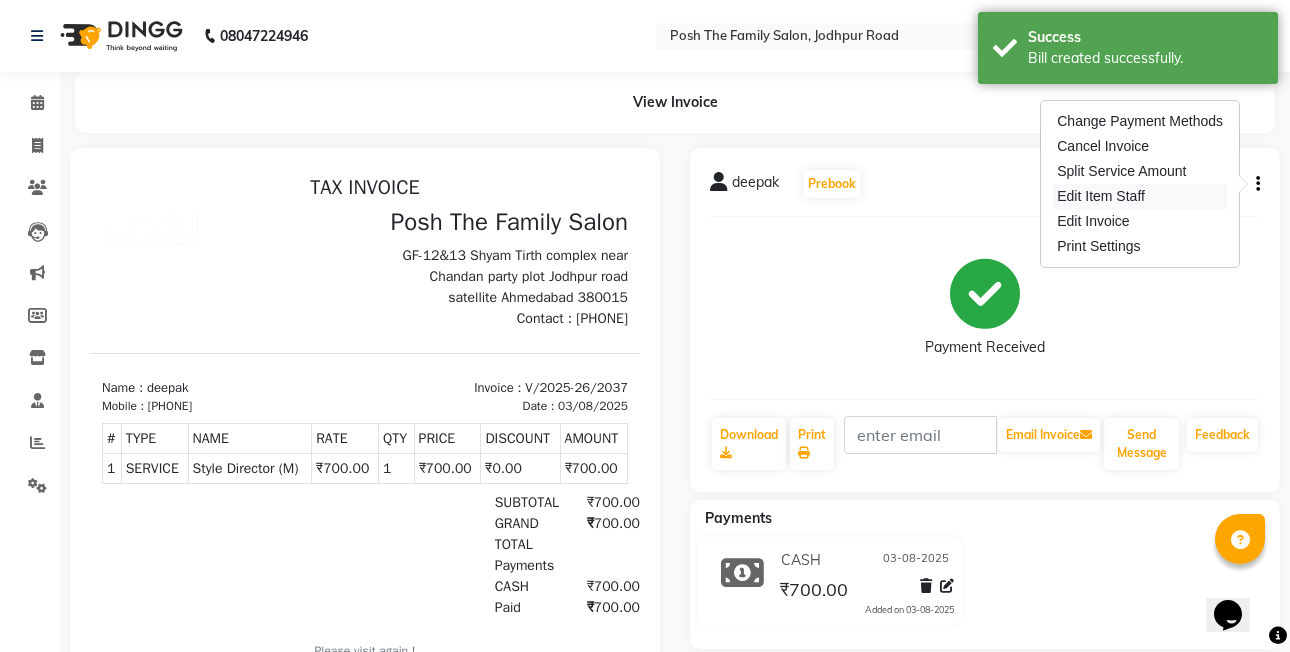 click on "Edit Item Staff" at bounding box center (1140, 196) 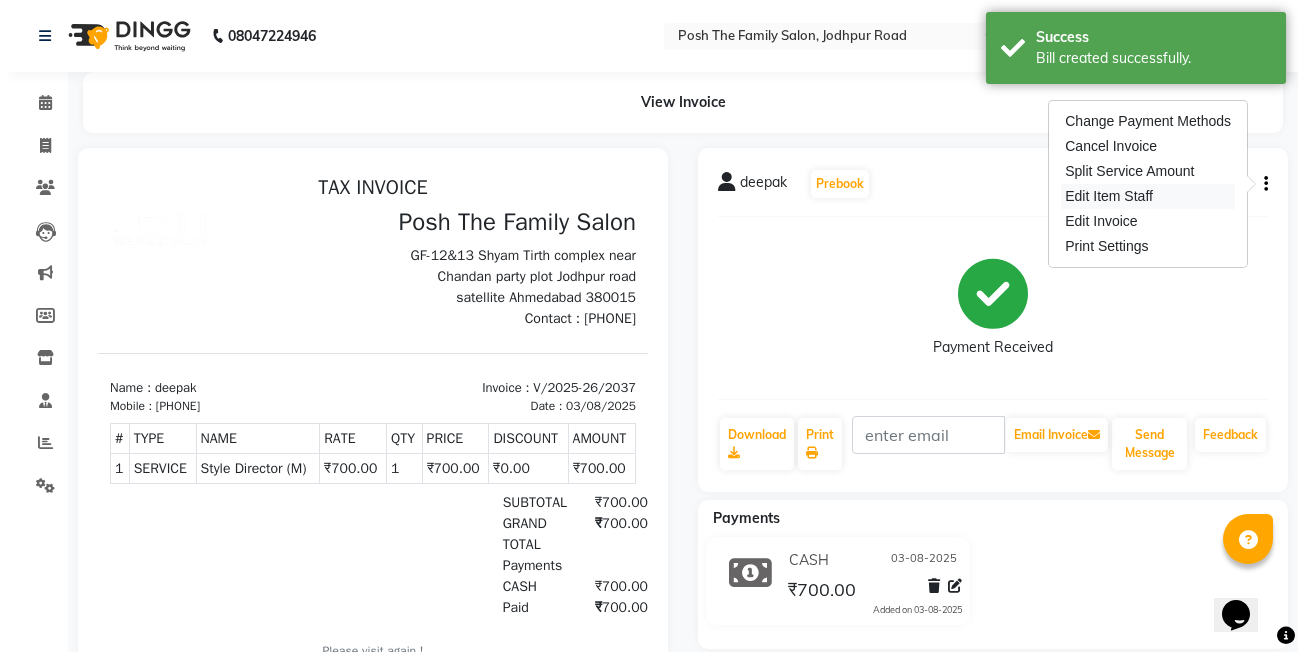 select on "54156" 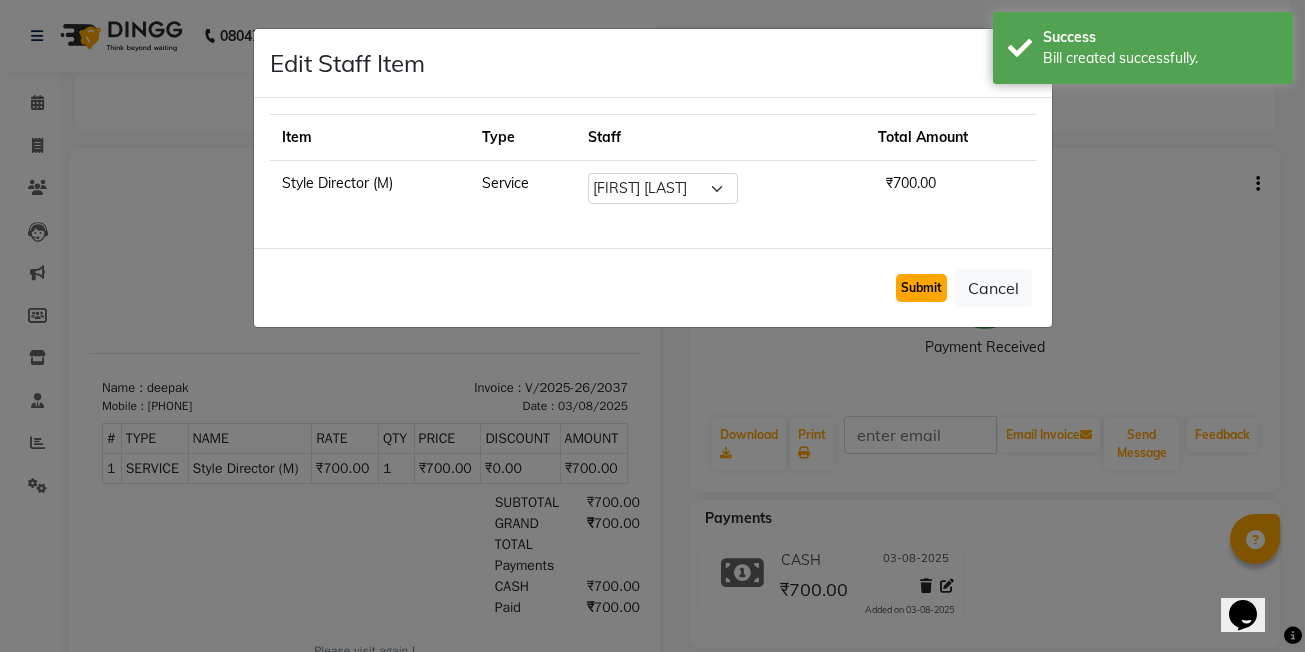 click on "Submit" 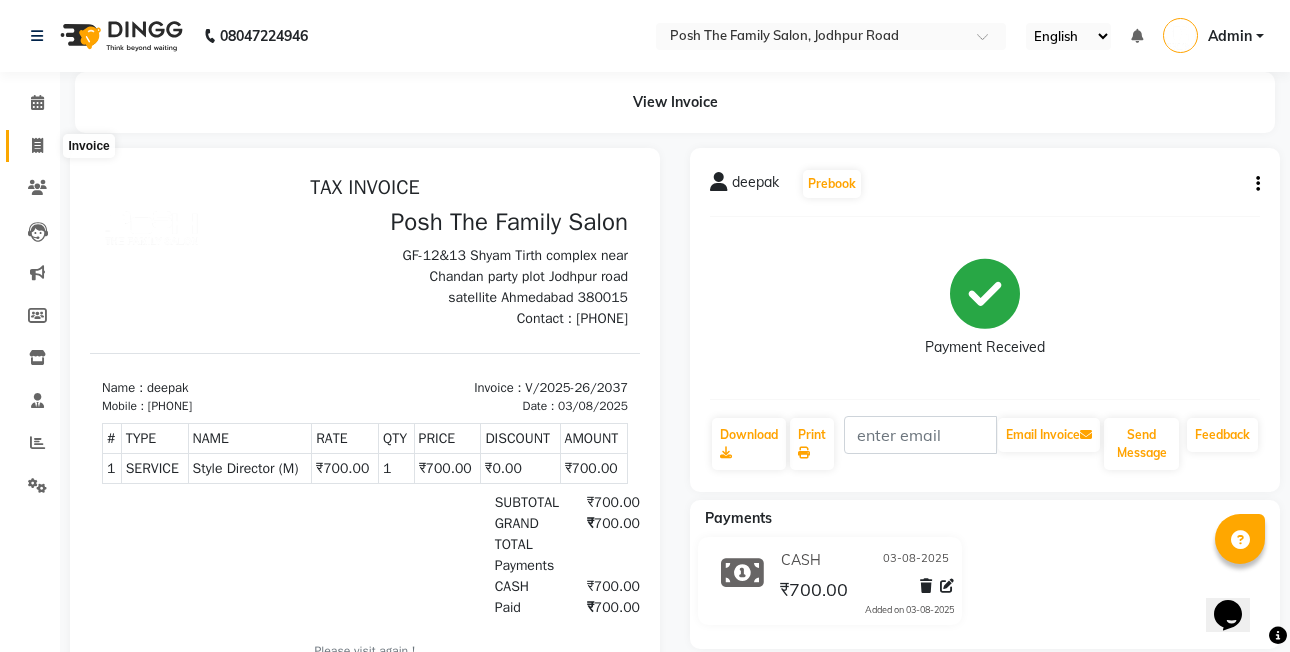 click 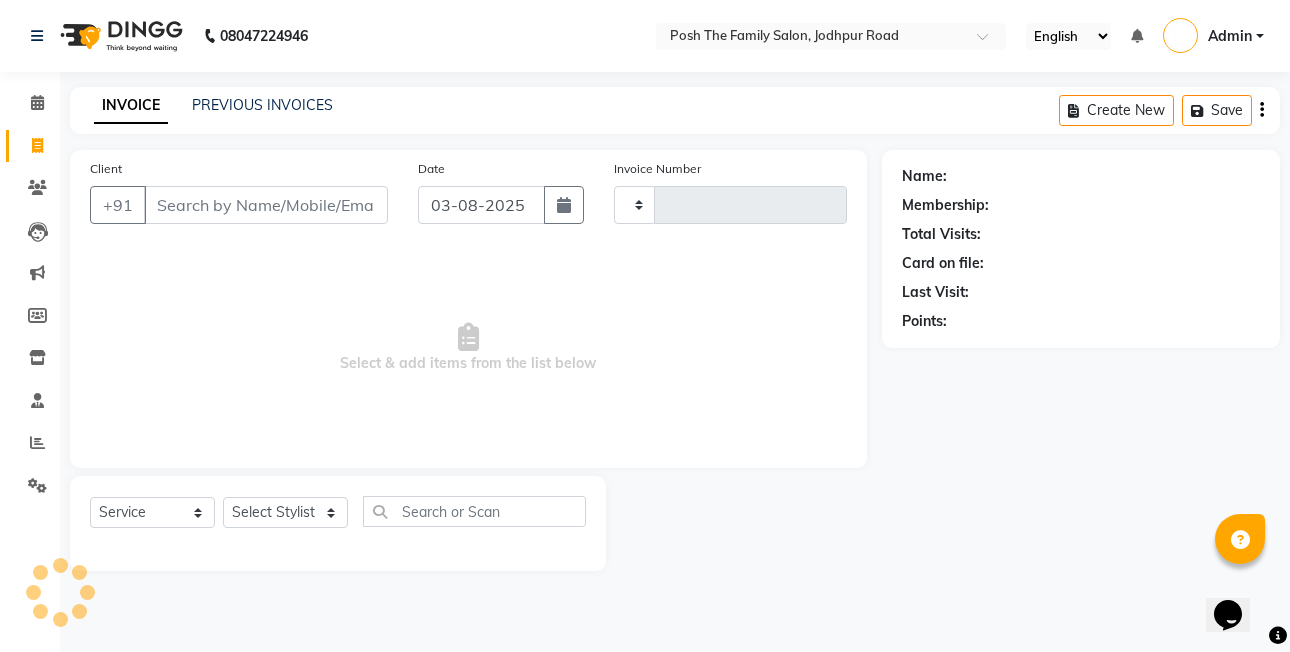 type on "2038" 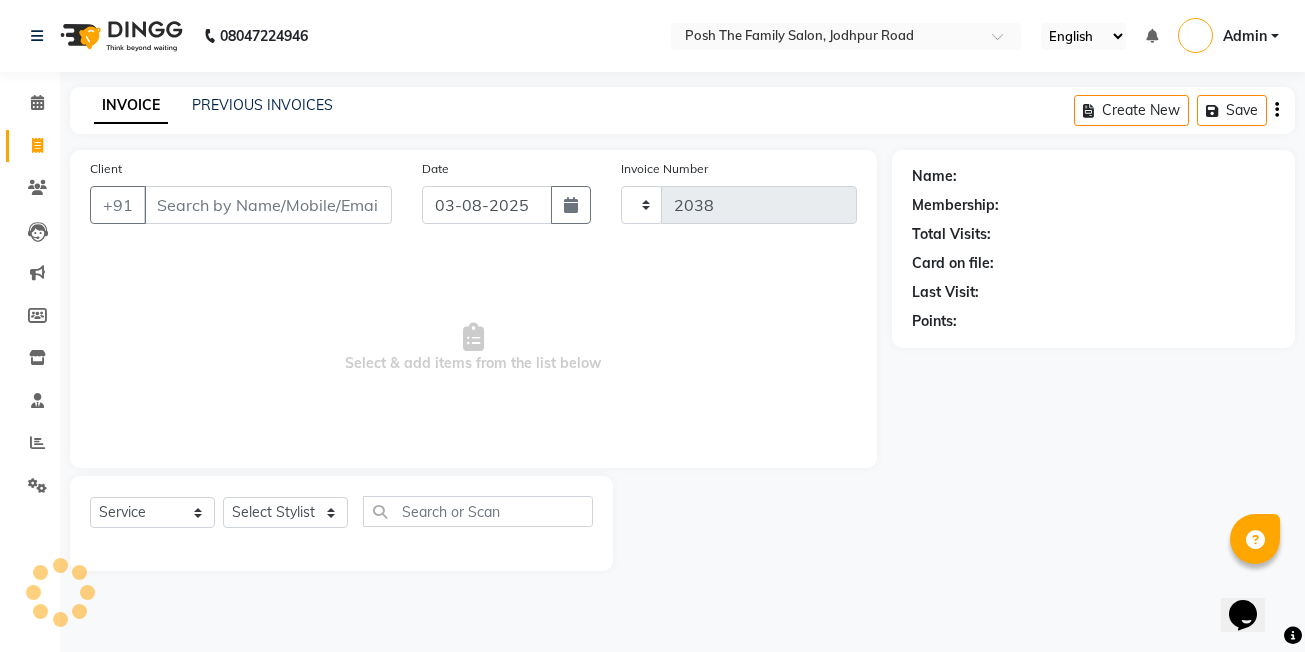select on "6199" 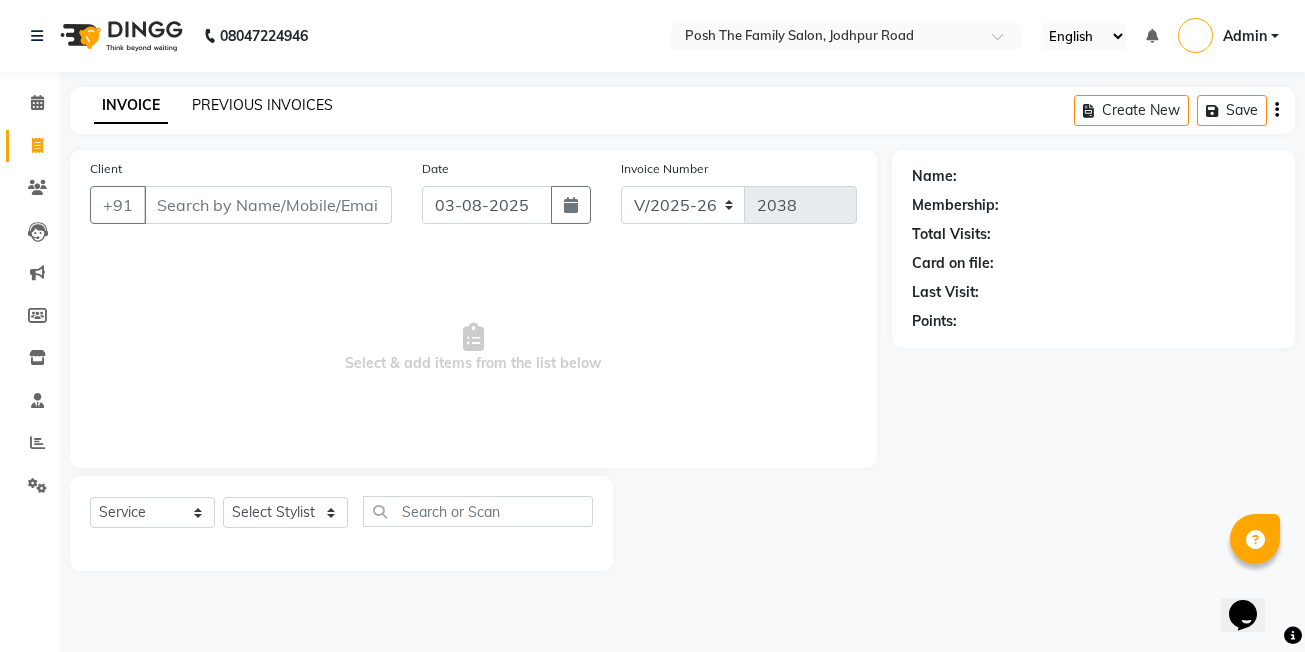 click on "PREVIOUS INVOICES" 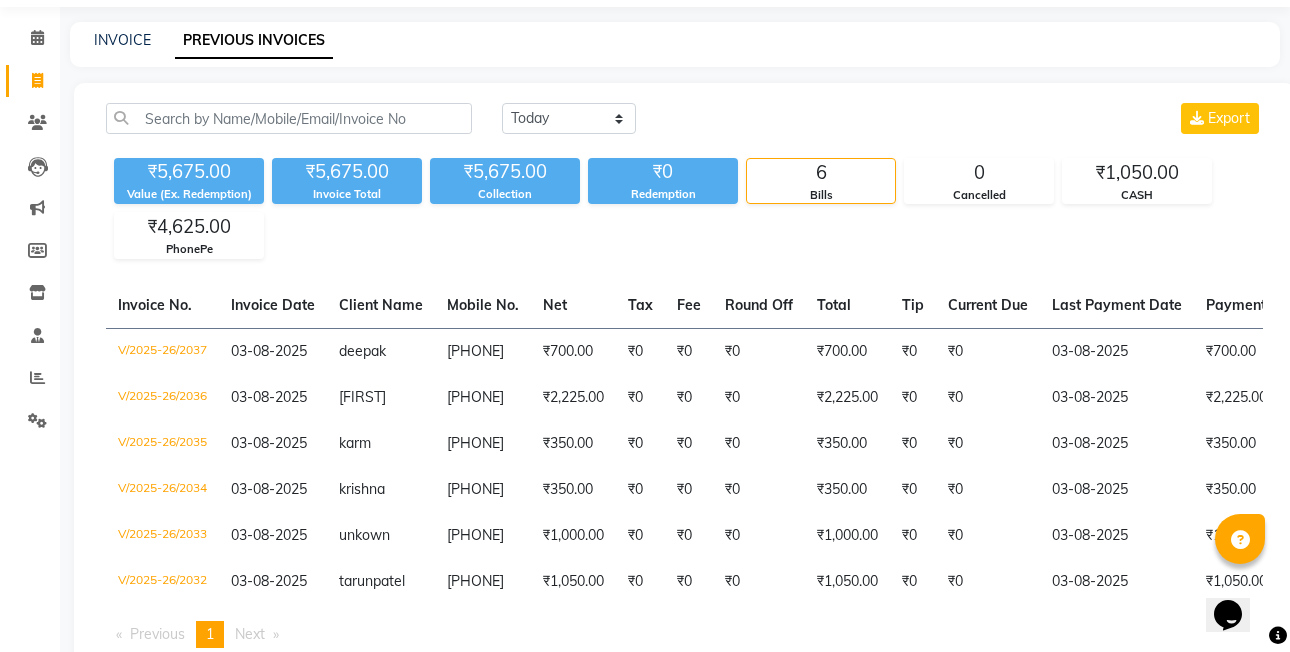 scroll, scrollTop: 142, scrollLeft: 0, axis: vertical 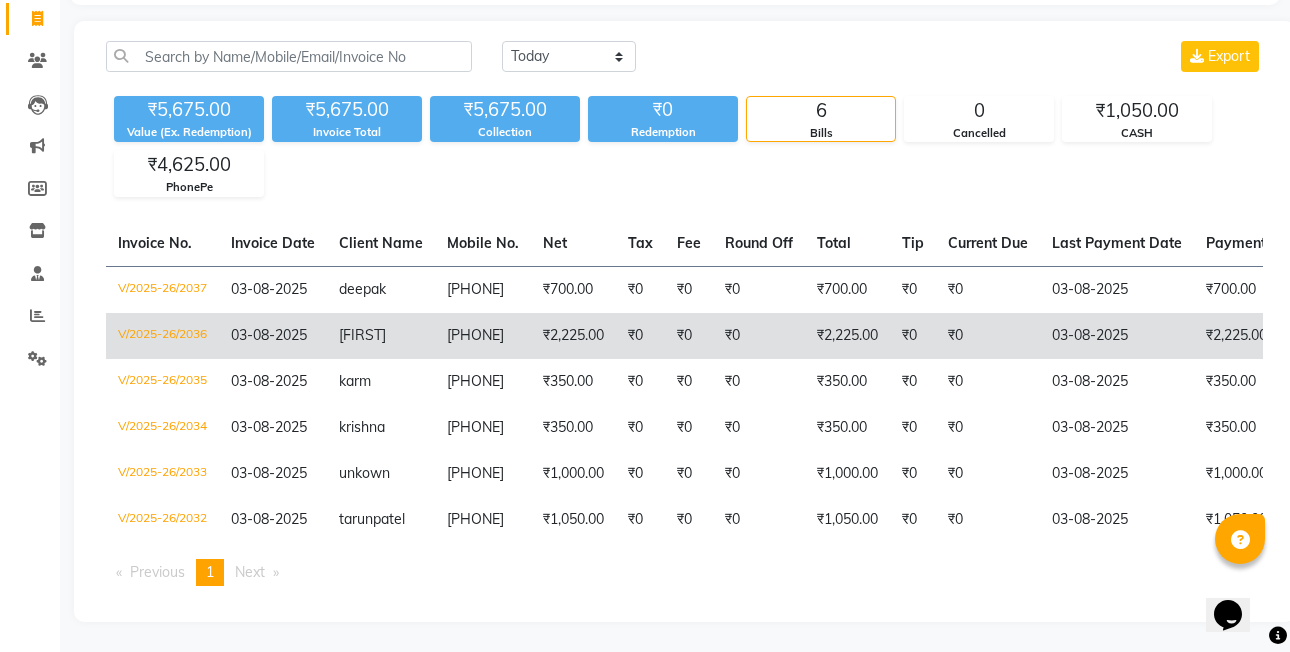 click on "V/2025-26/2036" 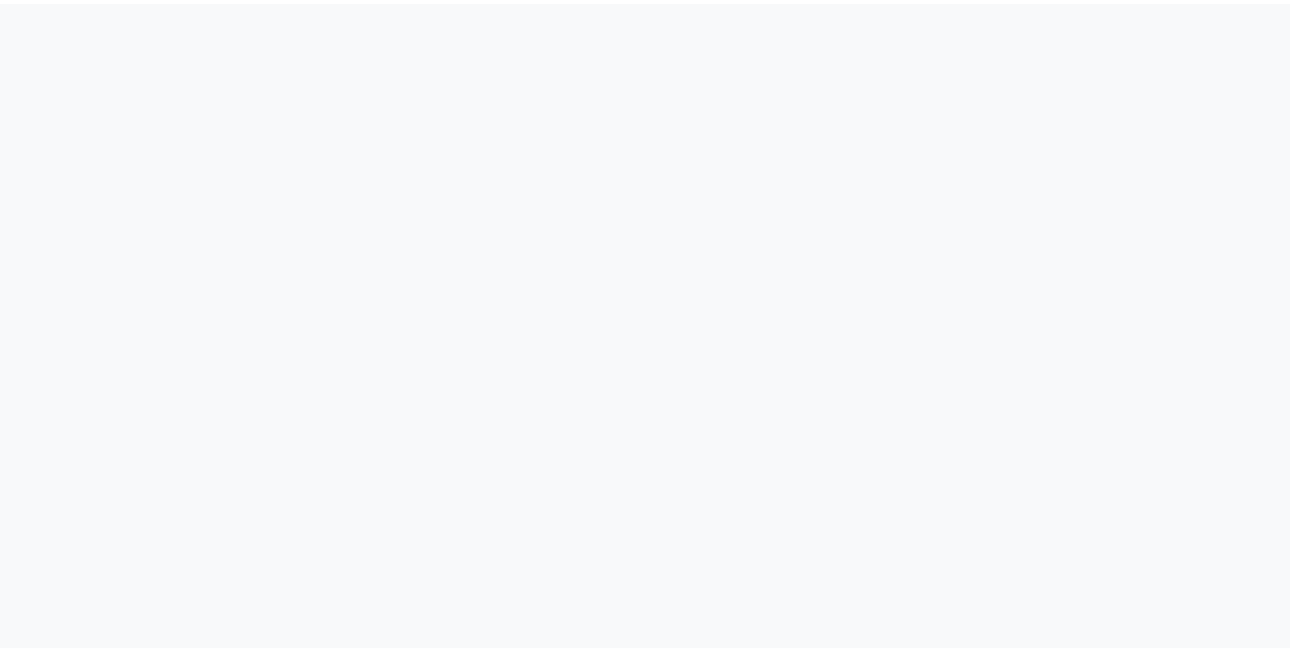 scroll, scrollTop: 0, scrollLeft: 0, axis: both 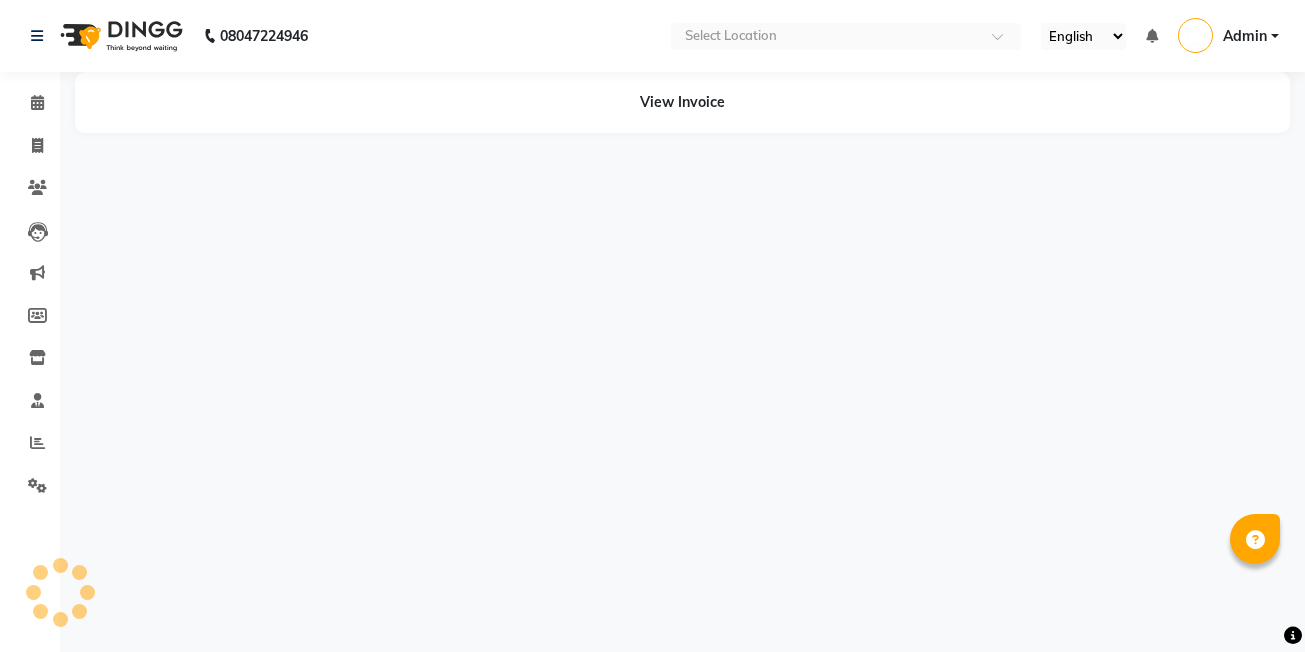 select on "en" 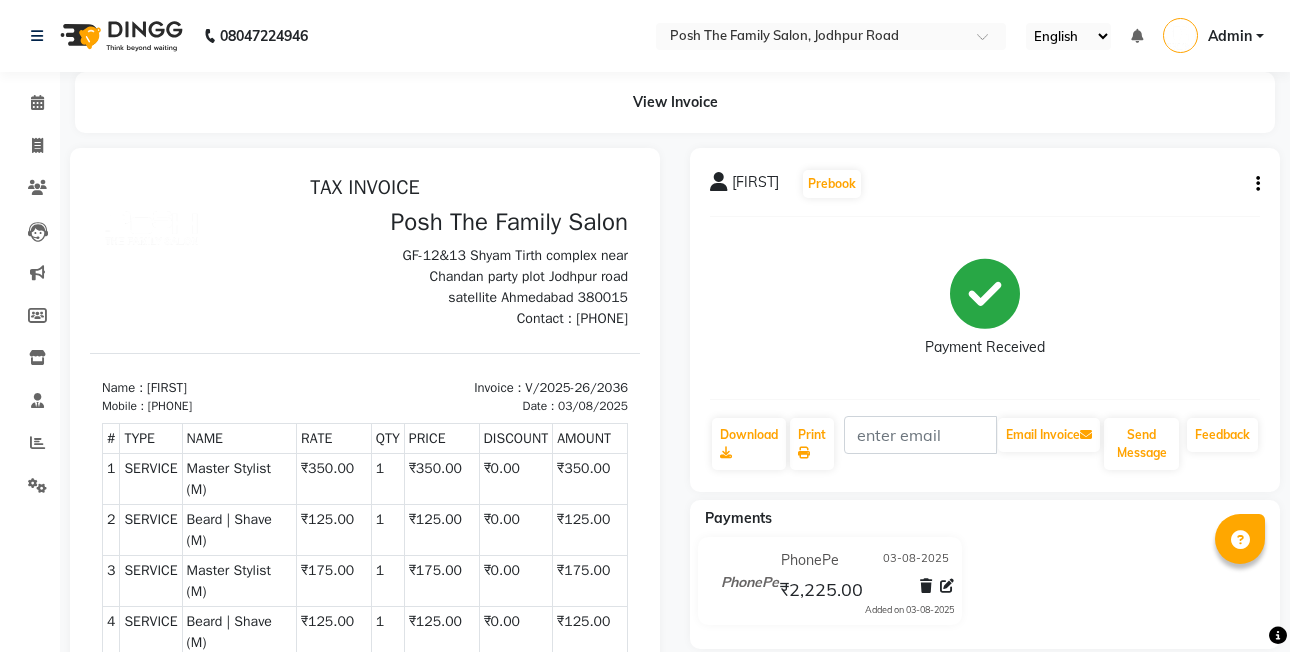 scroll, scrollTop: 0, scrollLeft: 0, axis: both 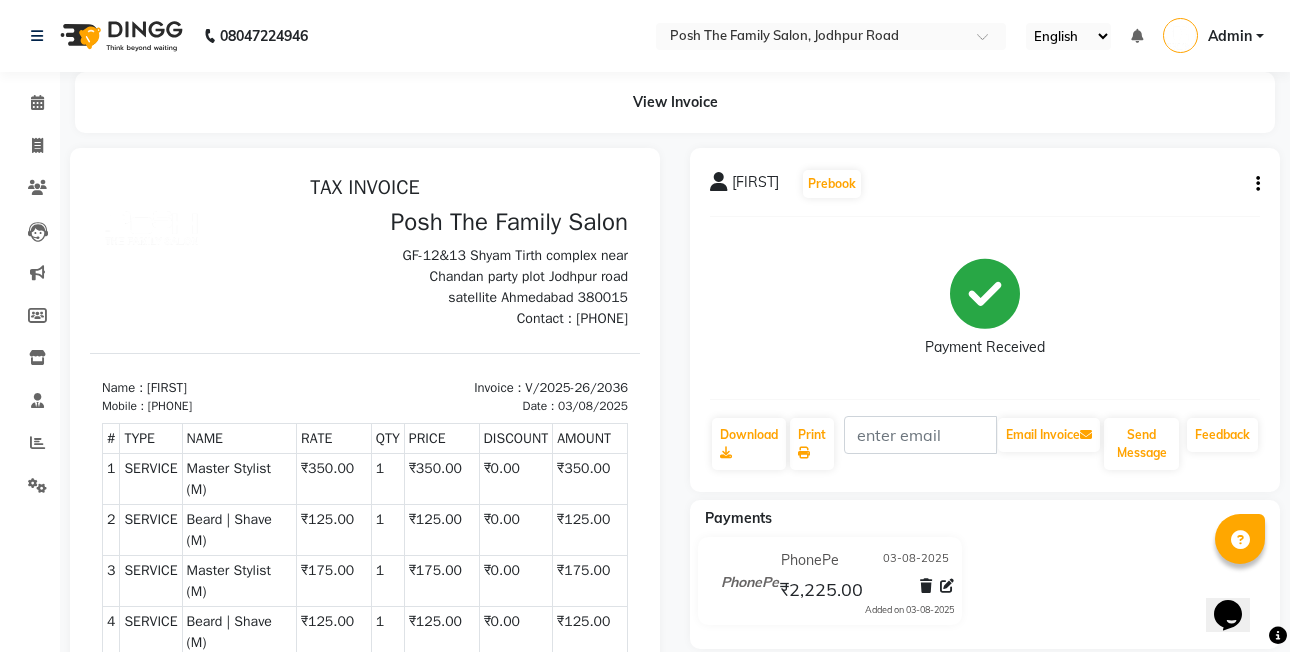 click 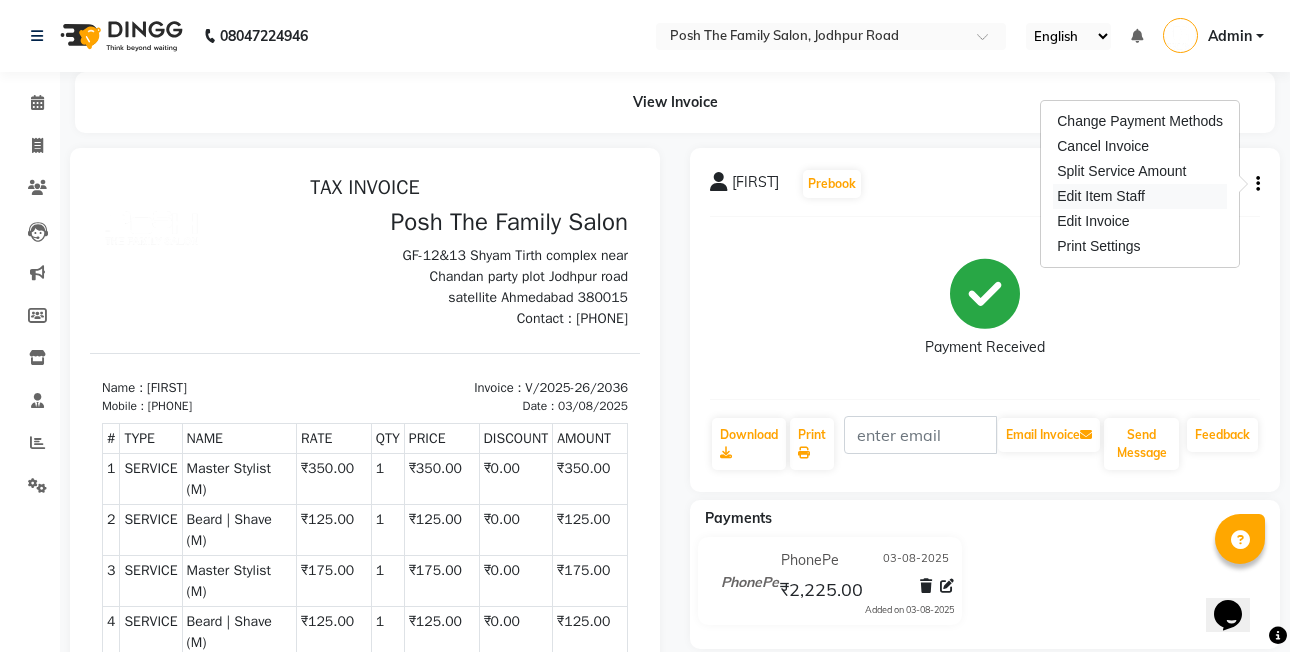 click on "Edit Item Staff" at bounding box center [1140, 196] 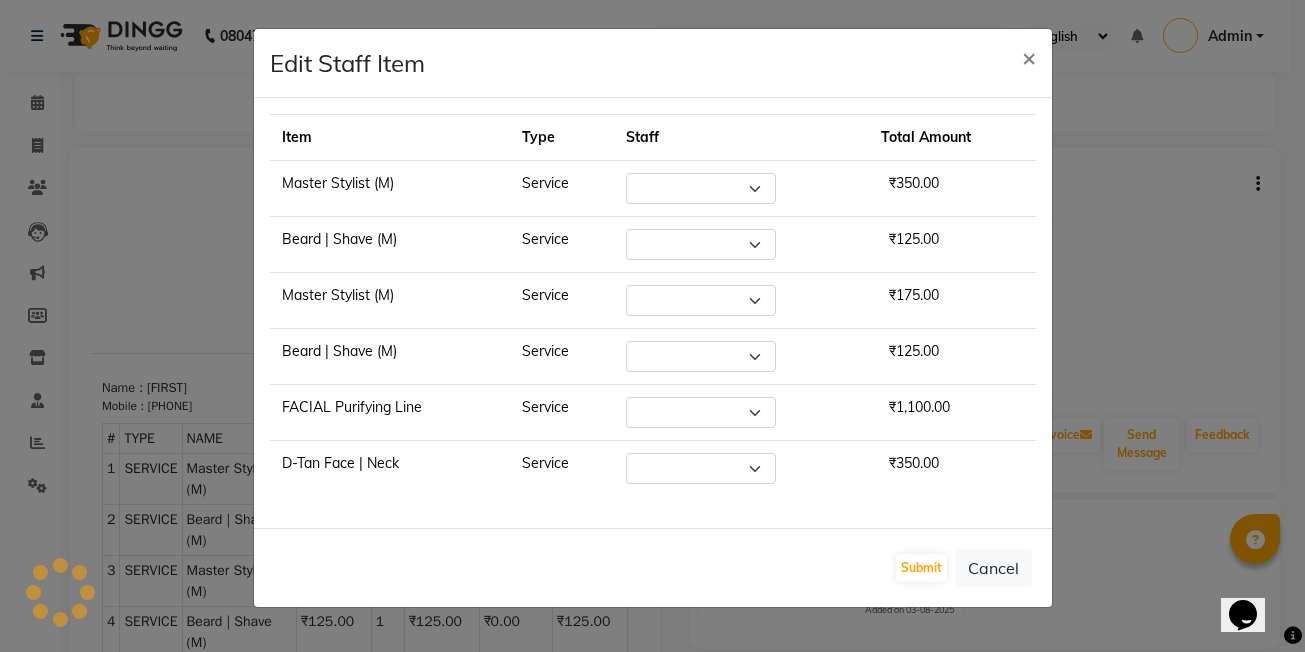 select on "54156" 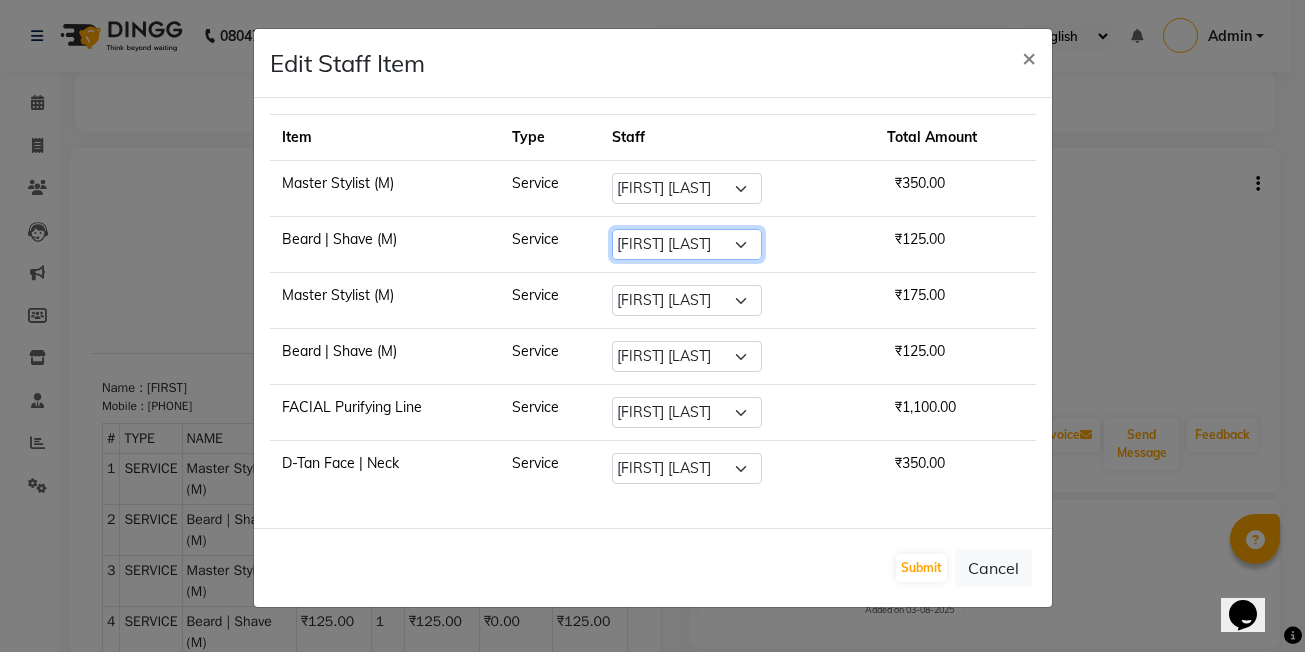 click on "Select  aarif  hussin   ASHISH SEN    DEVKI VRMA   dharti solanki    HARDIK sharma   JAIMIN PAREKH   JIMMY PATEL   POONAM SEN (OWNER)   POSH   prerna dubey   ravi parekh   saiyed mubarak    SALMAN  SAIKH   saquib rehman   Siddhi rathod   VICKY  NAYAK" 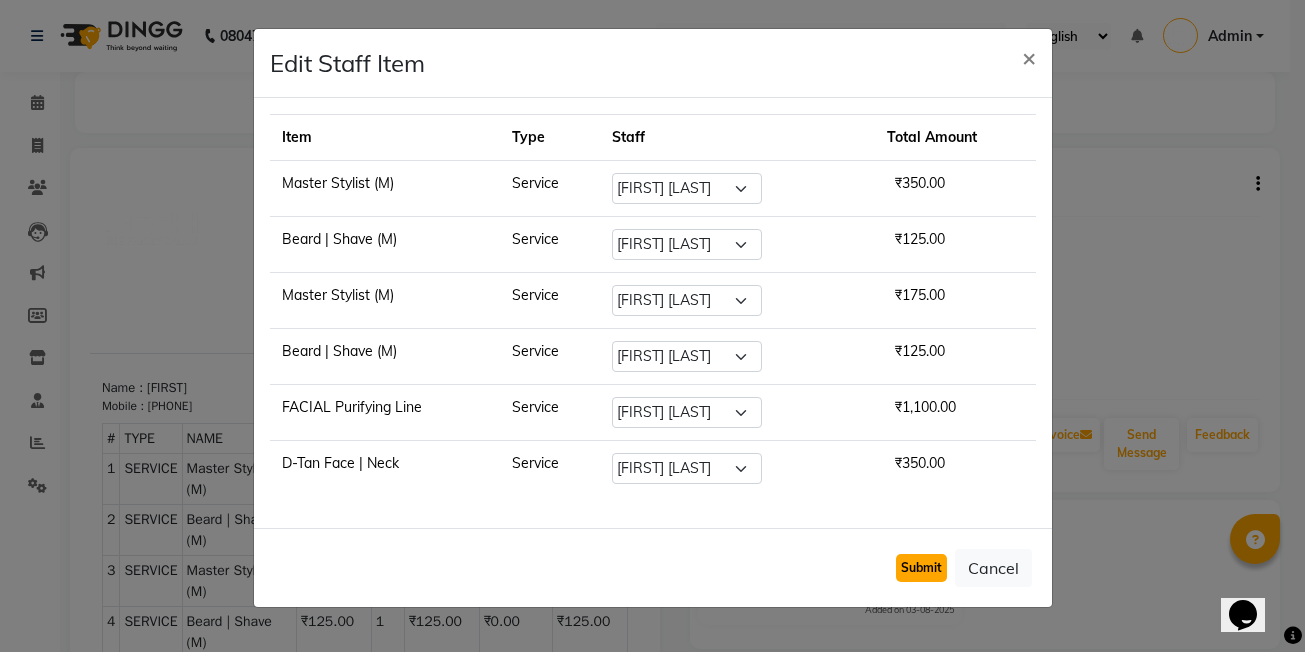 click on "Submit" 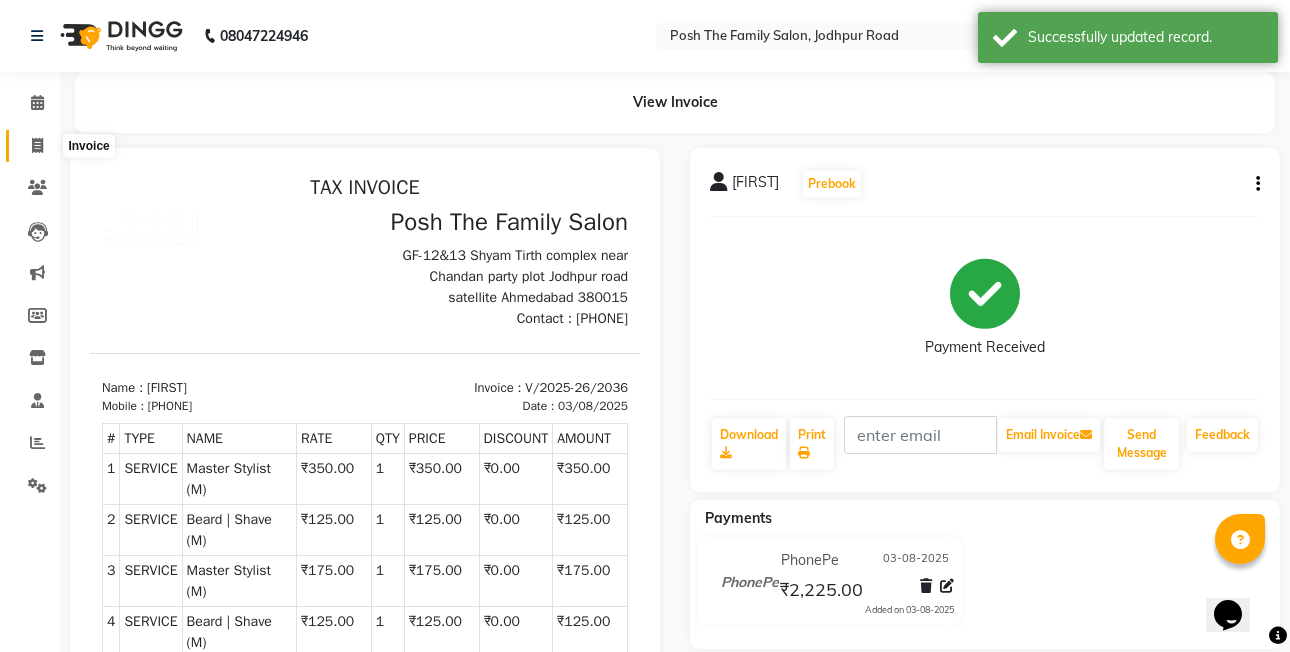 click 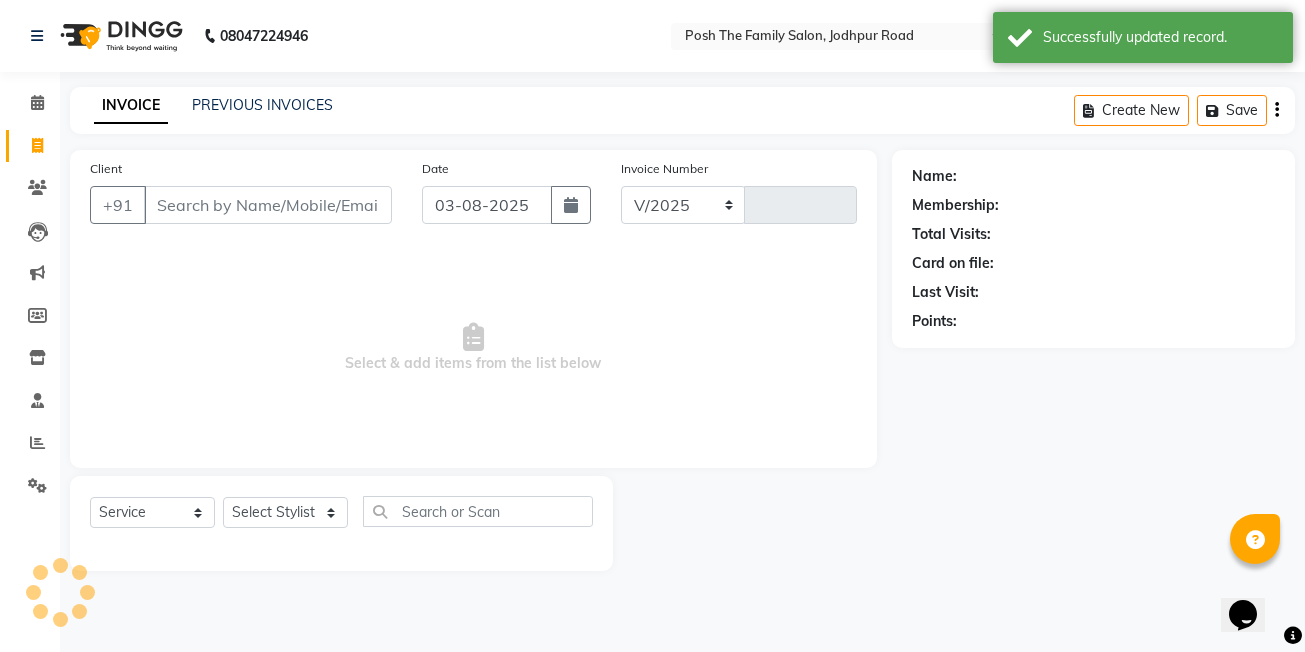 select on "6199" 